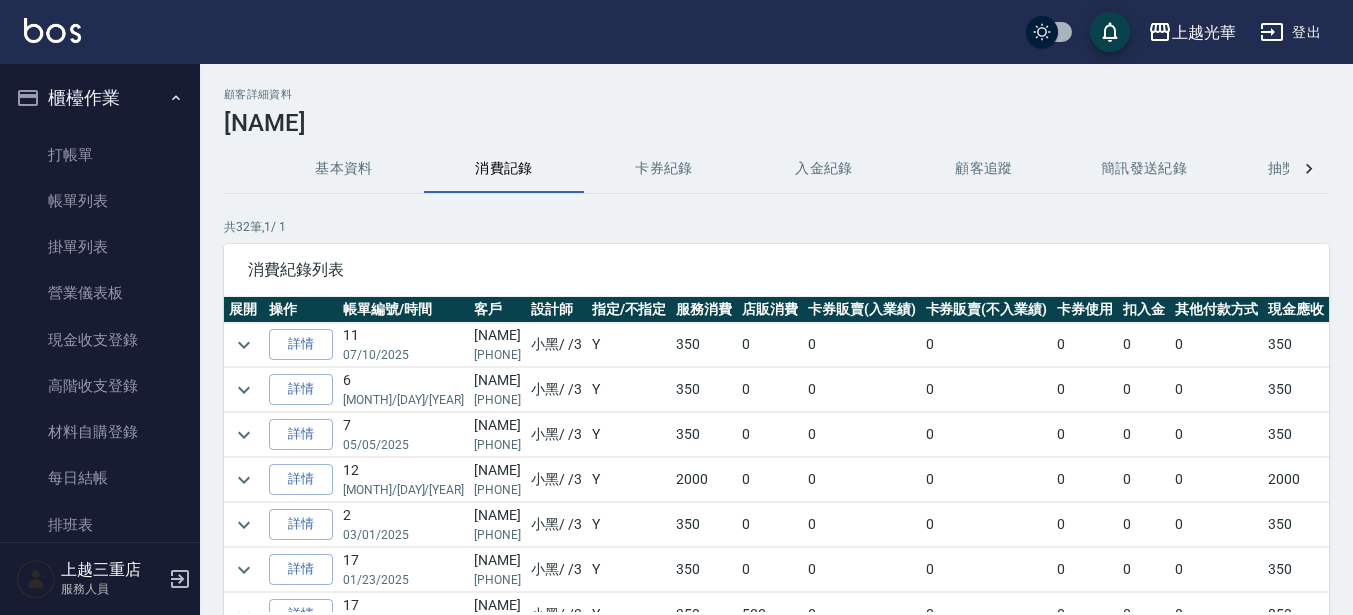 scroll, scrollTop: 0, scrollLeft: 0, axis: both 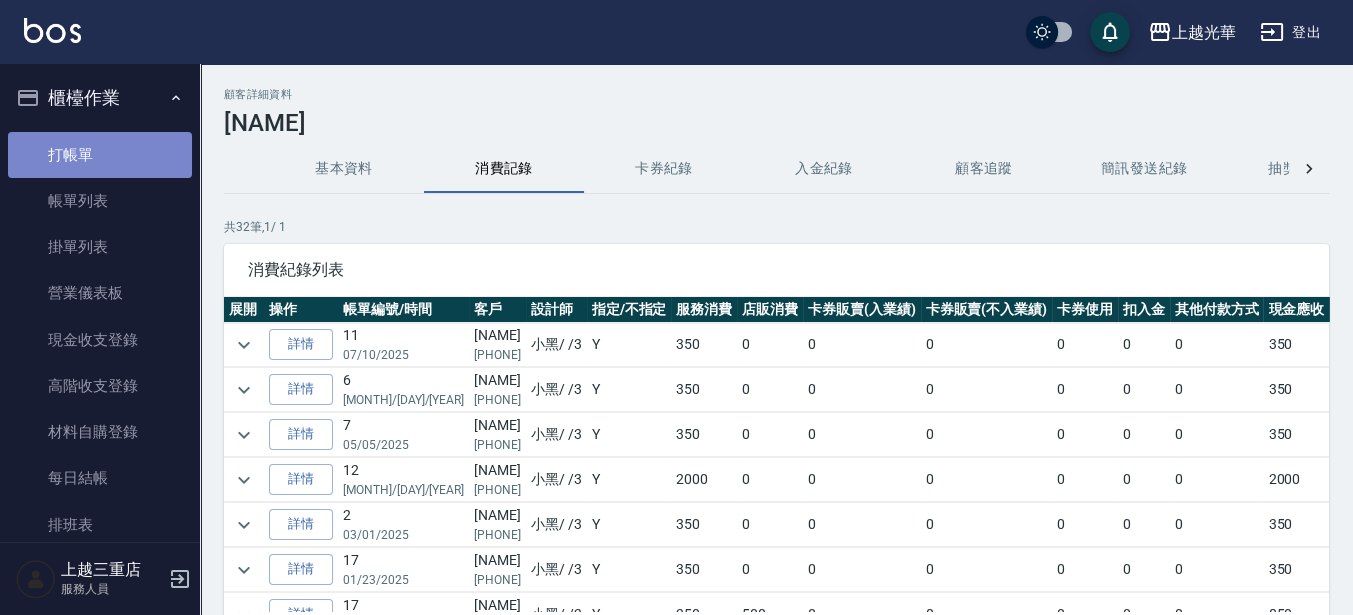 click on "打帳單" at bounding box center [100, 155] 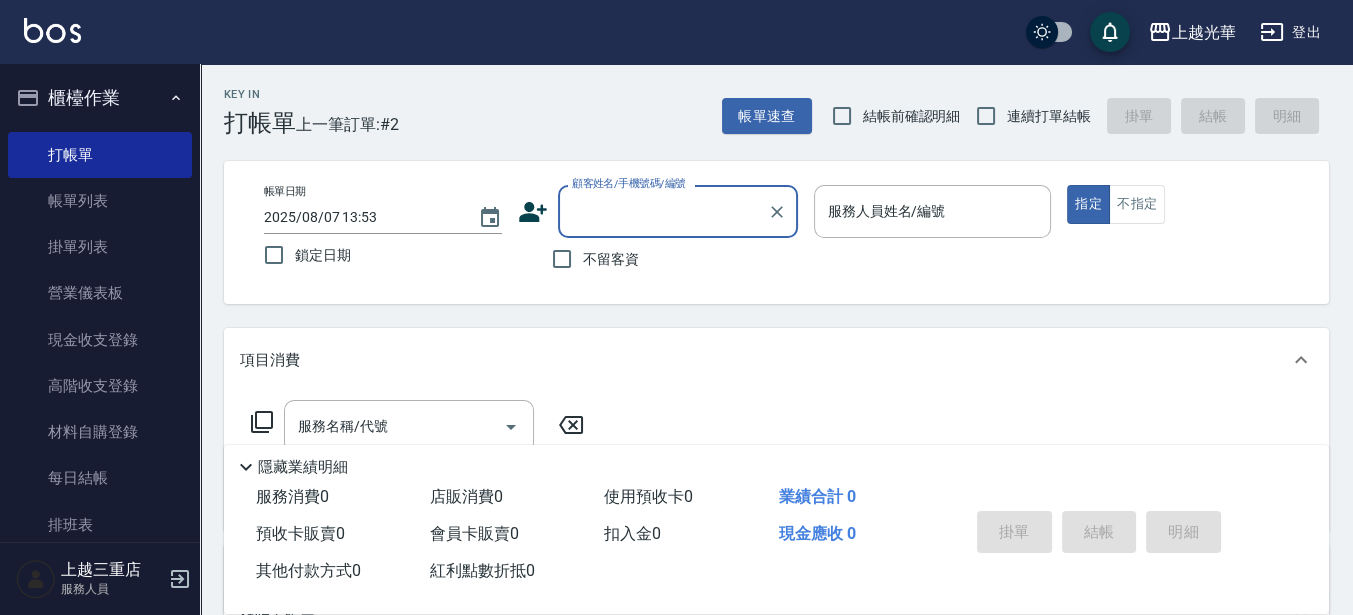 click on "不留客資" at bounding box center (611, 259) 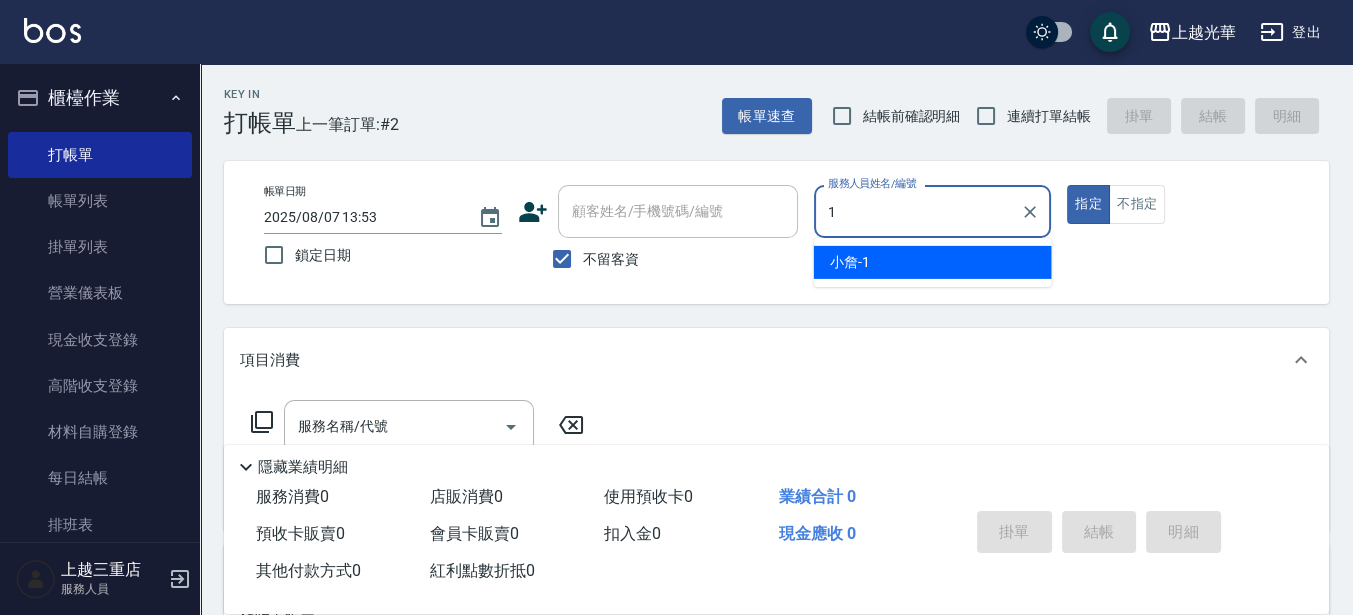 type on "1" 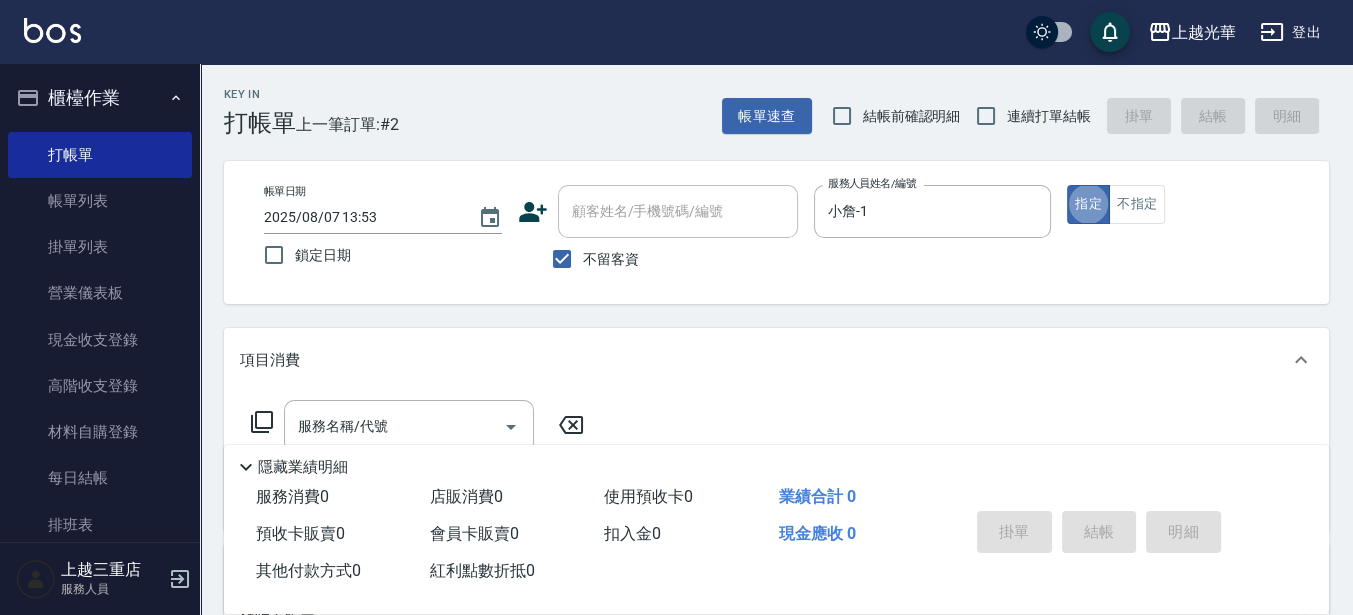 drag, startPoint x: 1000, startPoint y: 119, endPoint x: 967, endPoint y: 141, distance: 39.661064 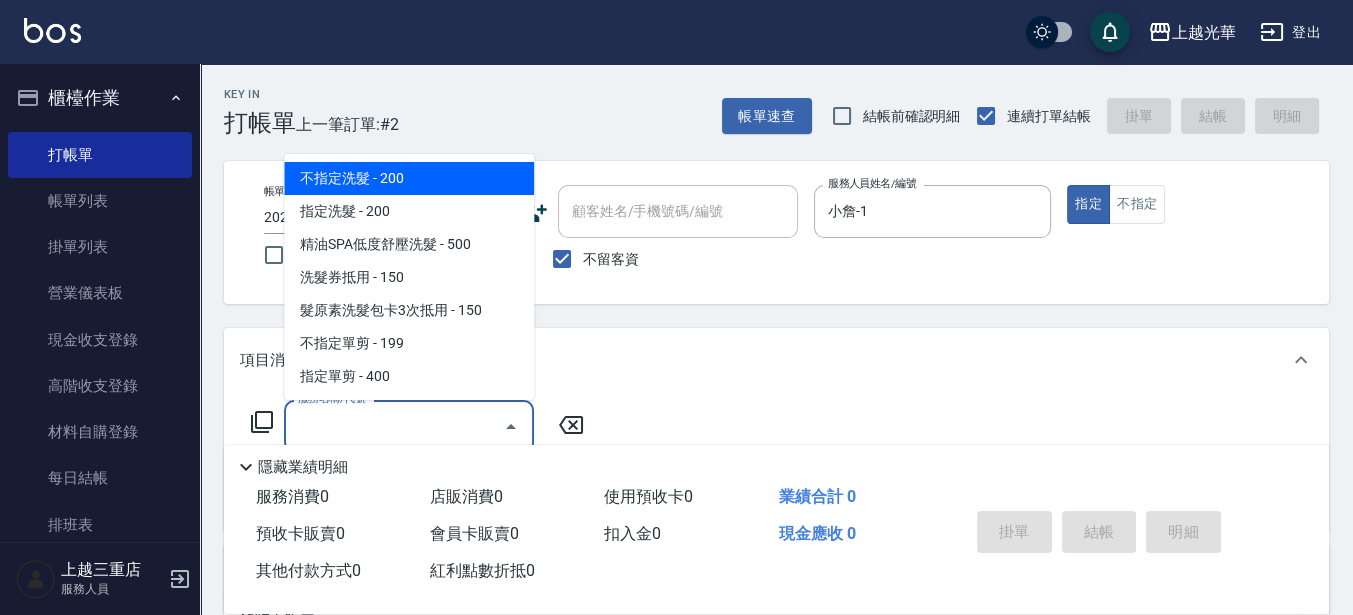 click on "服務名稱/代號" at bounding box center (394, 426) 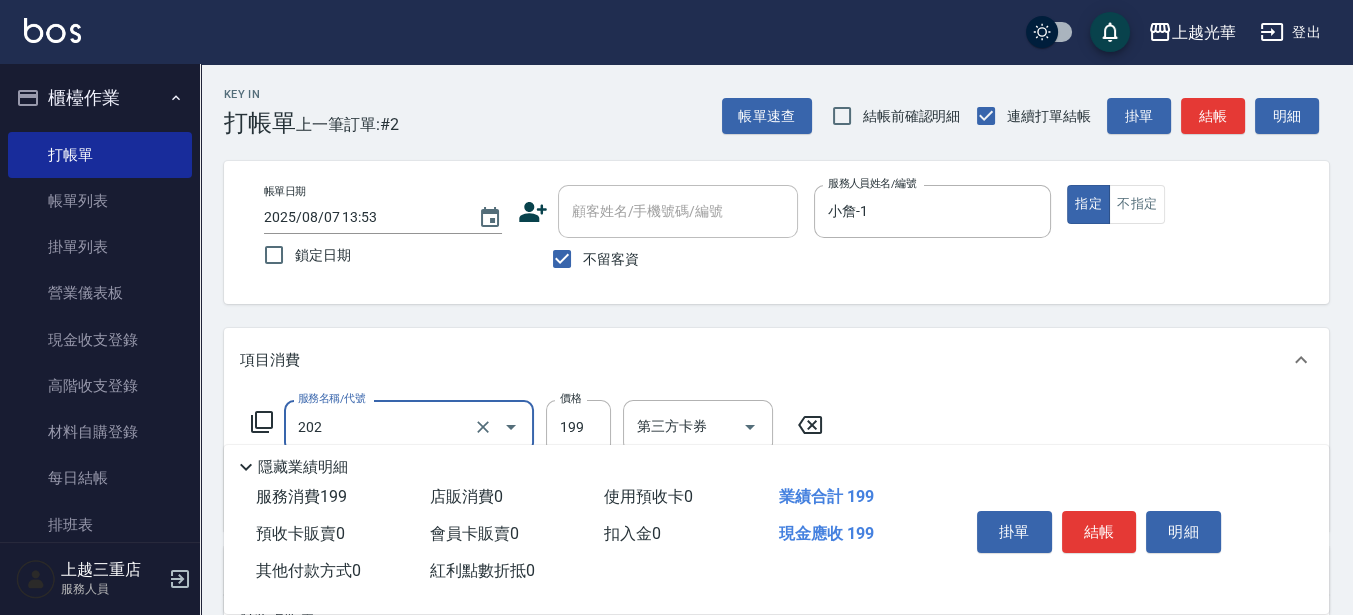 type on "不指定單剪(202)" 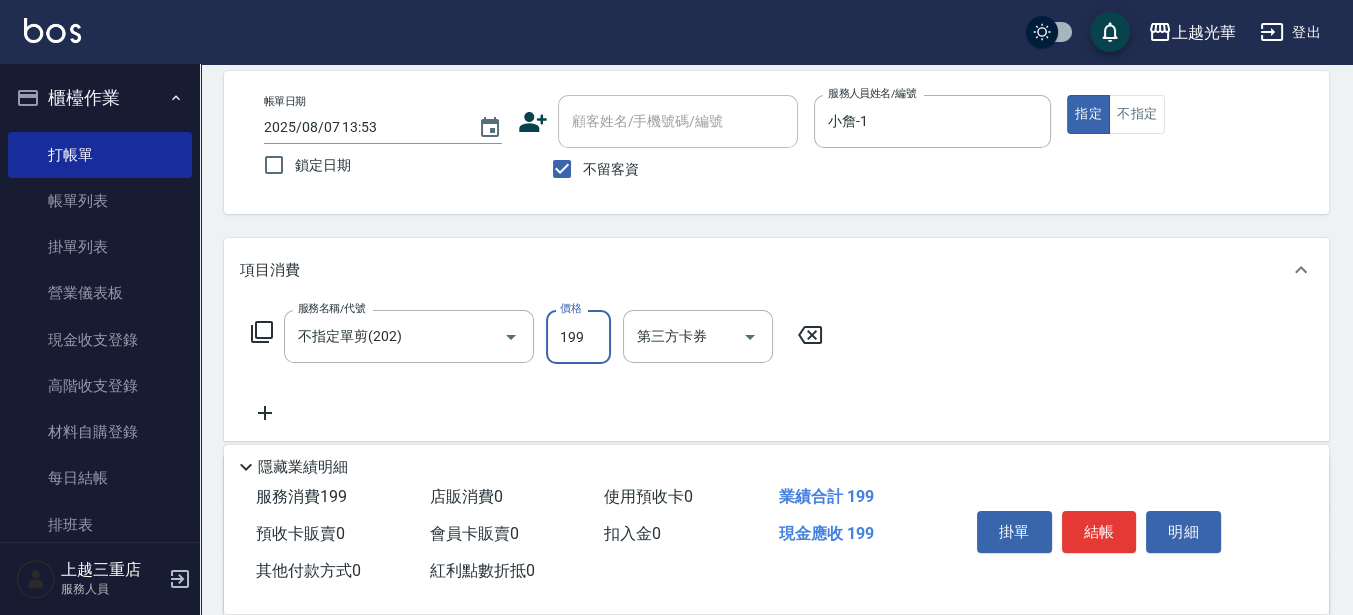 scroll, scrollTop: 125, scrollLeft: 0, axis: vertical 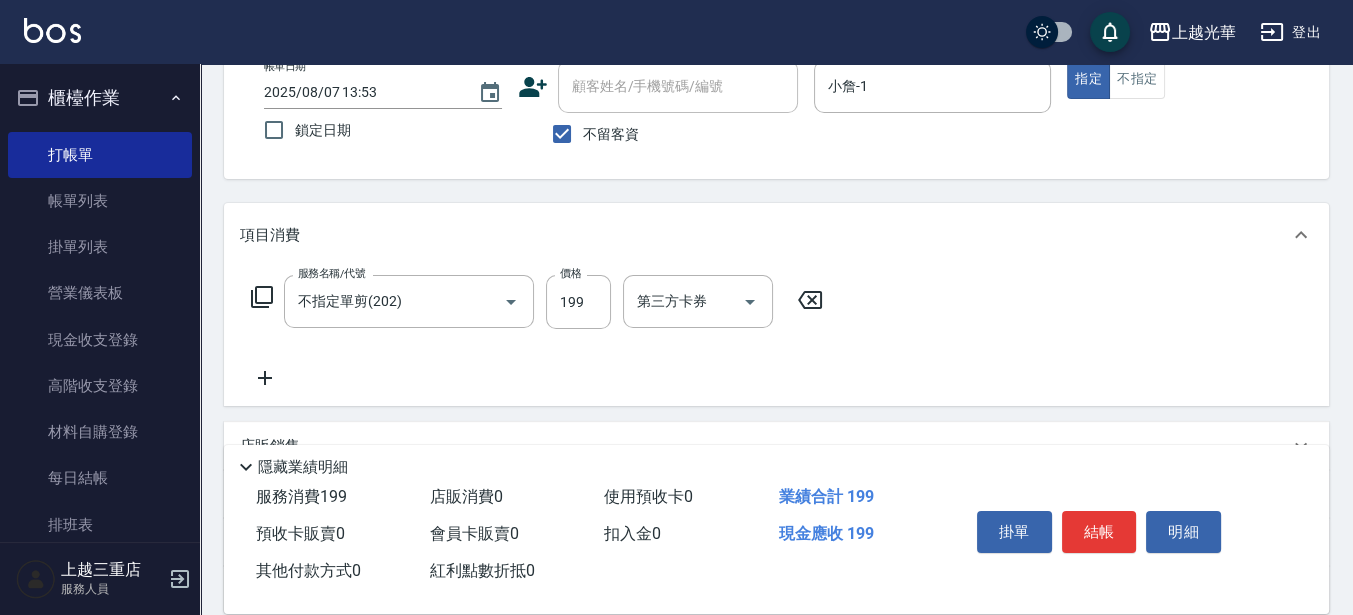 click 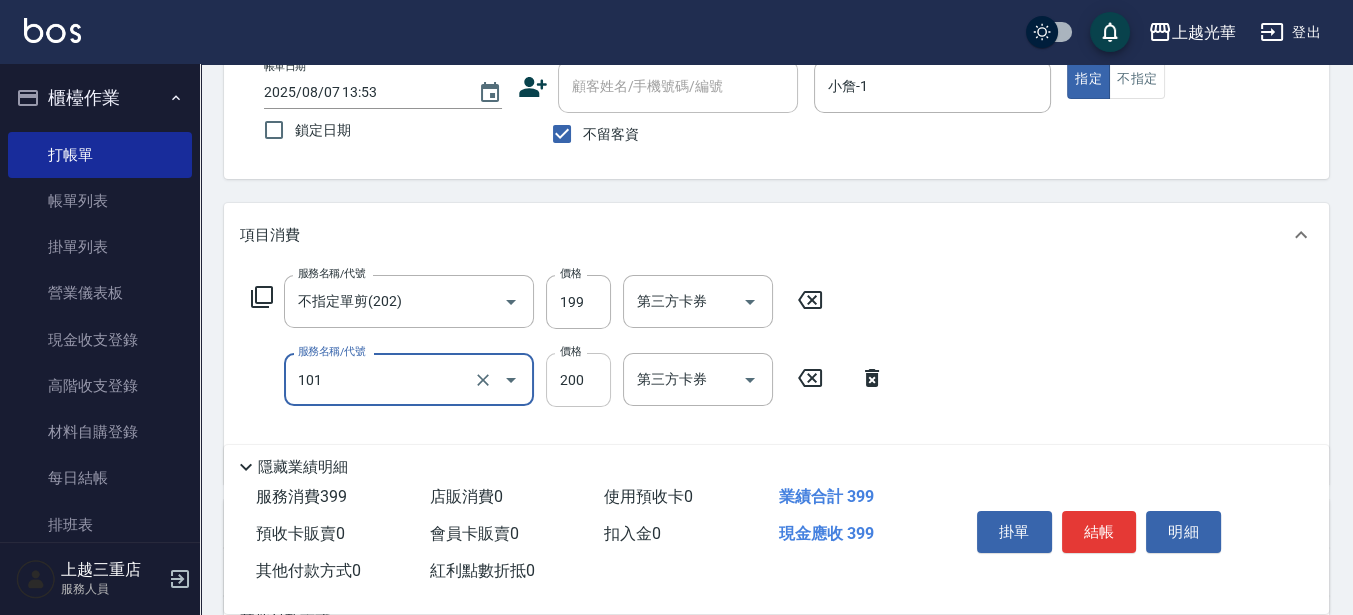 type on "不指定洗髮(101)" 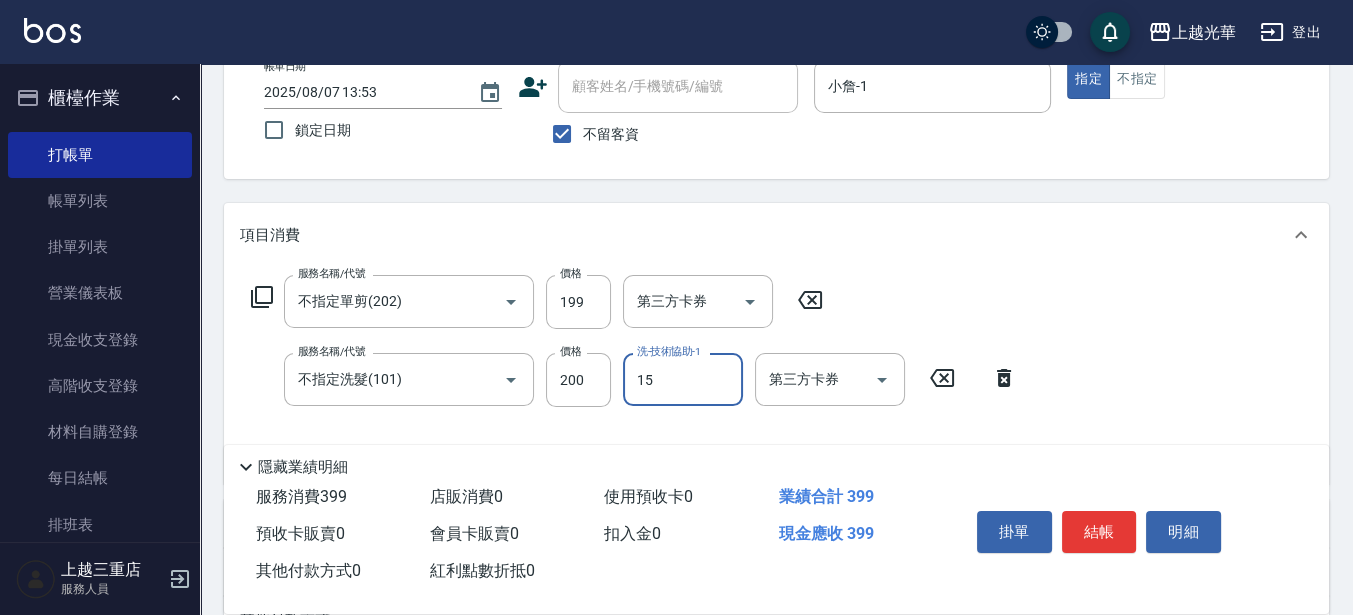 type on "張紫涵-15" 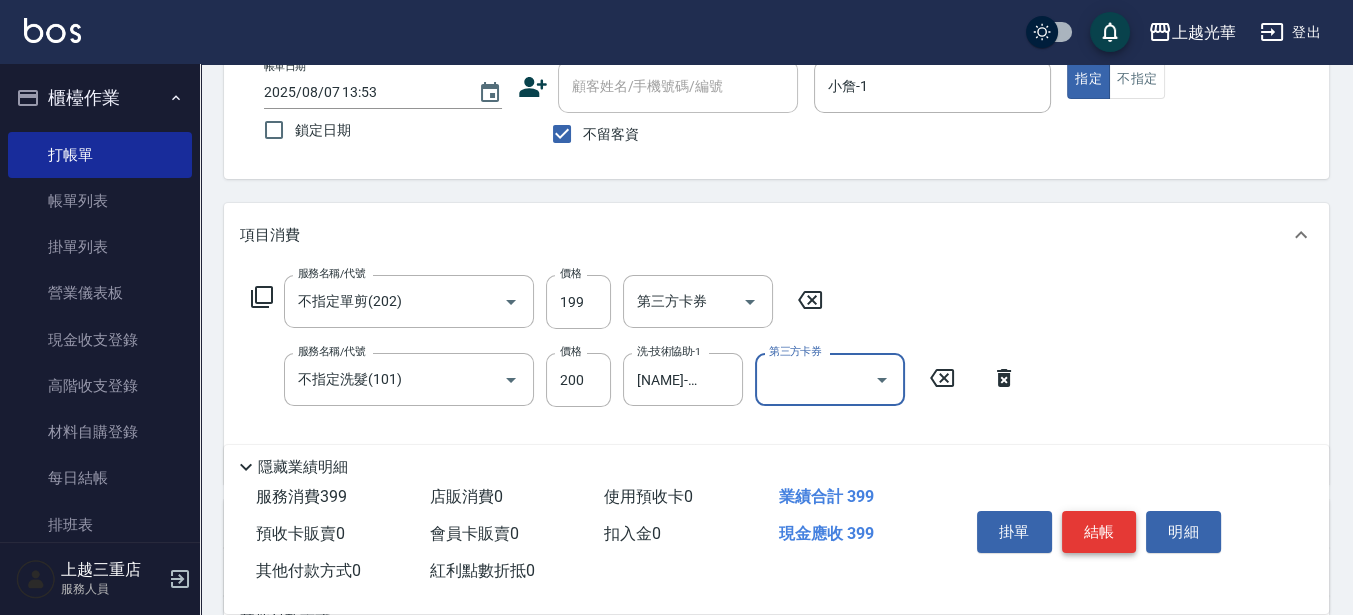 click on "結帳" at bounding box center (1099, 532) 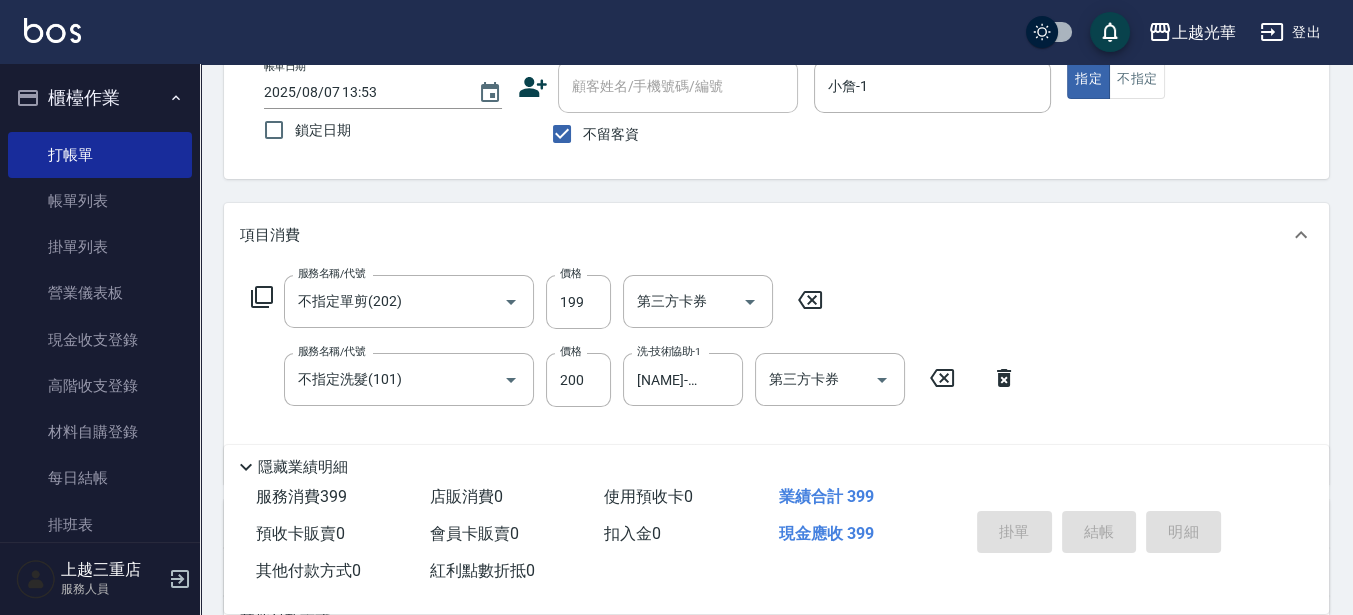 type 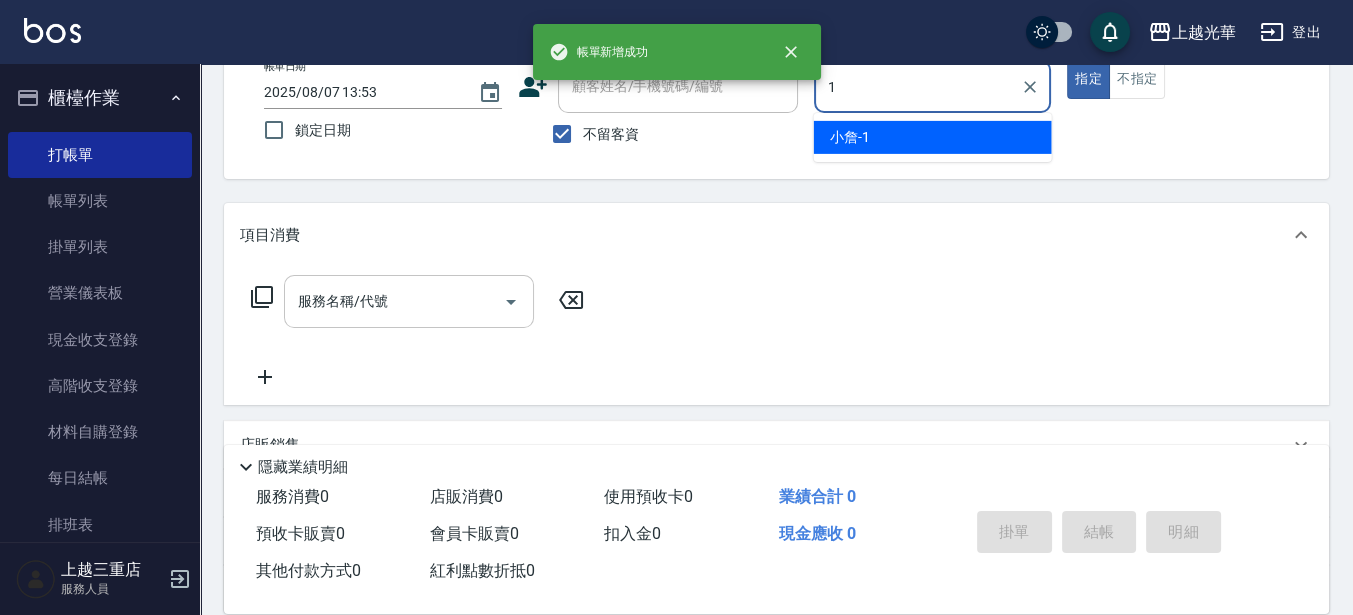 type on "小詹-1" 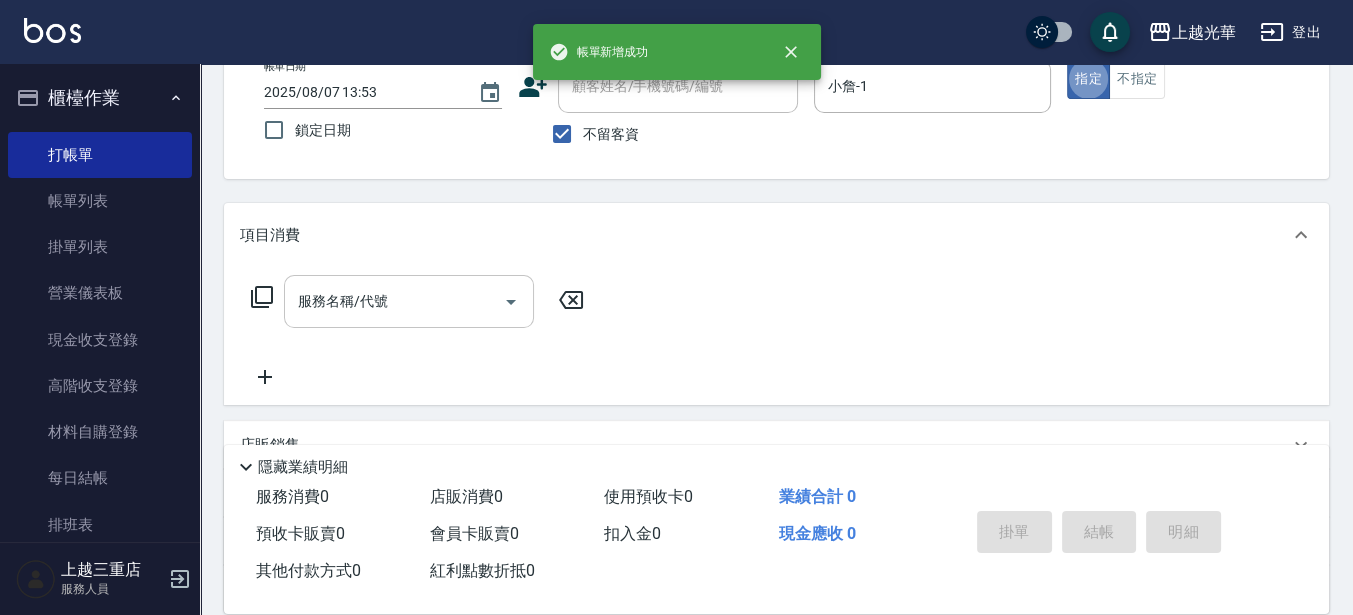 click on "服務名稱/代號" at bounding box center [394, 301] 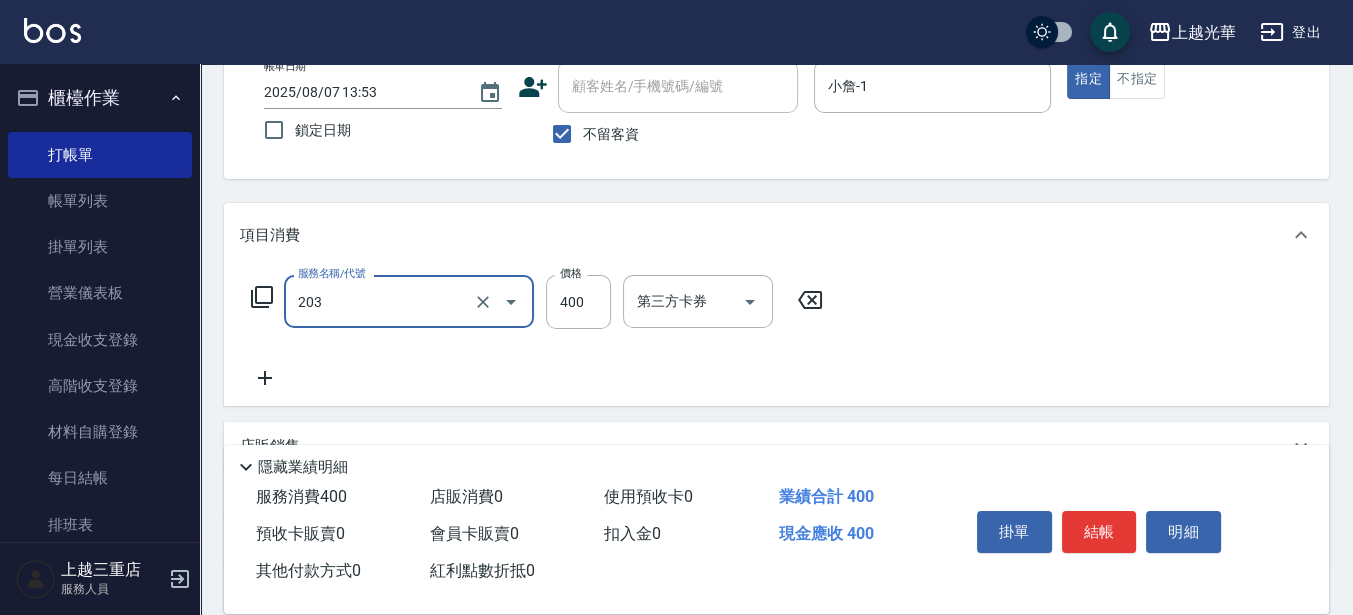 type on "指定單剪(203)" 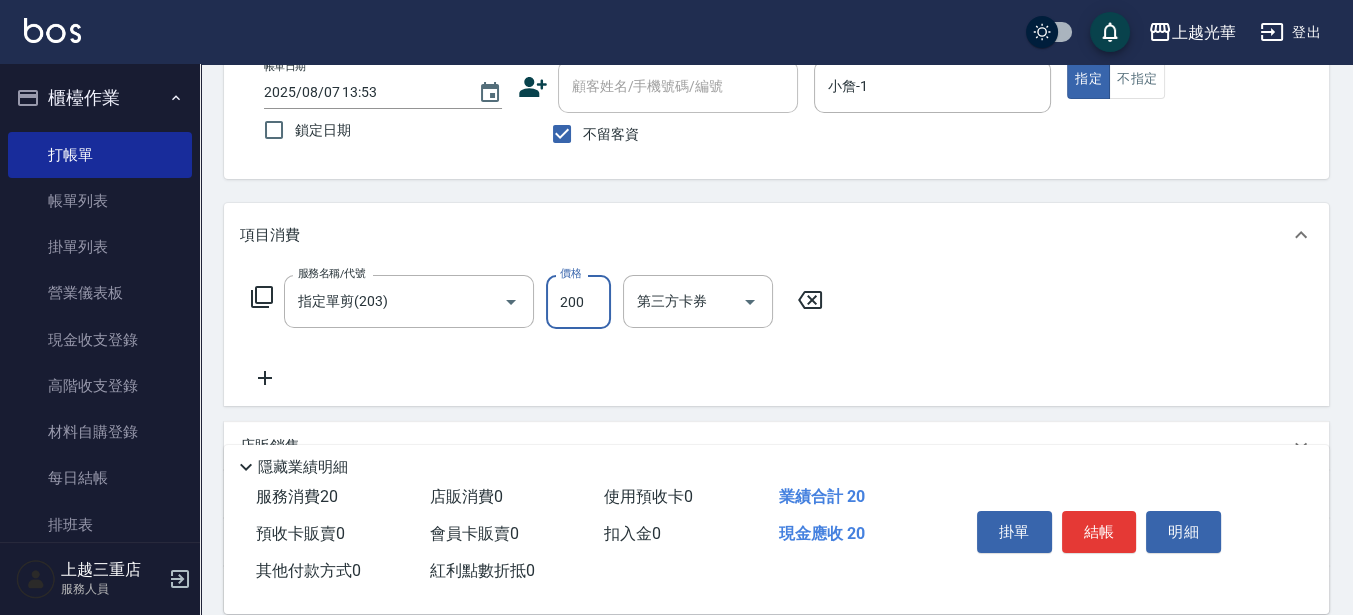 type on "200" 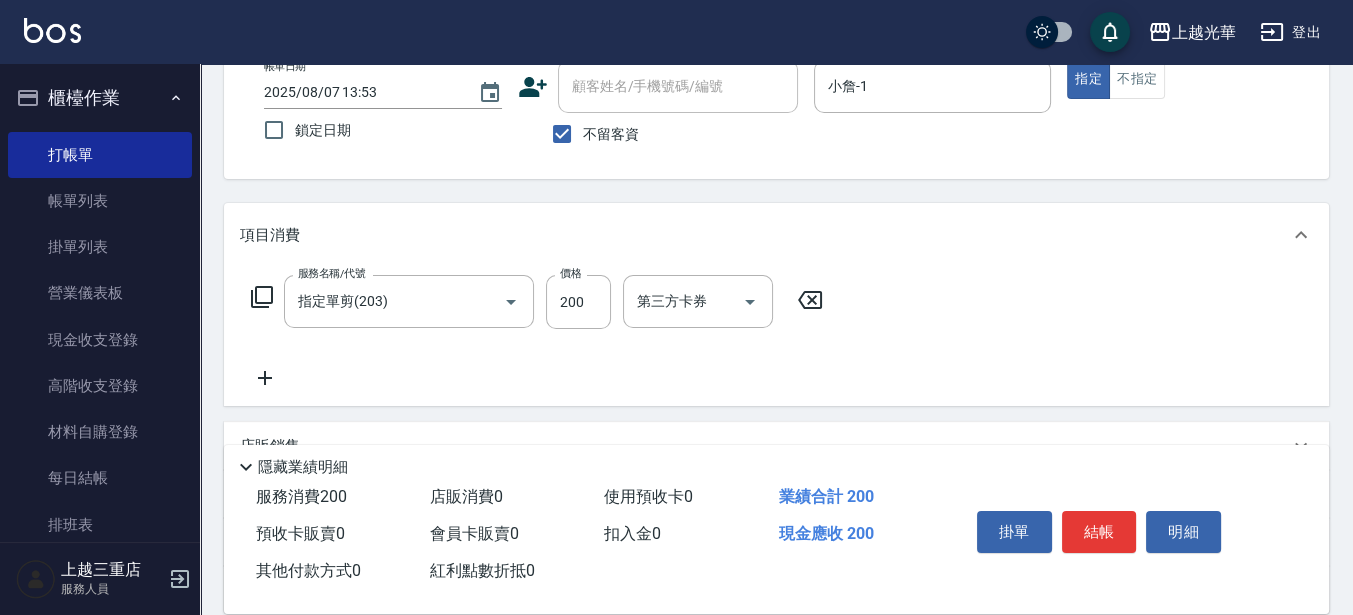 click 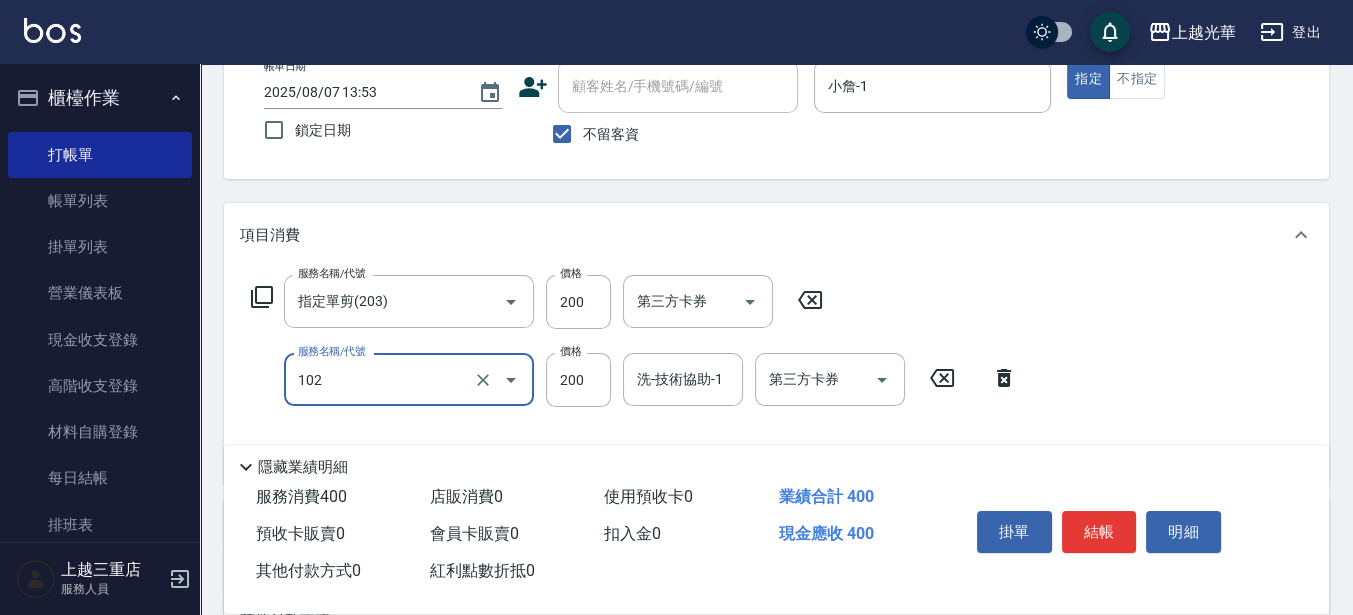 type on "指定洗髮(102)" 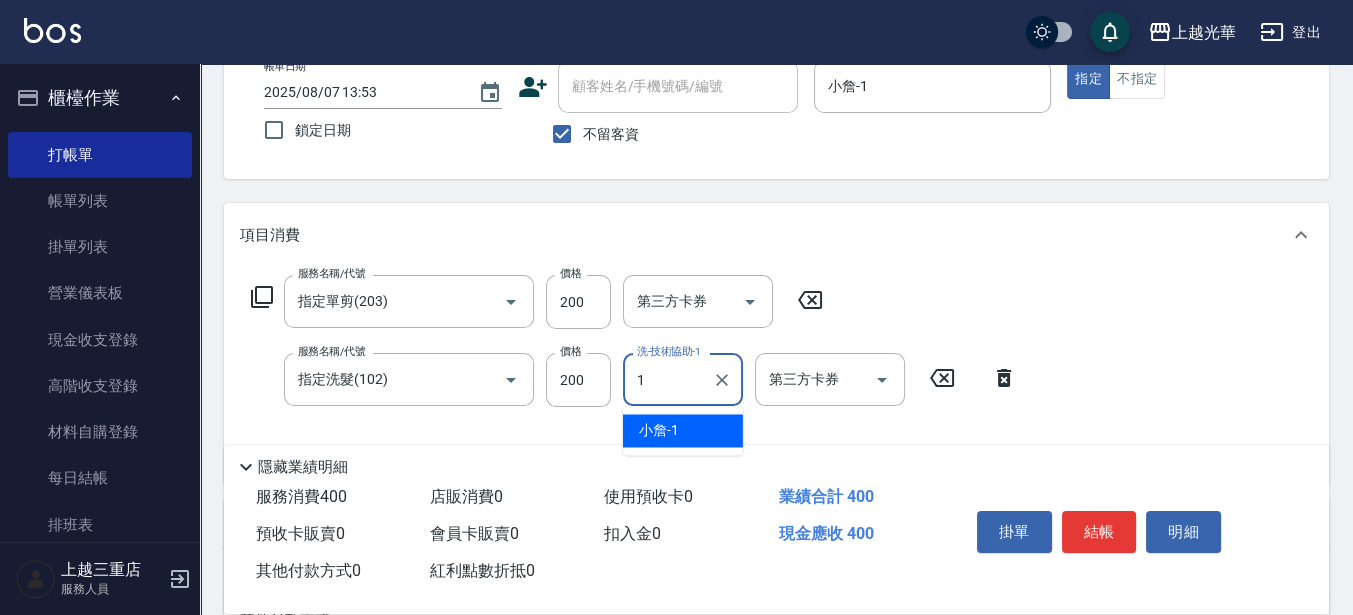 type on "小詹-1" 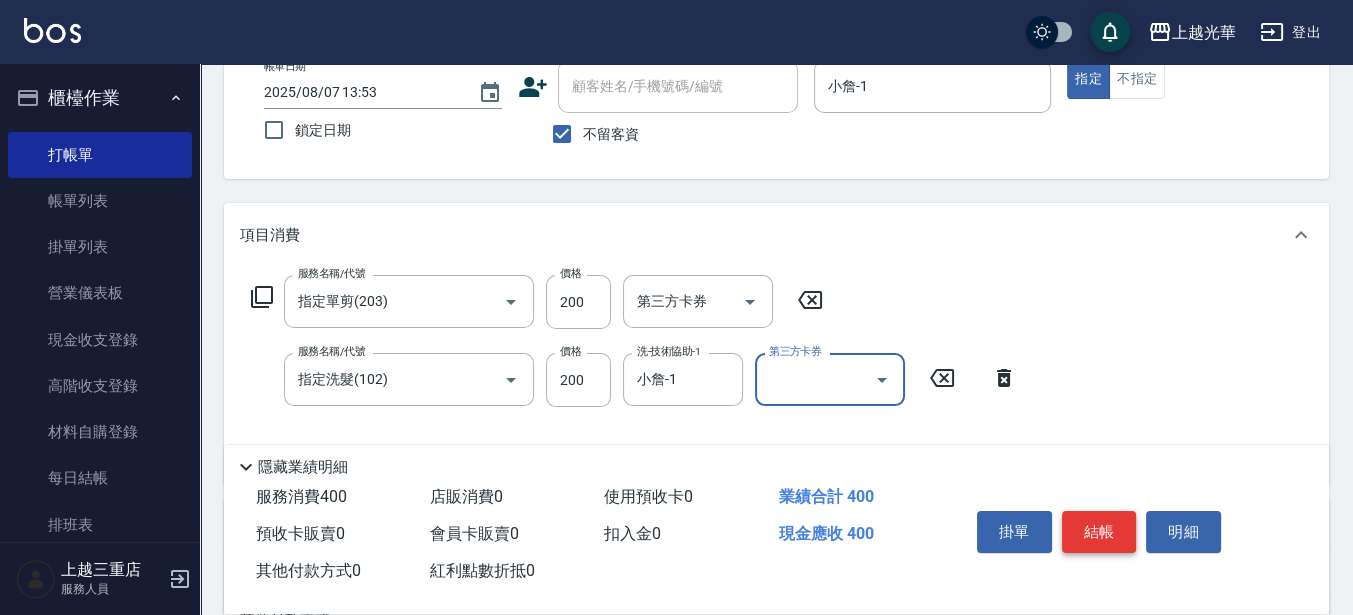 click on "結帳" at bounding box center (1099, 532) 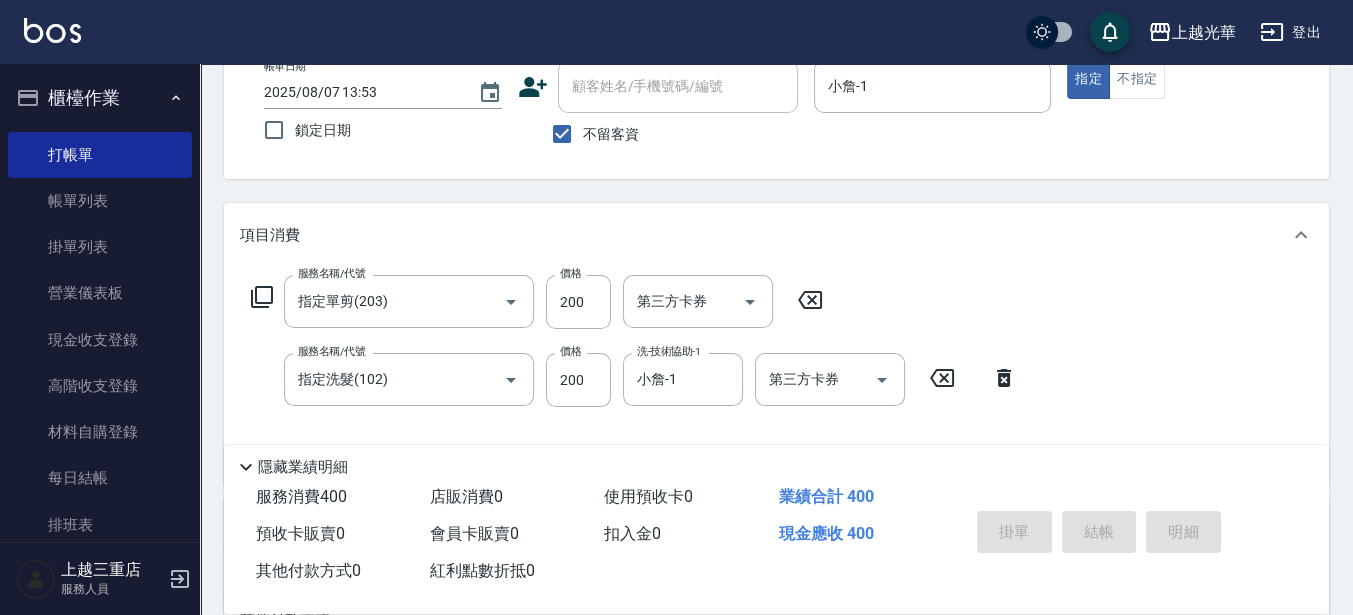 type 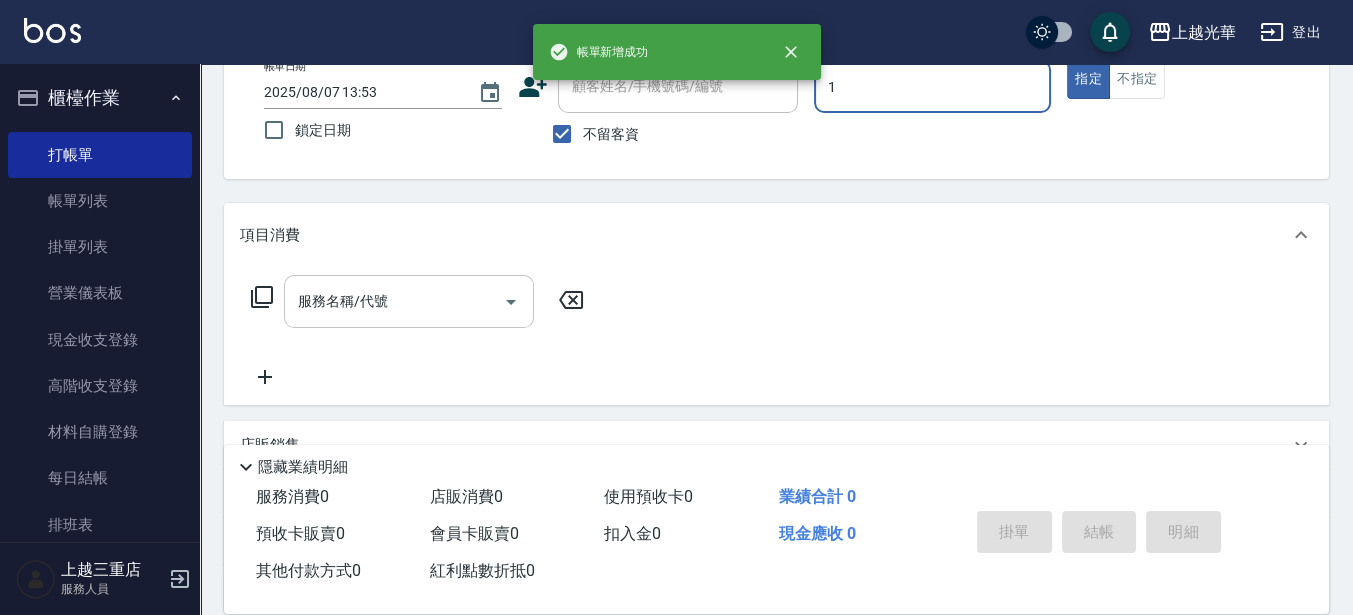 type on "小詹-1" 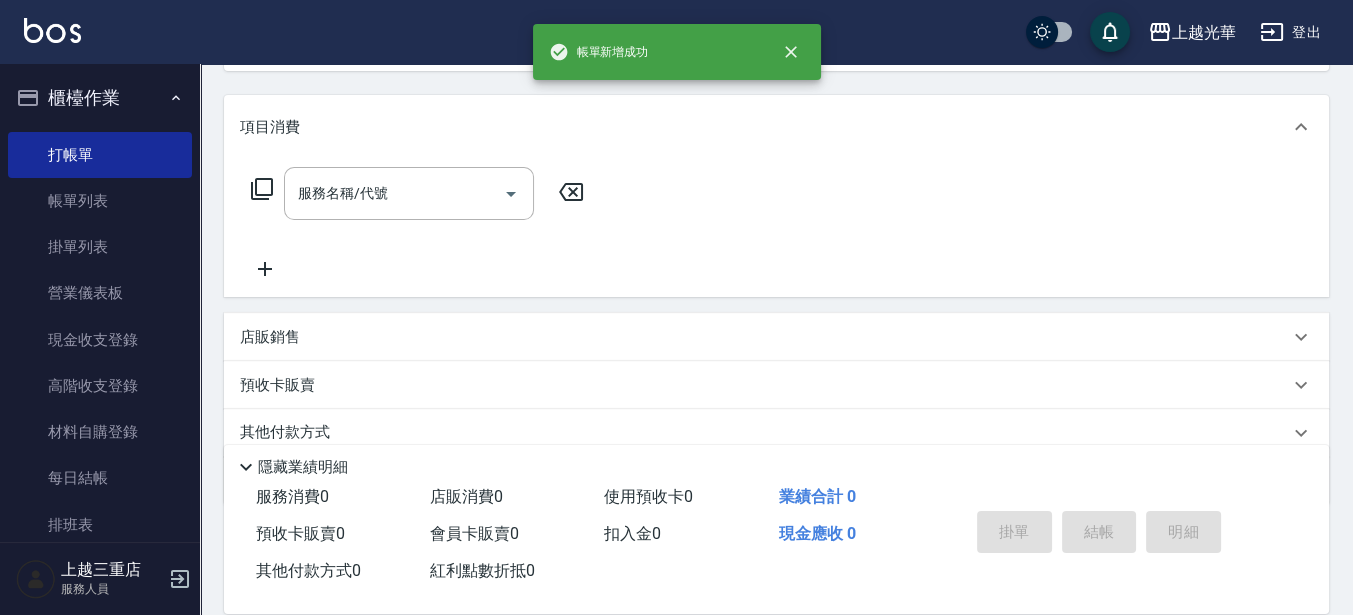 click on "項目消費 服務名稱/代號 服務名稱/代號 店販銷售 服務人員姓名/編號 服務人員姓名/編號 商品代號/名稱 商品代號/名稱 預收卡販賣 卡券名稱/代號 卡券名稱/代號 其他付款方式 其他付款方式 其他付款方式 備註及來源 備註 備註 訂單來源 ​ 訂單來源" at bounding box center (776, 300) 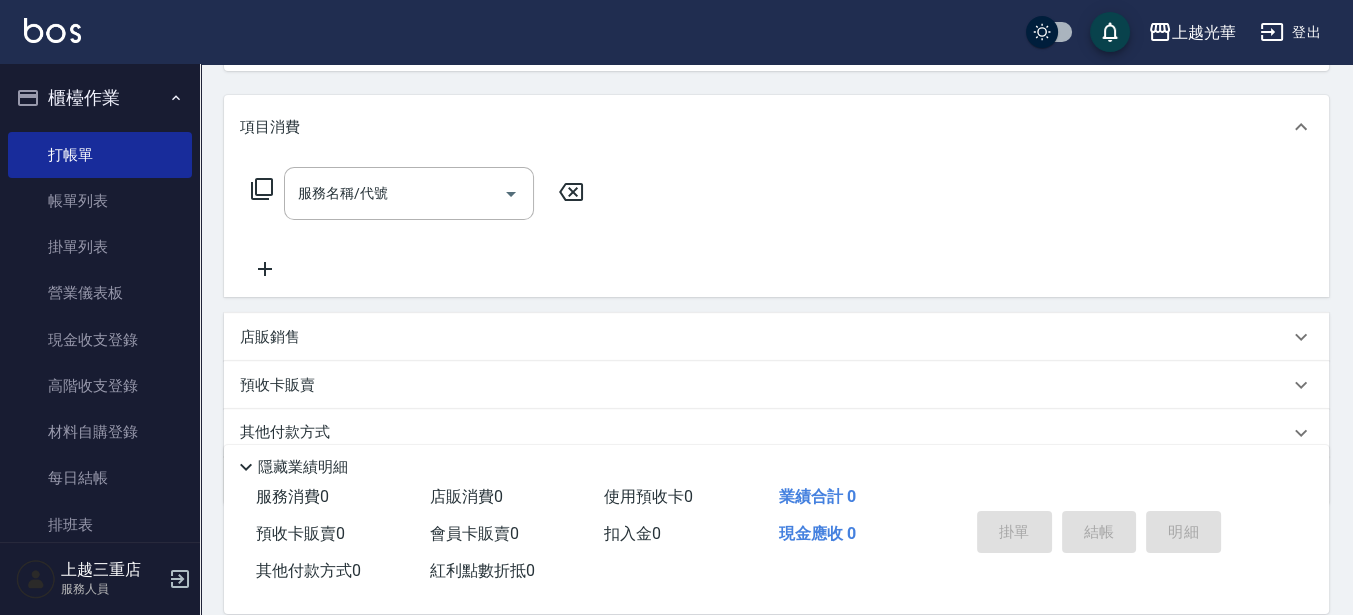 scroll, scrollTop: 250, scrollLeft: 0, axis: vertical 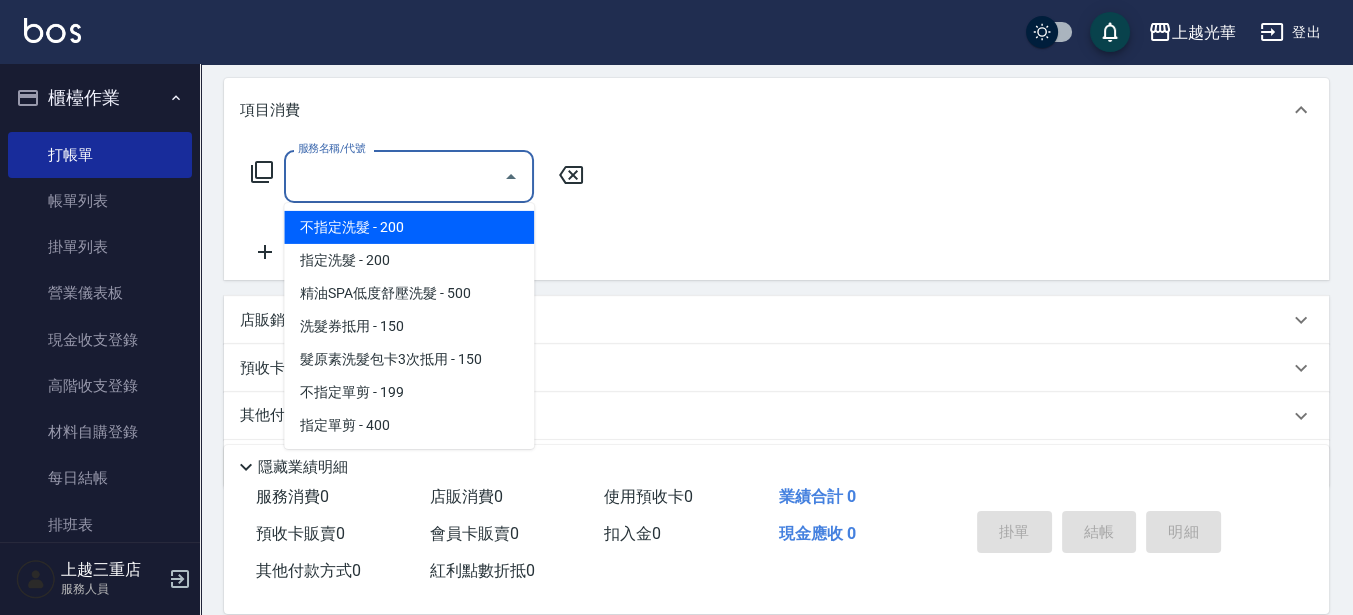 click on "服務名稱/代號" at bounding box center [394, 176] 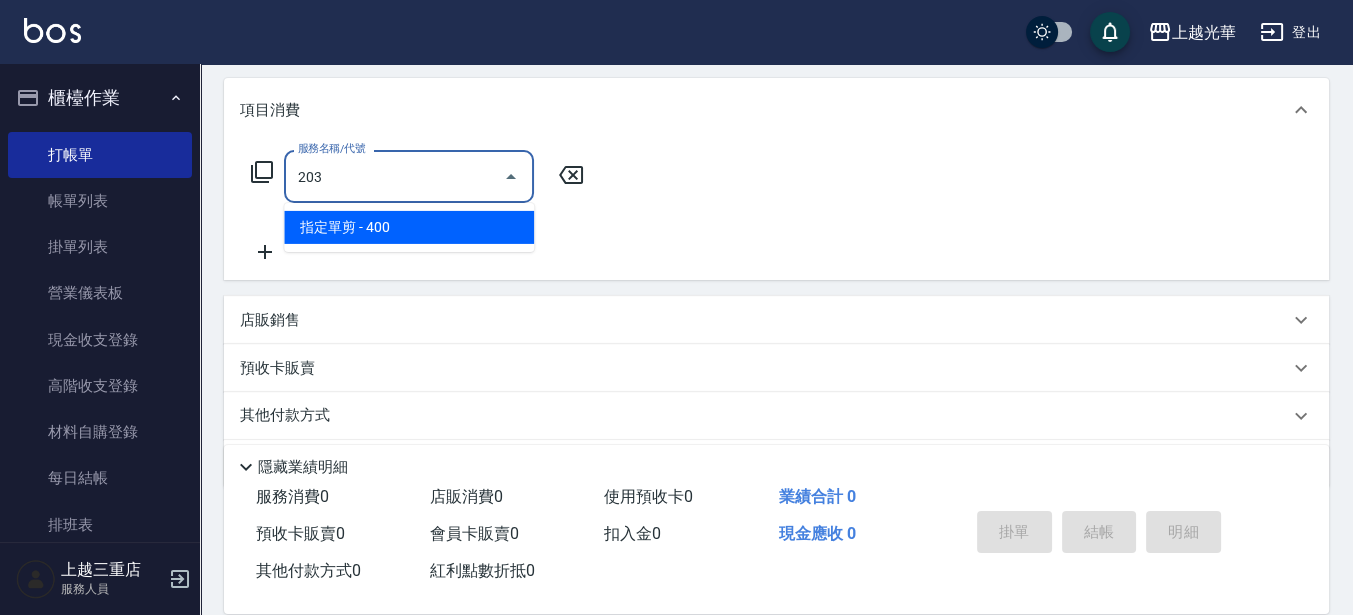 type on "指定單剪(203)" 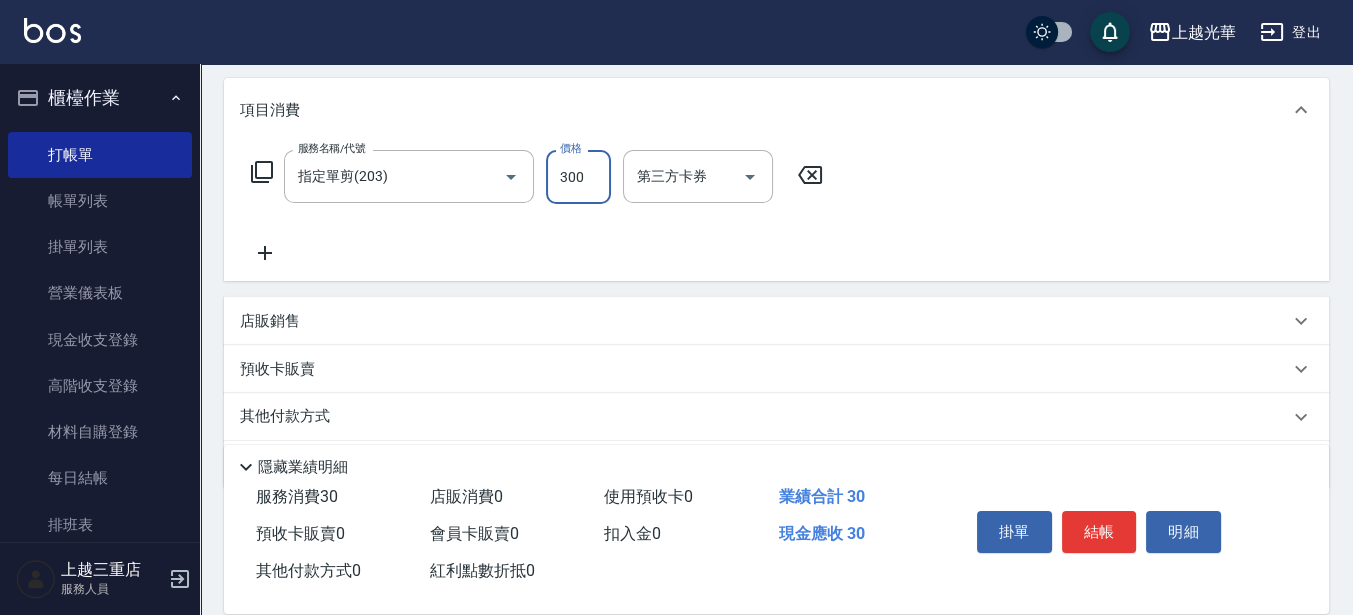 type on "300" 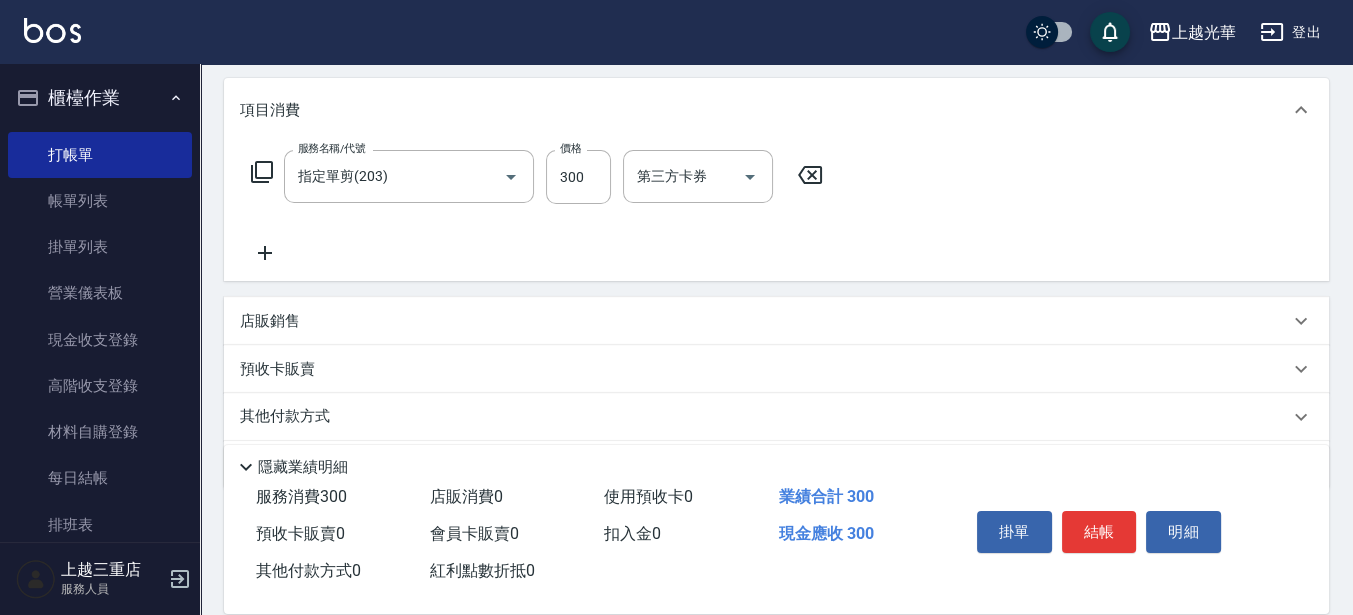 click 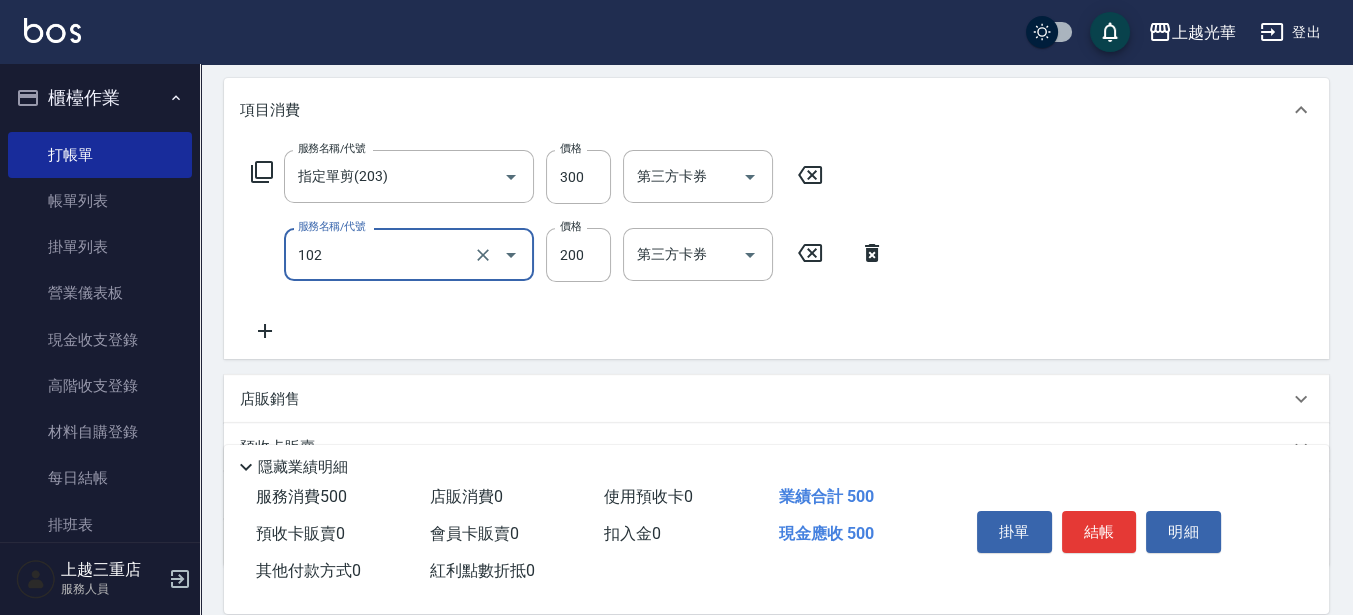 type on "指定洗髮(102)" 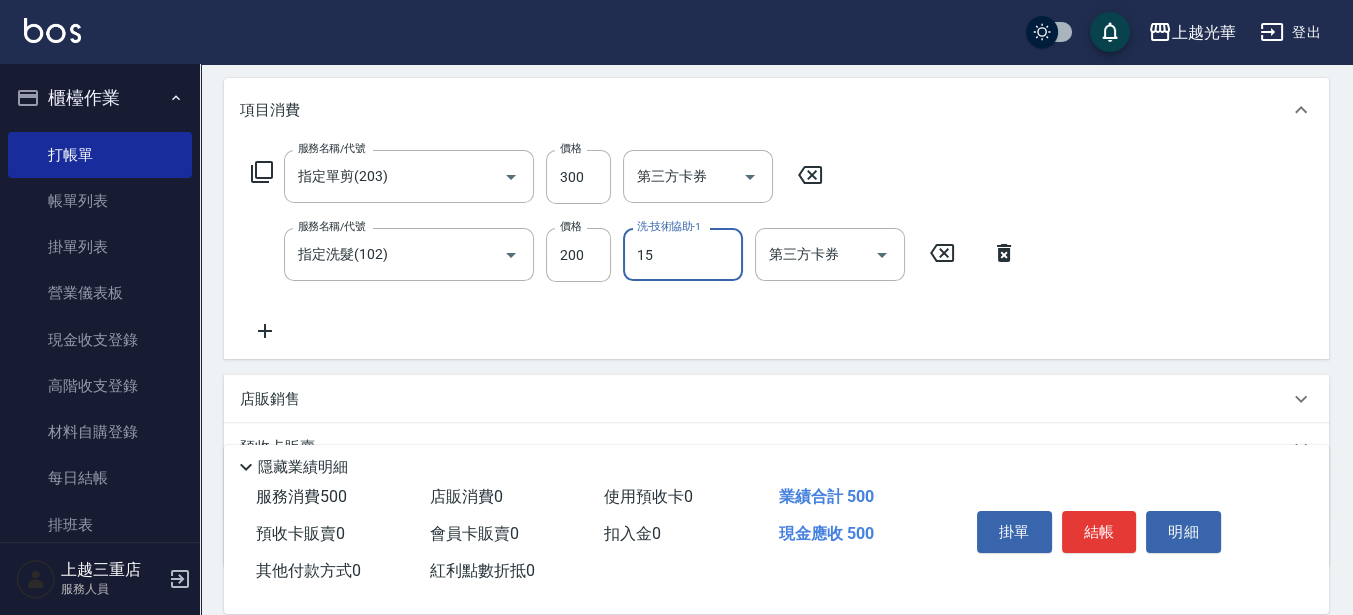 type on "張紫涵-15" 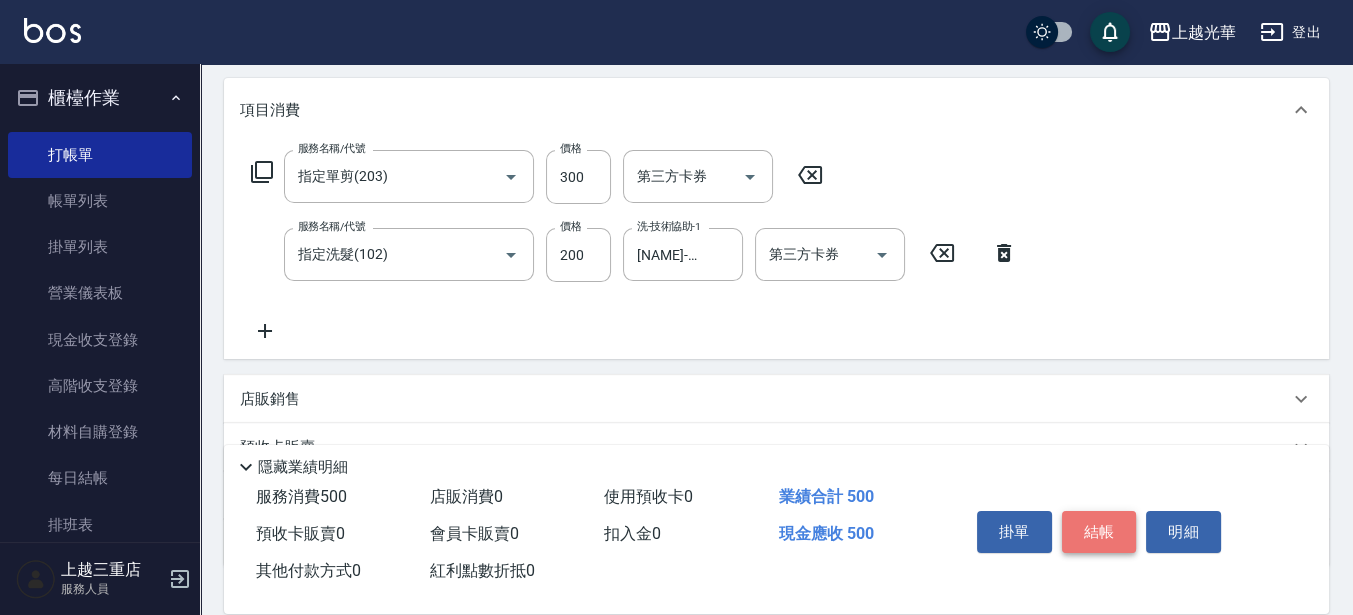click on "結帳" at bounding box center (1099, 532) 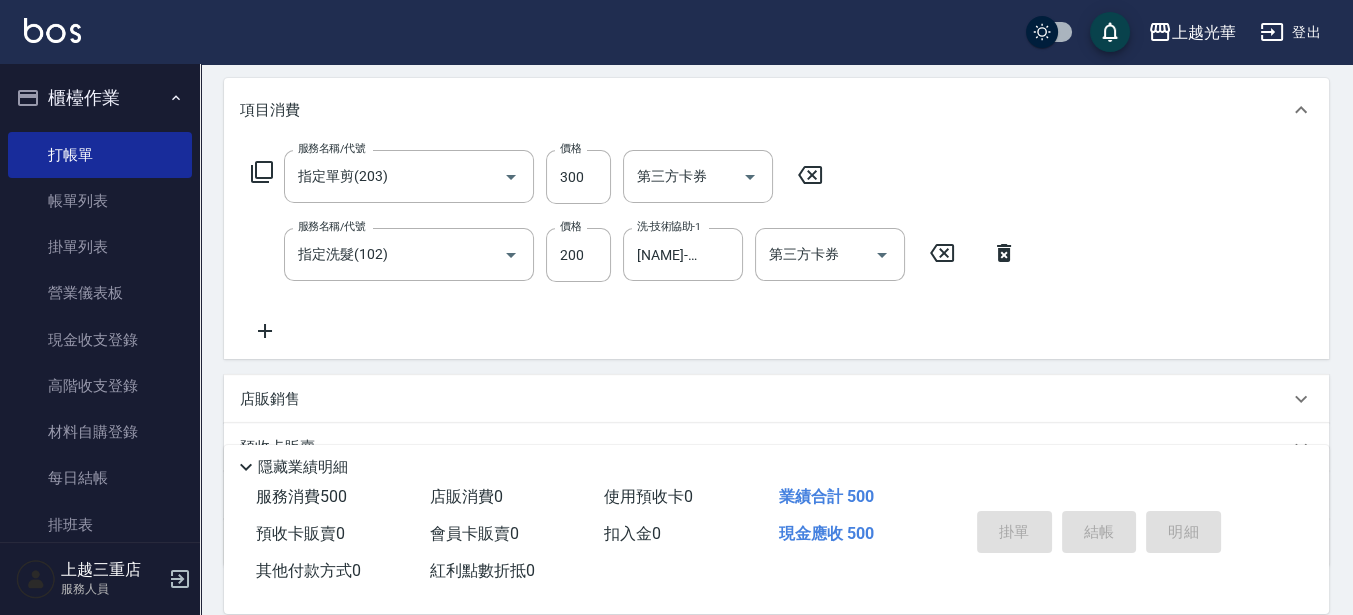 type 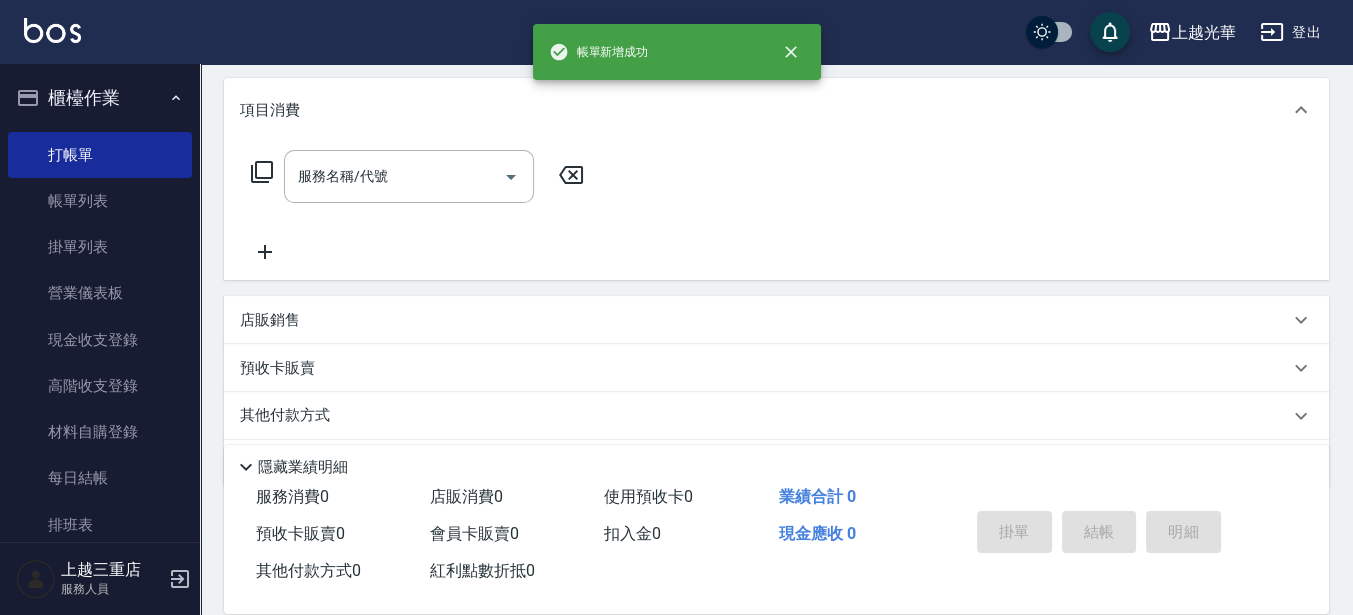 scroll, scrollTop: 0, scrollLeft: 0, axis: both 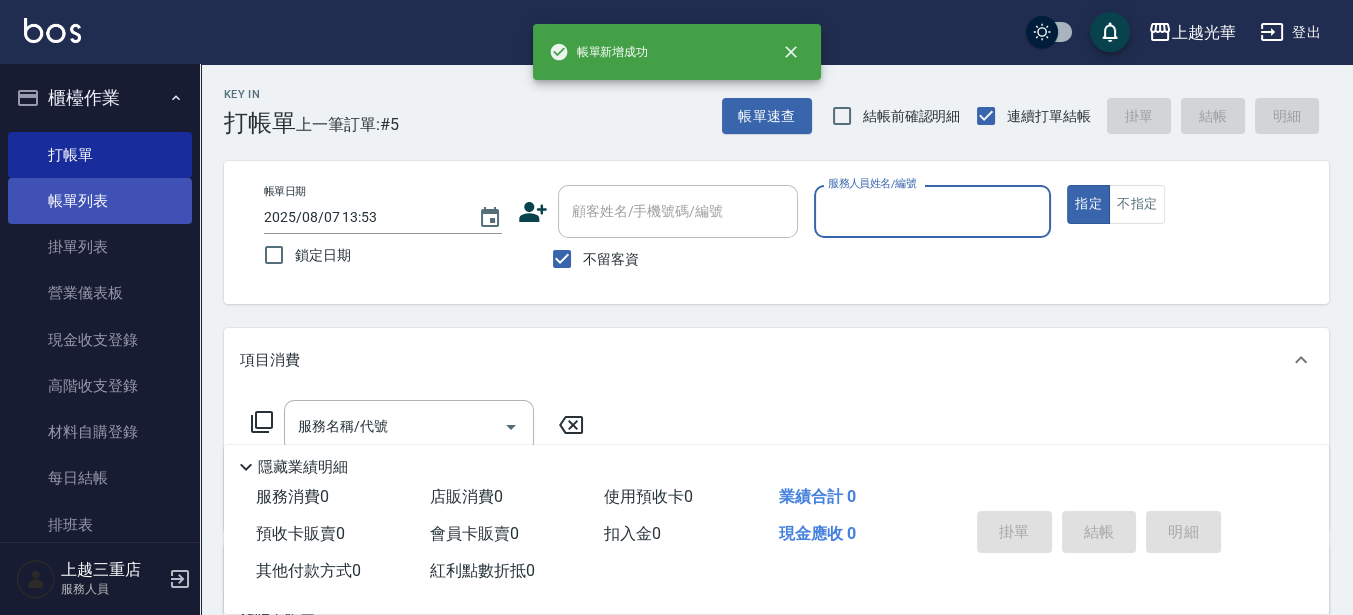 click on "帳單列表" at bounding box center (100, 201) 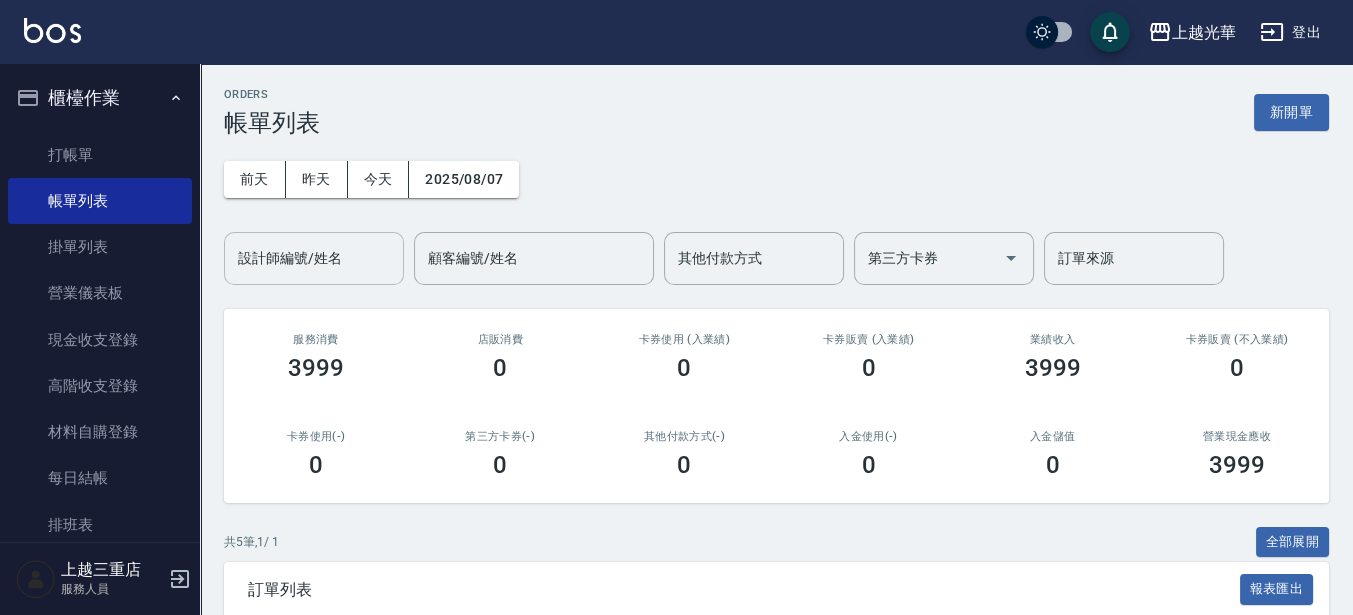 click on "設計師編號/姓名" at bounding box center [314, 258] 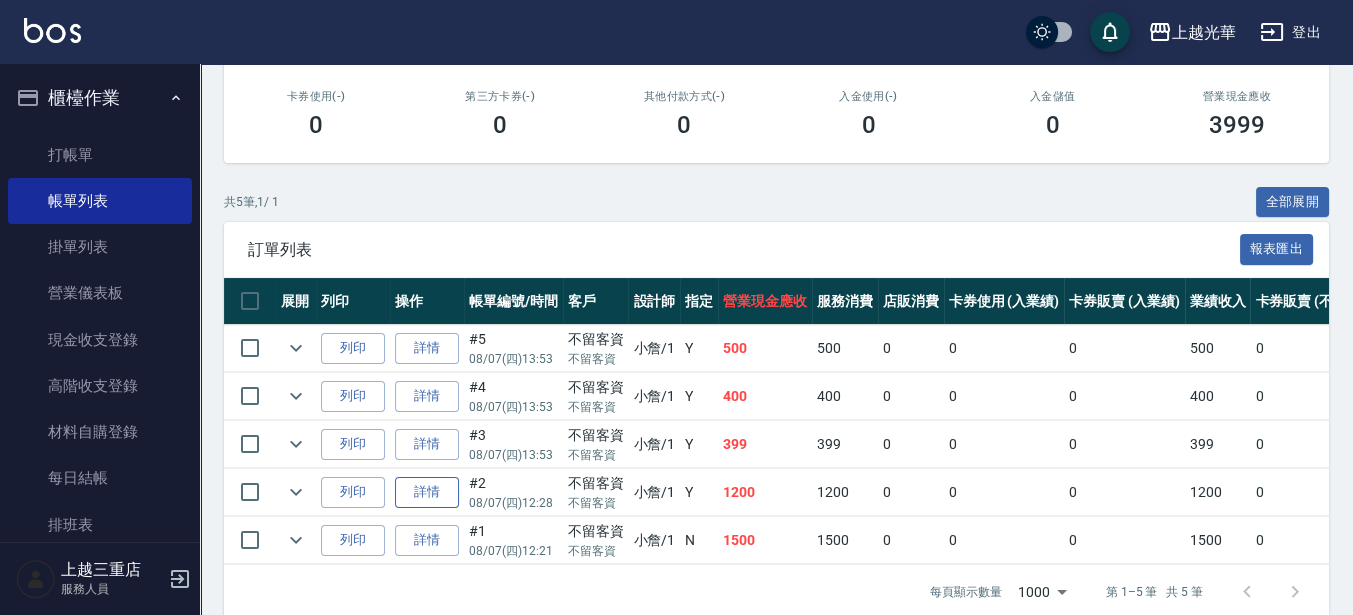 scroll, scrollTop: 375, scrollLeft: 0, axis: vertical 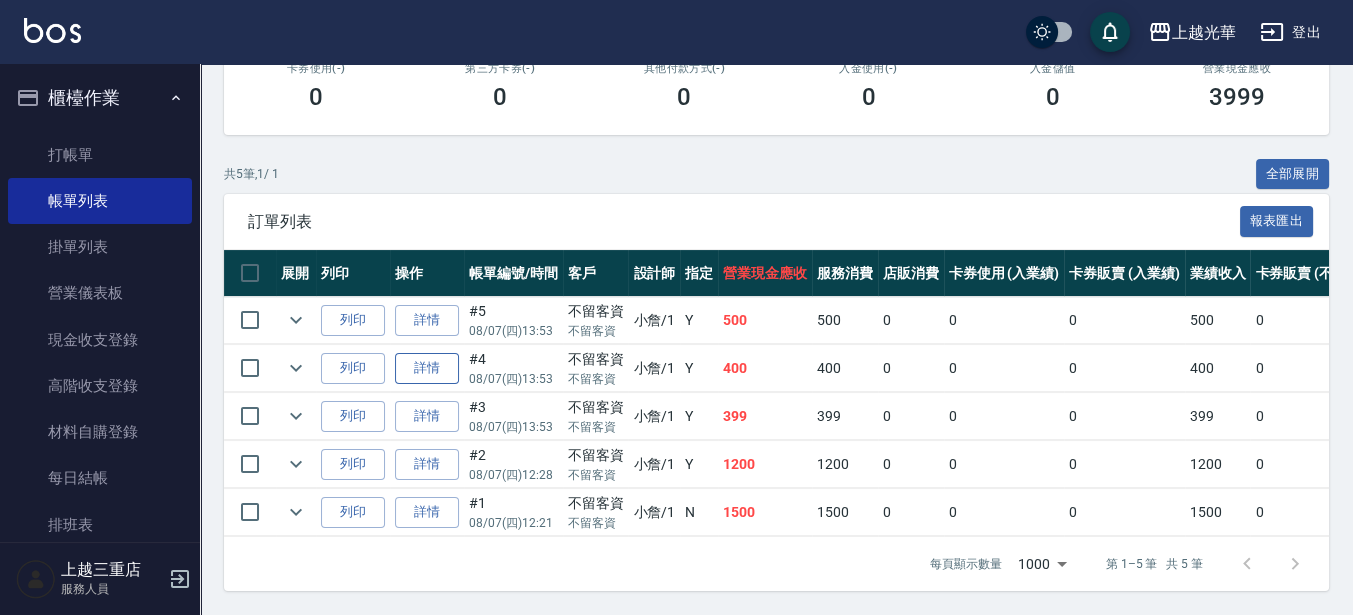 type on "小詹-1" 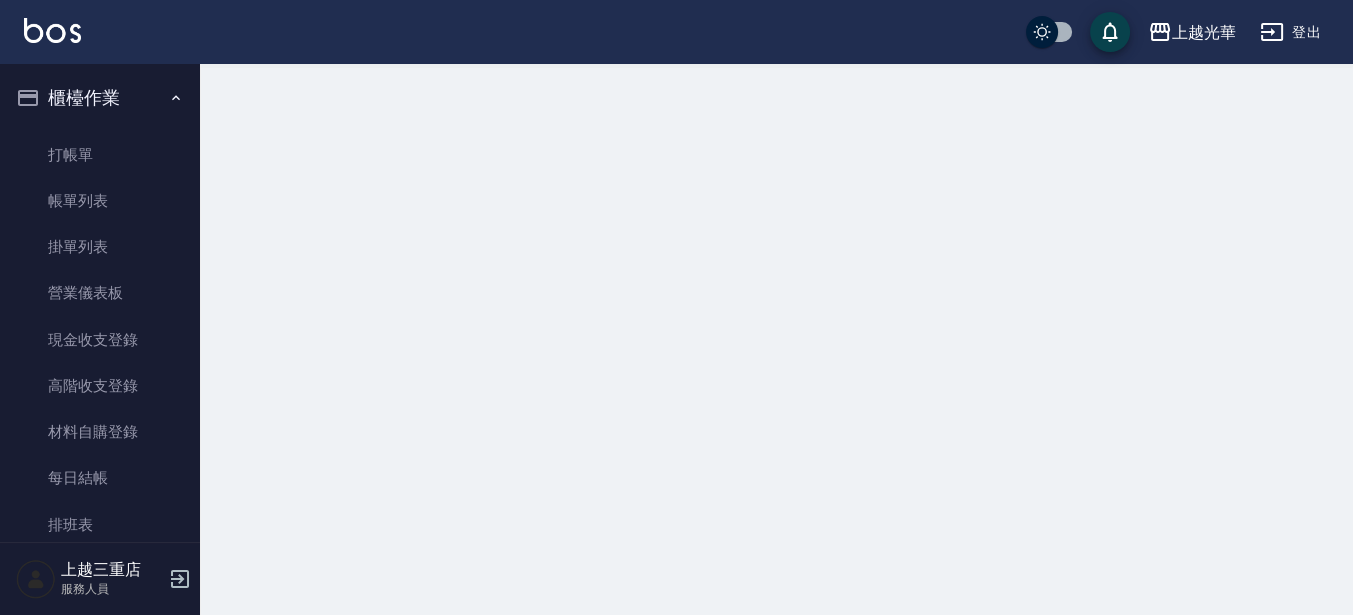 scroll, scrollTop: 0, scrollLeft: 0, axis: both 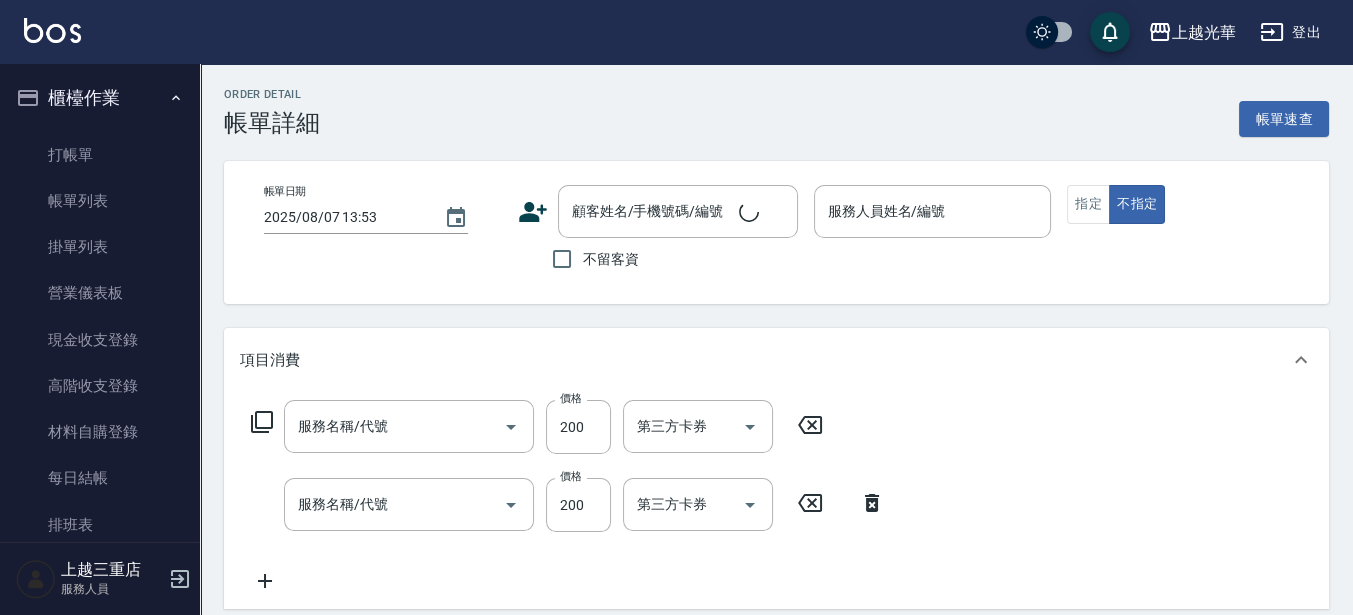 checkbox on "true" 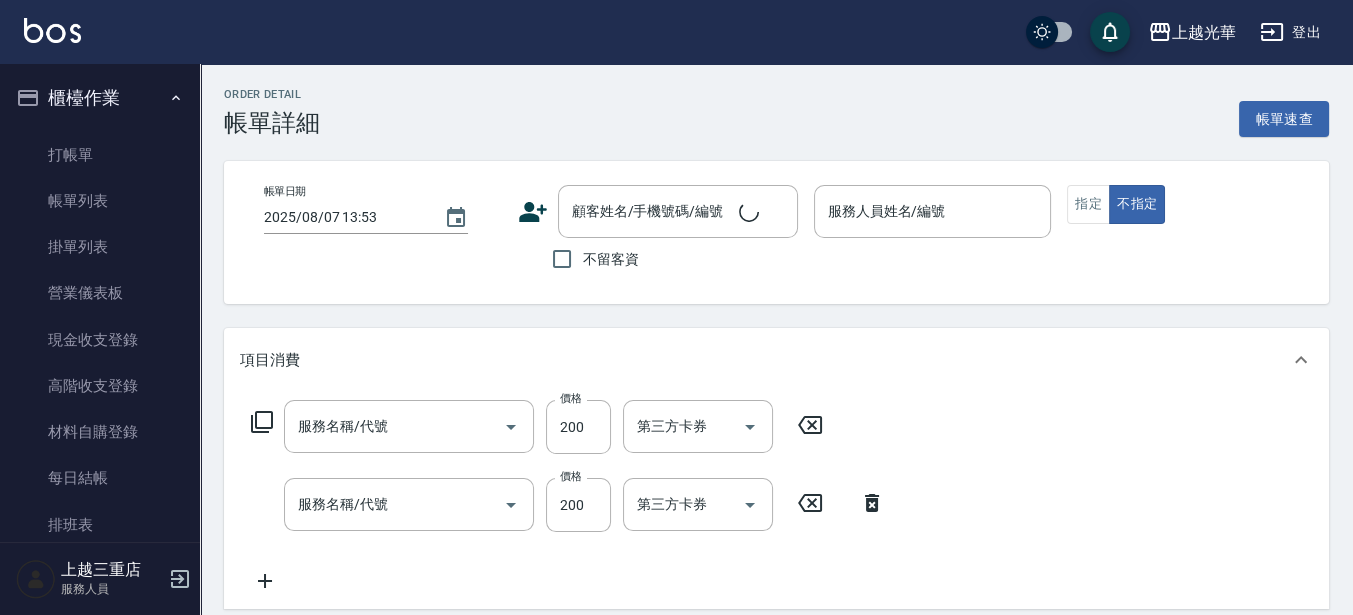 type on "小詹-1" 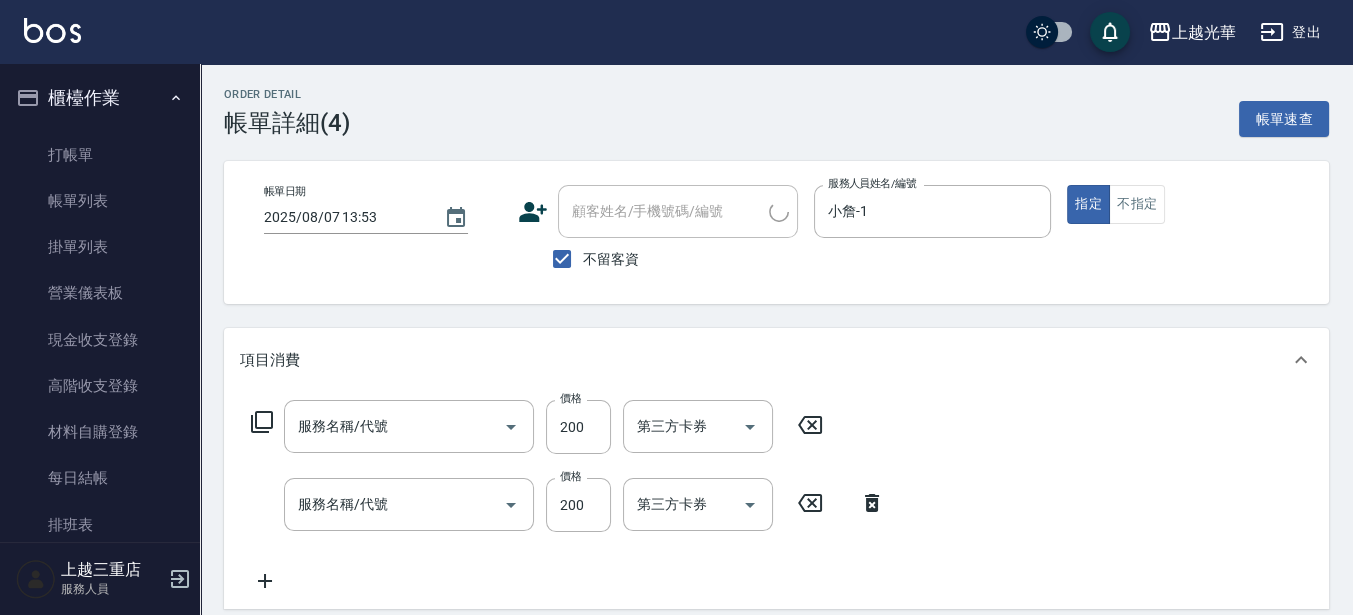 type on "指定洗髮(102)" 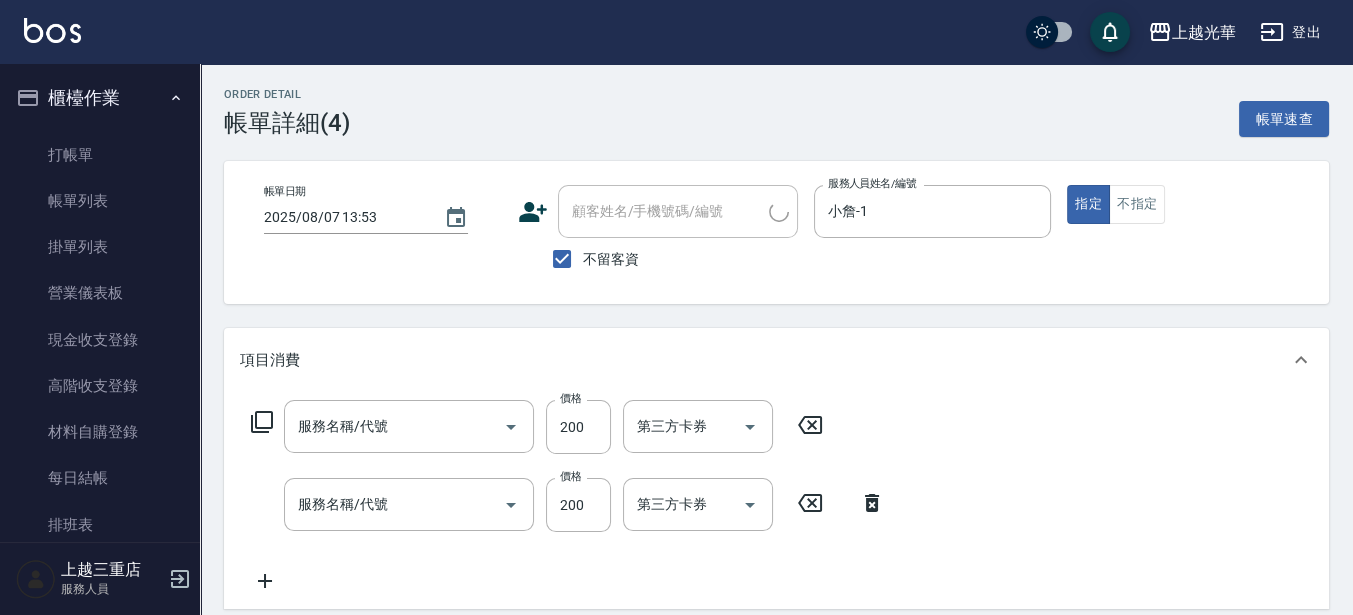 type on "指定單剪(203)" 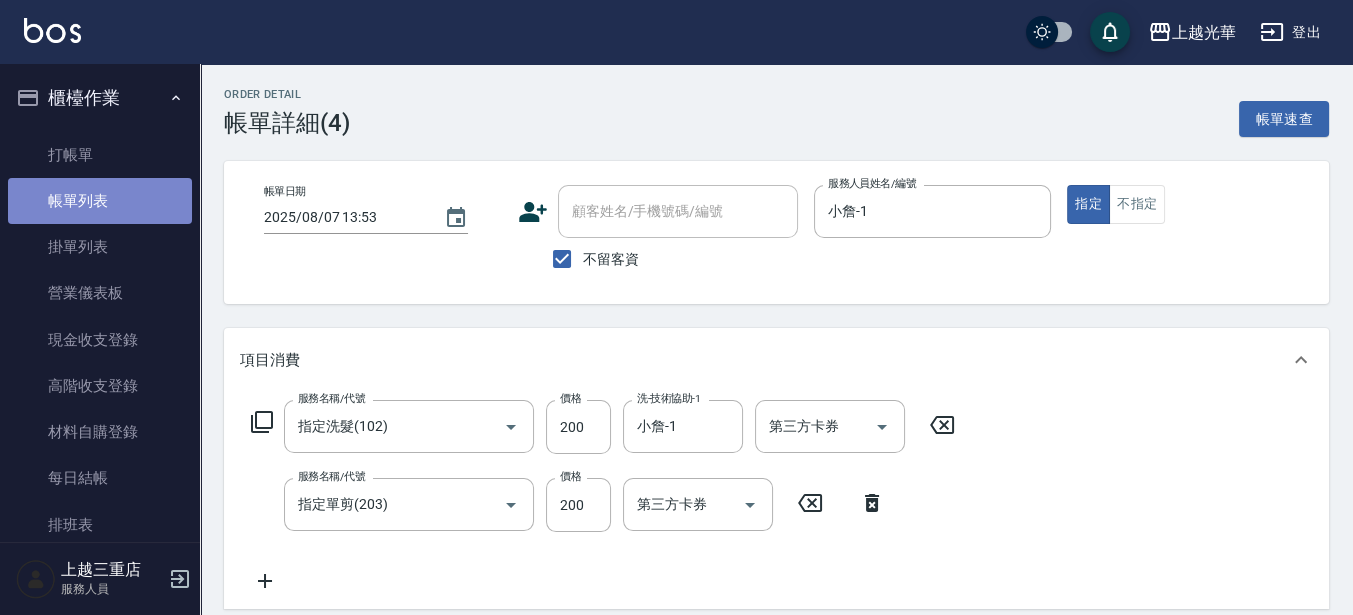 click on "帳單列表" at bounding box center (100, 201) 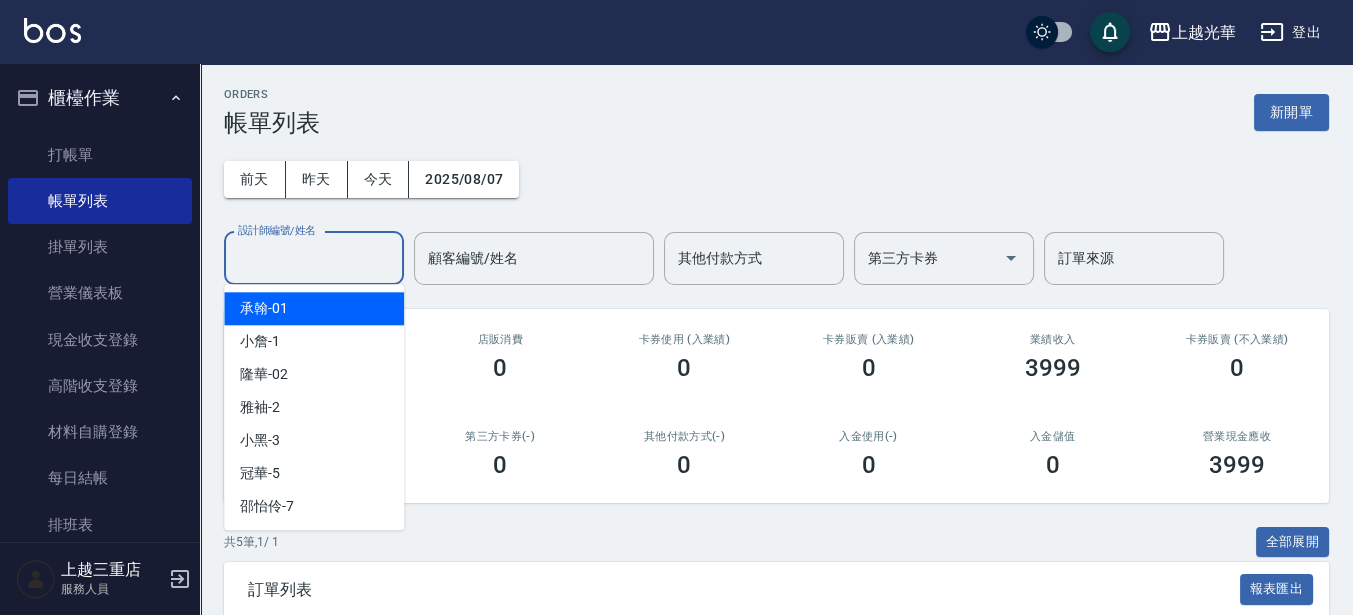 click on "設計師編號/姓名" at bounding box center [314, 258] 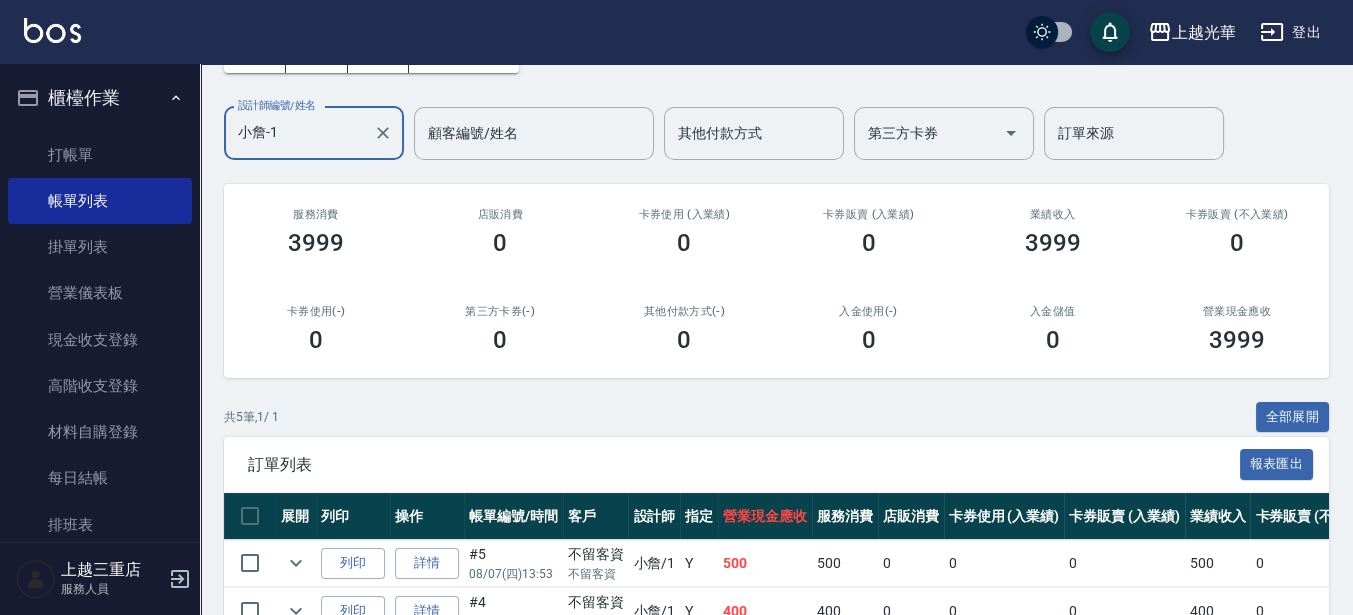 scroll, scrollTop: 375, scrollLeft: 0, axis: vertical 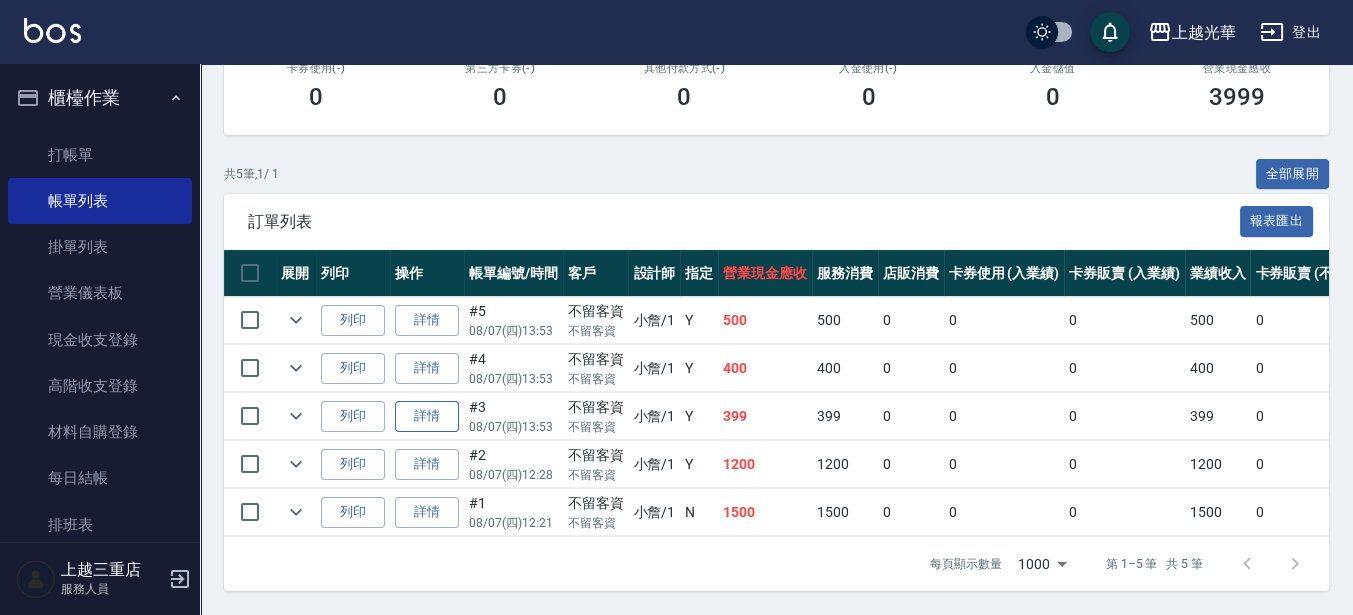 type on "小詹-1" 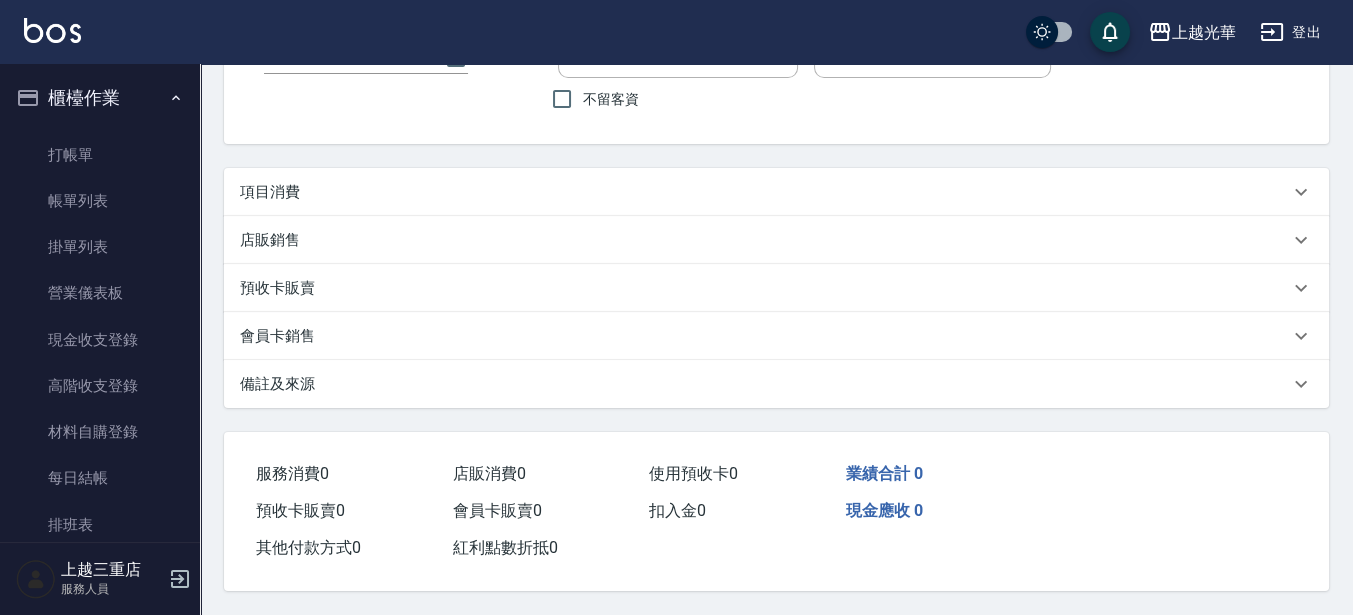 scroll, scrollTop: 0, scrollLeft: 0, axis: both 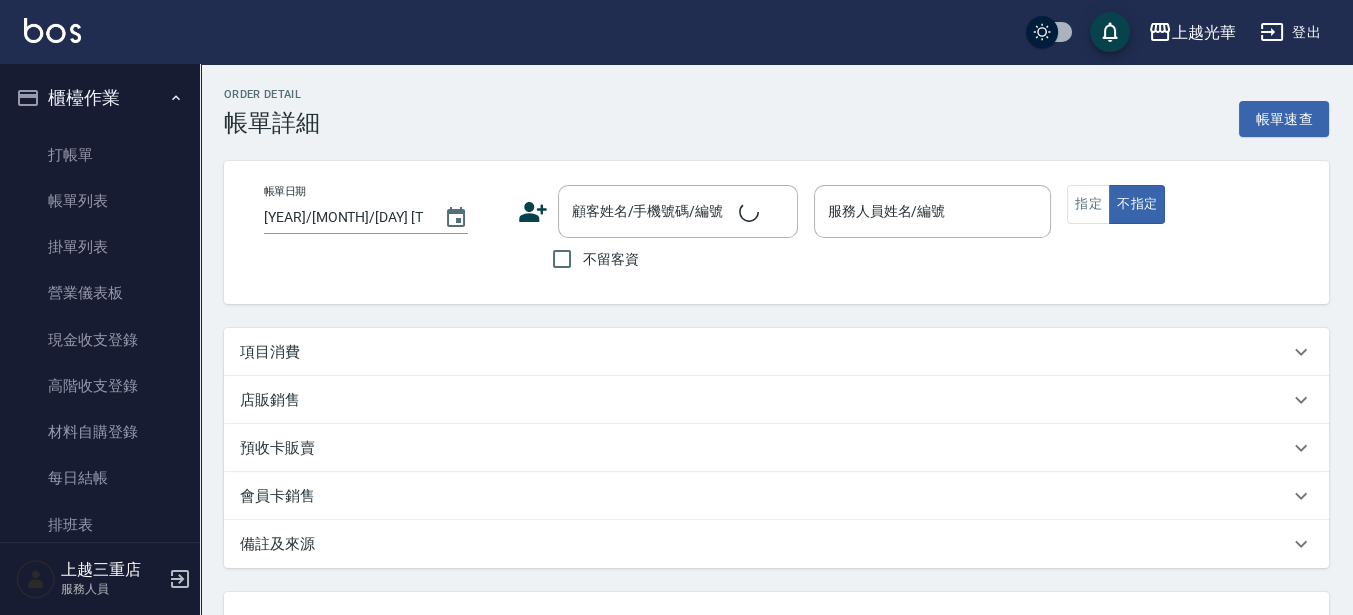 type on "2025/08/07 13:53" 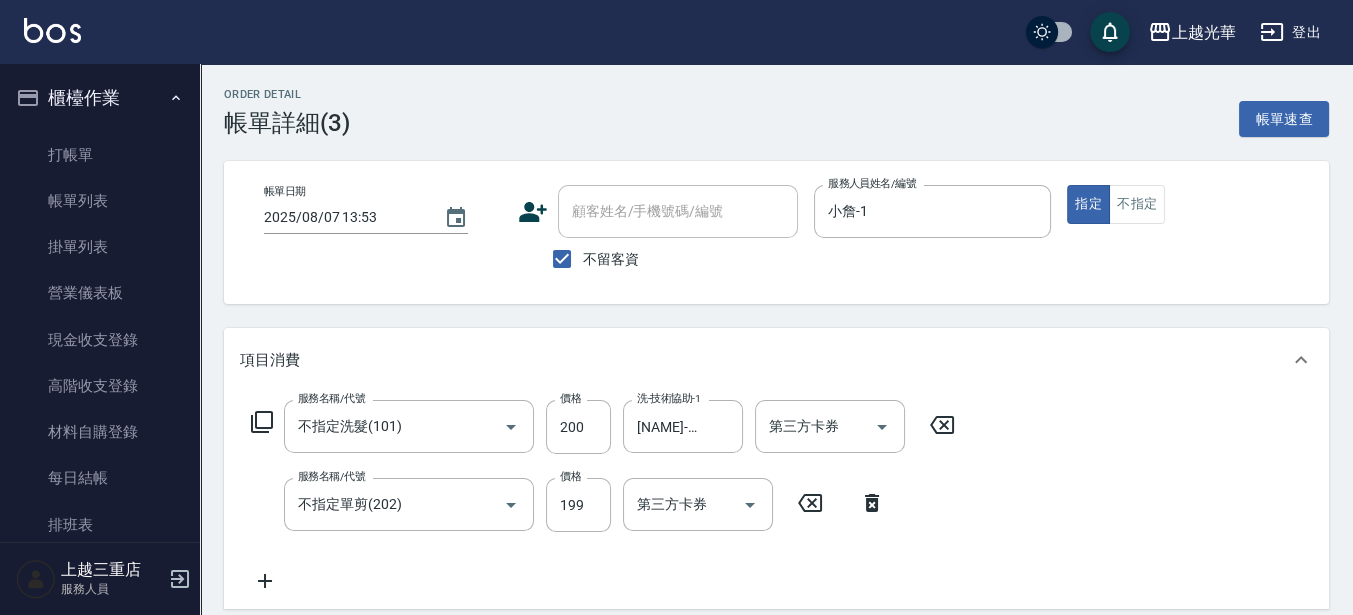 type on "不指定洗髮(101)" 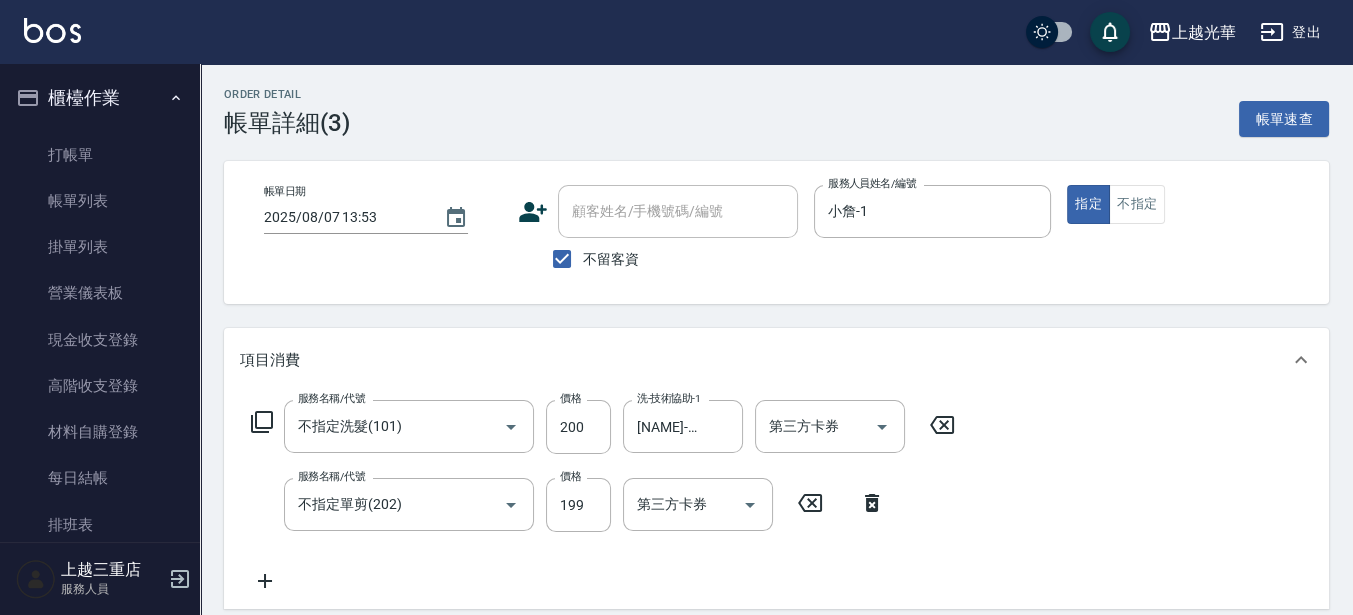 type on "不指定單剪(202)" 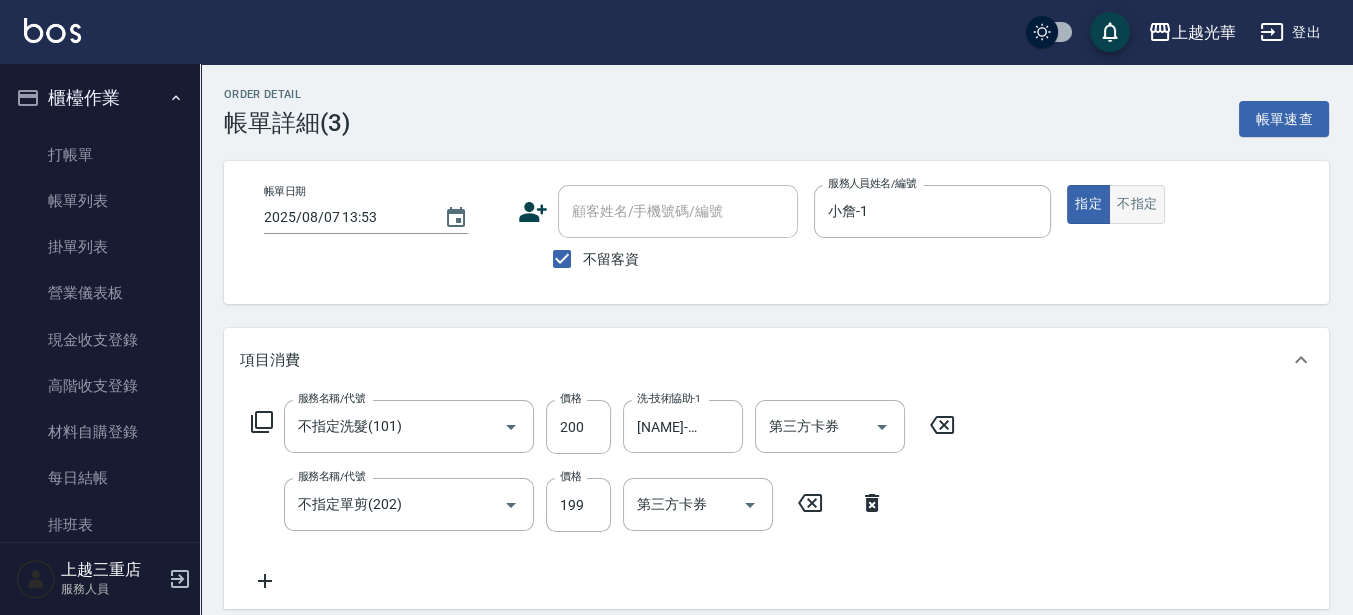 click on "不指定" at bounding box center [1137, 204] 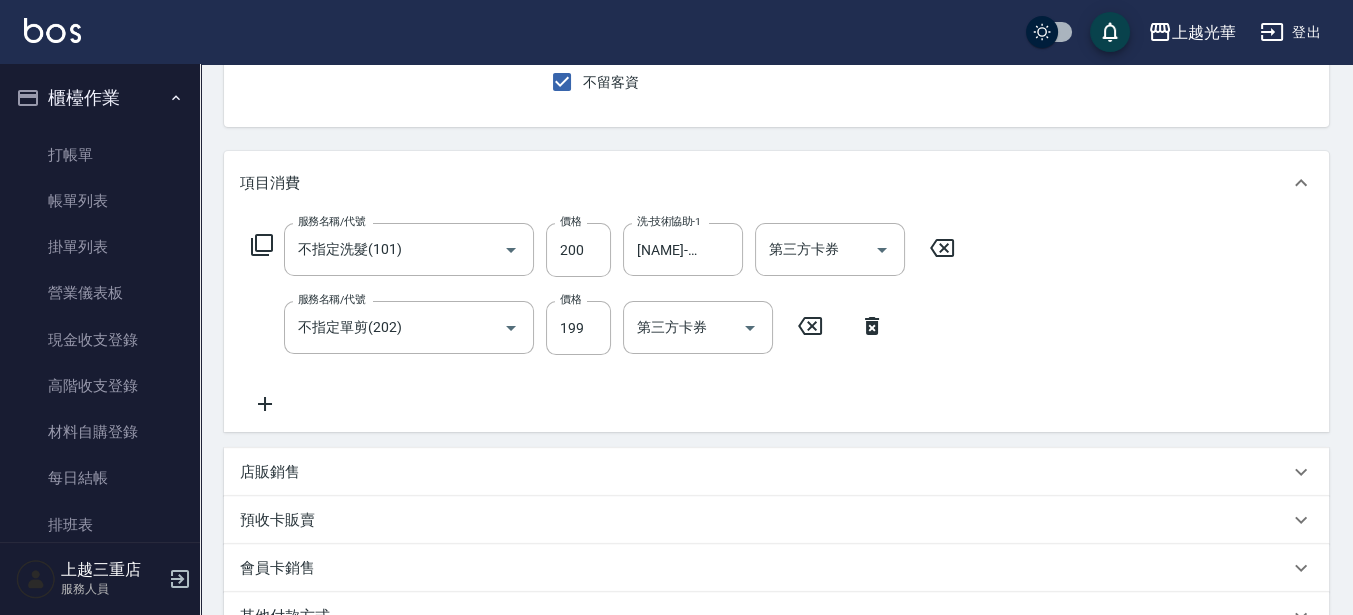scroll, scrollTop: 375, scrollLeft: 0, axis: vertical 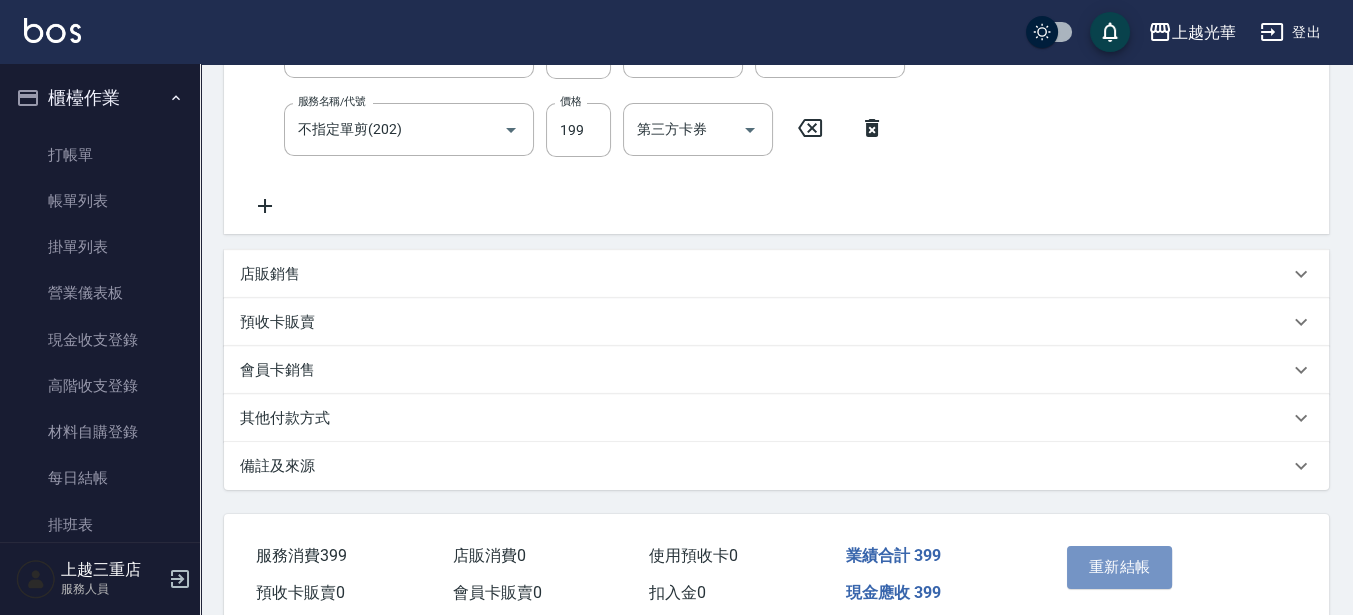 click on "重新結帳" at bounding box center (1120, 567) 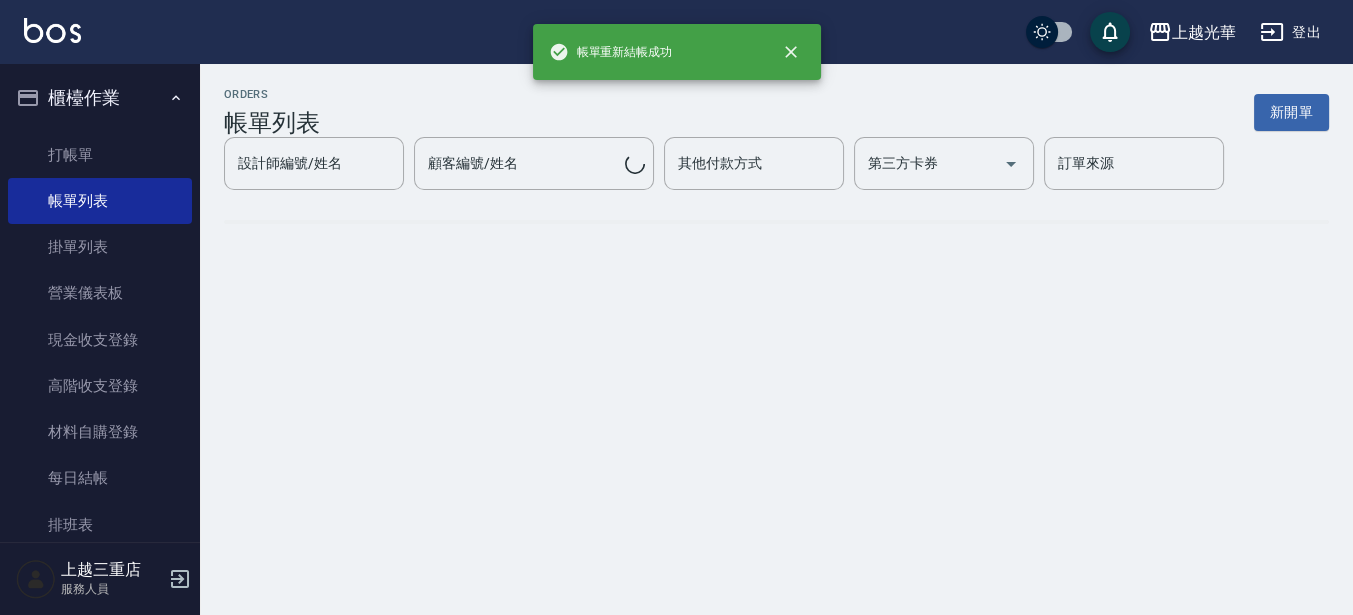 scroll, scrollTop: 0, scrollLeft: 0, axis: both 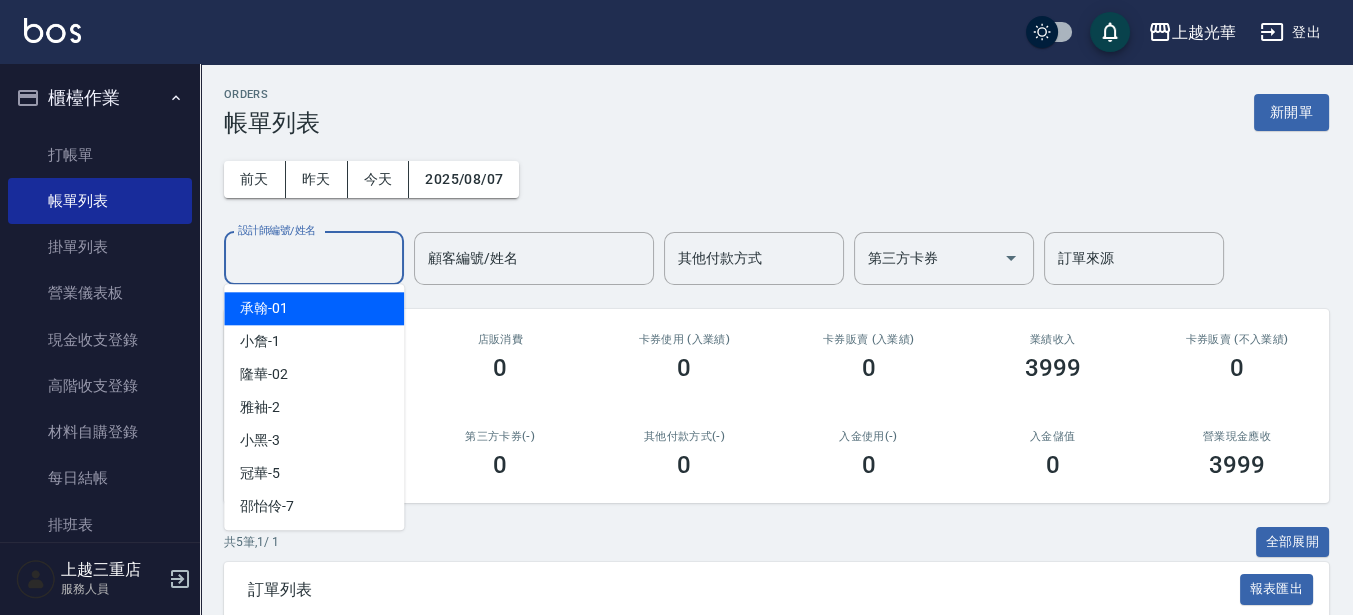 click on "設計師編號/姓名" at bounding box center [314, 258] 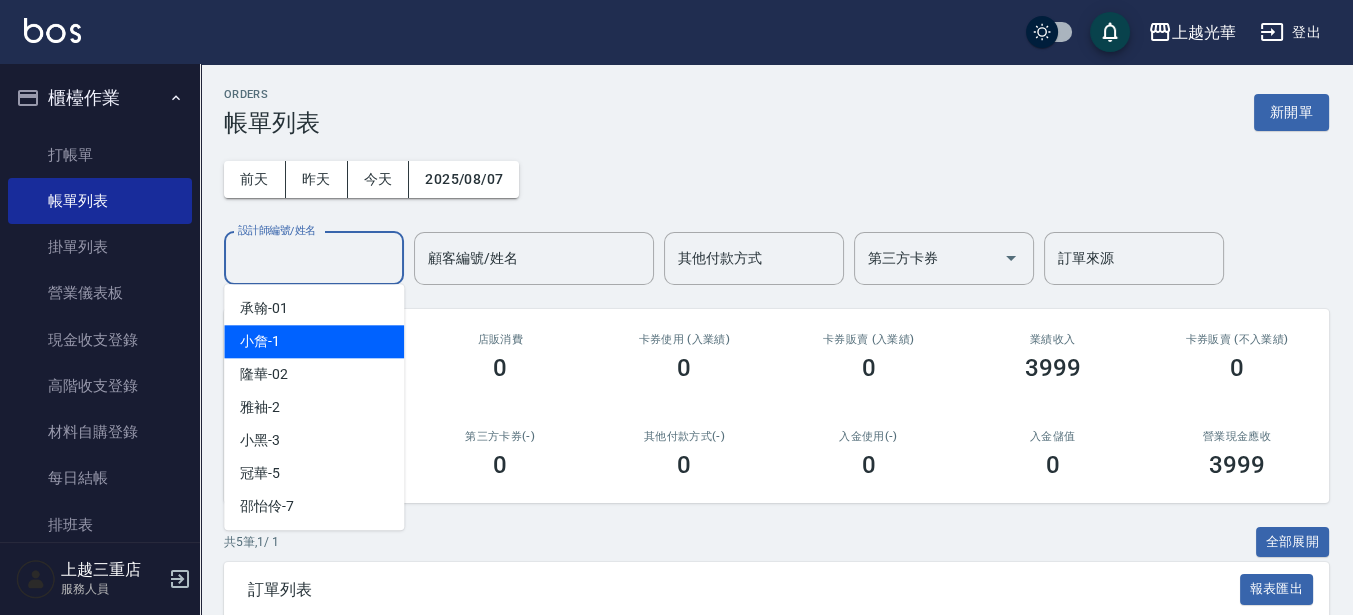 click on "小詹 -1" at bounding box center [314, 341] 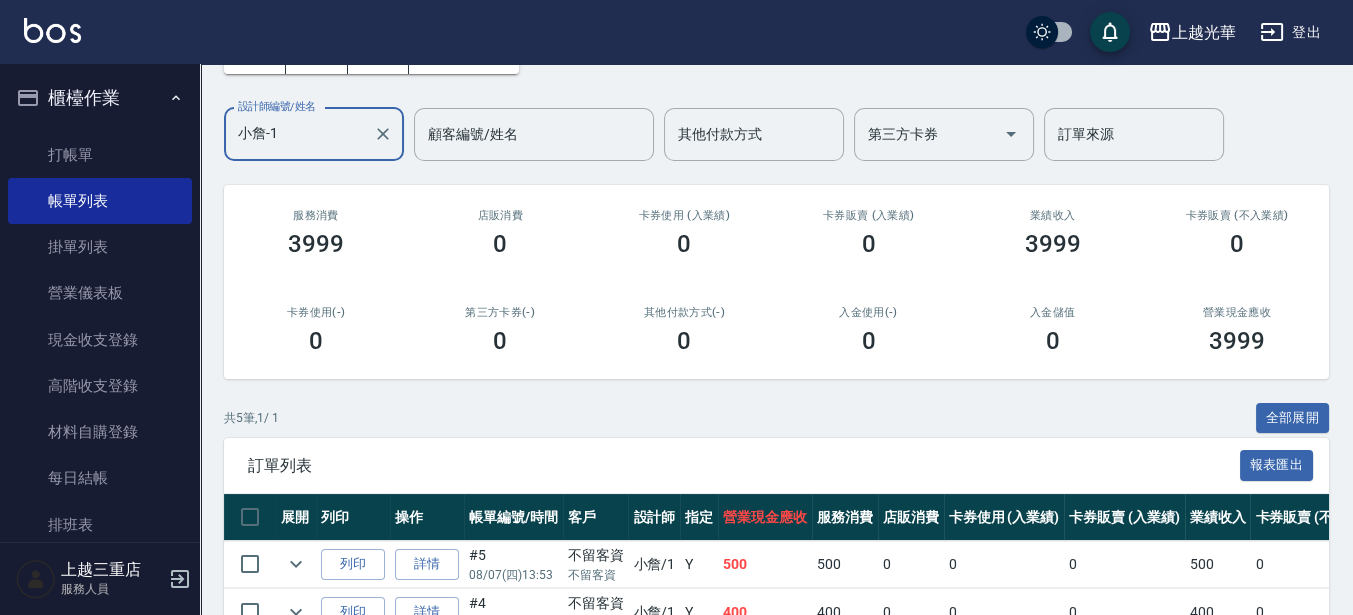 scroll, scrollTop: 382, scrollLeft: 0, axis: vertical 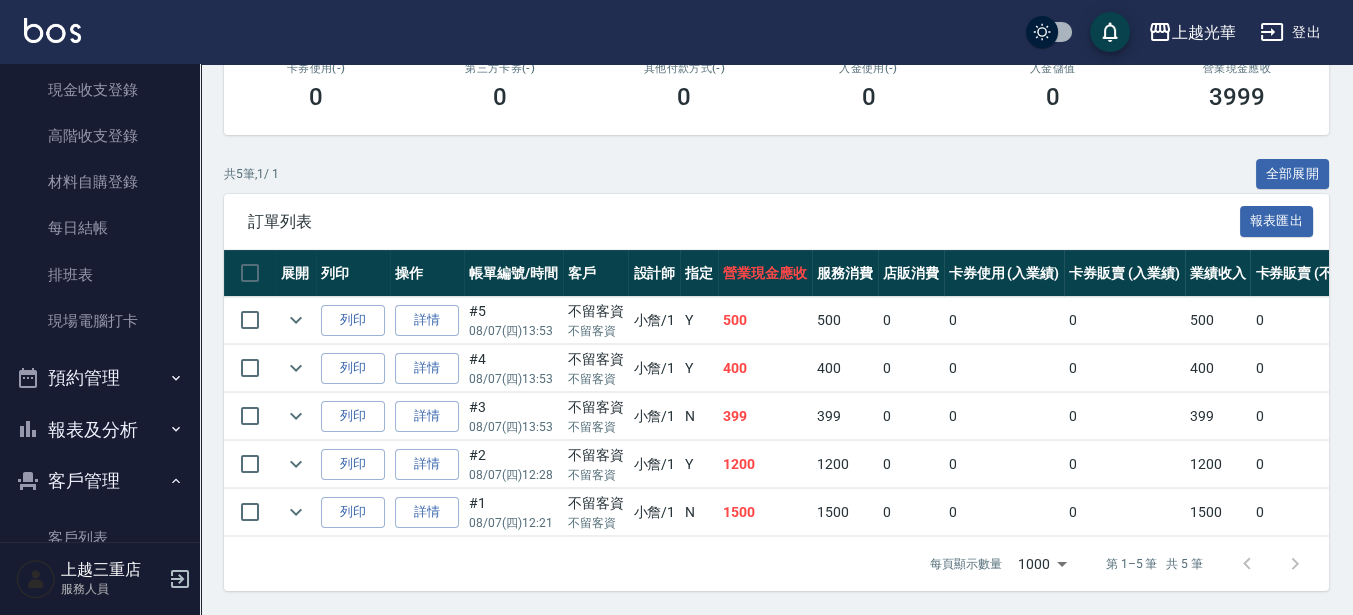 click on "報表及分析" at bounding box center [100, 430] 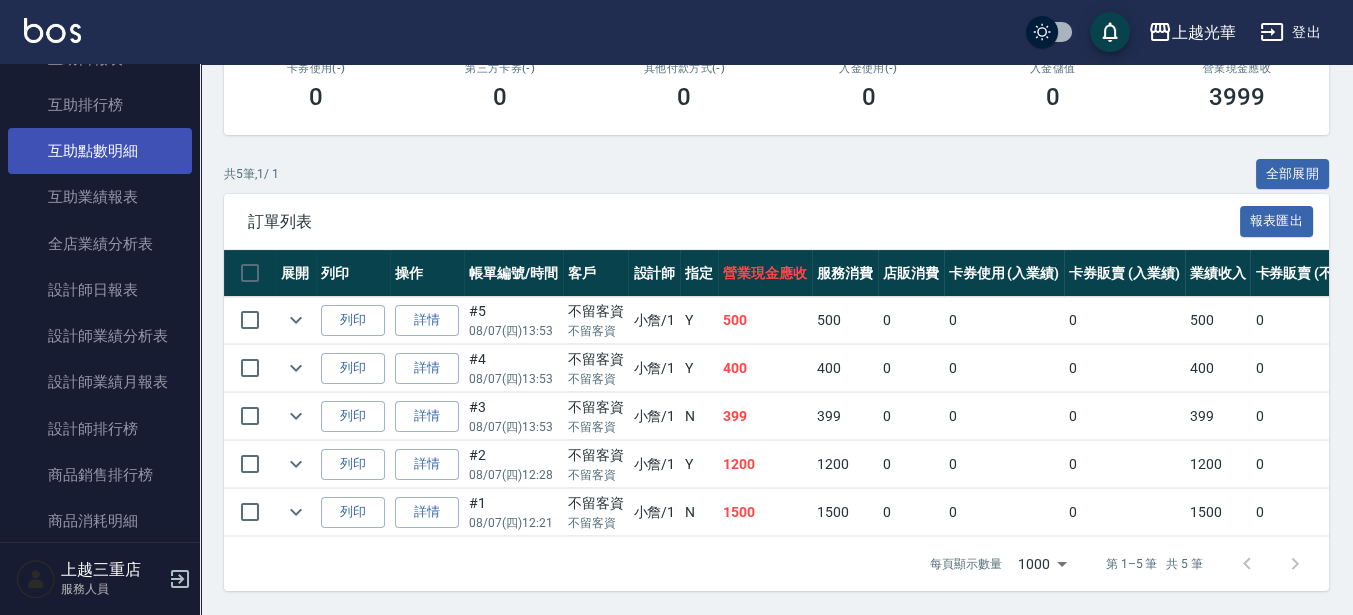 scroll, scrollTop: 875, scrollLeft: 0, axis: vertical 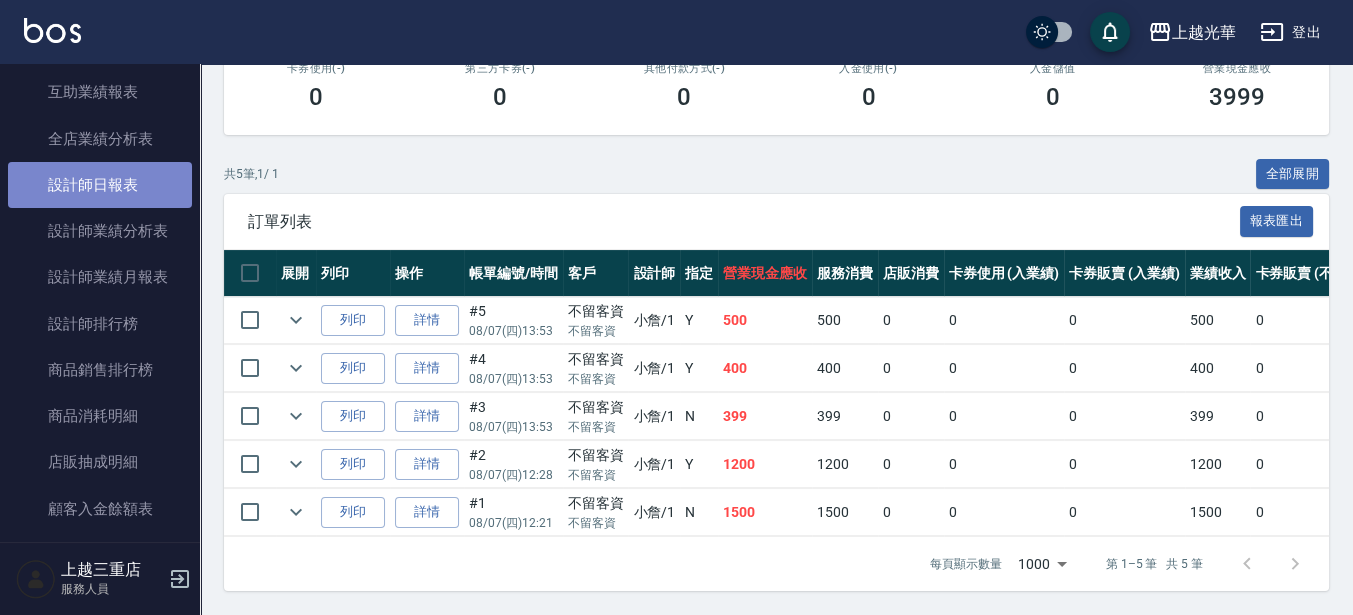 click on "設計師日報表" at bounding box center (100, 185) 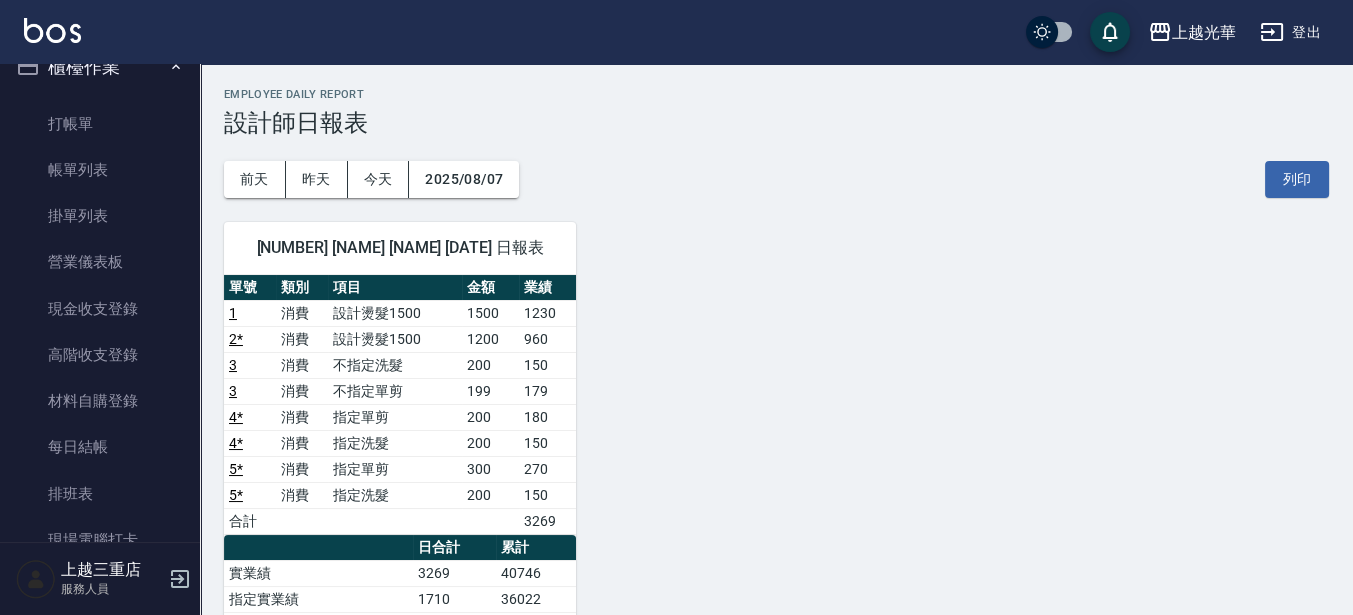 scroll, scrollTop: 0, scrollLeft: 0, axis: both 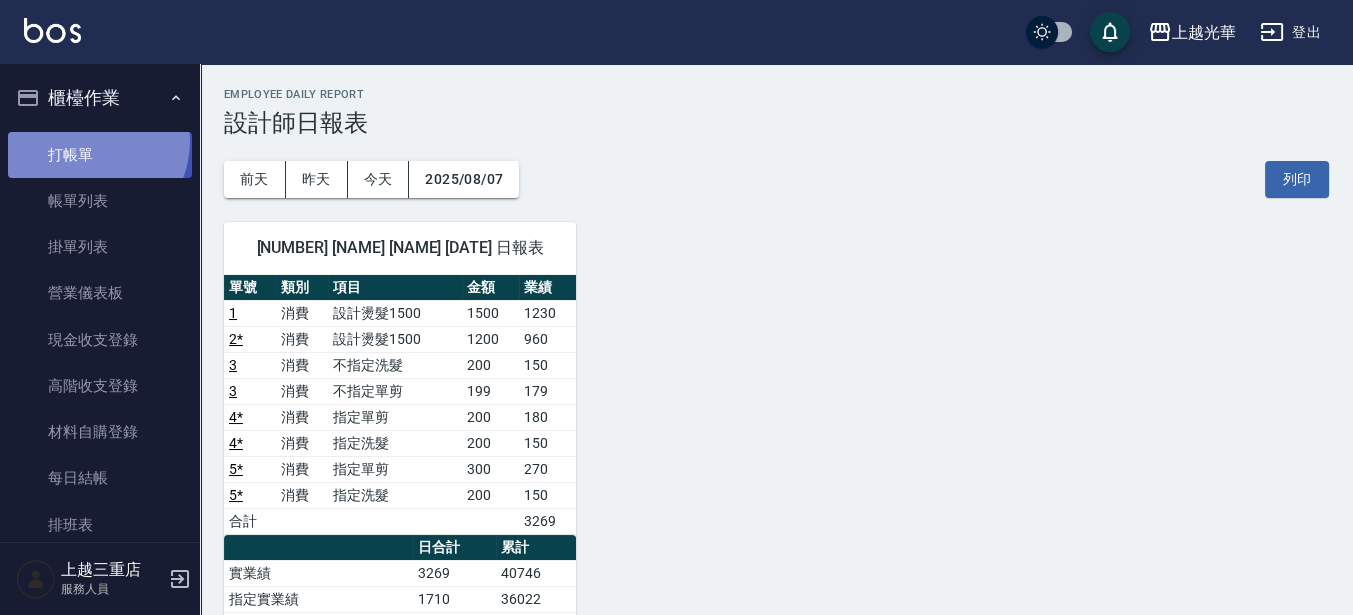 click on "打帳單" at bounding box center (100, 155) 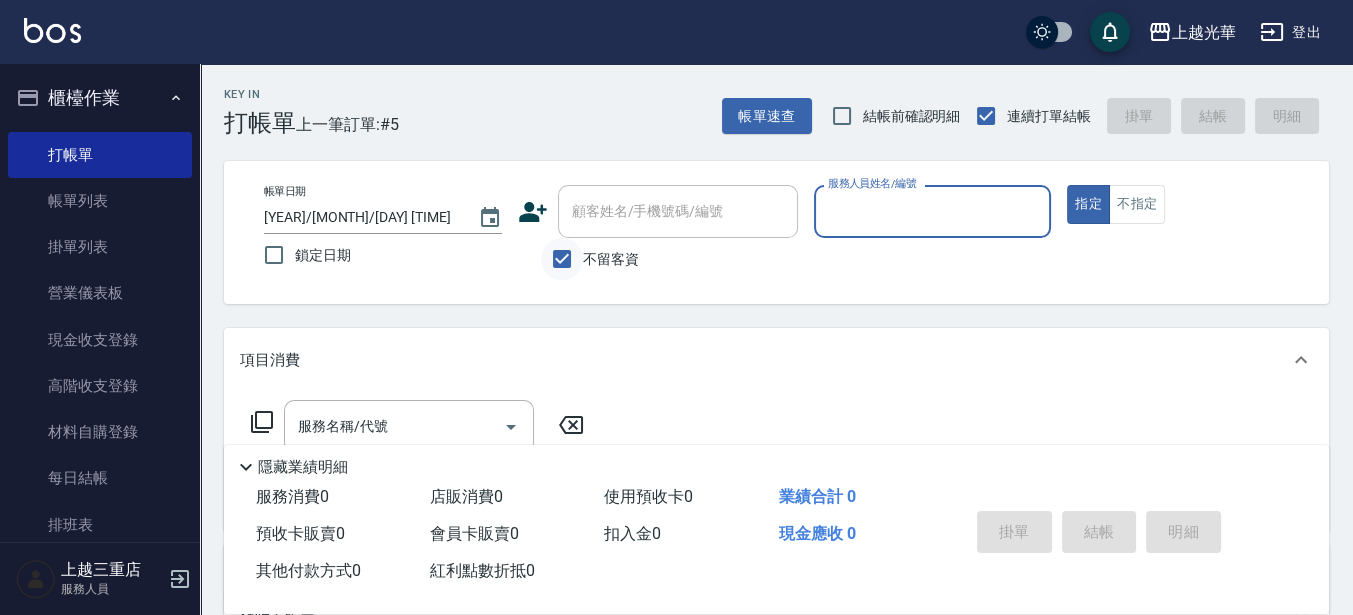 click on "不留客資" at bounding box center (562, 259) 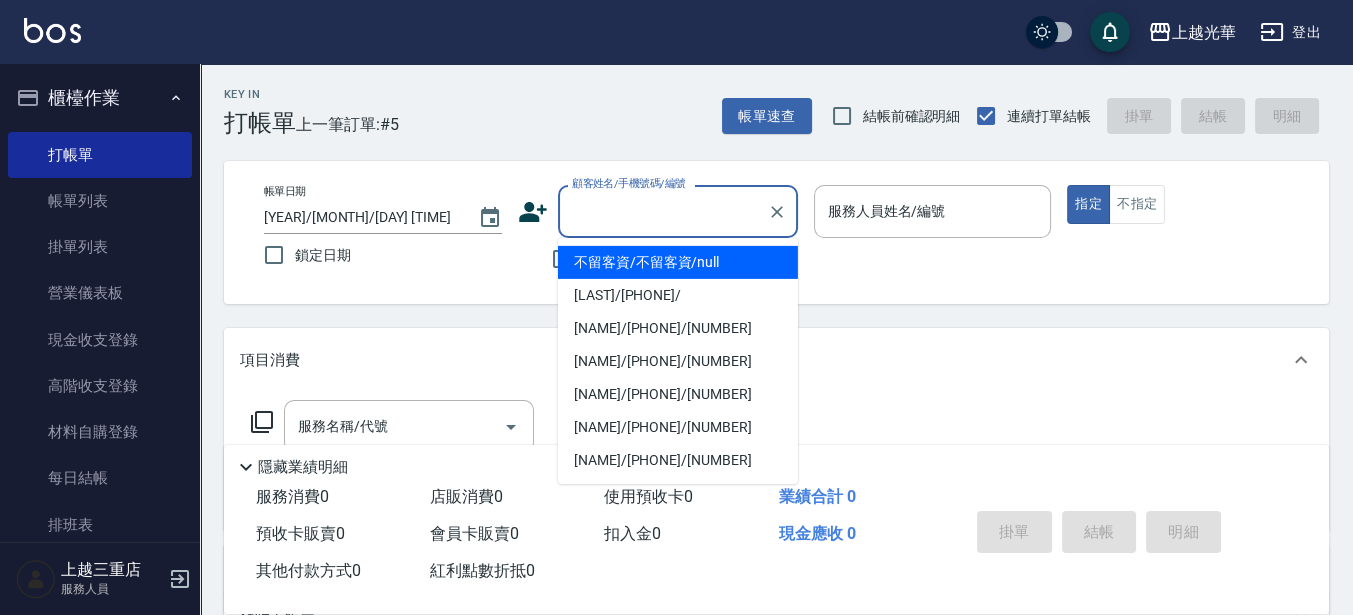 click on "顧客姓名/手機號碼/編號" at bounding box center (663, 211) 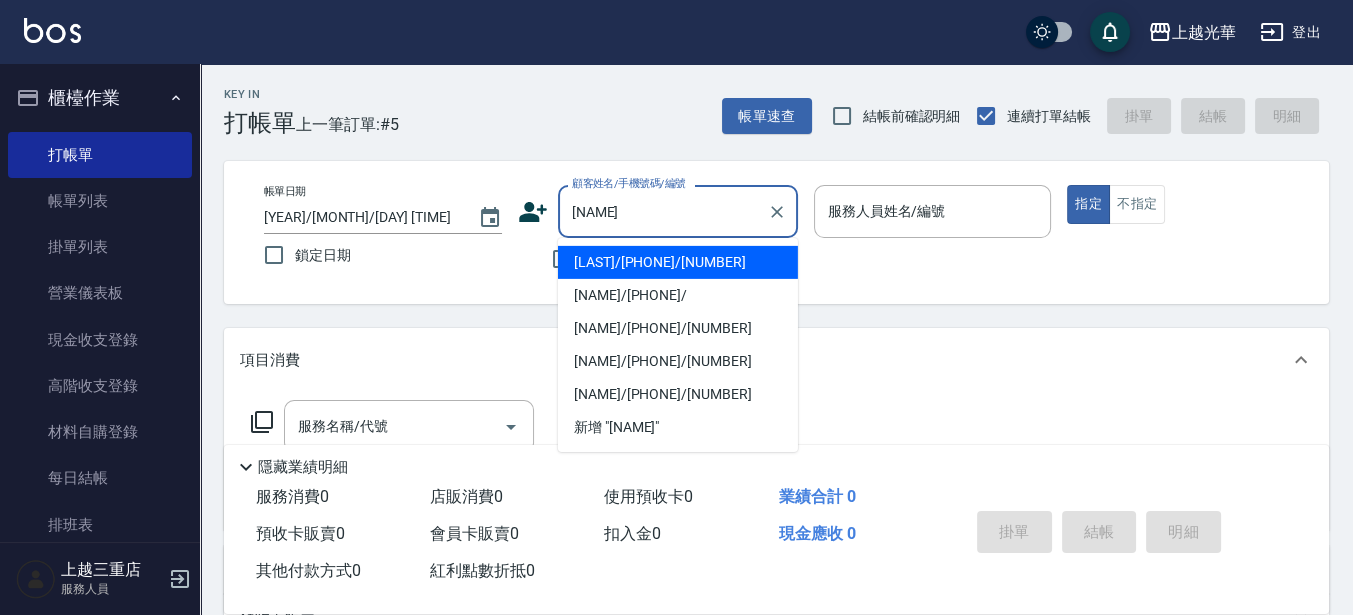 click on "李素梅/0965628938/2385" at bounding box center (678, 262) 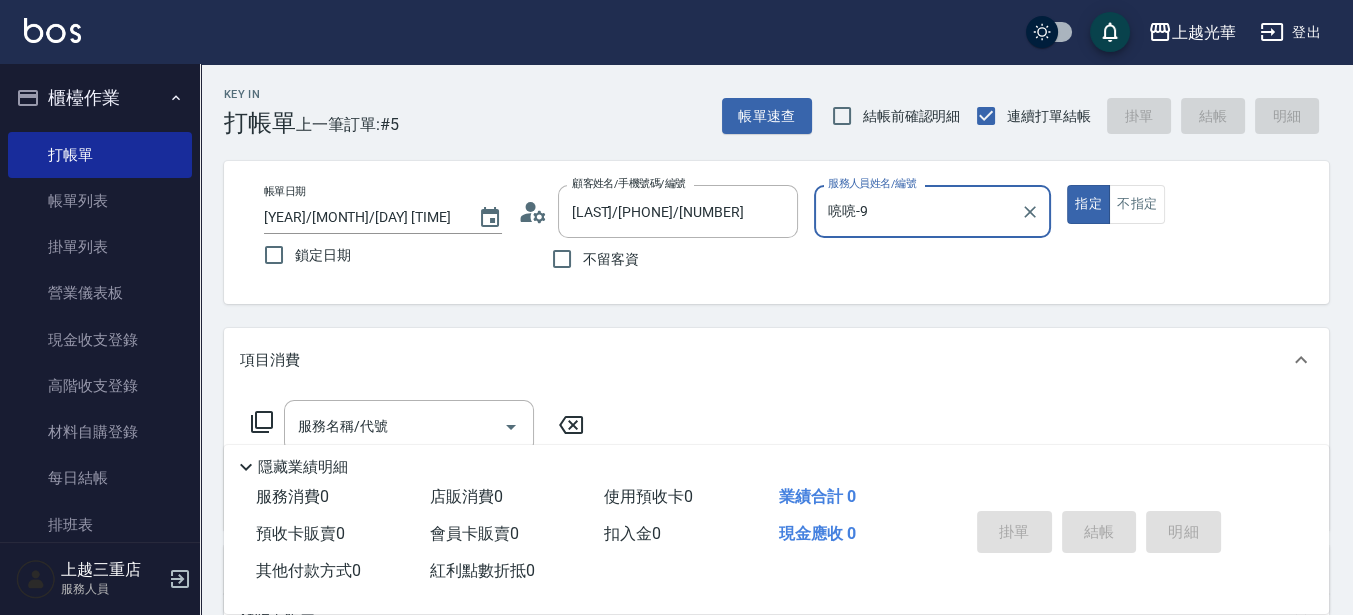 type on "喨喨-9" 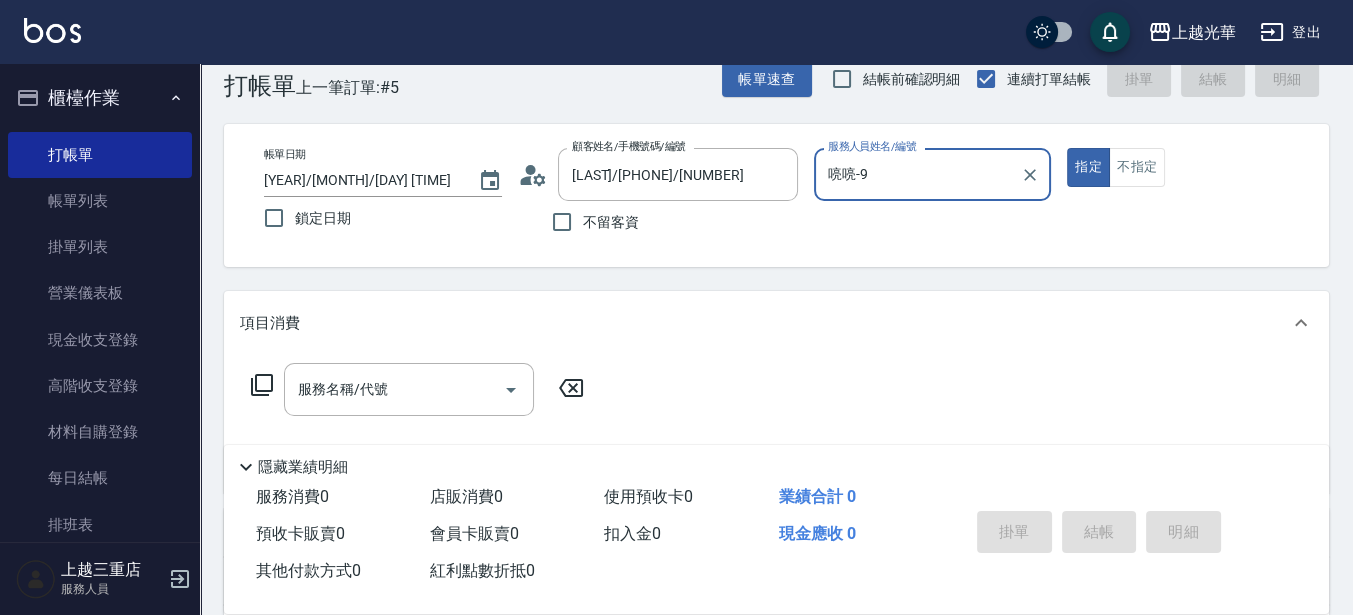 scroll, scrollTop: 125, scrollLeft: 0, axis: vertical 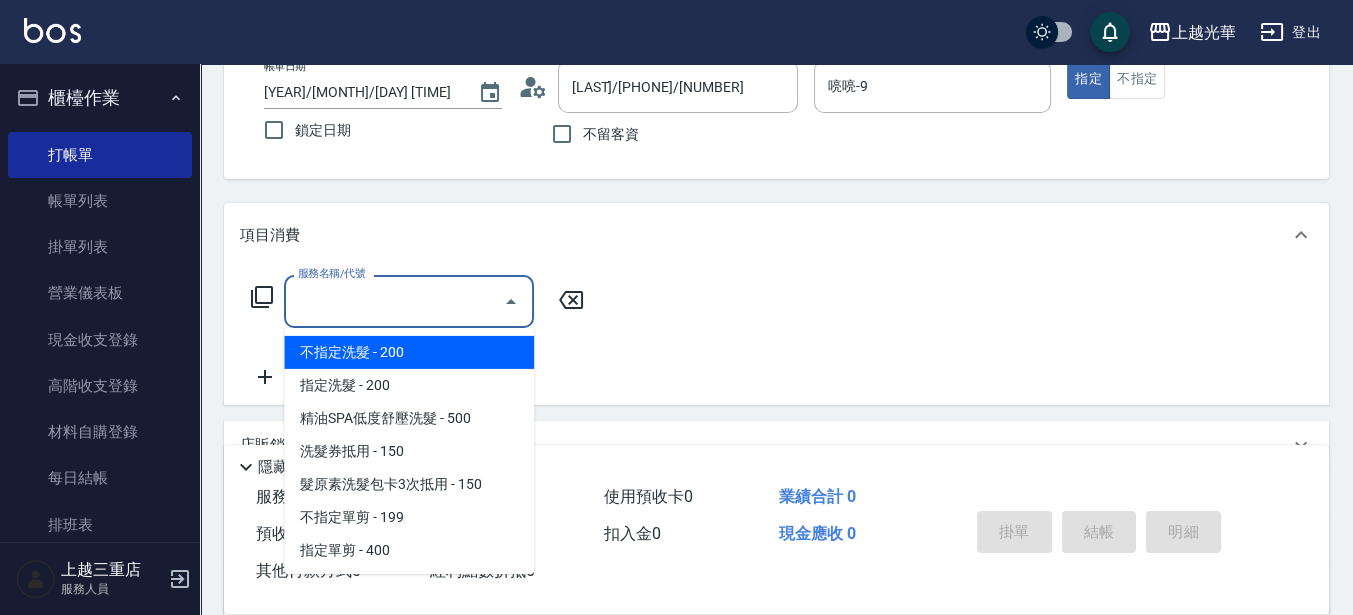 click on "服務名稱/代號" at bounding box center [394, 301] 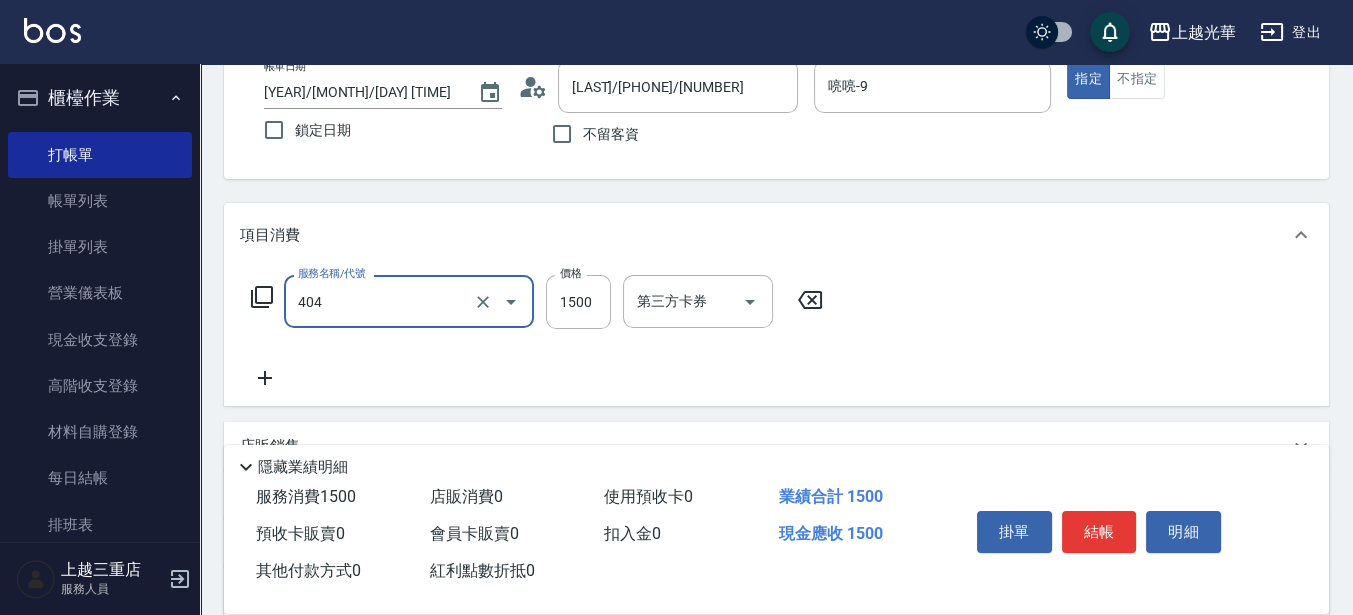 type on "設計染髮(404)" 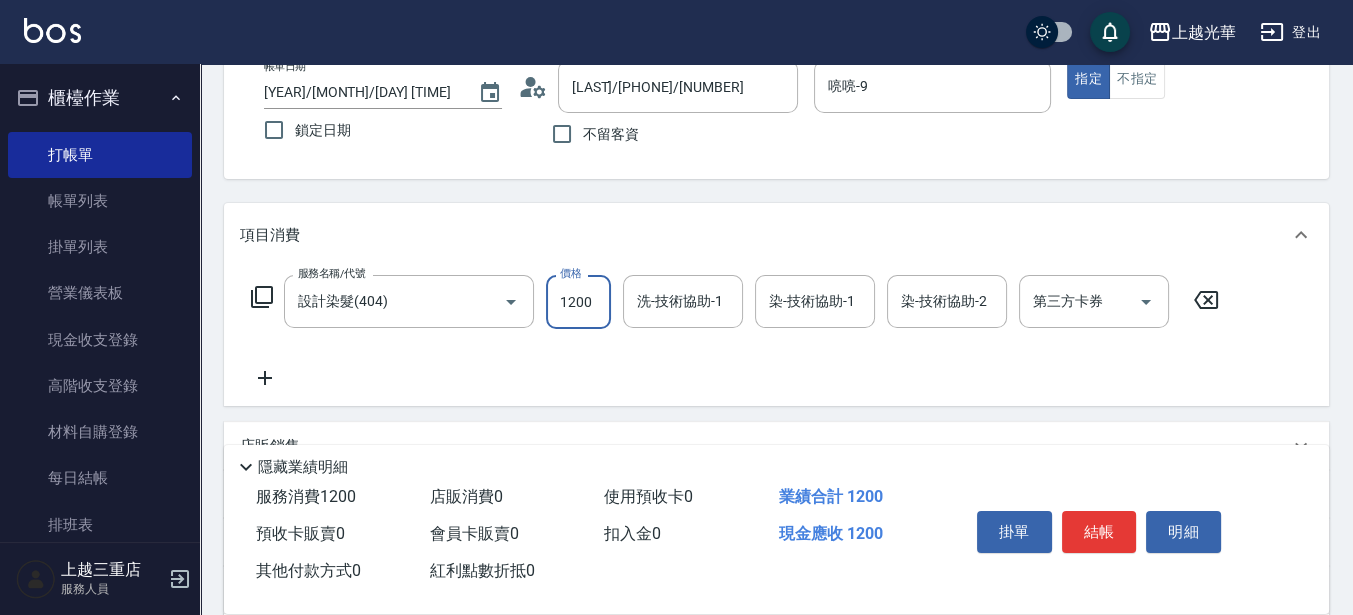type on "1200" 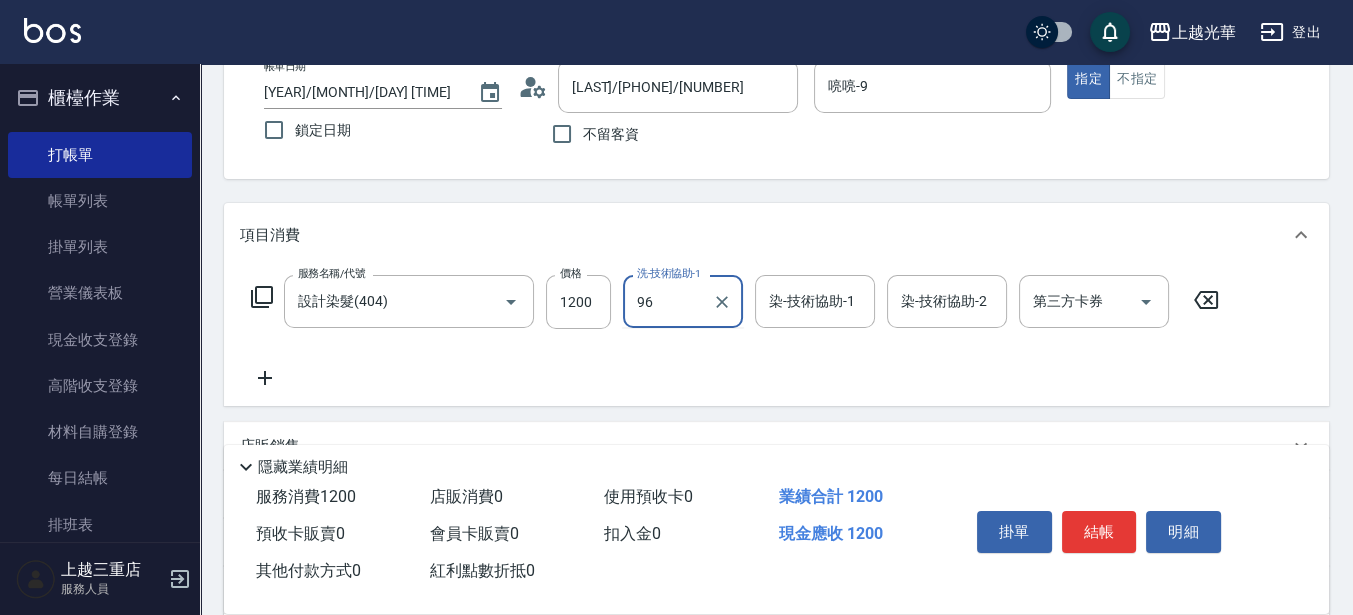 type on "96" 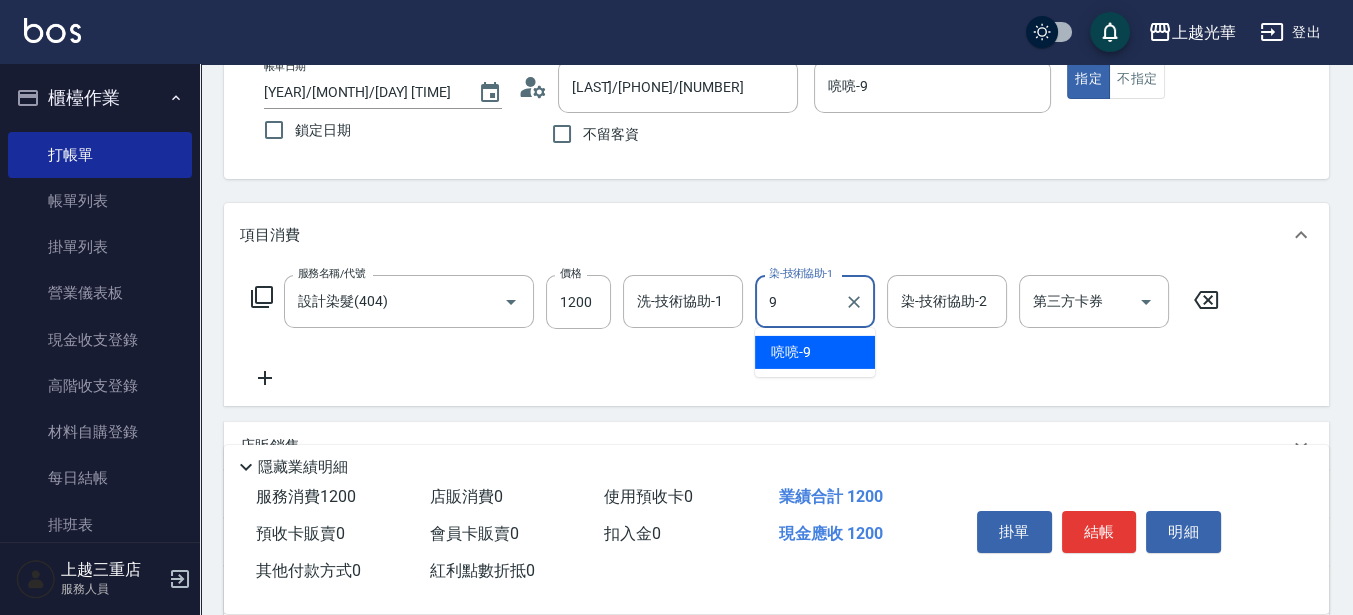 type on "喨喨-9" 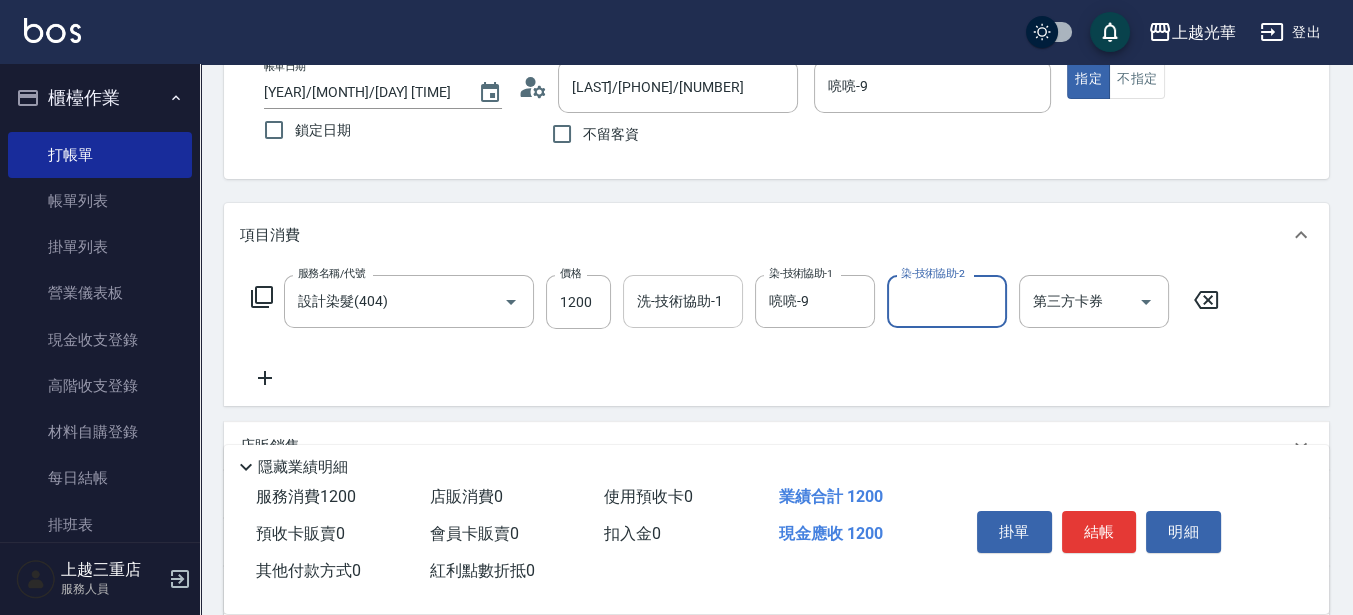 click on "洗-技術協助-1" at bounding box center (683, 301) 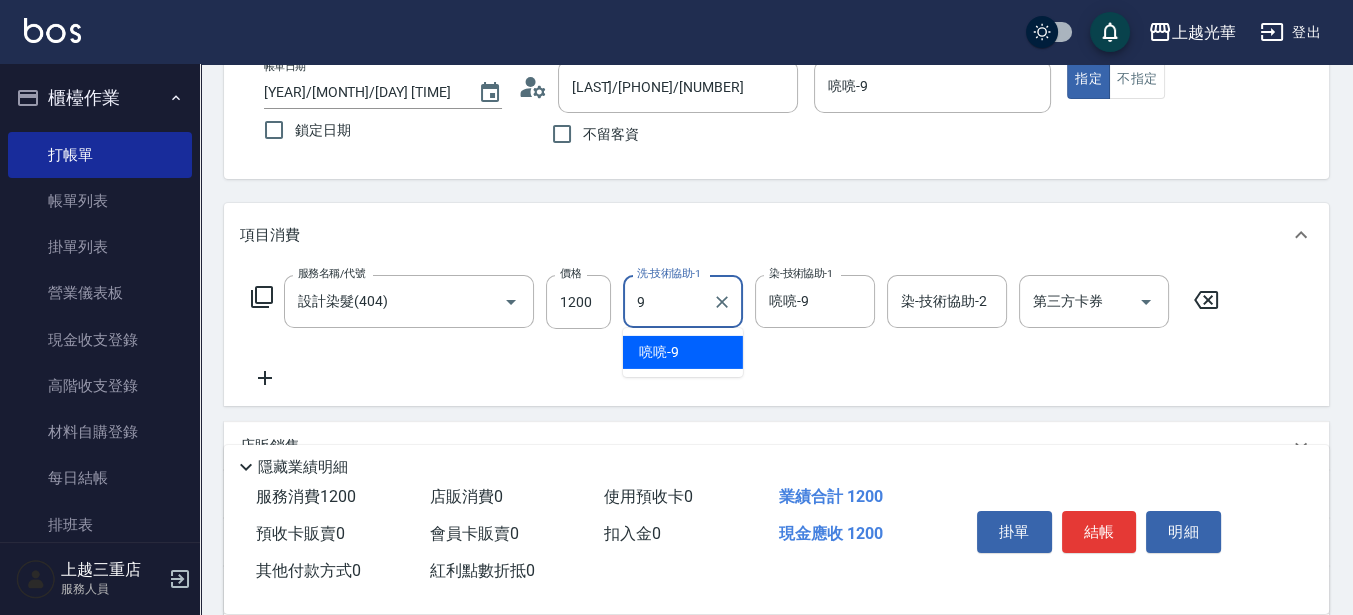 type on "喨喨-9" 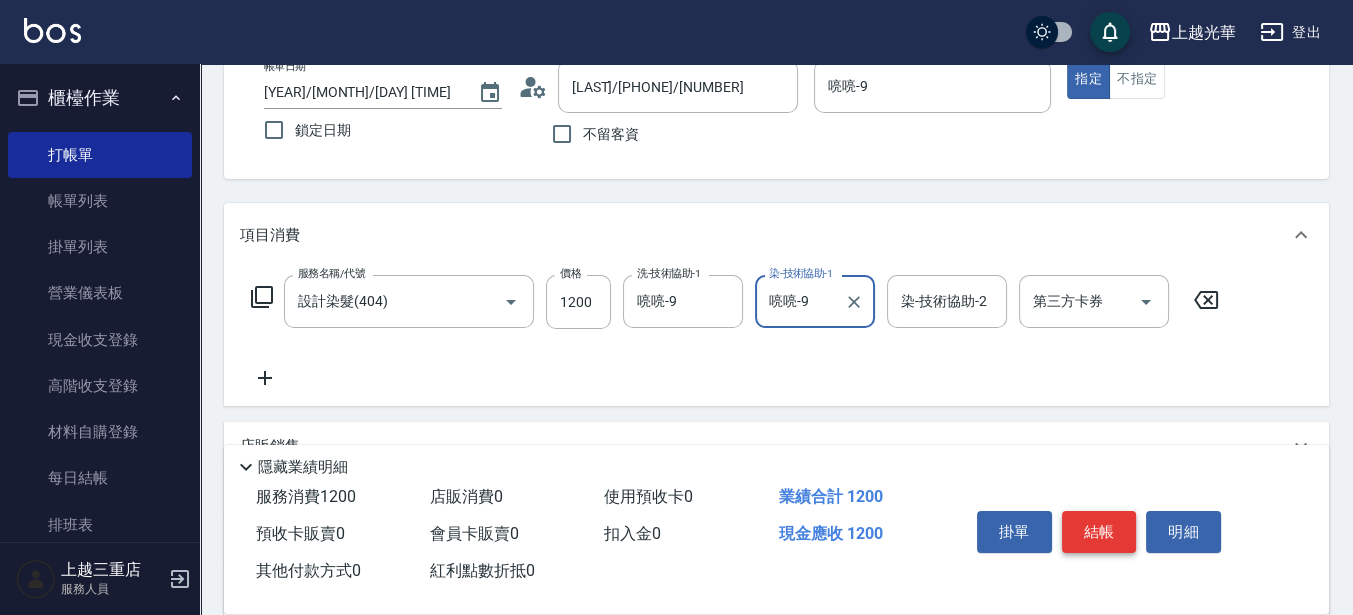 click on "結帳" at bounding box center [1099, 532] 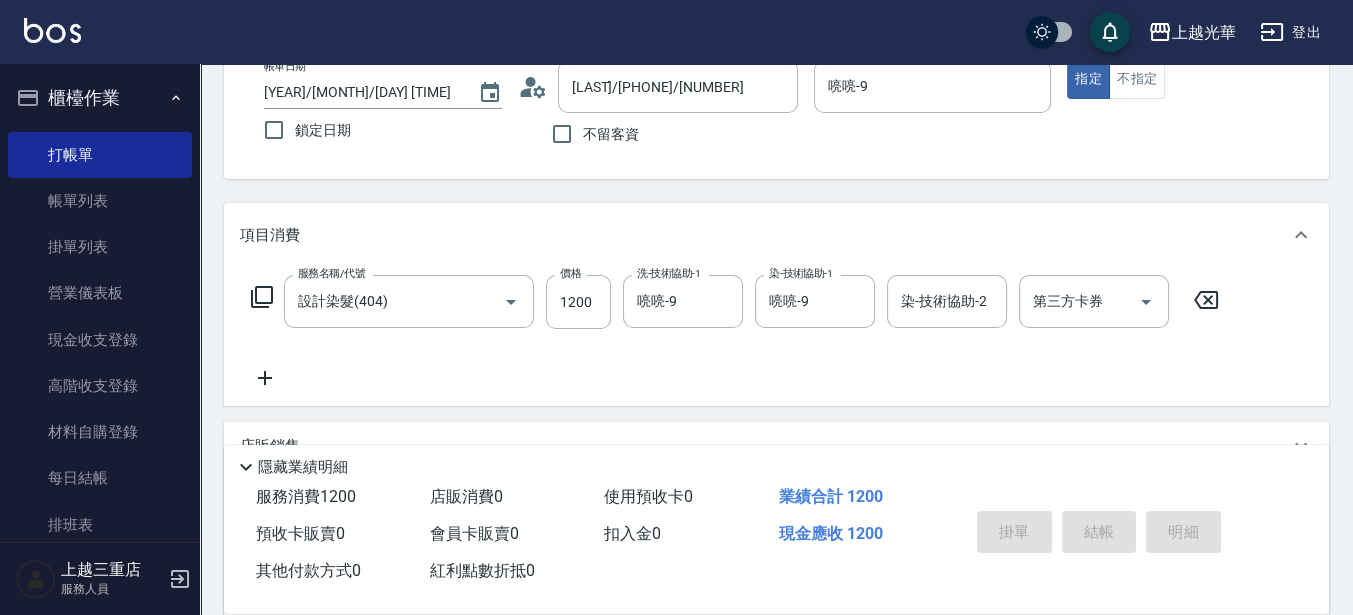 type on "2025/08/07 13:59" 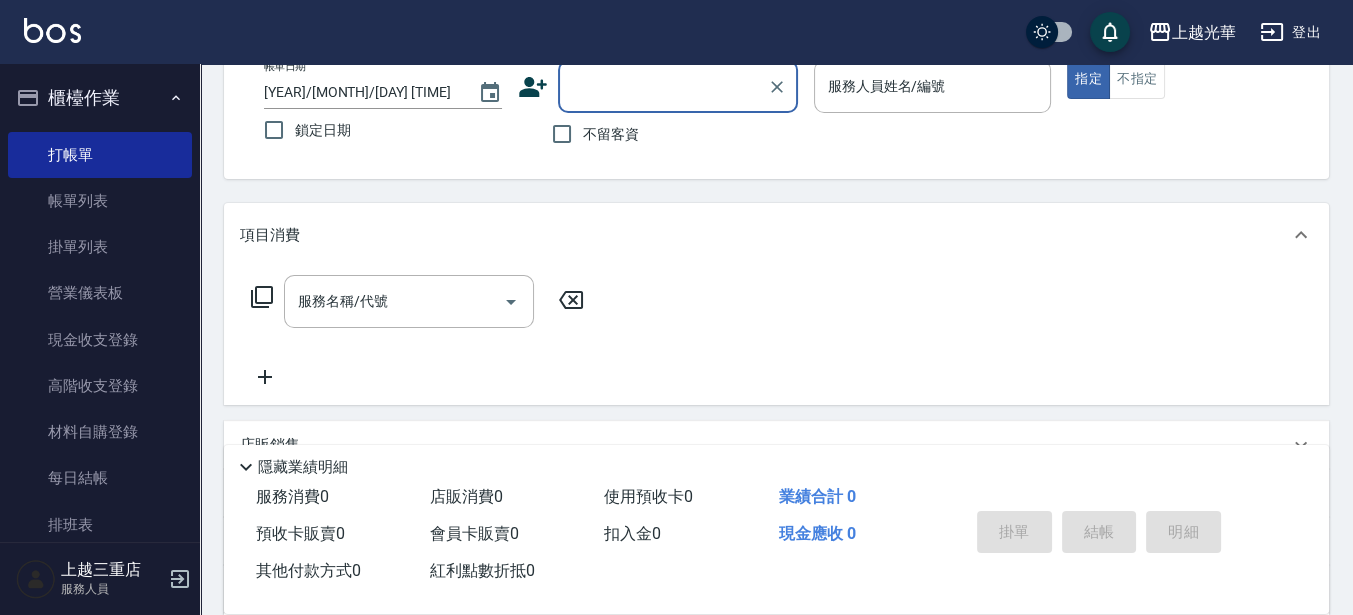 click on "上越光華 登出 櫃檯作業 打帳單 帳單列表 掛單列表 營業儀表板 現金收支登錄 高階收支登錄 材料自購登錄 每日結帳 排班表 現場電腦打卡 預約管理 預約管理 單日預約紀錄 單週預約紀錄 報表及分析 報表目錄 店家日報表 互助日報表 互助排行榜 互助點數明細 互助業績報表 全店業績分析表 設計師日報表 設計師業績分析表 設計師業績月報表 設計師排行榜 商品銷售排行榜 商品消耗明細 店販抽成明細 顧客入金餘額表 每日非現金明細 每日收支明細 收支分類明細表 客戶管理 客戶列表 卡券管理 入金管理 員工及薪資 員工列表 全店打卡記錄 上越三重店 服務人員 Key In 打帳單 上一筆訂單:#6 帳單速查 結帳前確認明細 連續打單結帳 掛單 結帳 明細 帳單日期 2025/08/07 13:59 鎖定日期 顧客姓名/手機號碼/編號 顧客姓名/手機號碼/編號 不留客資 服務人員姓名/編號 指定 不指定 0" at bounding box center [676, 362] 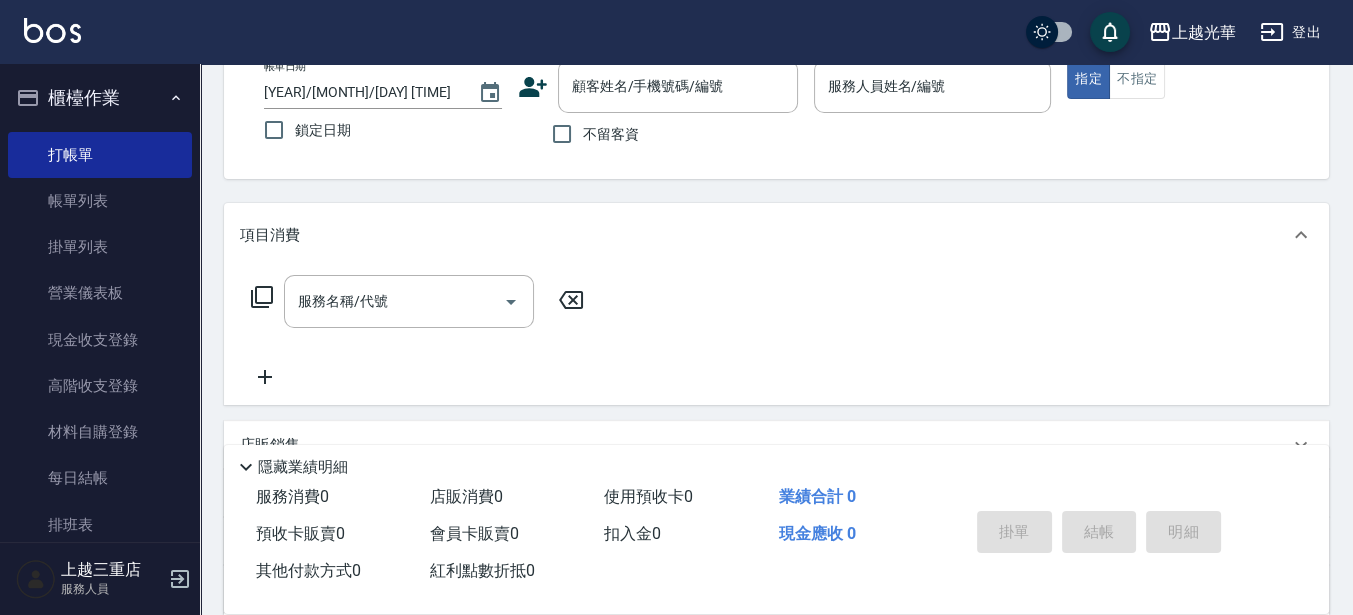 click on "不留客資" at bounding box center (658, 134) 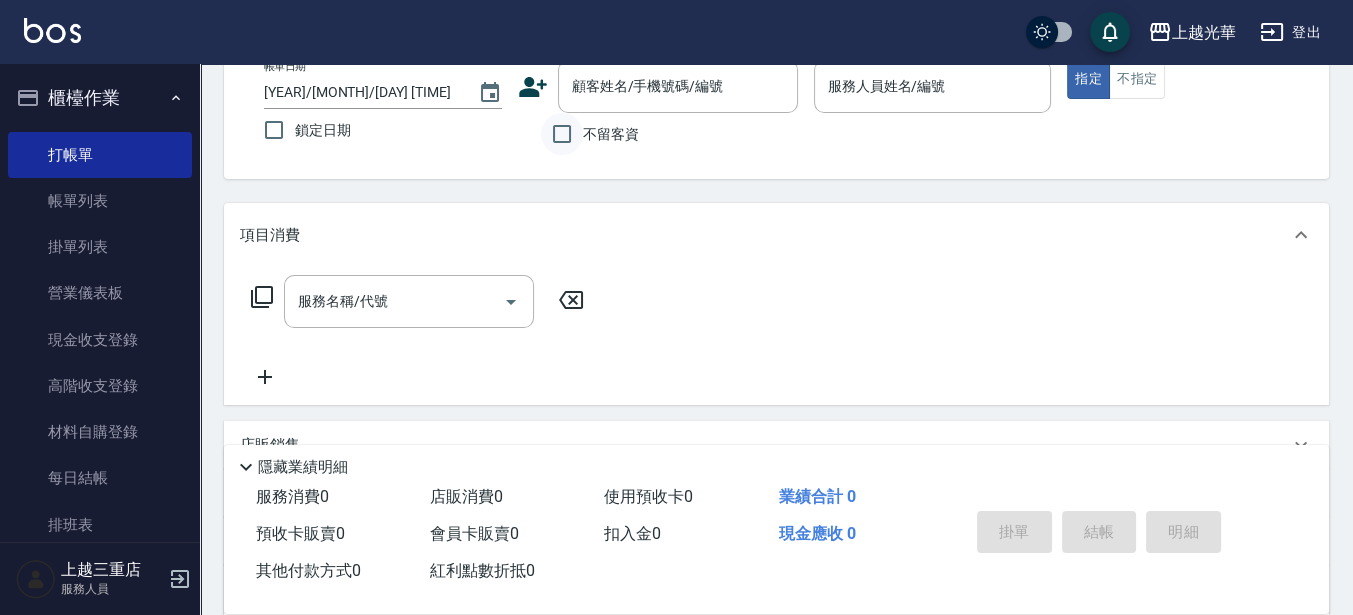 click on "不留客資" at bounding box center [562, 134] 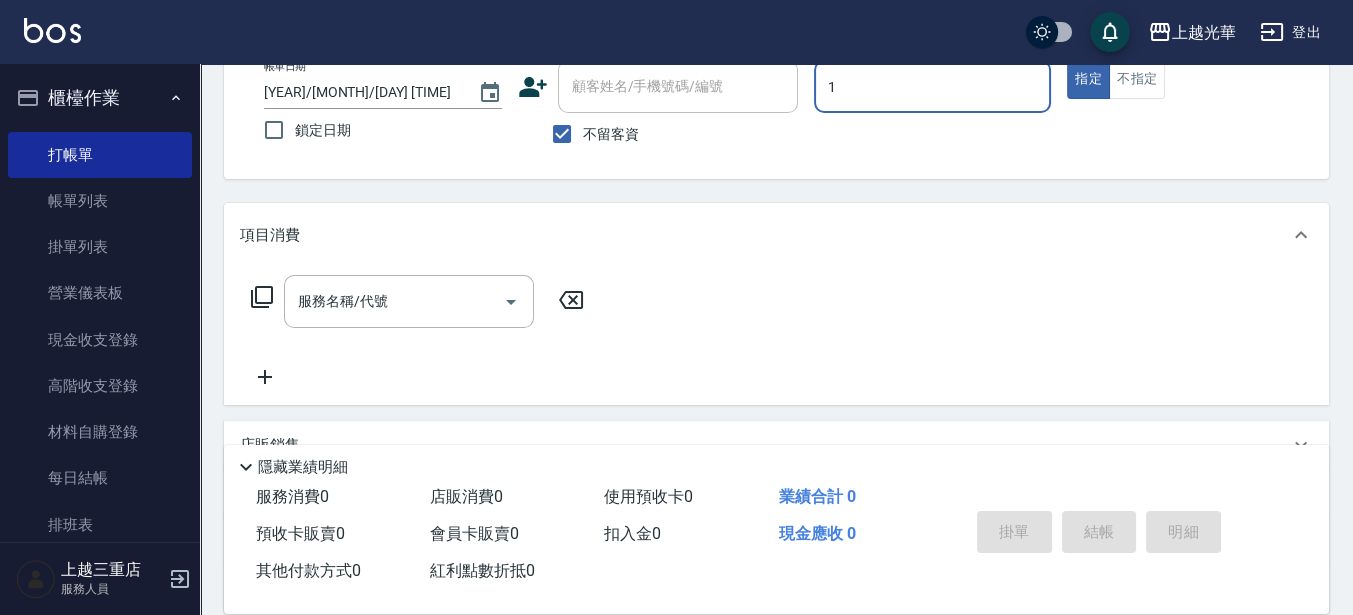 type on "小詹-1" 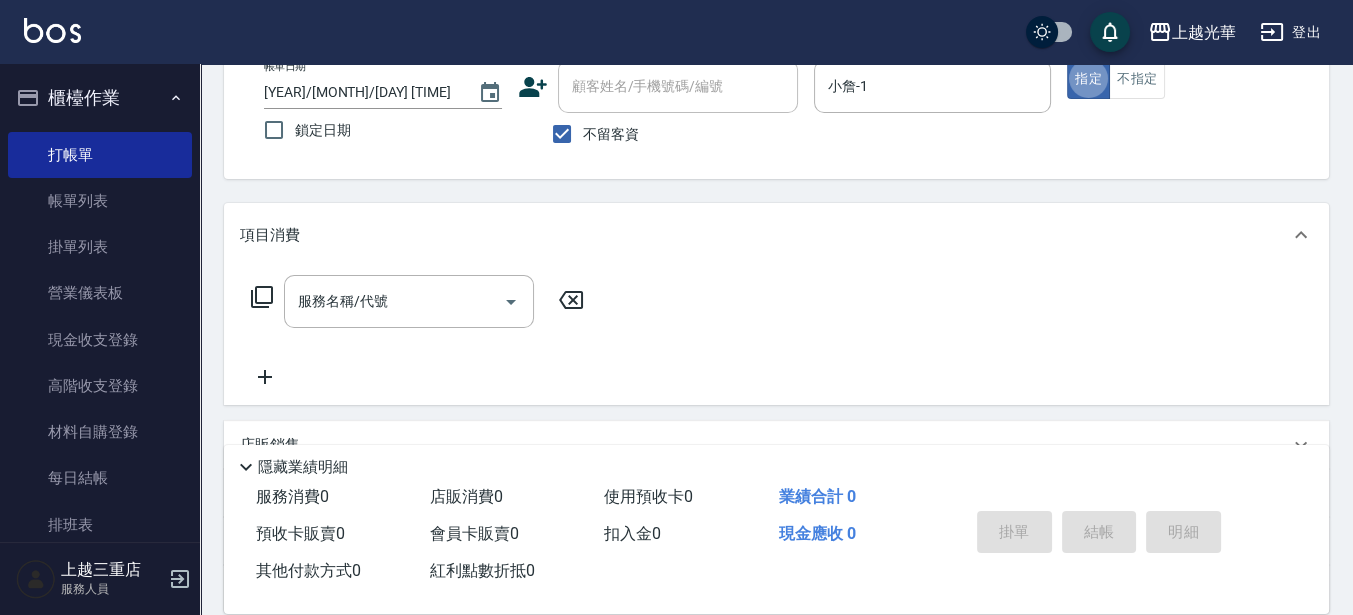 type on "true" 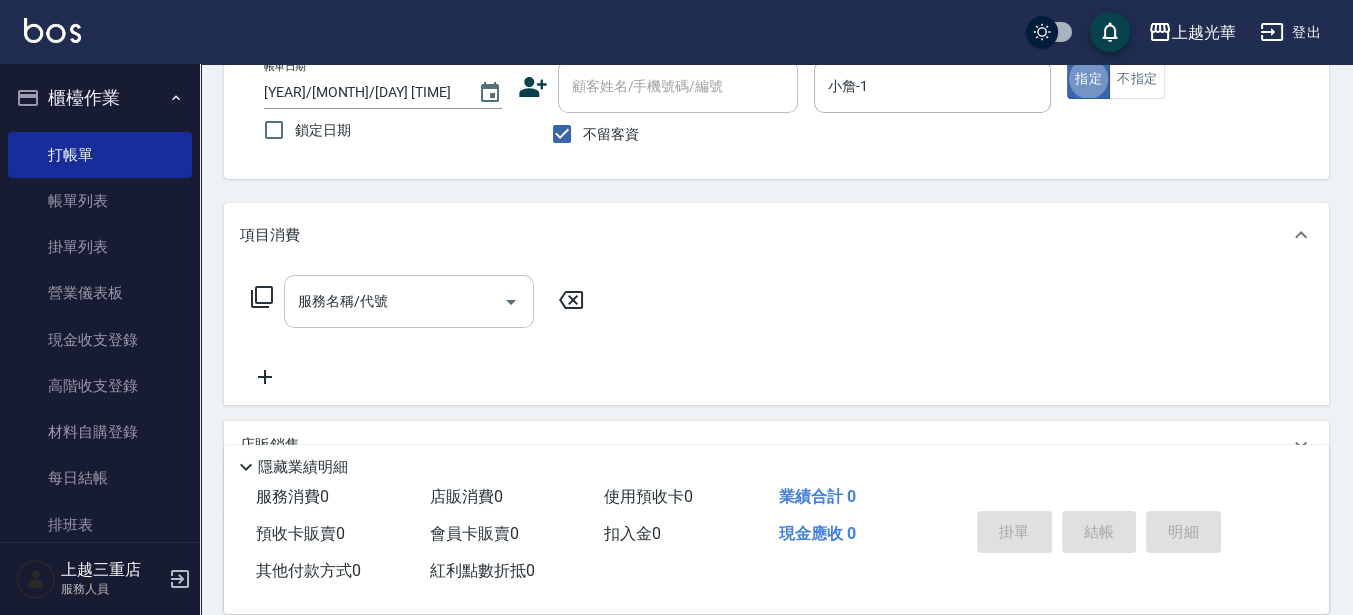 click on "服務名稱/代號" at bounding box center [394, 301] 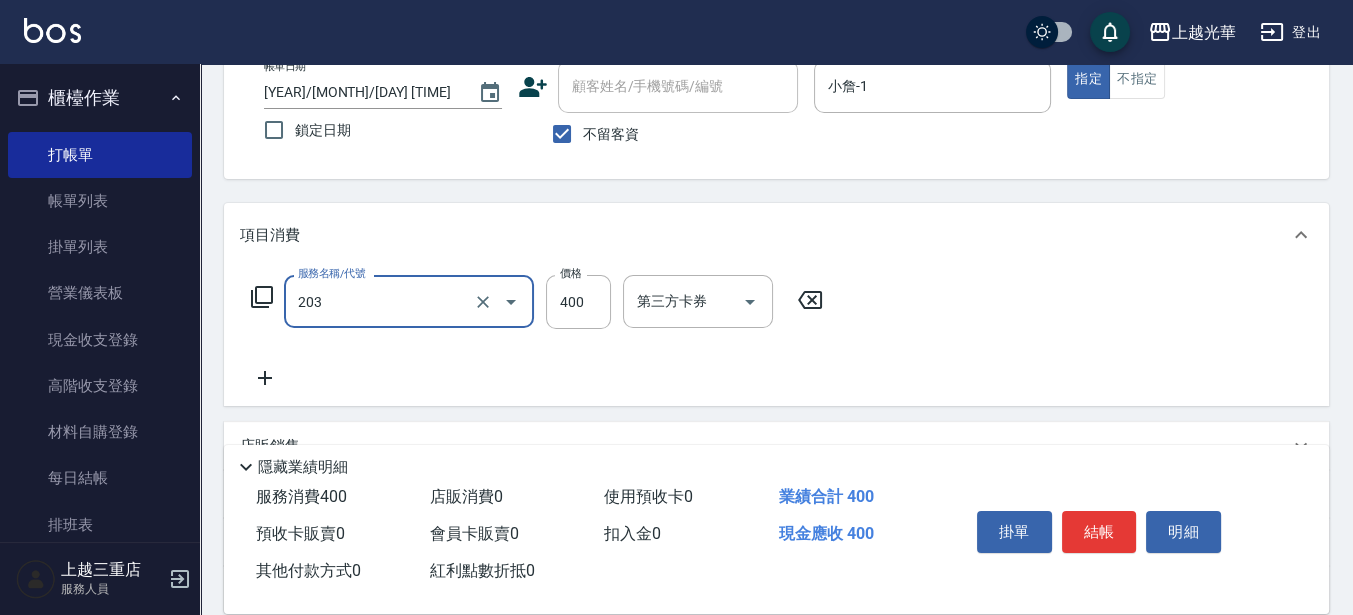 type on "指定單剪(203)" 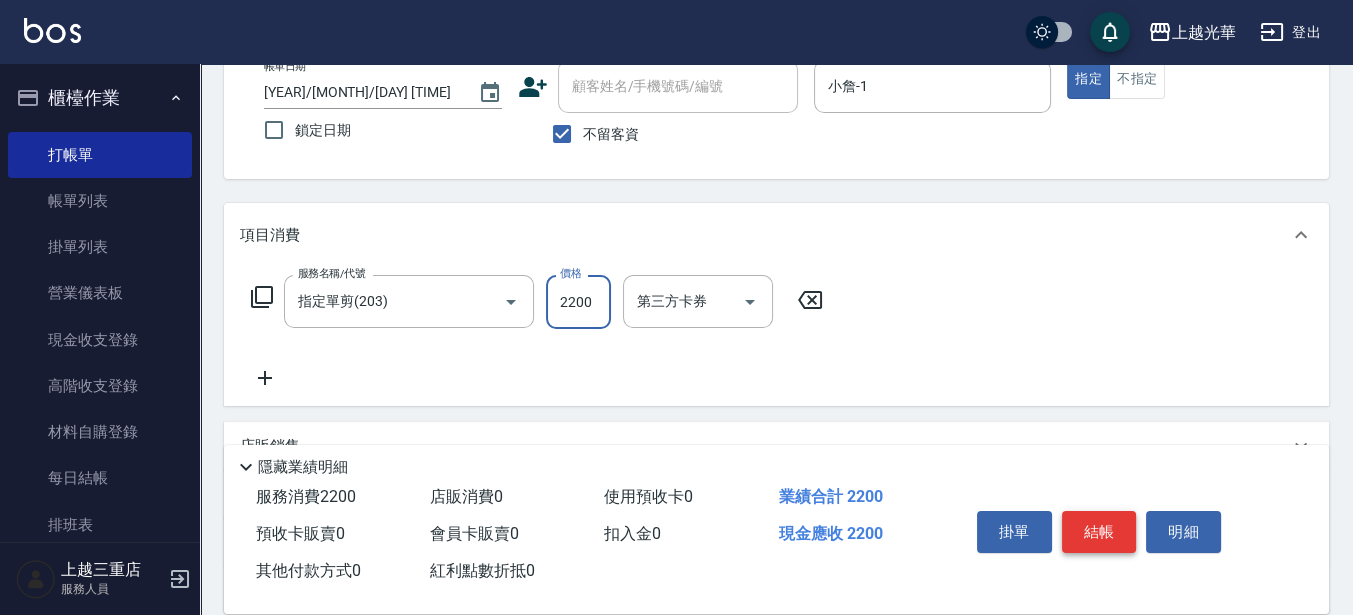 type on "2200" 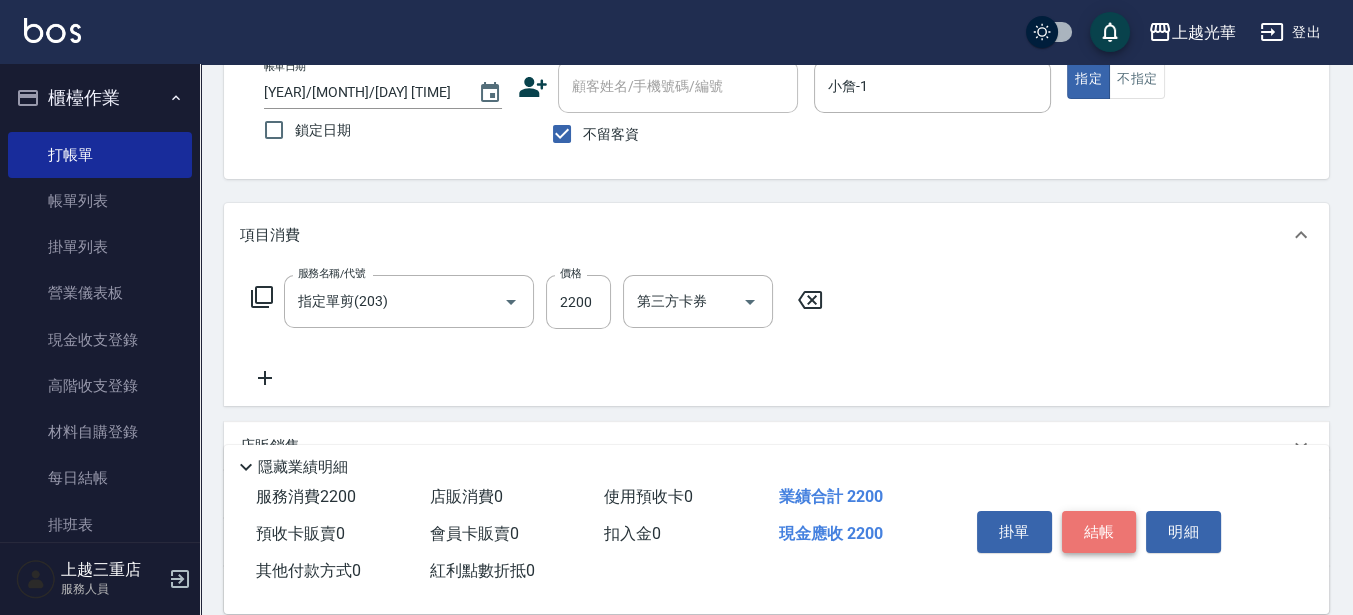 click on "結帳" at bounding box center (1099, 532) 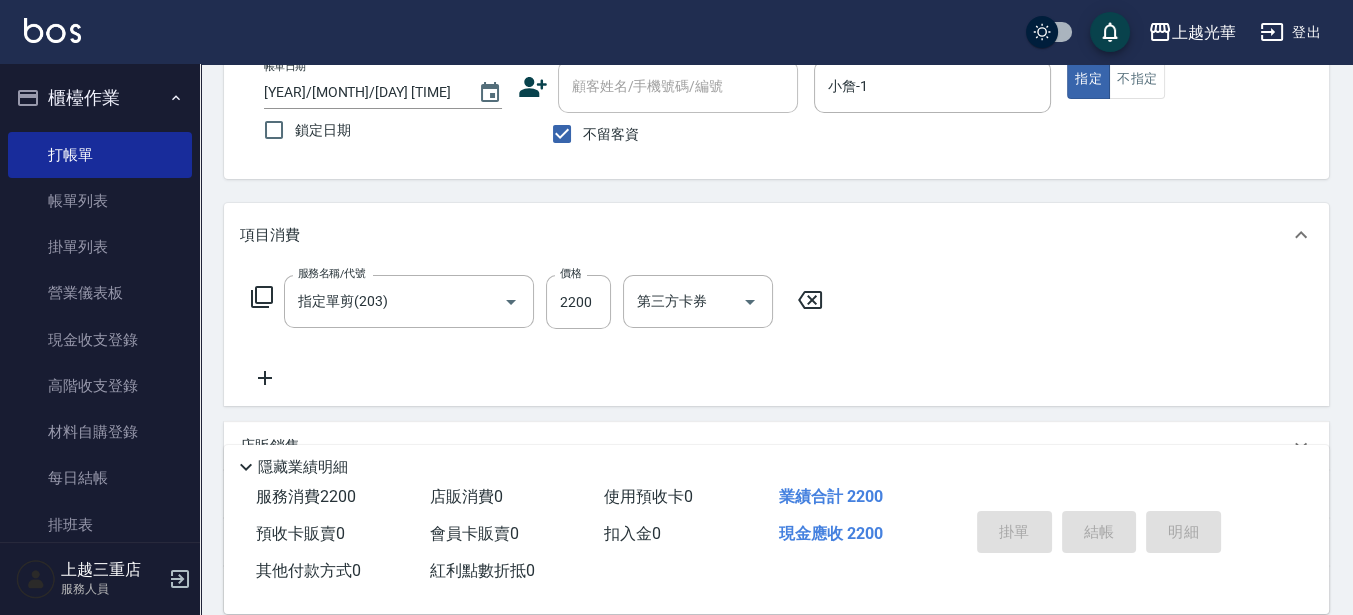 type on "2025/08/07 14:20" 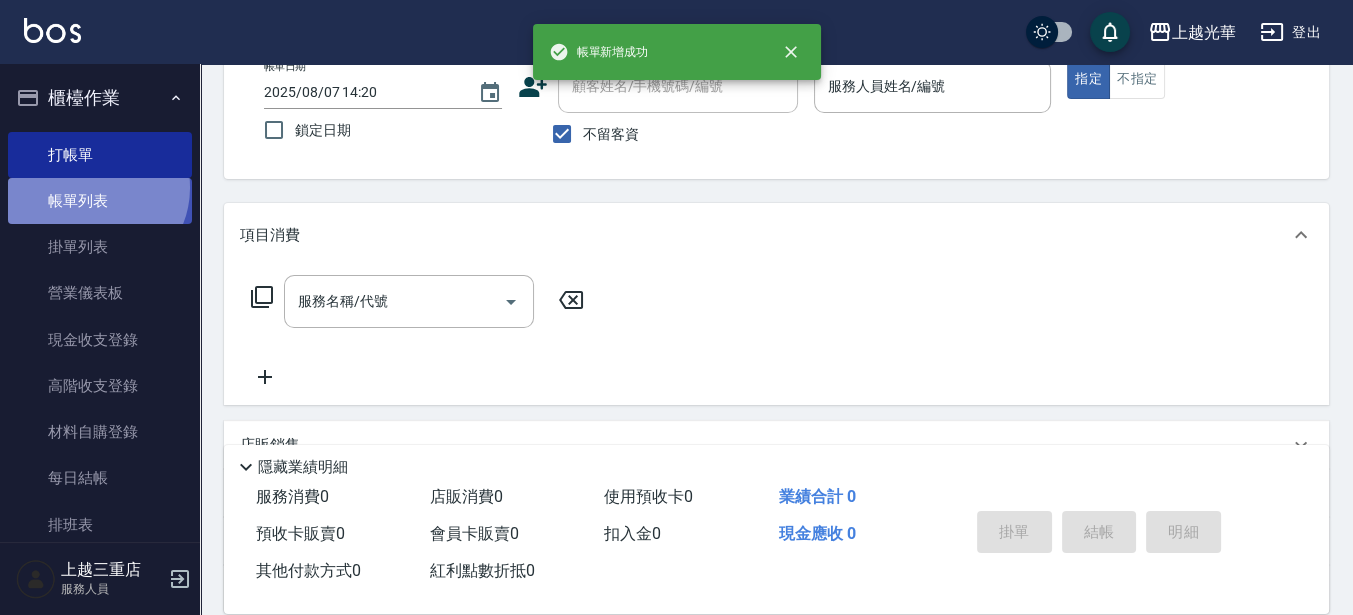 click on "帳單列表" at bounding box center (100, 201) 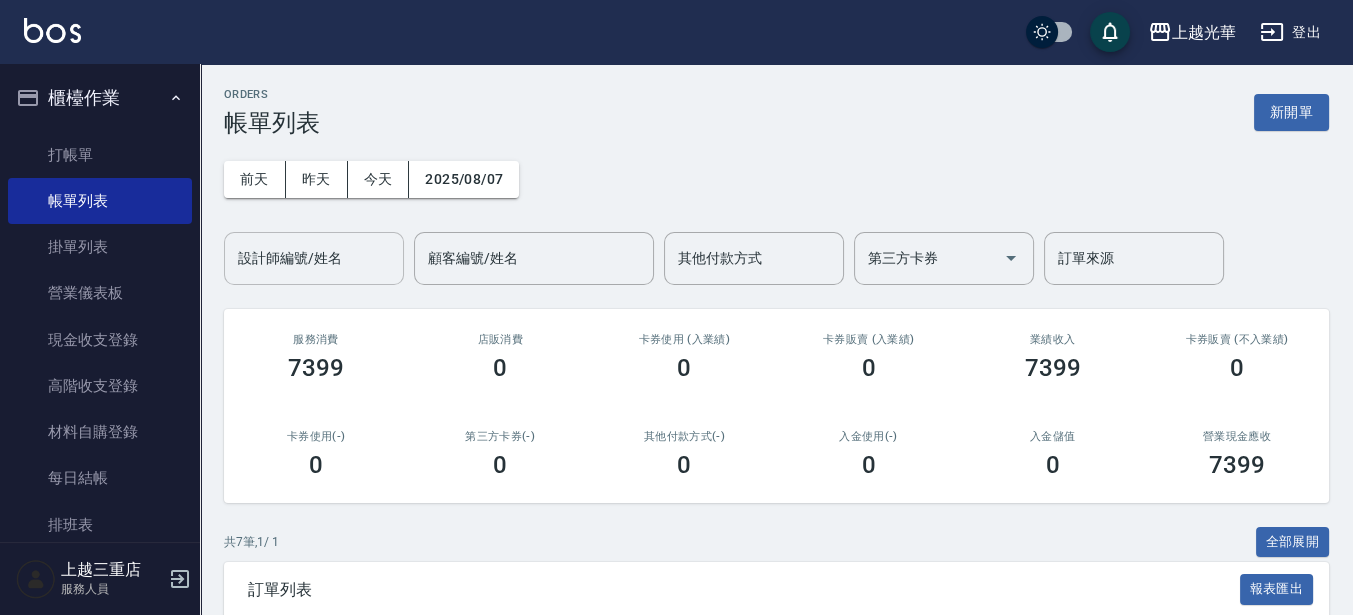 click on "設計師編號/姓名" at bounding box center [314, 258] 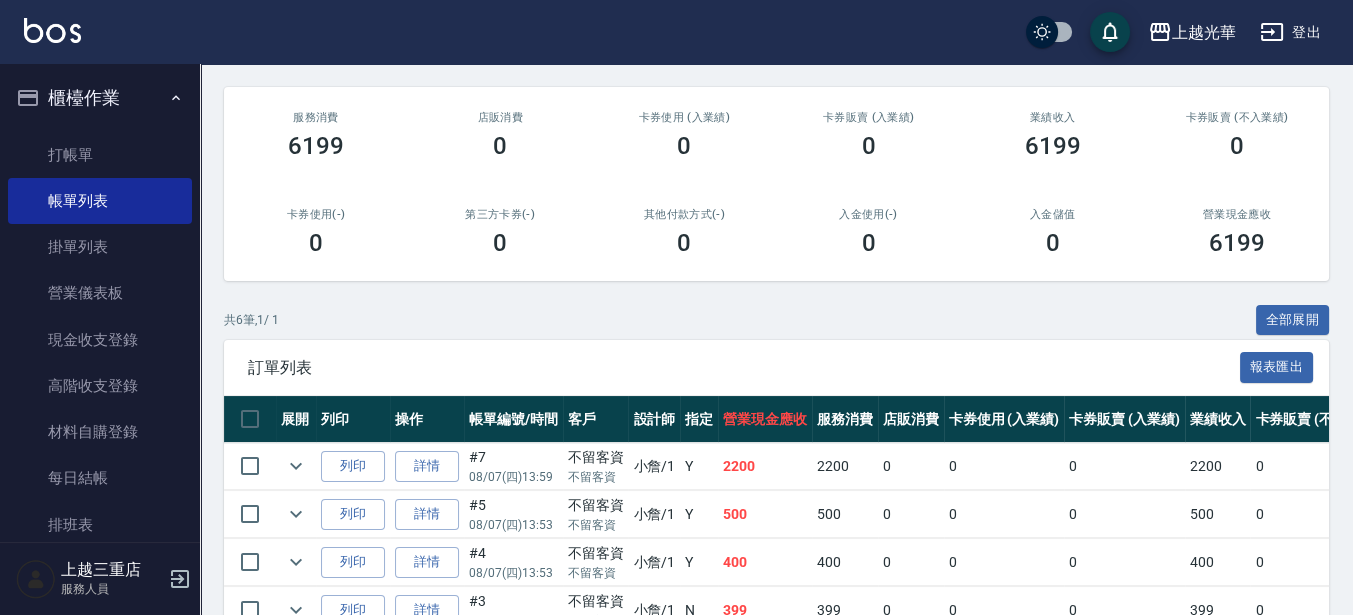 scroll, scrollTop: 250, scrollLeft: 0, axis: vertical 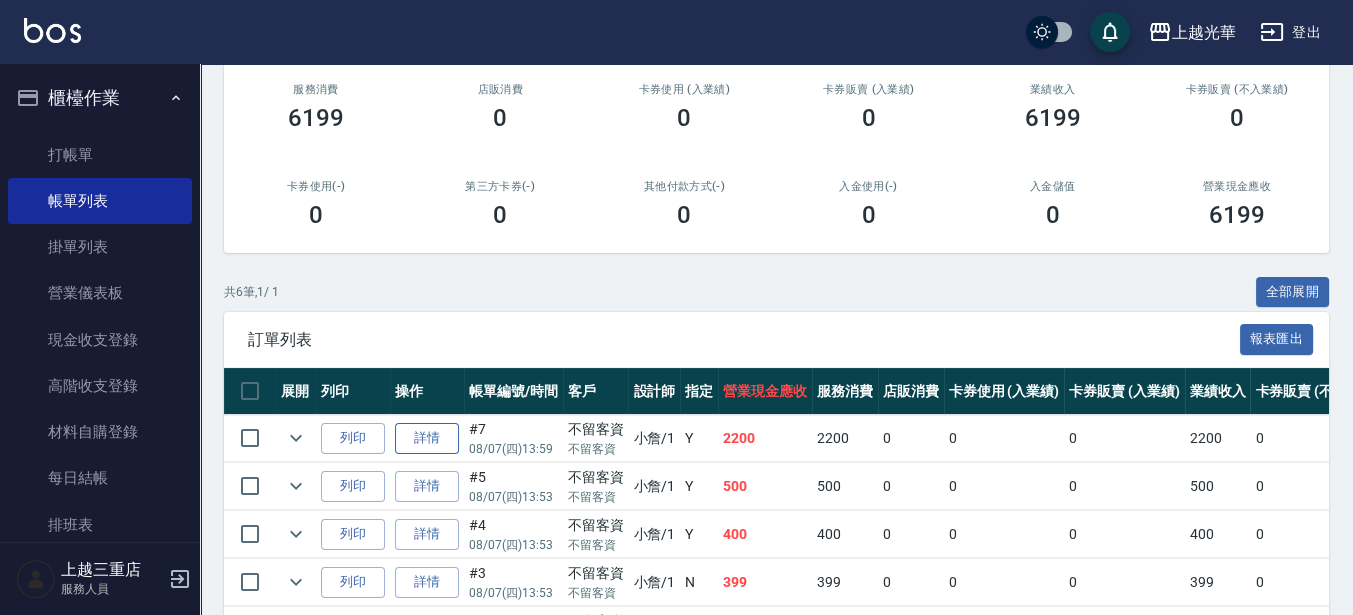type on "小詹-1" 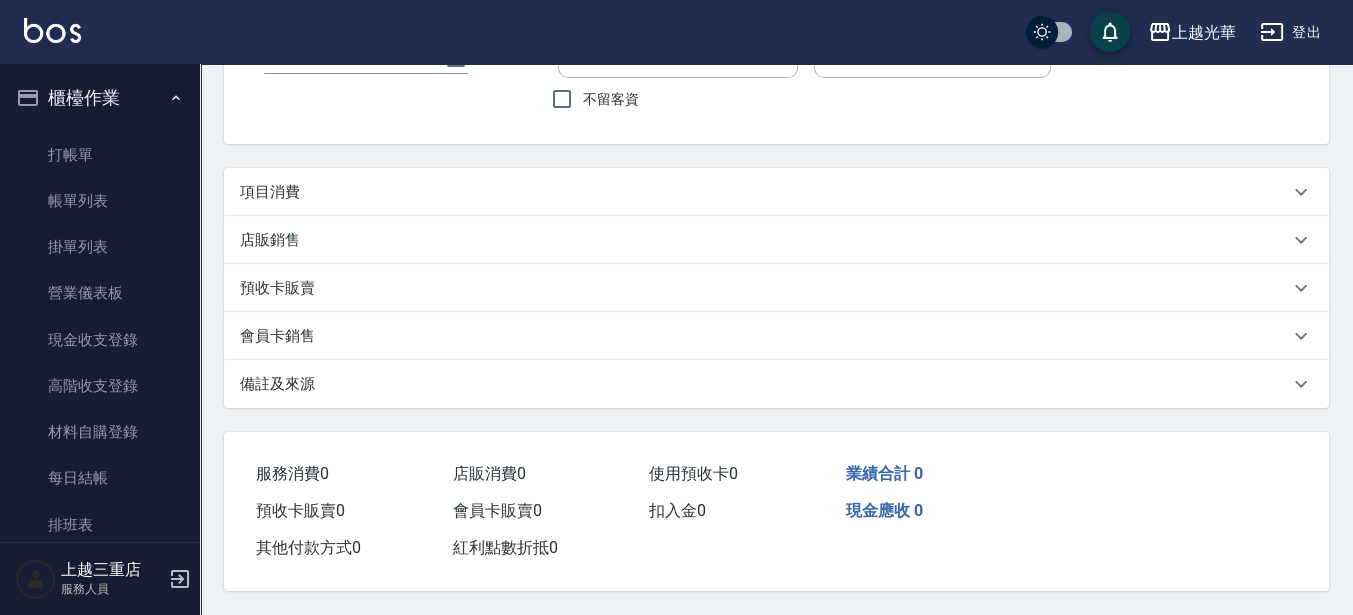 scroll, scrollTop: 0, scrollLeft: 0, axis: both 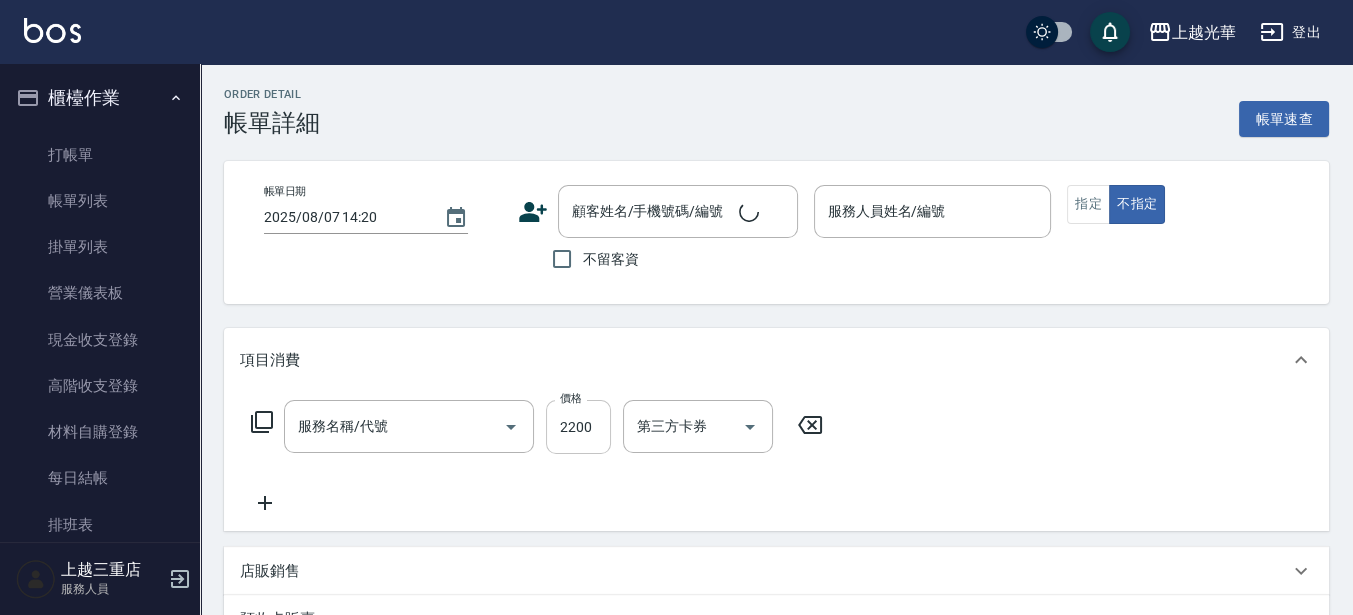 type on "2025/08/07 13:59" 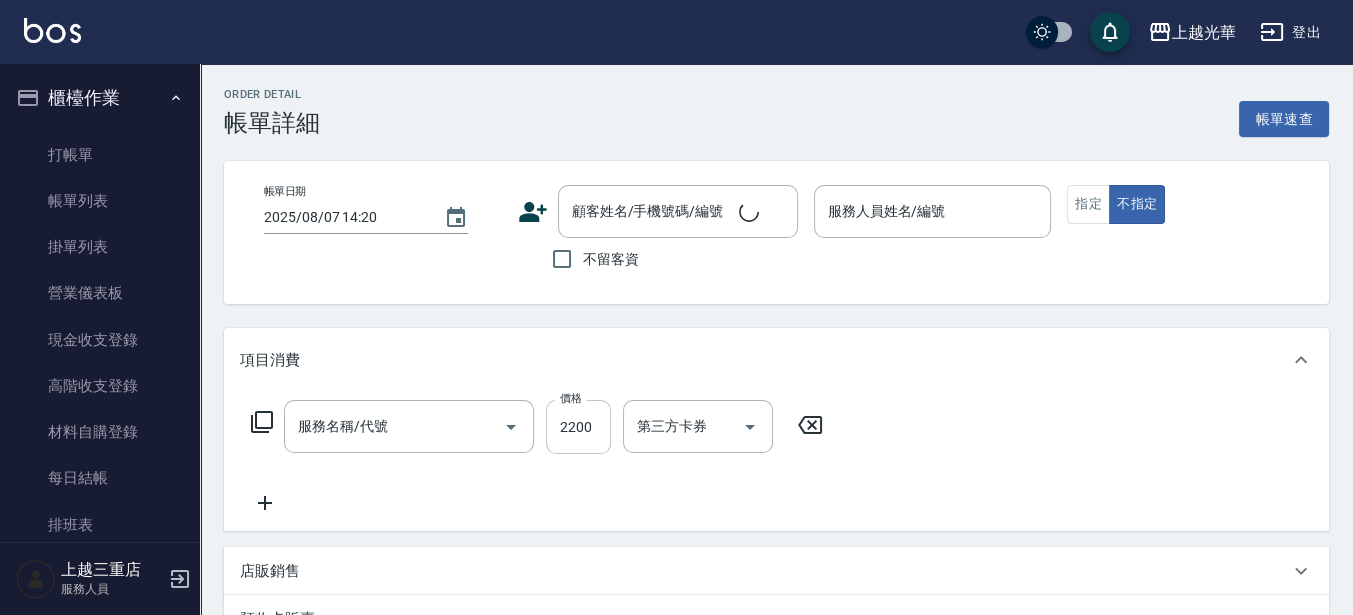checkbox on "true" 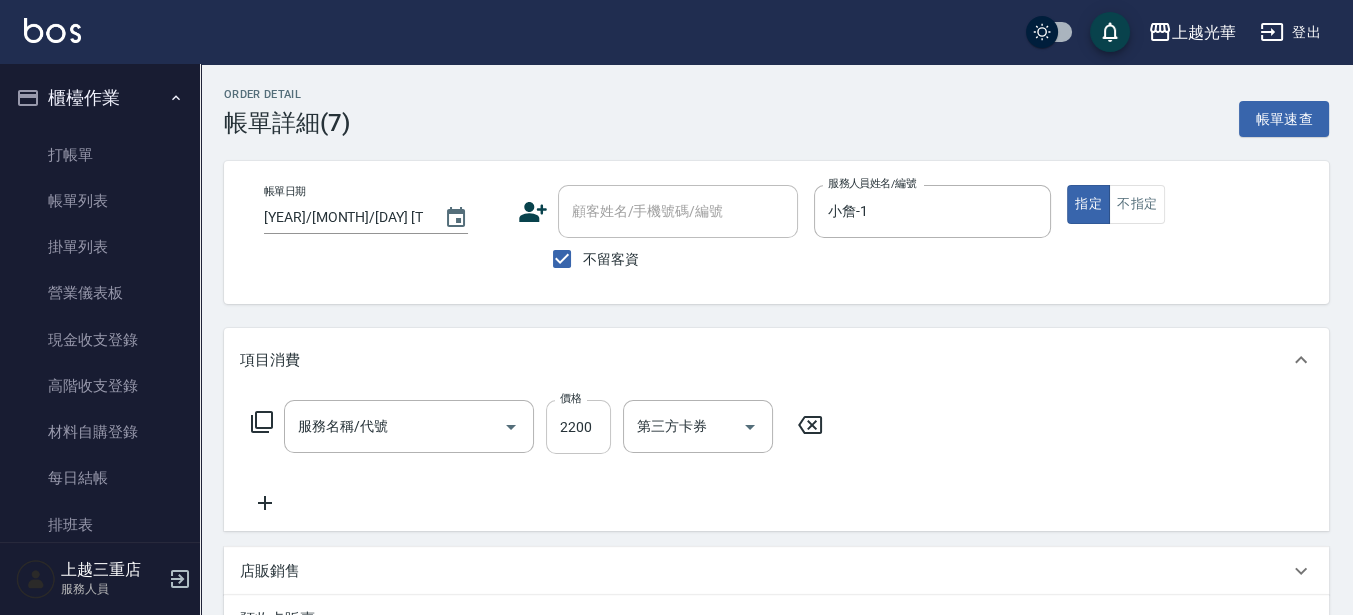 type on "指定單剪(203)" 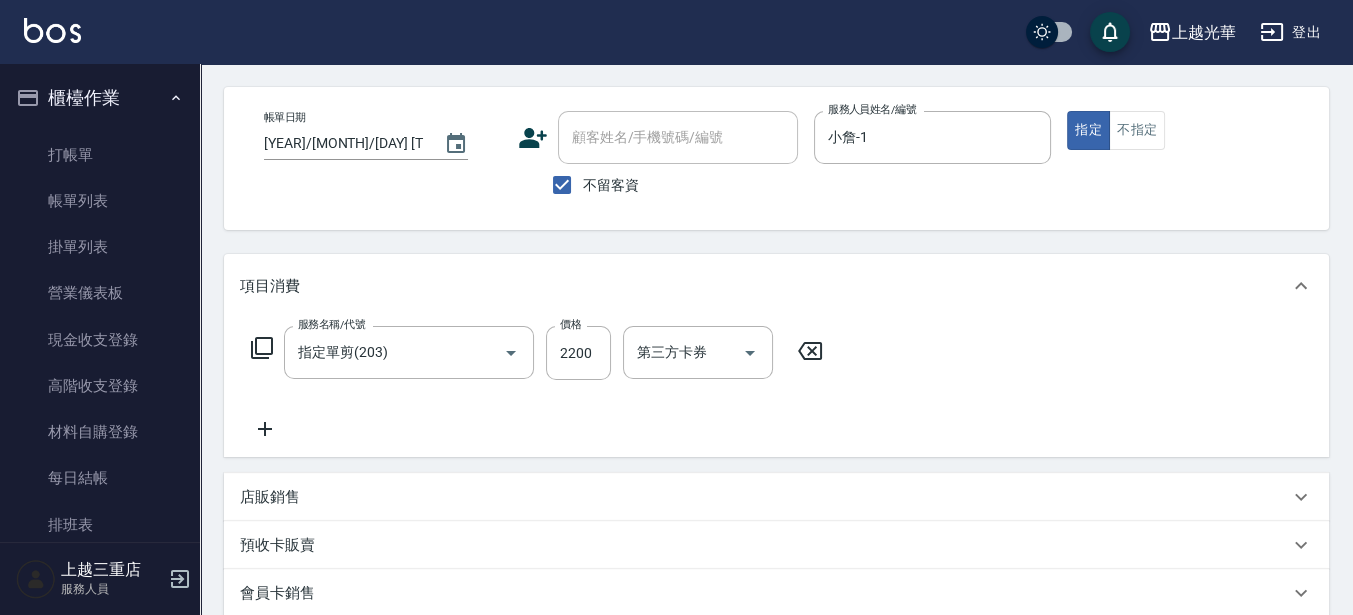 scroll, scrollTop: 125, scrollLeft: 0, axis: vertical 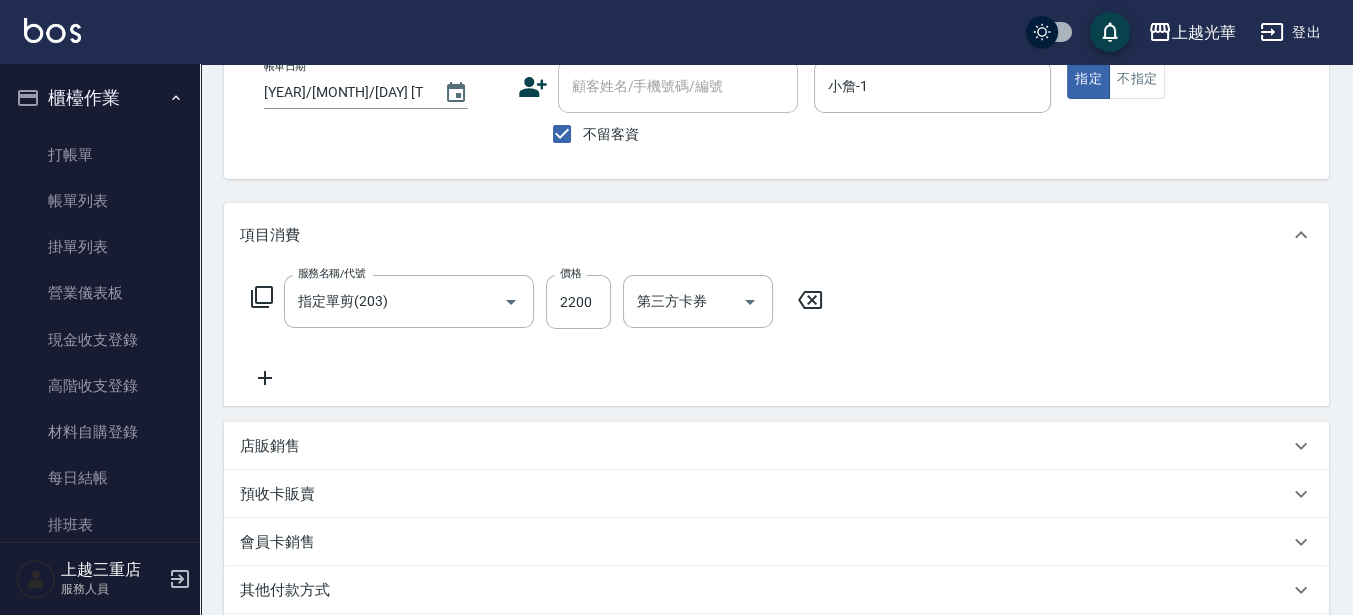 click on "項目消費 服務名稱/代號 指定單剪(203) 服務名稱/代號 價格 2200 價格 第三方卡券 第三方卡券 店販銷售 服務人員姓名/編號 服務人員姓名/編號 商品代號/名稱 商品代號/名稱 預收卡販賣 卡券名稱/代號 卡券名稱/代號 會員卡銷售 服務人員姓名/編號 服務人員姓名/編號 會員卡名稱/代號 會員卡名稱/代號 其他付款方式 其他付款方式 其他付款方式 備註及來源 備註 備註 訂單來源 ​ 訂單來源" at bounding box center (776, 432) 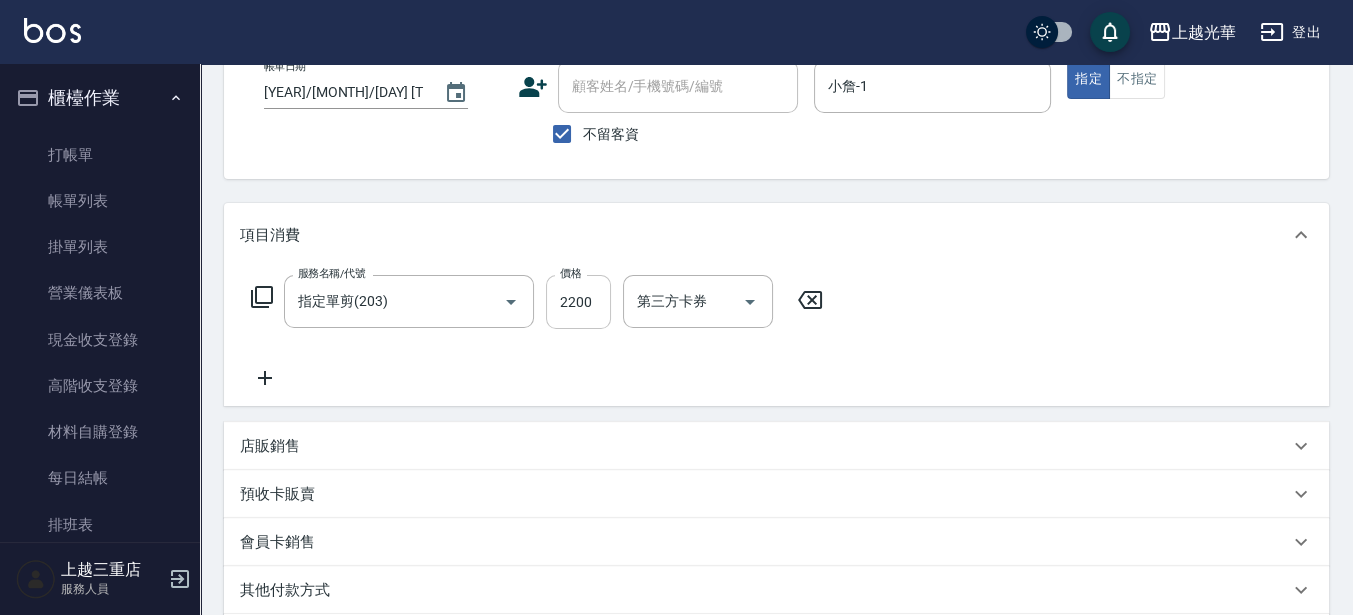 click on "2200" at bounding box center [578, 302] 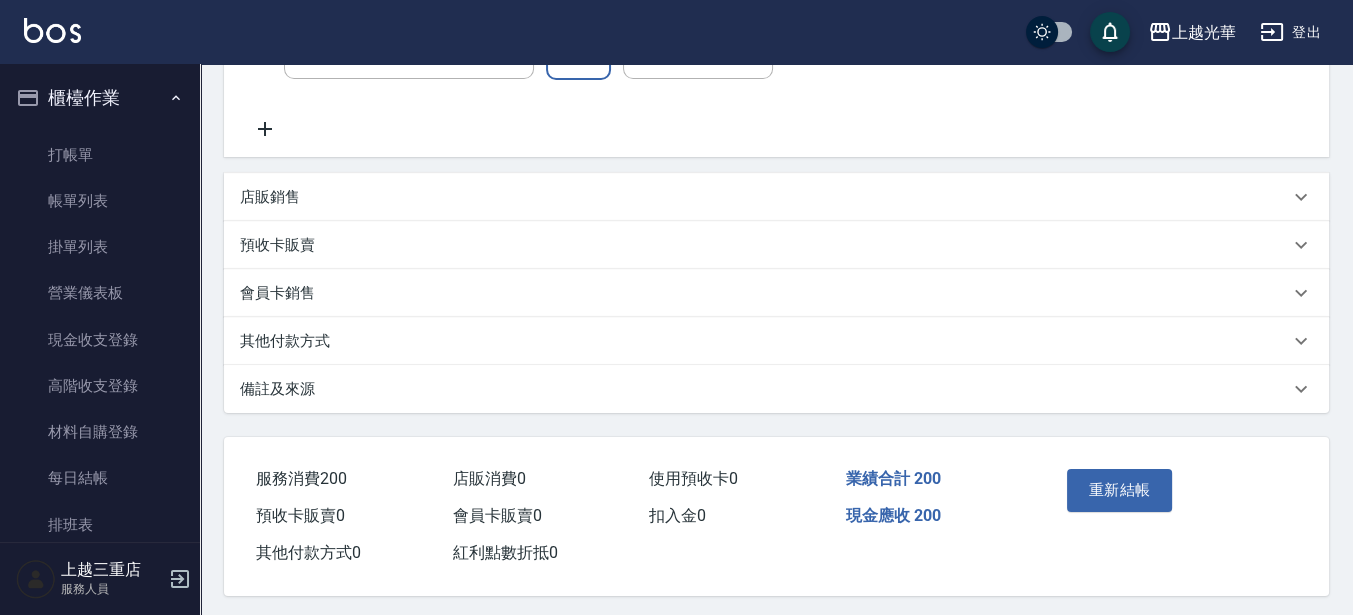 scroll, scrollTop: 375, scrollLeft: 0, axis: vertical 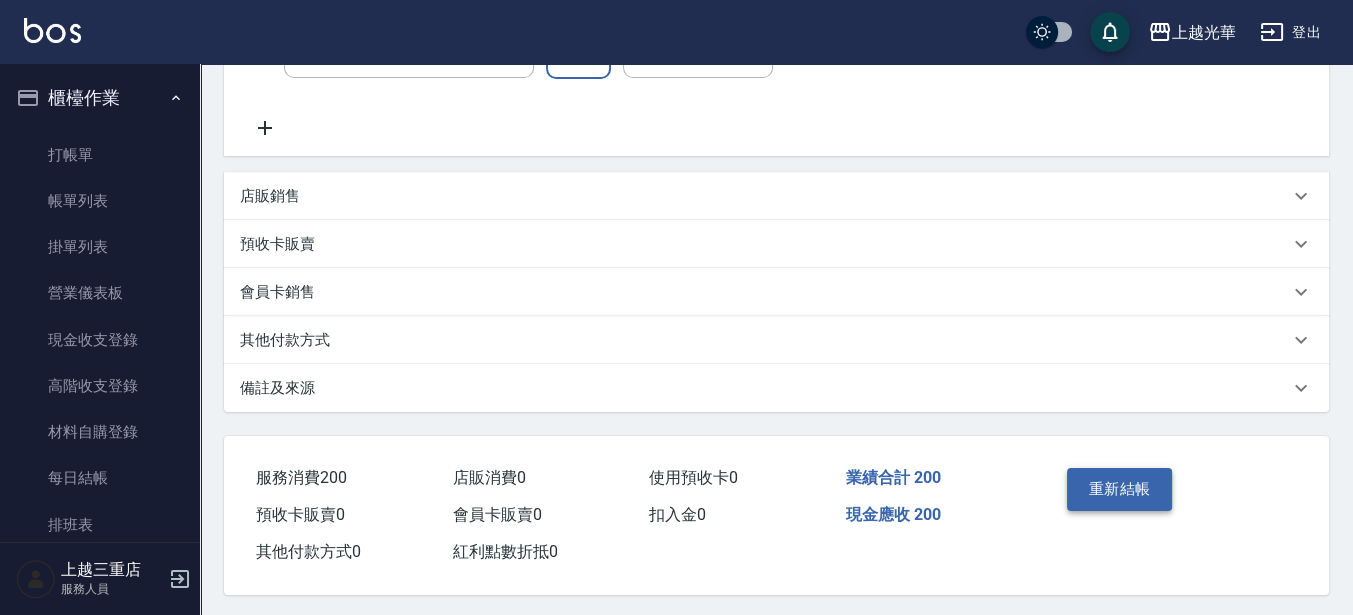 type on "200" 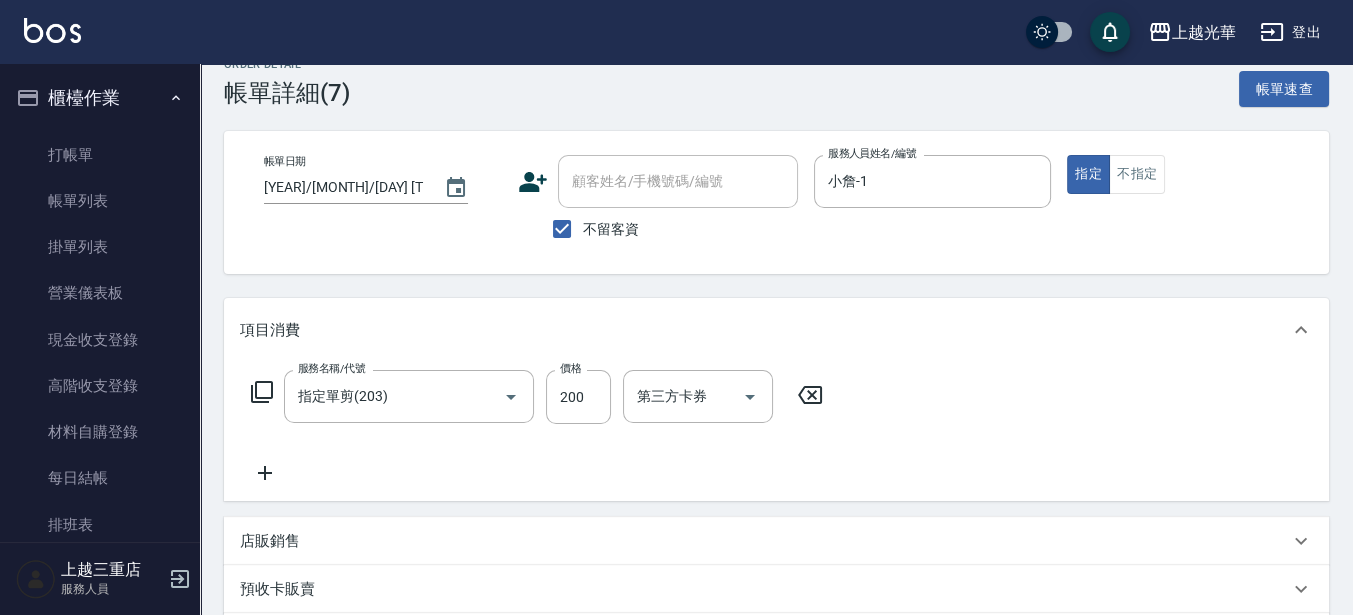 scroll, scrollTop: 0, scrollLeft: 0, axis: both 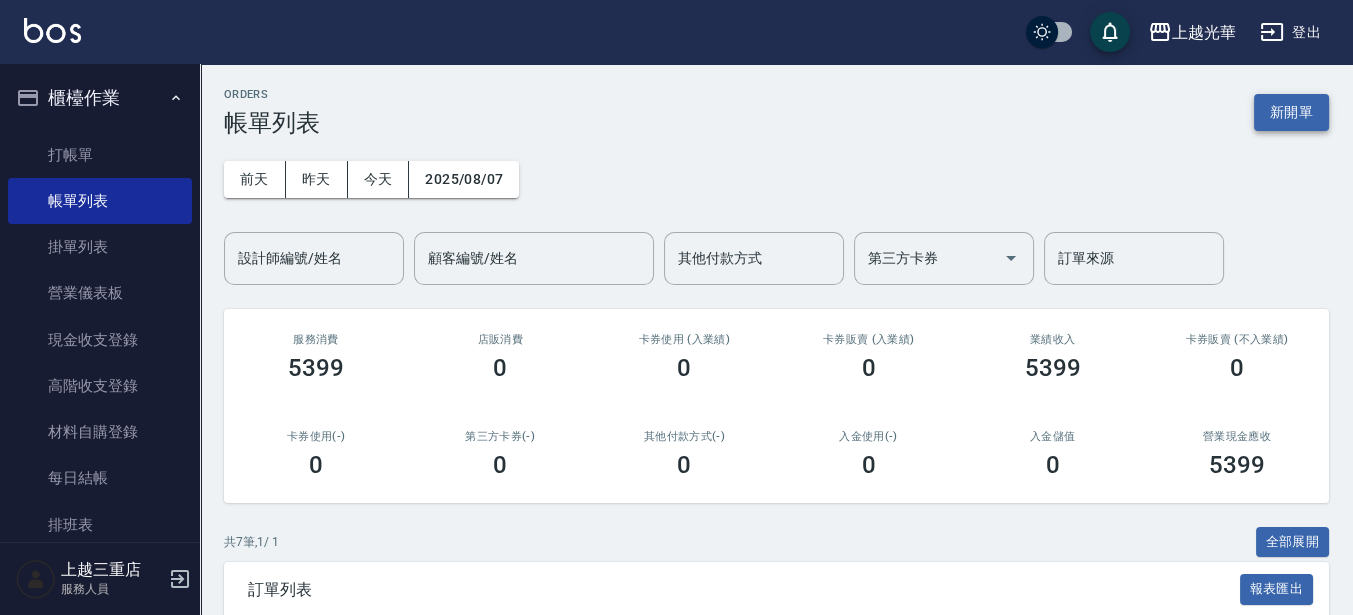 click on "新開單" at bounding box center [1291, 112] 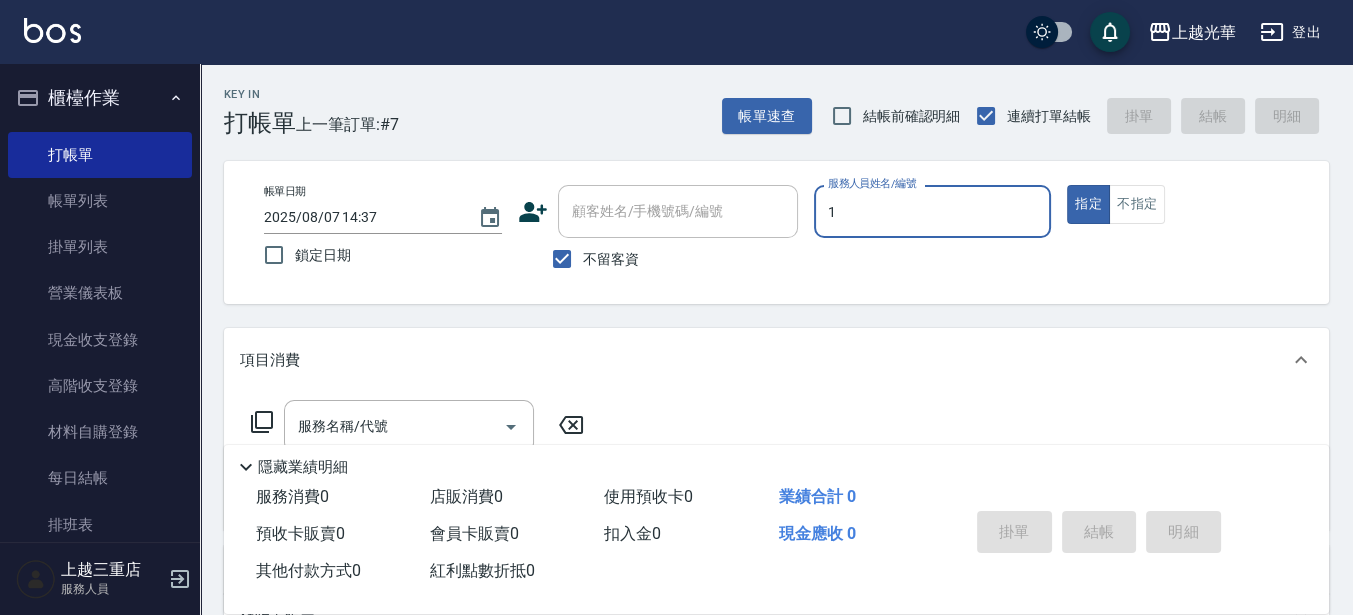 type on "小詹-1" 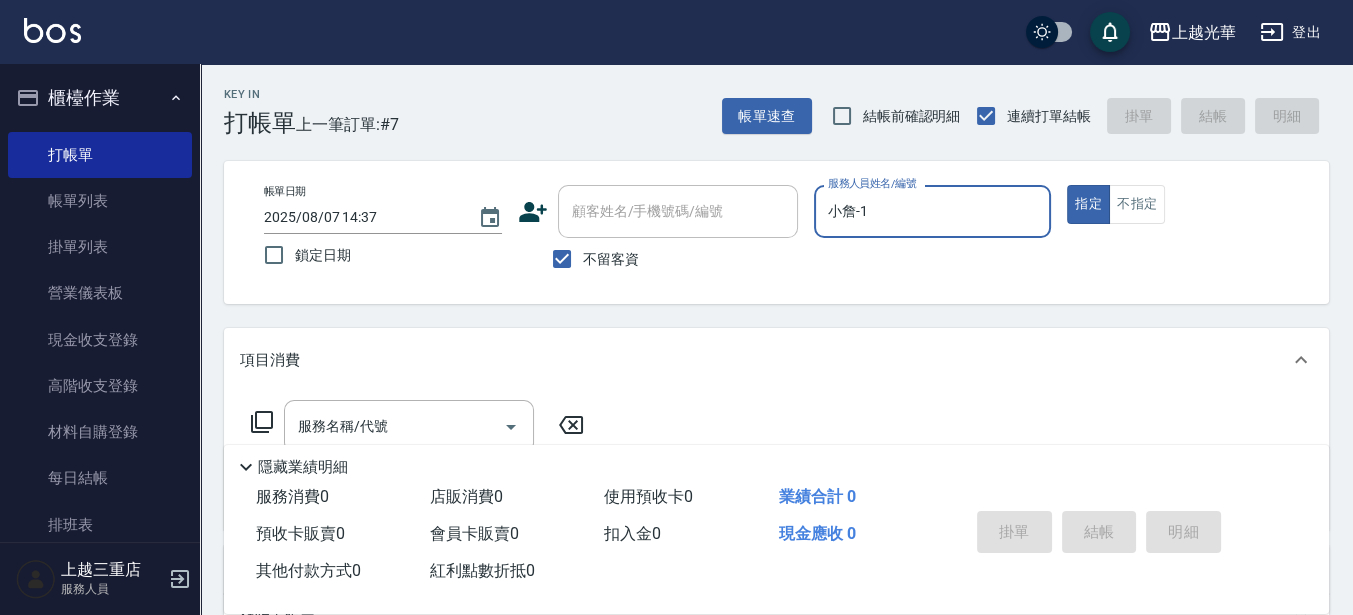 type on "true" 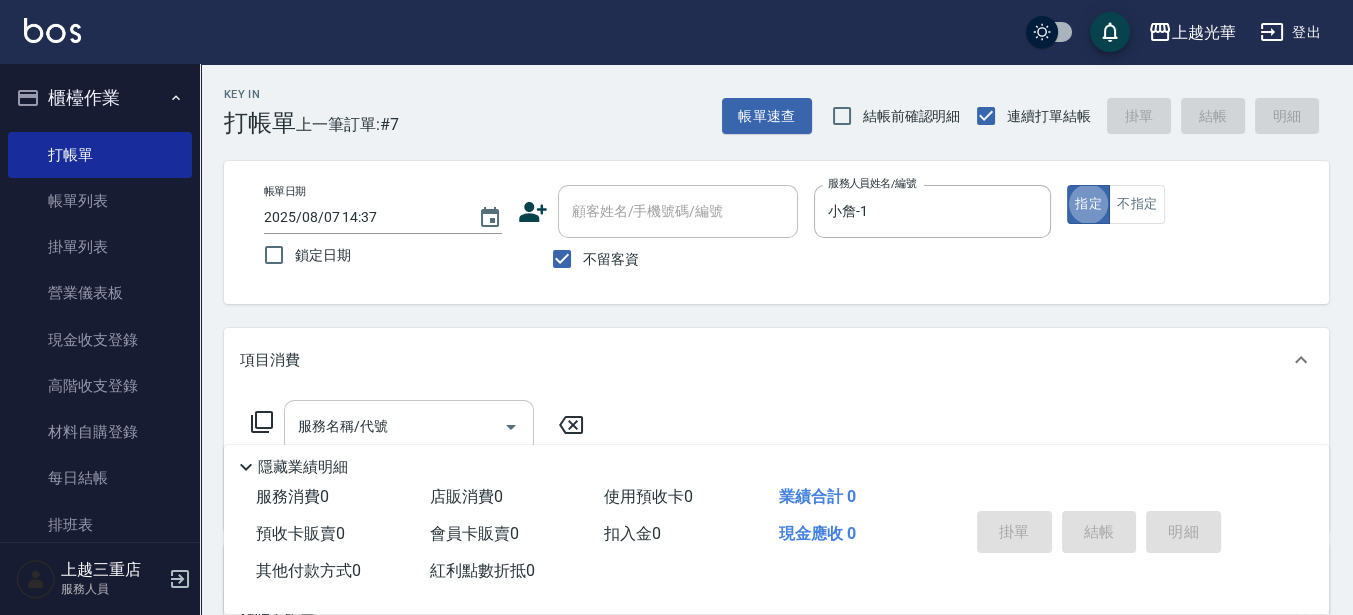 click on "服務名稱/代號" at bounding box center [409, 426] 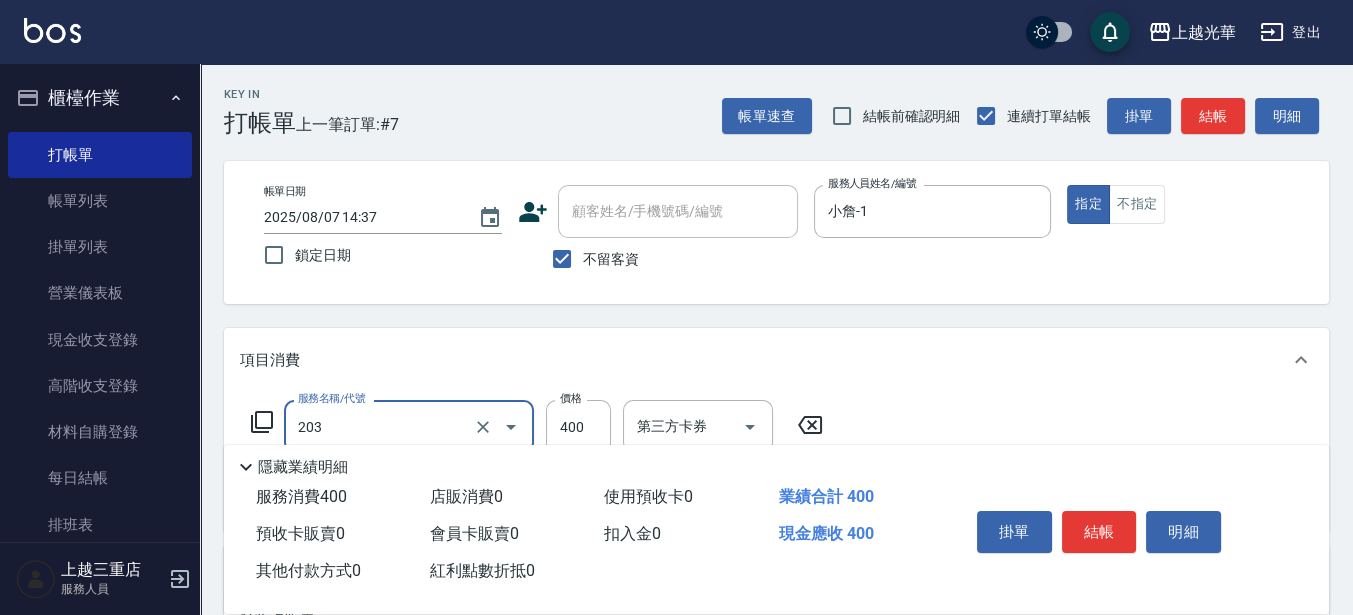 type on "指定單剪(203)" 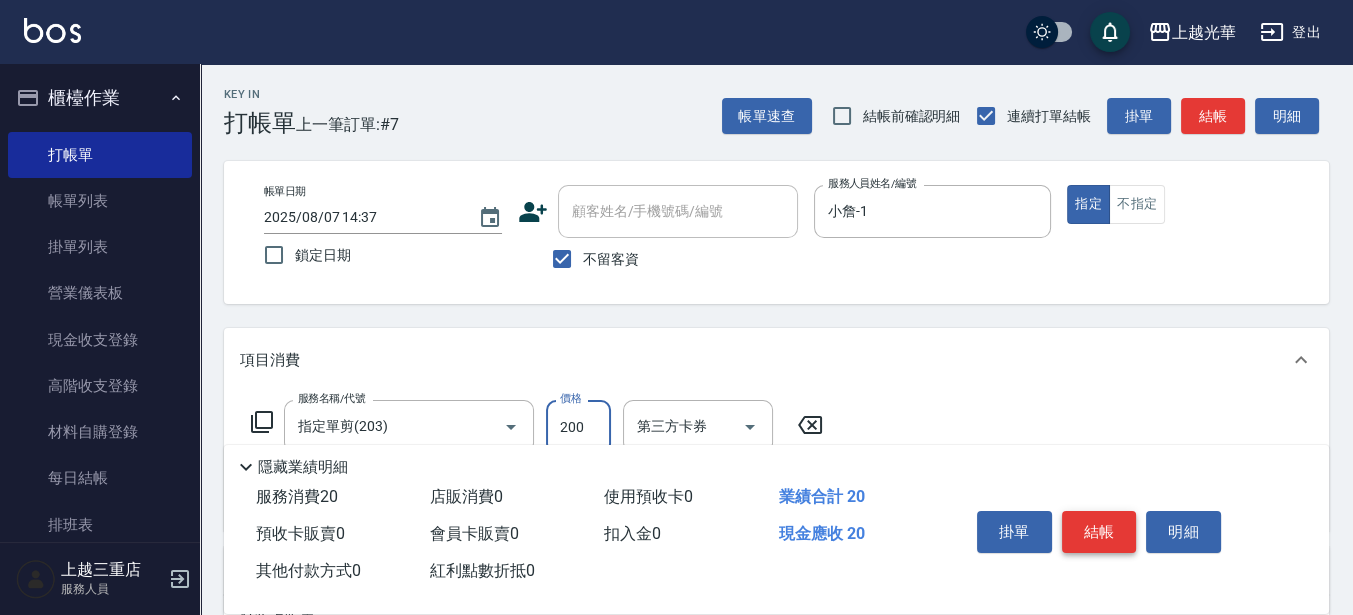 type on "200" 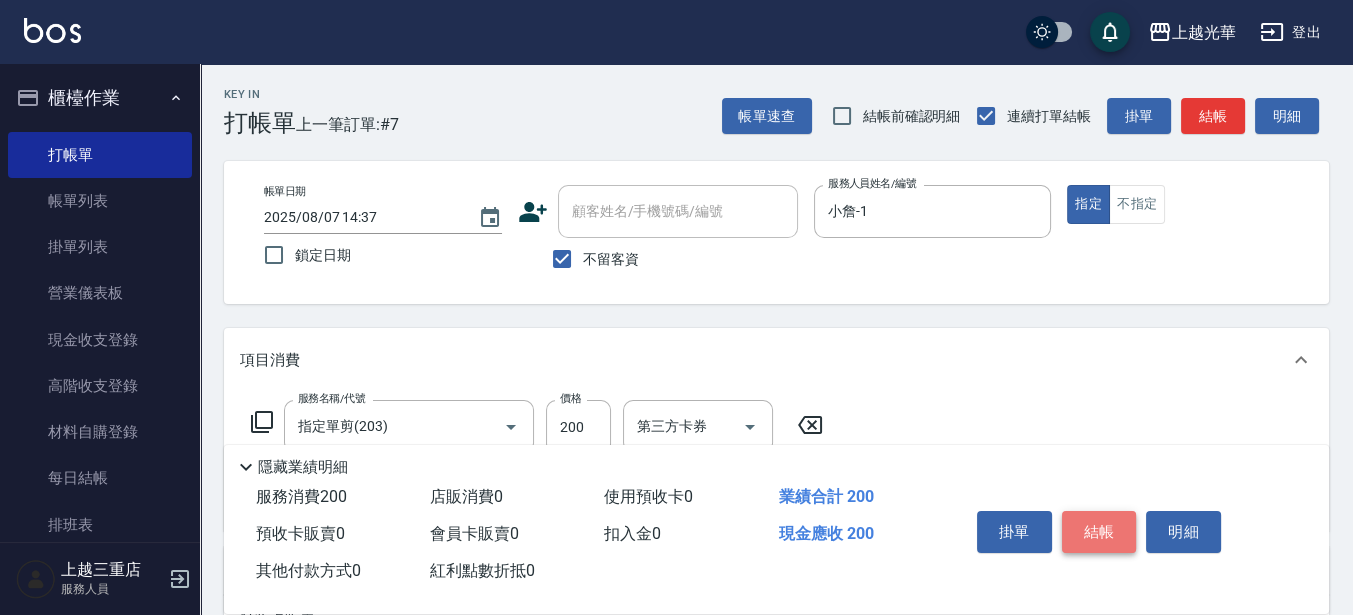click on "結帳" at bounding box center (1099, 532) 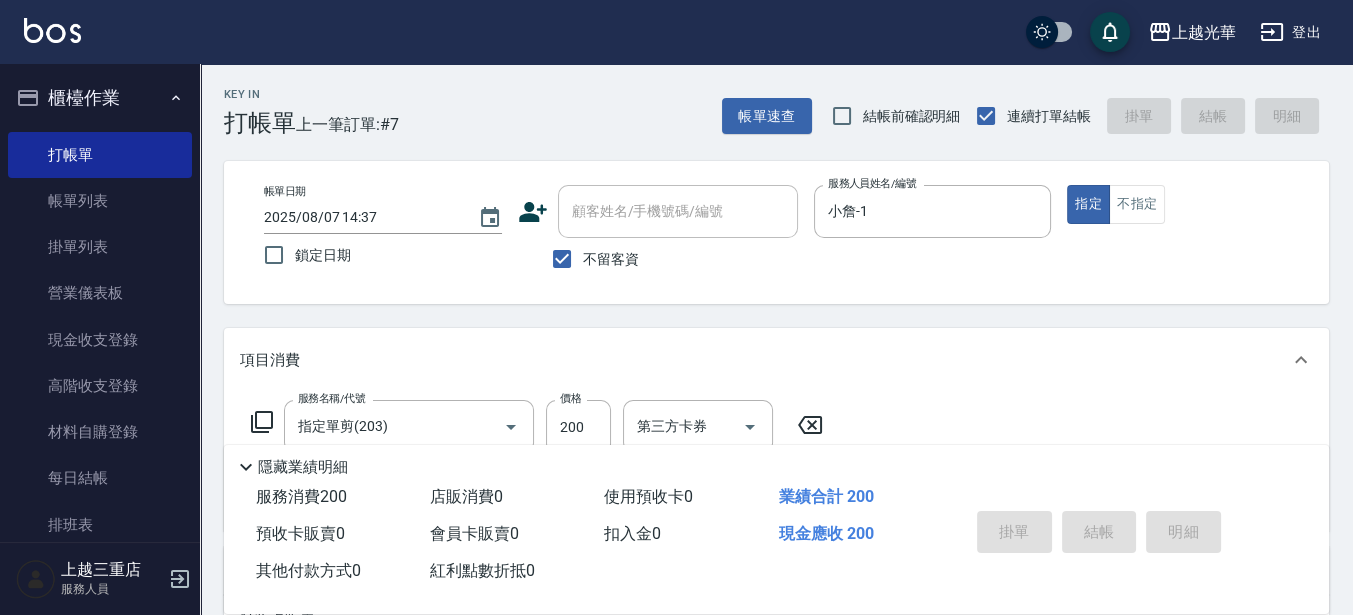 type 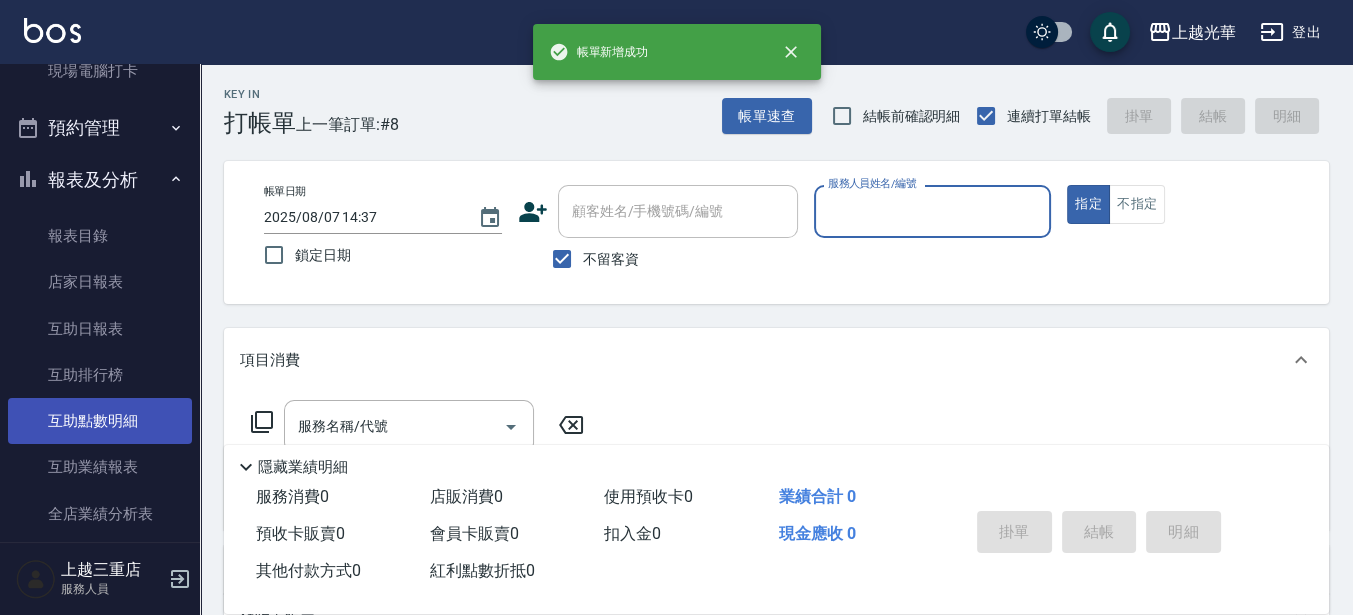 scroll, scrollTop: 625, scrollLeft: 0, axis: vertical 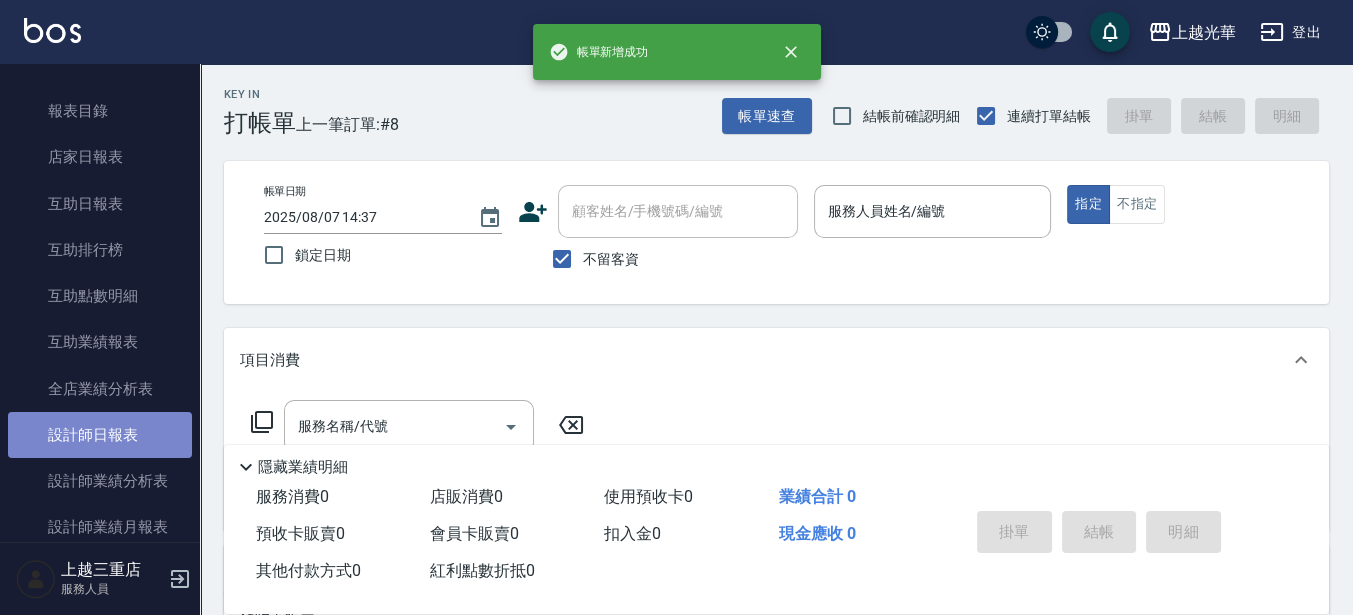 click on "設計師日報表" at bounding box center [100, 435] 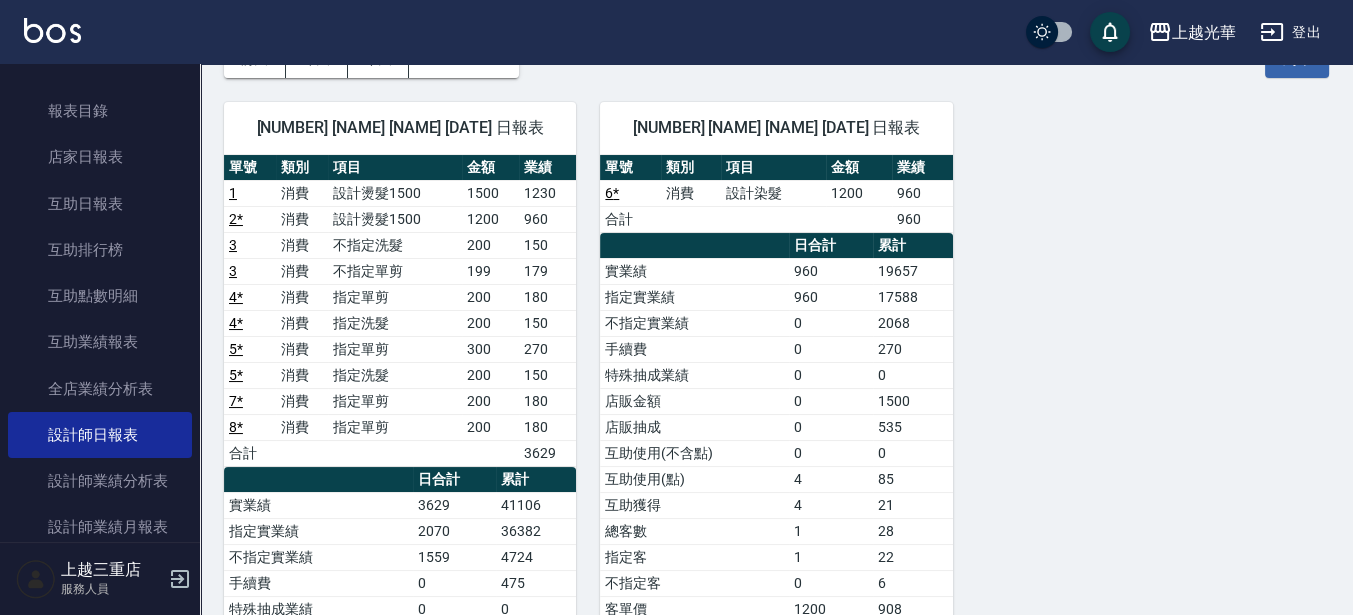 scroll, scrollTop: 250, scrollLeft: 0, axis: vertical 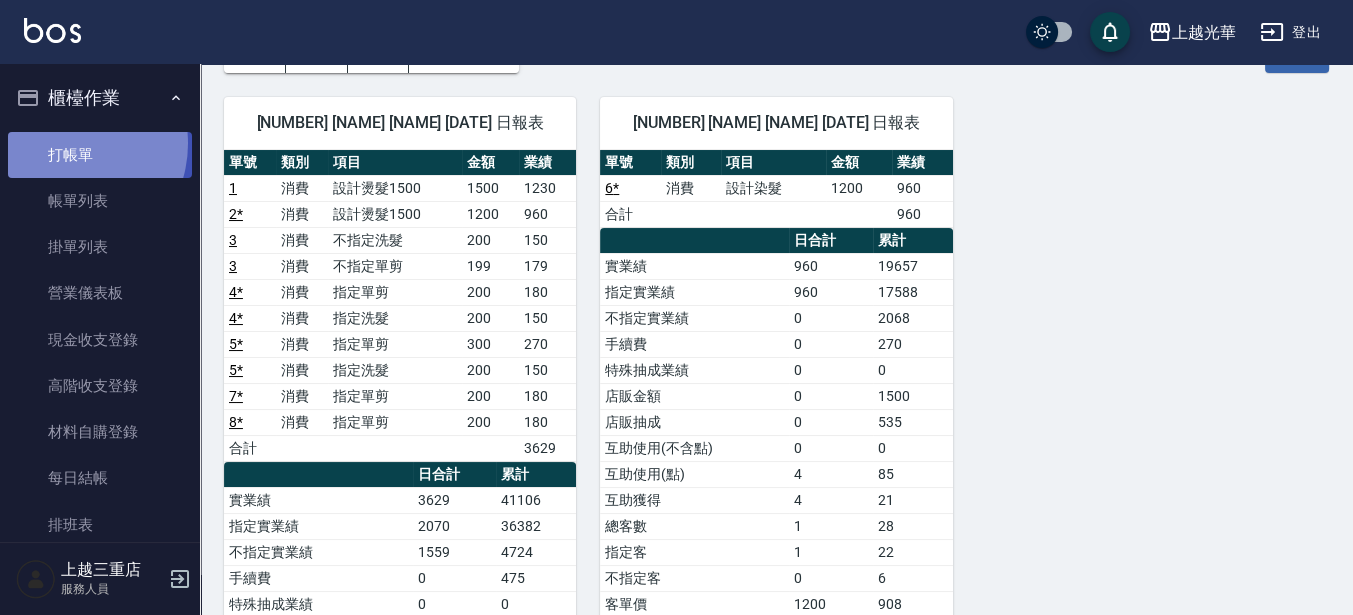 click on "打帳單" at bounding box center (100, 155) 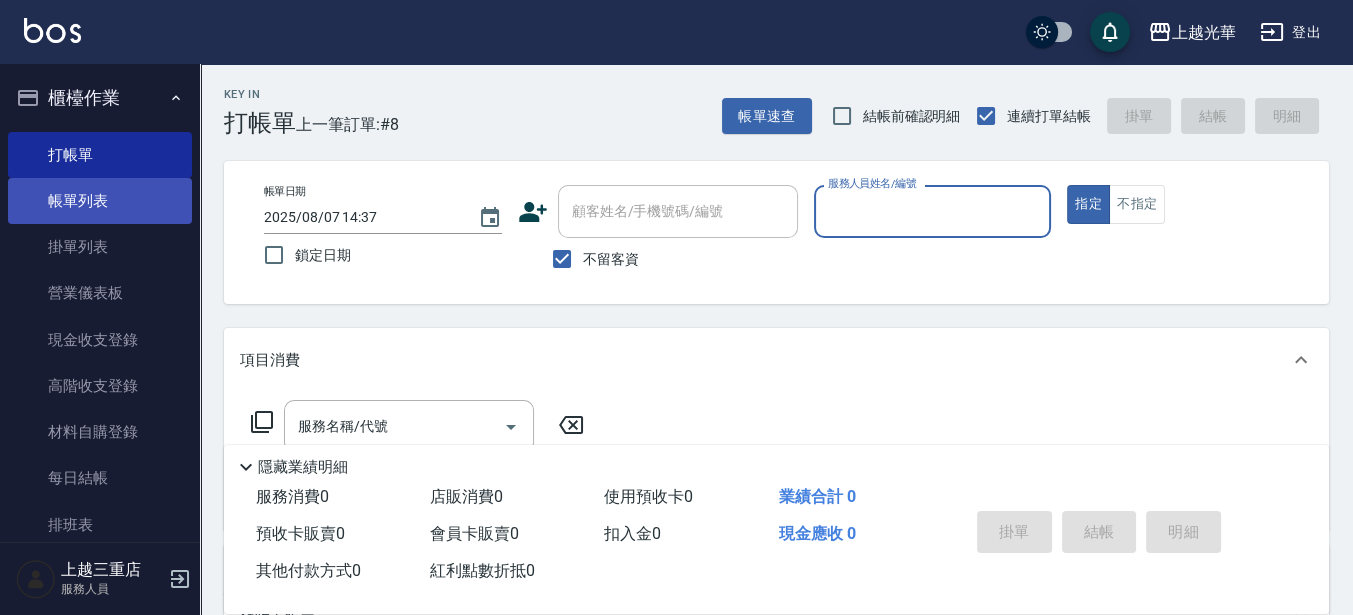 click on "帳單列表" at bounding box center (100, 201) 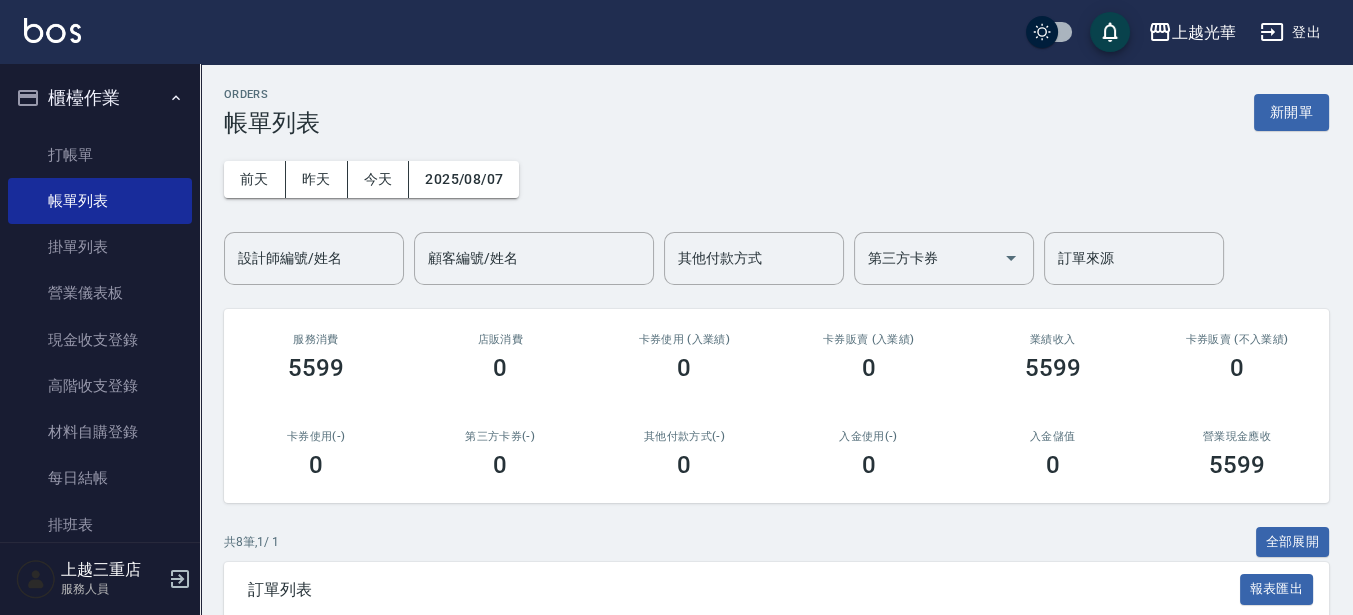 click on "設計師編號/姓名" at bounding box center [314, 258] 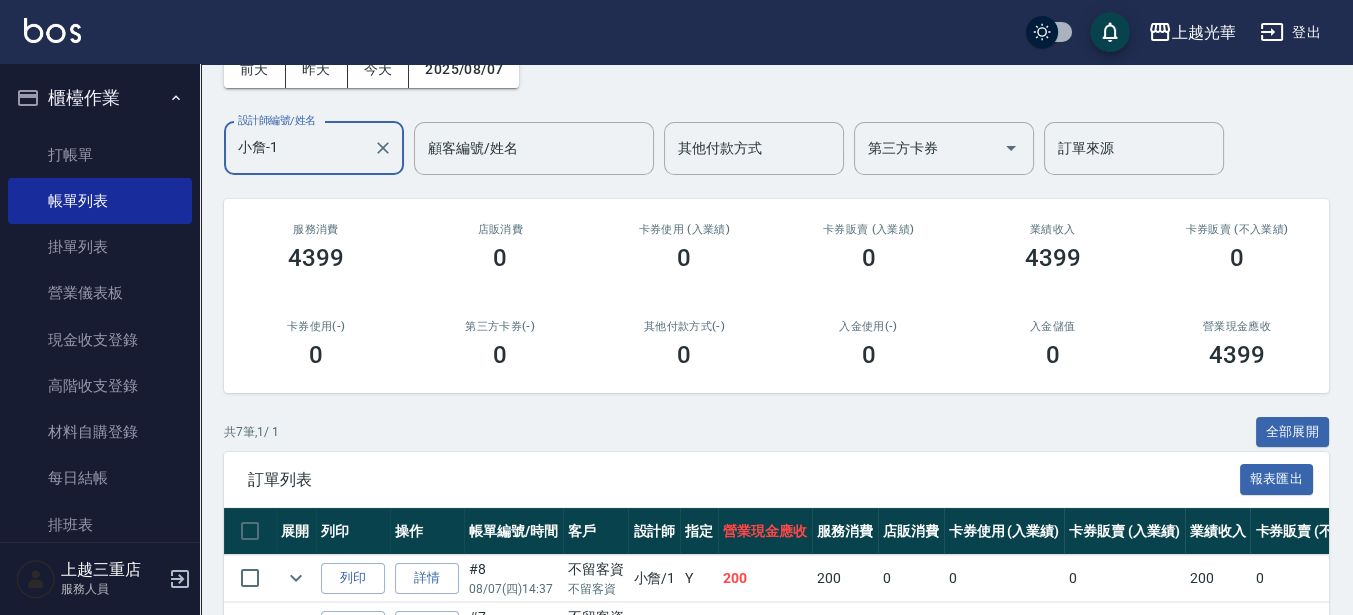 scroll, scrollTop: 375, scrollLeft: 0, axis: vertical 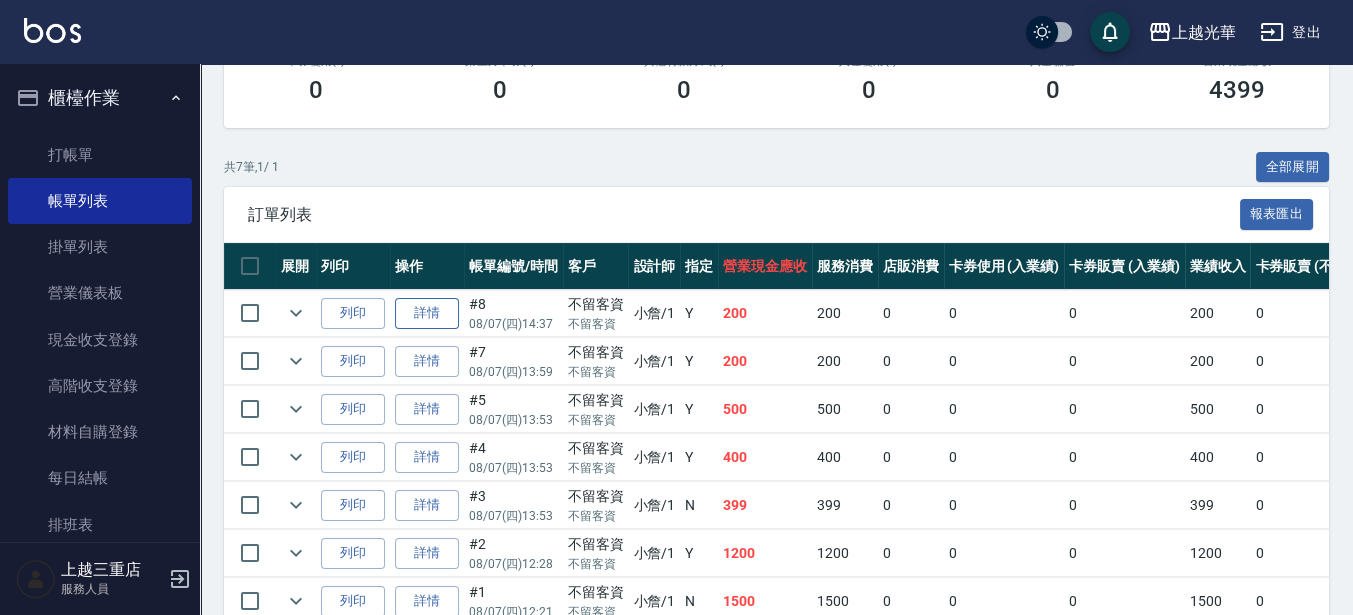 type on "小詹-1" 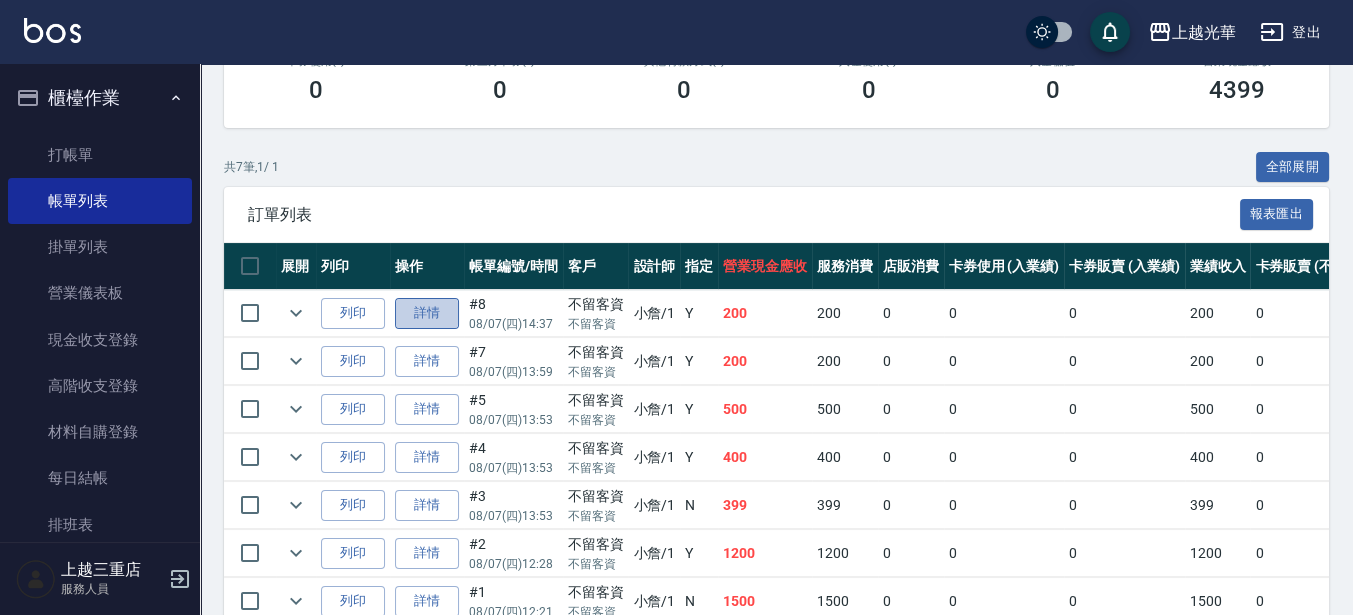 click on "詳情" at bounding box center (427, 313) 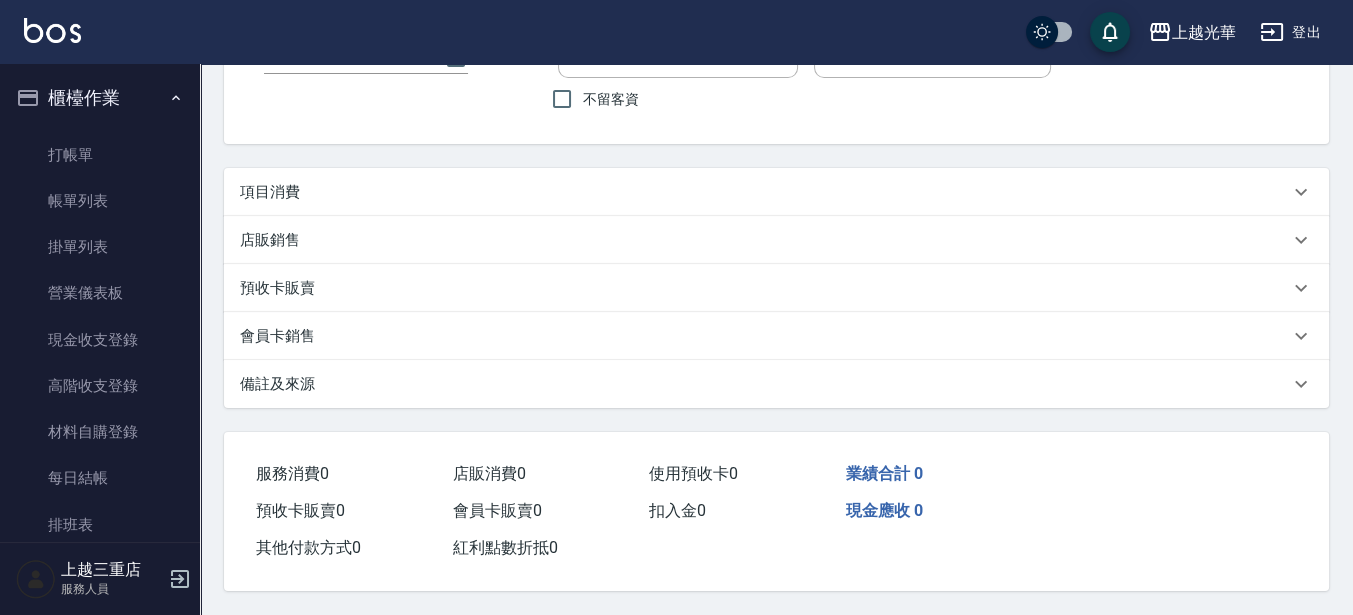 scroll, scrollTop: 0, scrollLeft: 0, axis: both 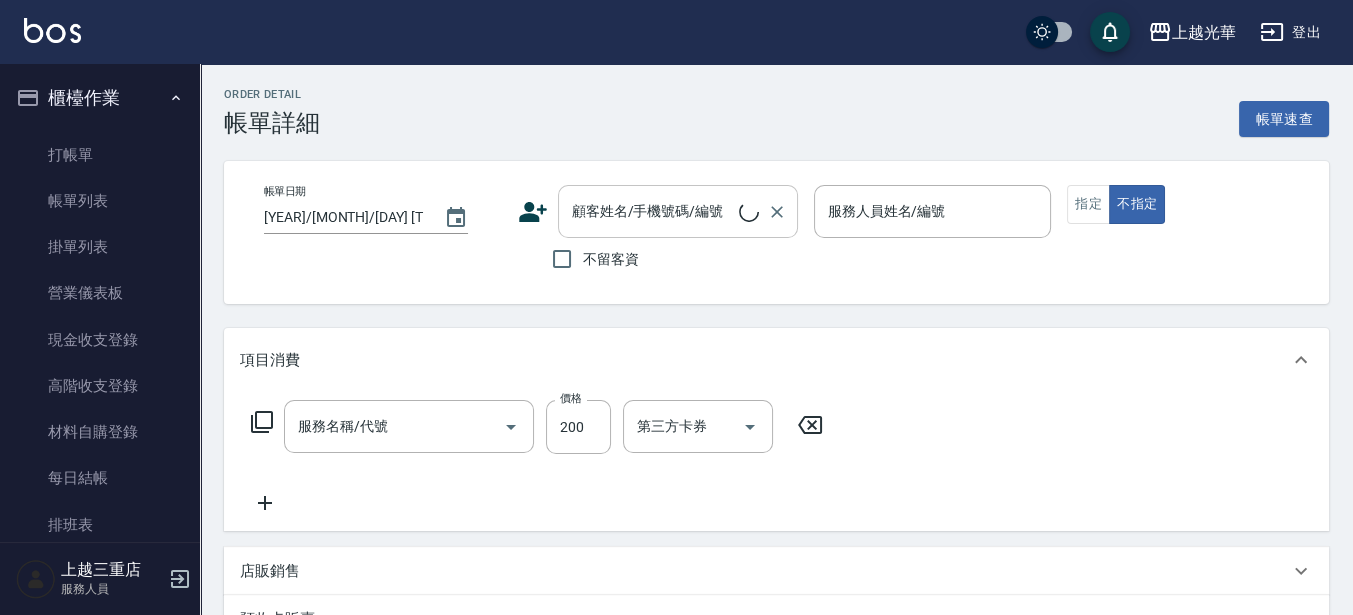 type on "2025/08/07 14:37" 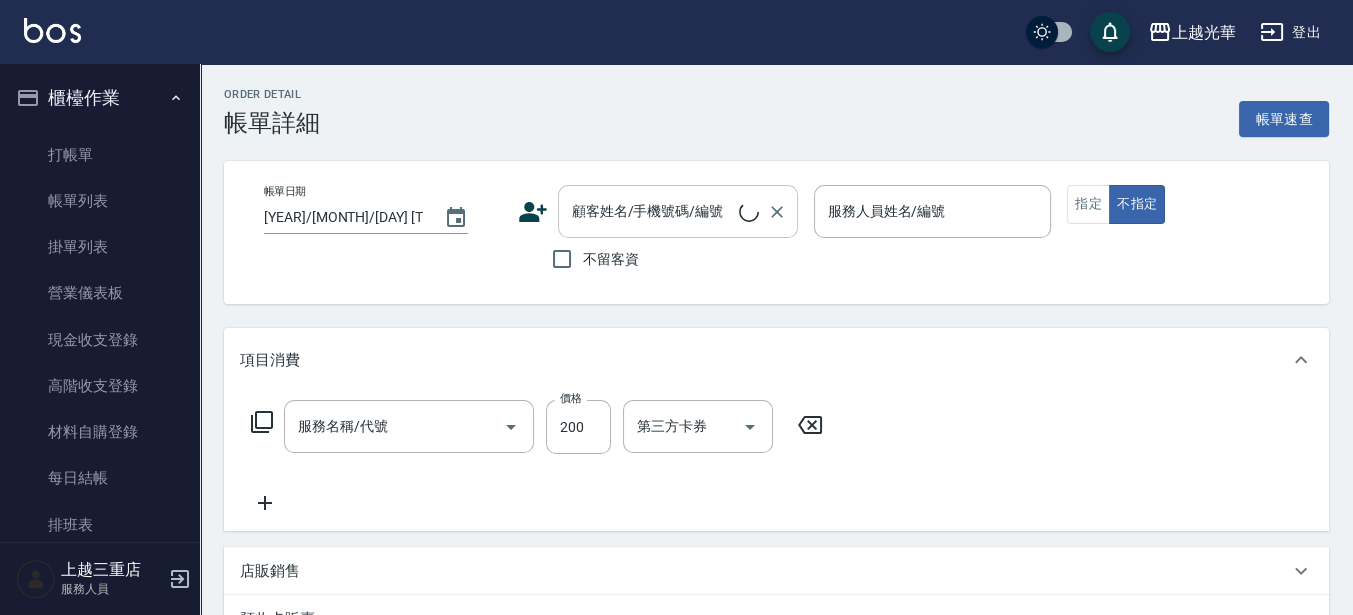 checkbox on "true" 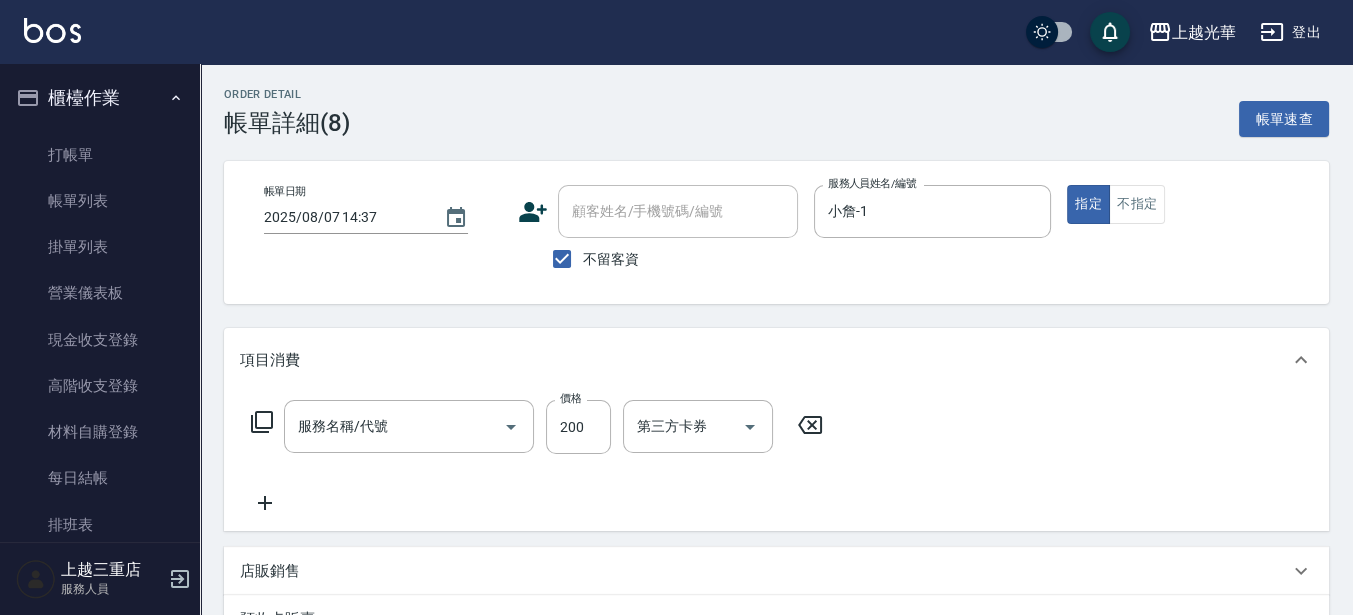 type on "指定單剪(203)" 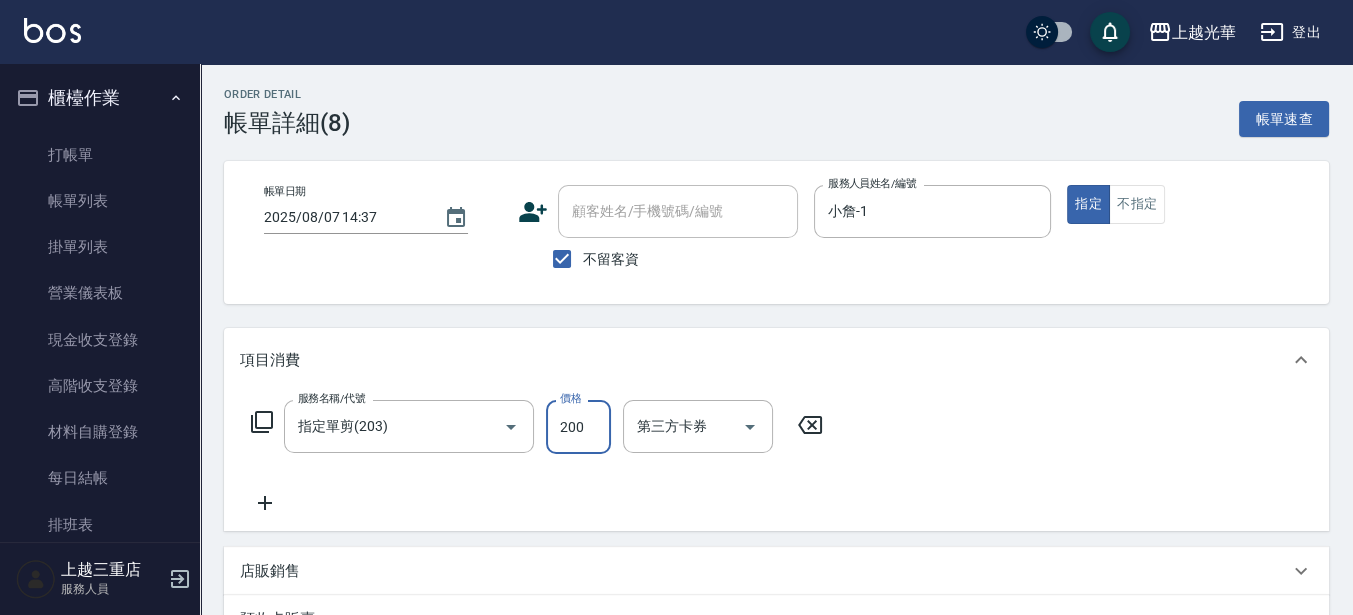 click on "200" at bounding box center [578, 427] 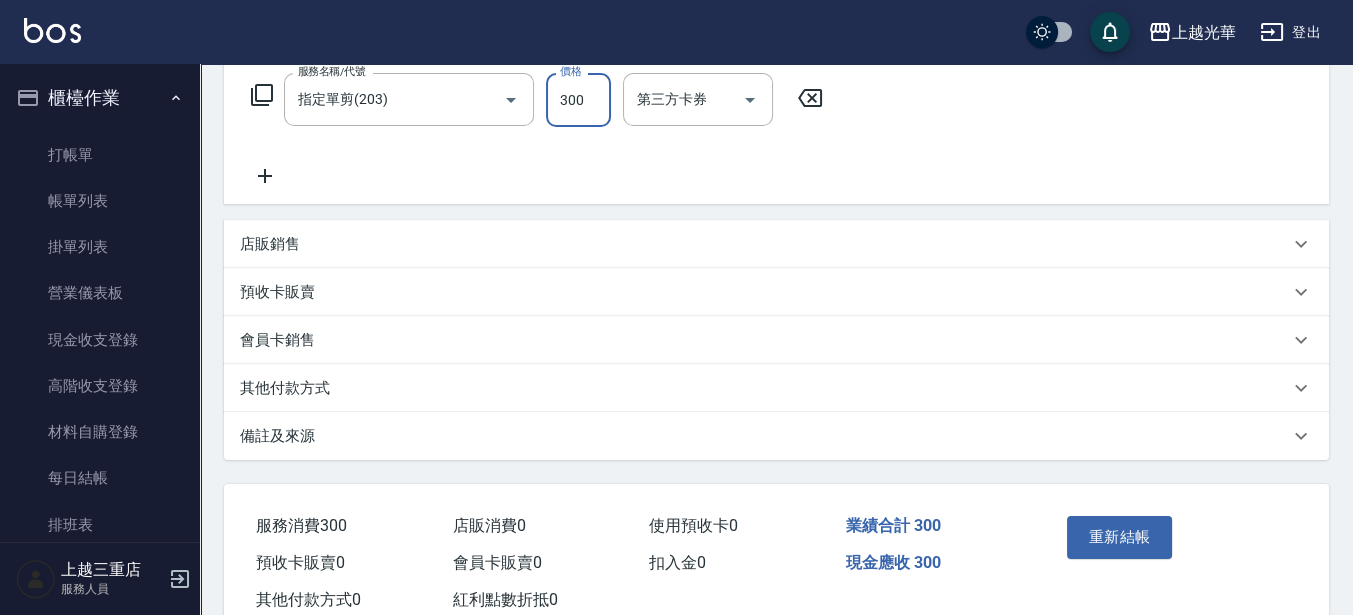 scroll, scrollTop: 384, scrollLeft: 0, axis: vertical 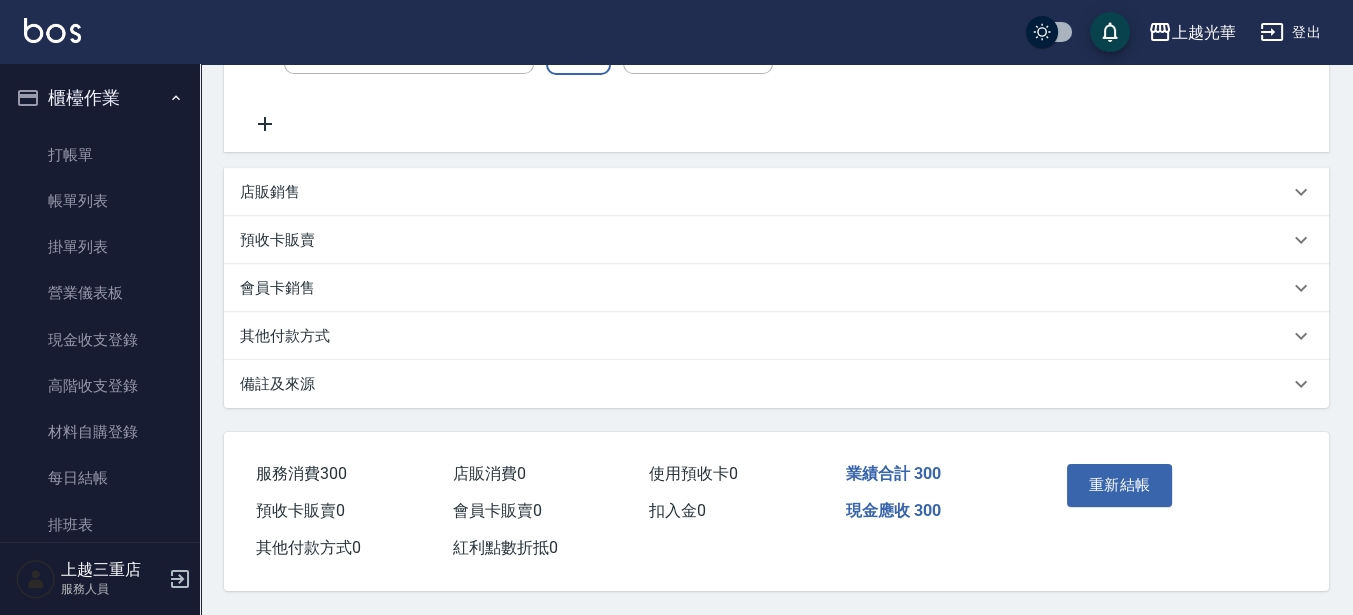 type on "300" 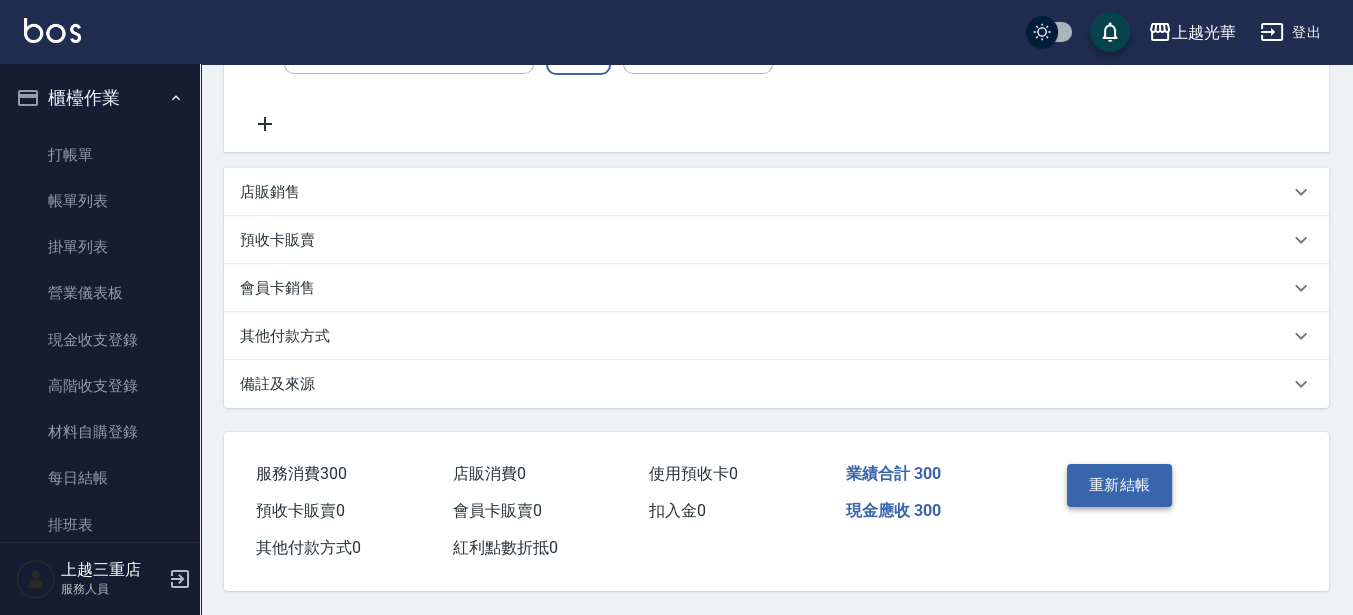 drag, startPoint x: 1056, startPoint y: 466, endPoint x: 1069, endPoint y: 471, distance: 13.928389 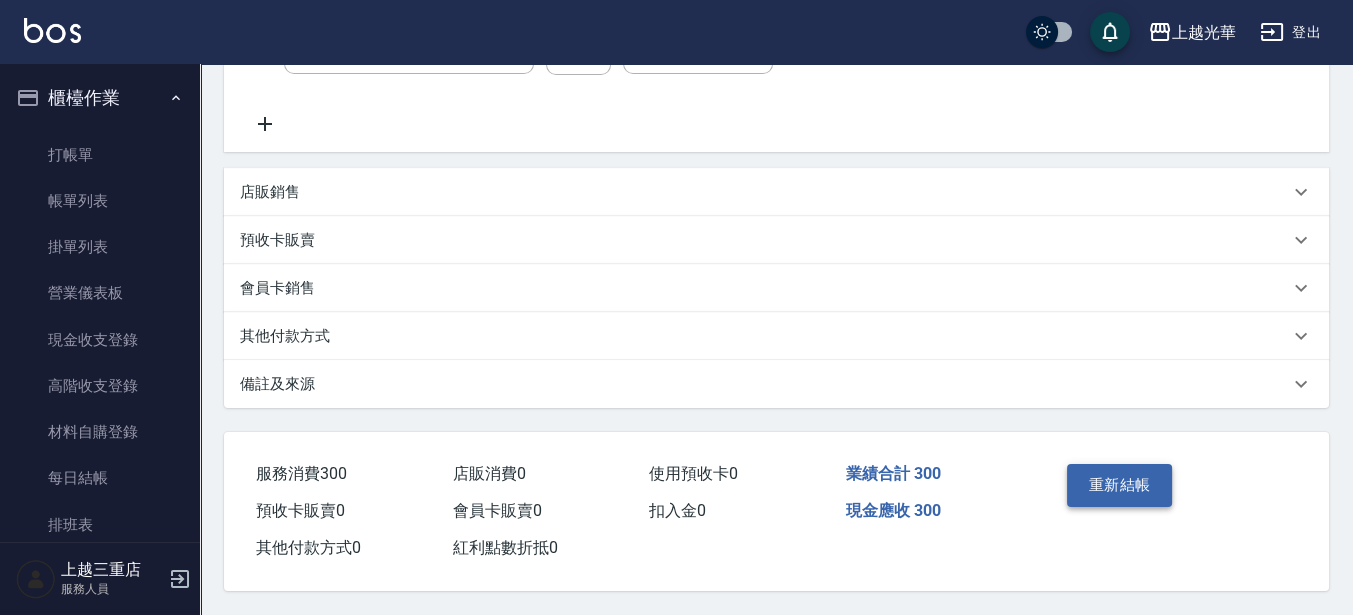 click on "重新結帳" at bounding box center (1120, 485) 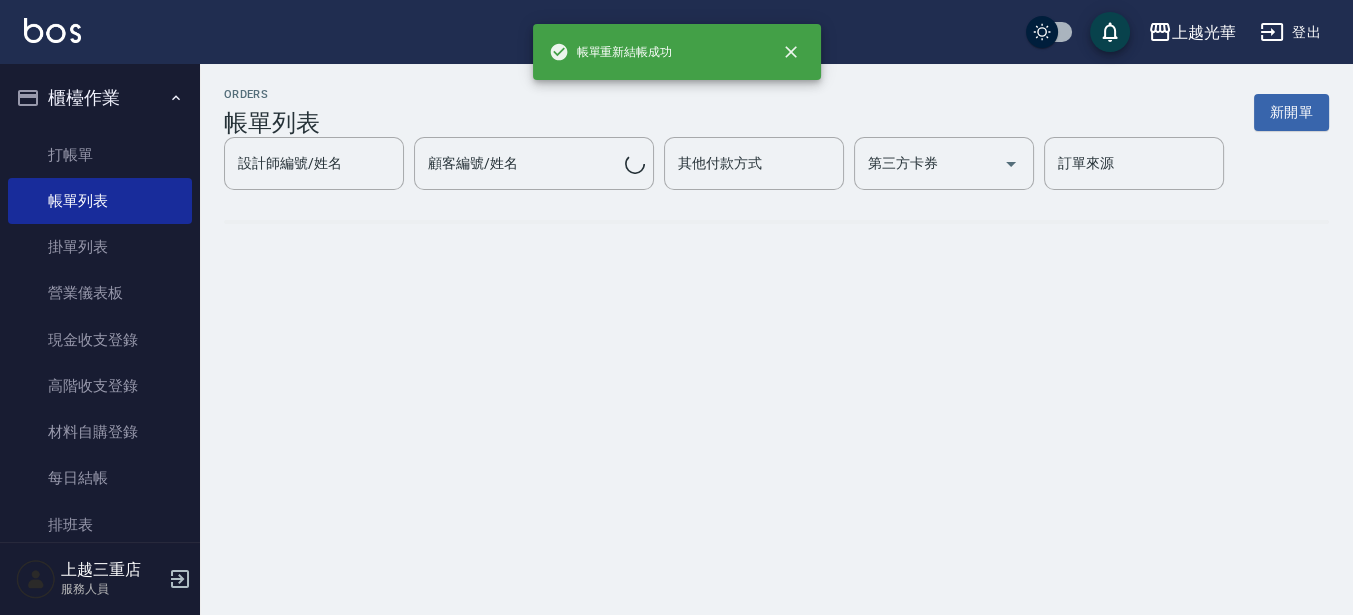 scroll, scrollTop: 0, scrollLeft: 0, axis: both 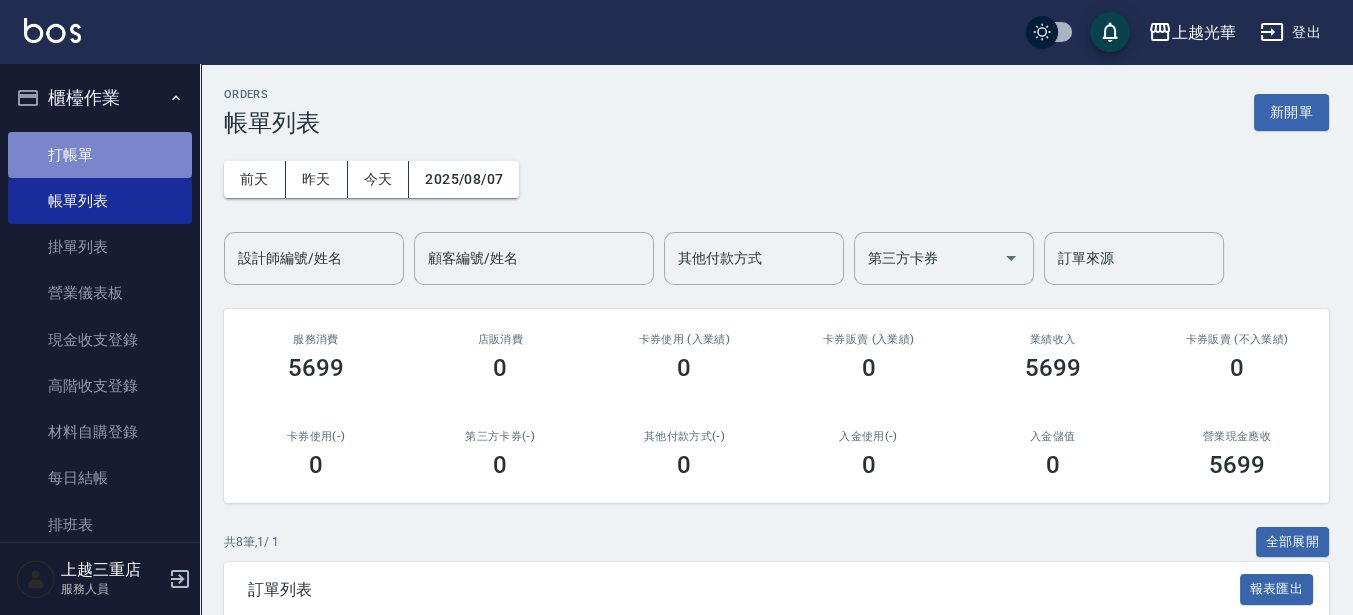 click on "打帳單" at bounding box center [100, 155] 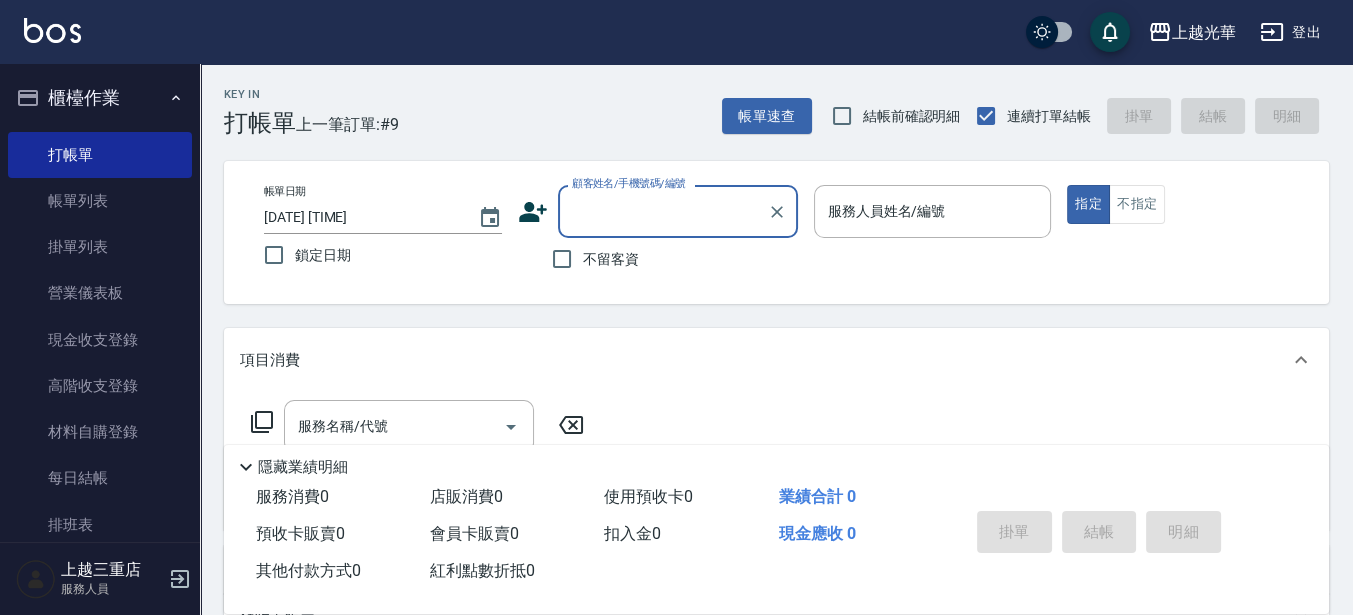 click on "不留客資" at bounding box center [590, 259] 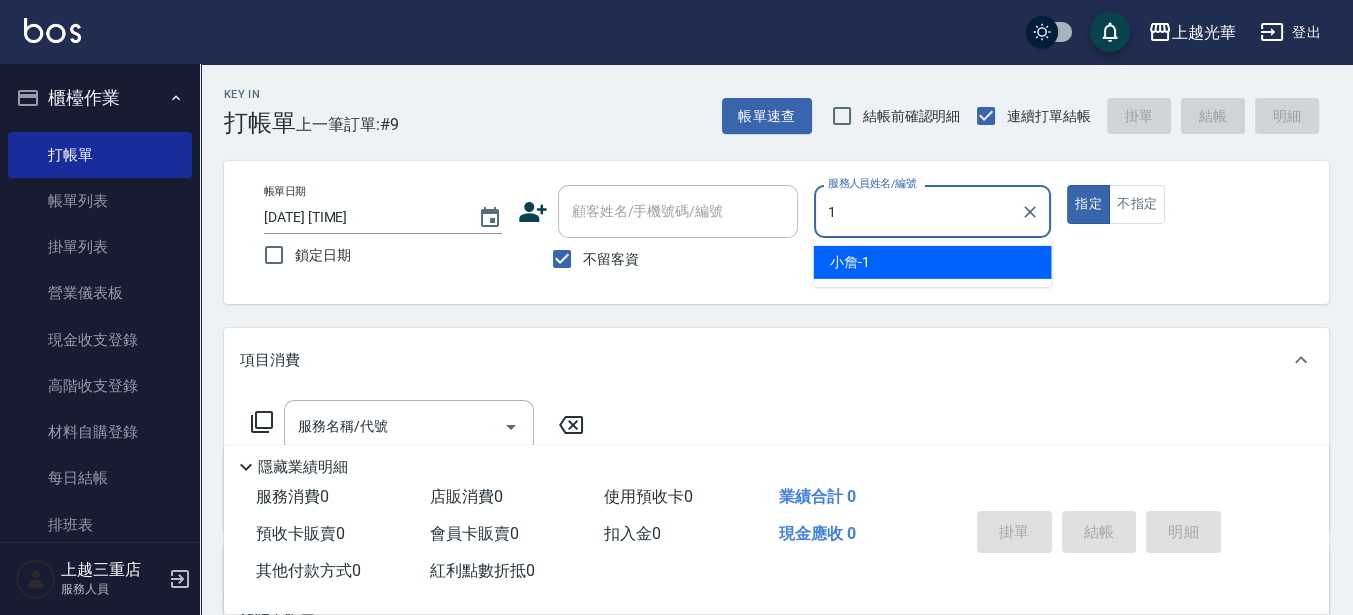 type on "小詹-1" 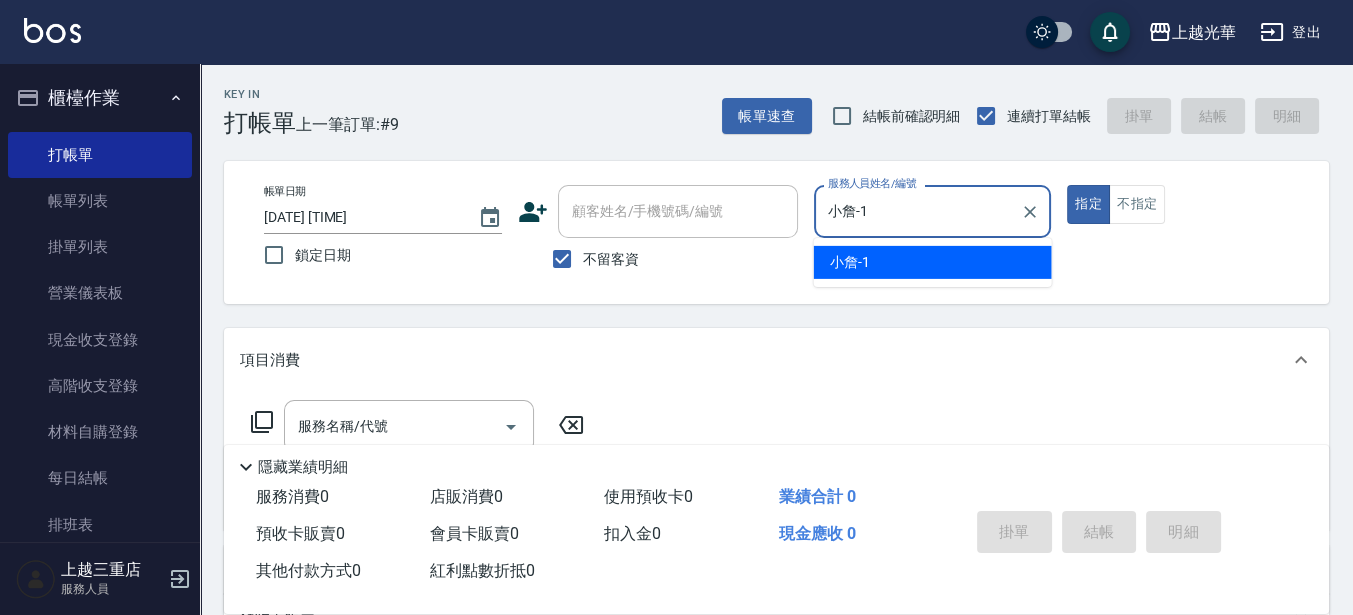 type on "true" 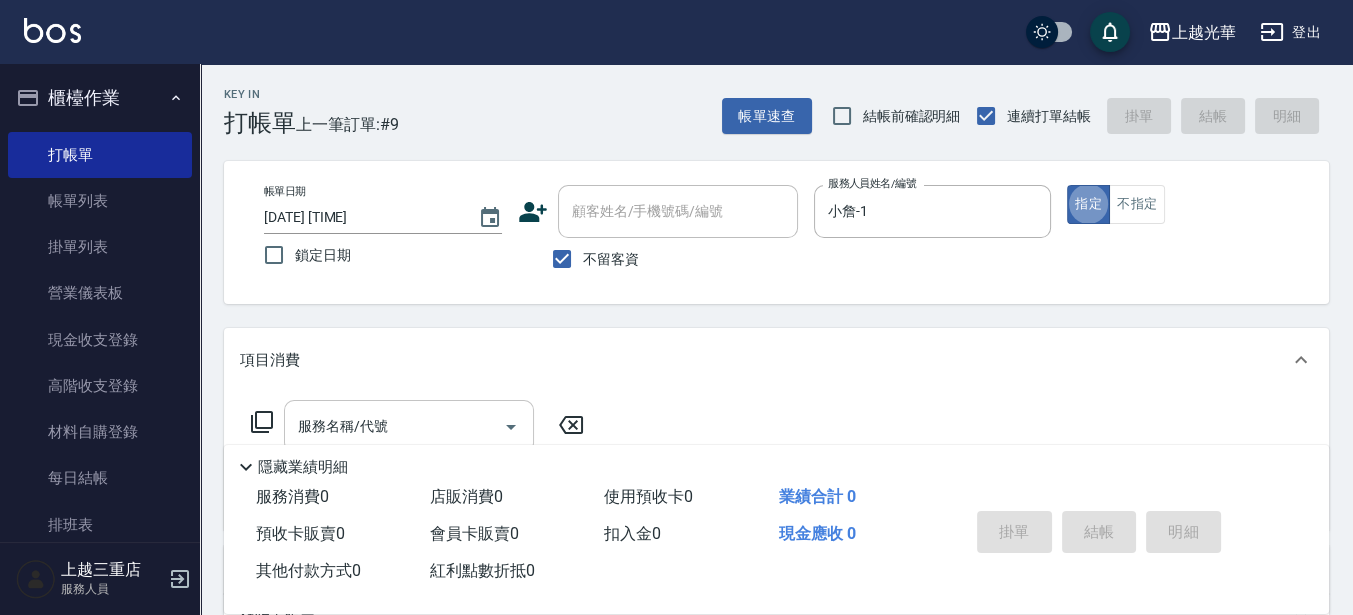 click on "隱藏業績明細" at bounding box center (776, 462) 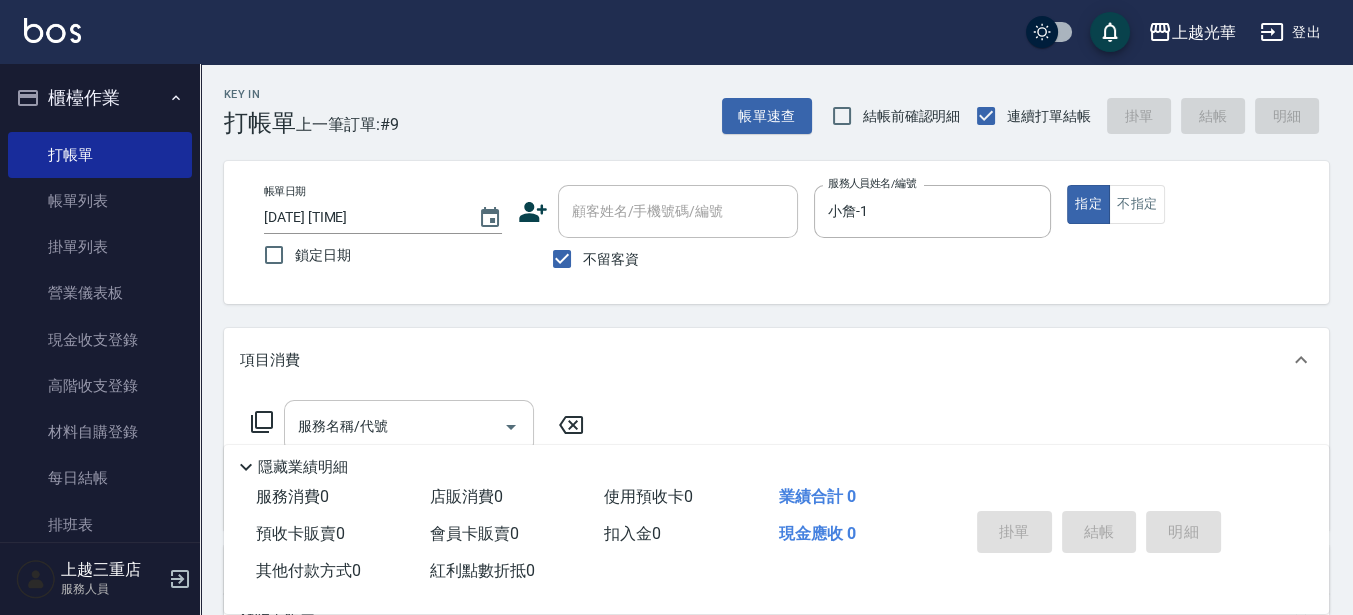 click on "服務名稱/代號" at bounding box center (394, 426) 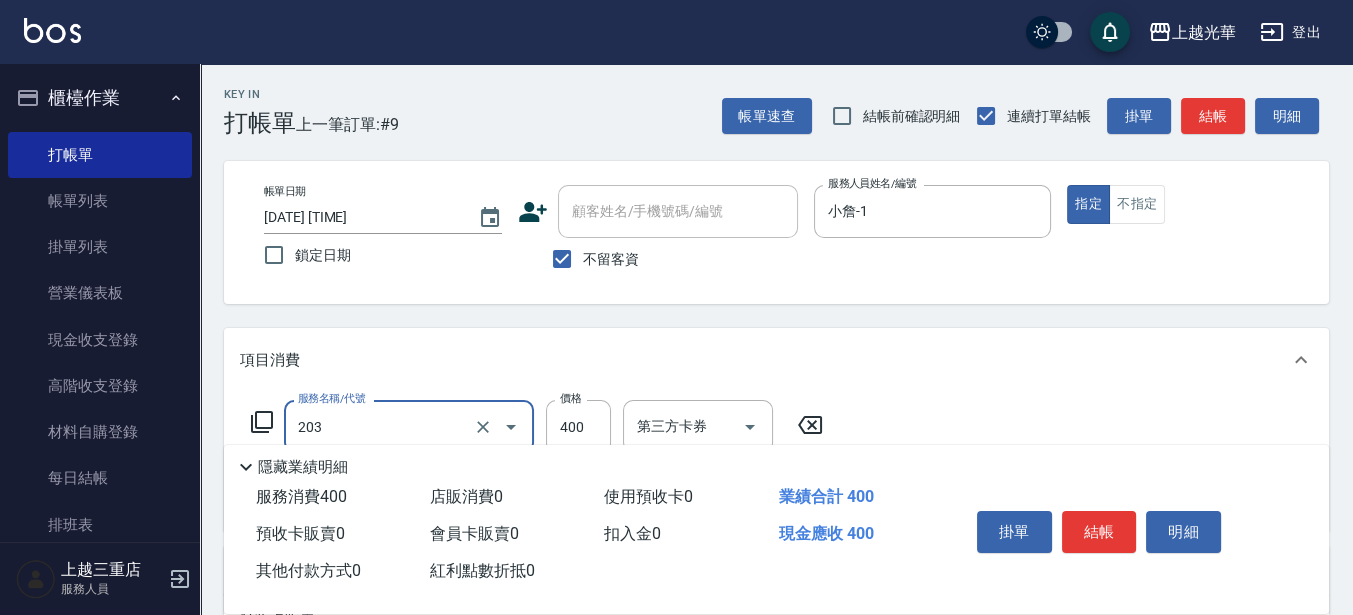 type on "指定單剪(203)" 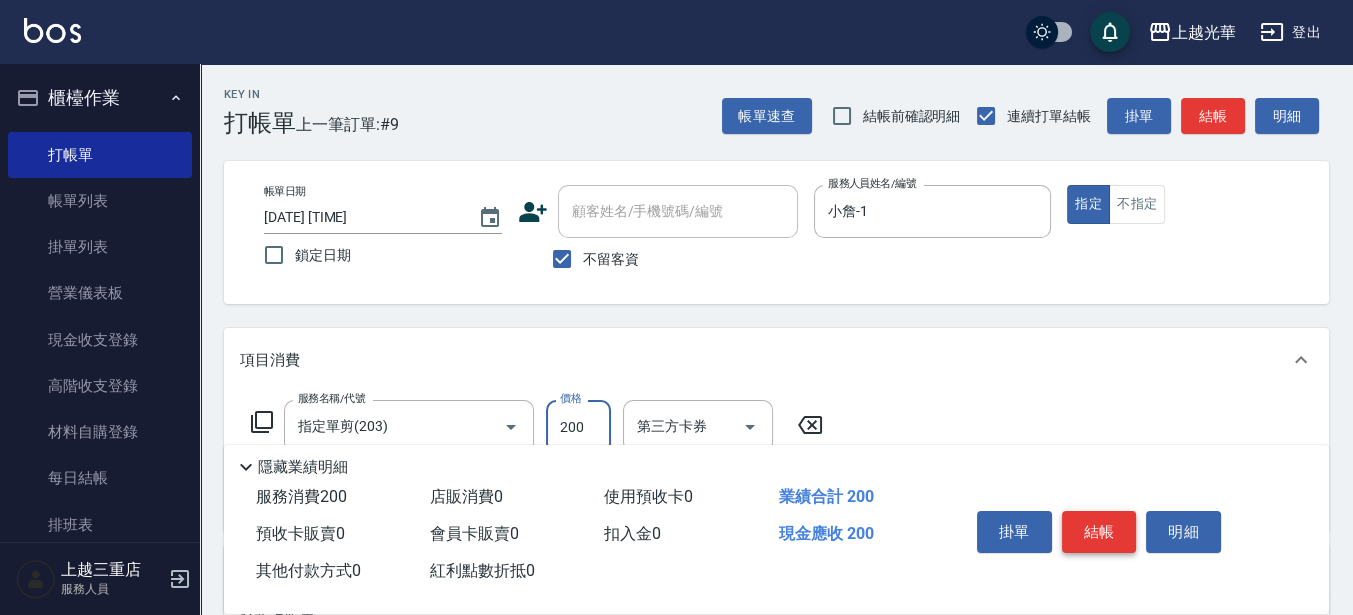 type on "200" 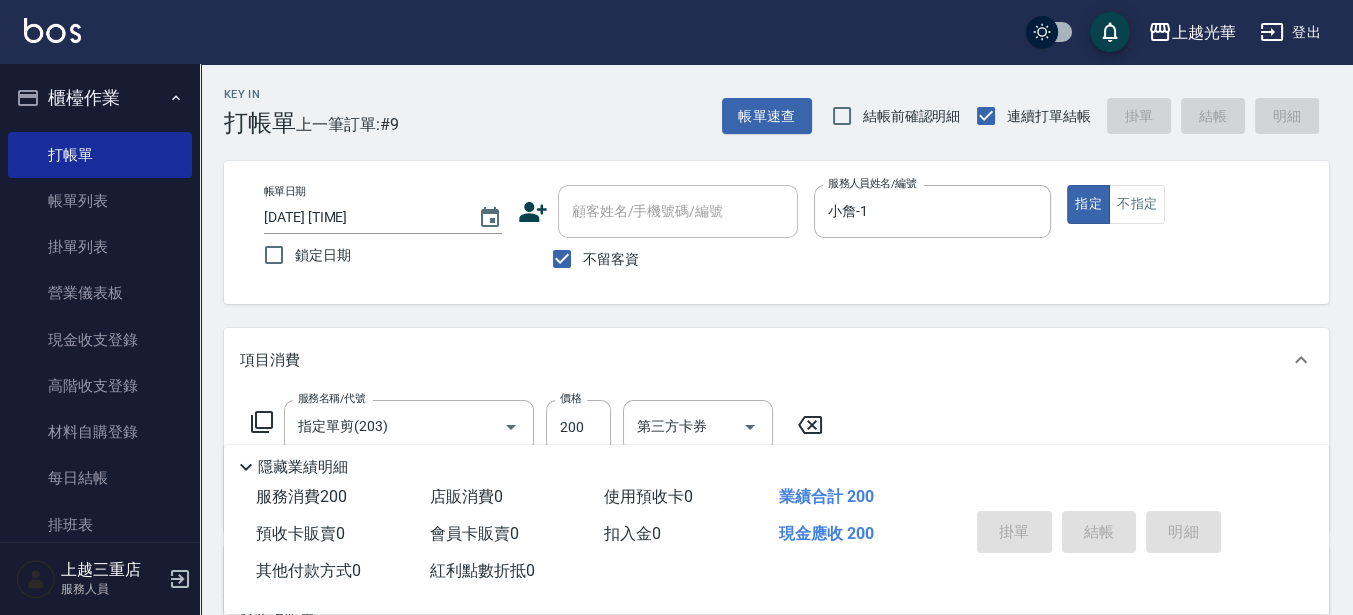 type 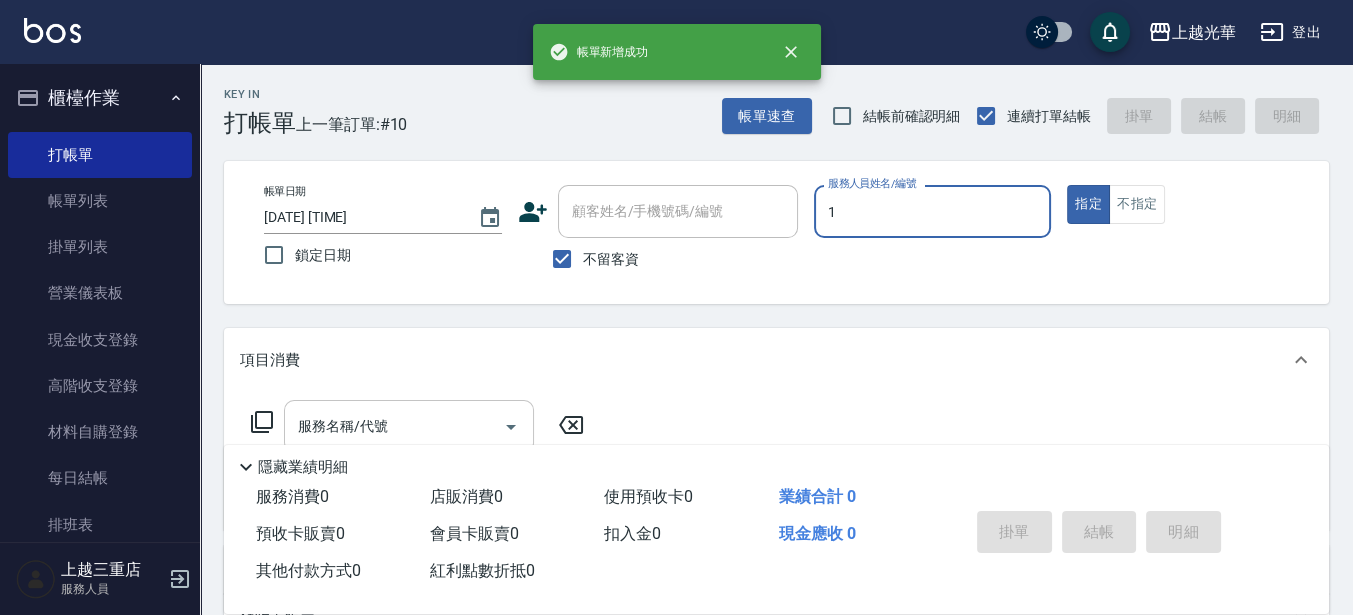 type on "小詹-1" 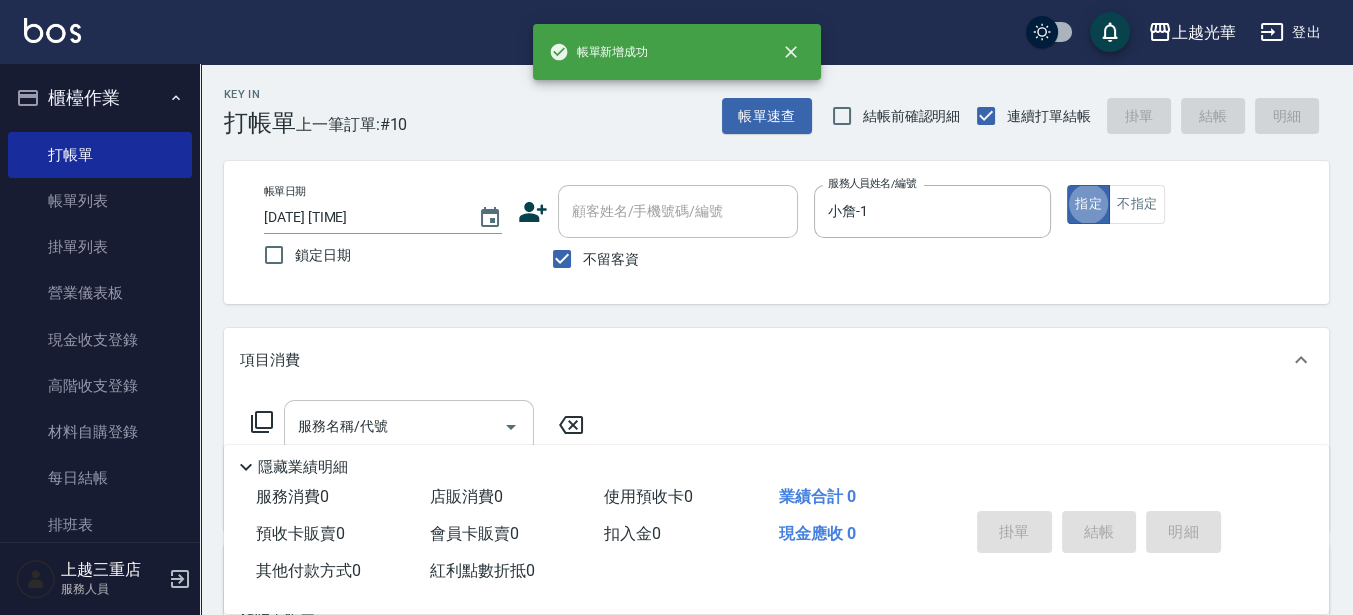 click on "服務名稱/代號" at bounding box center [394, 426] 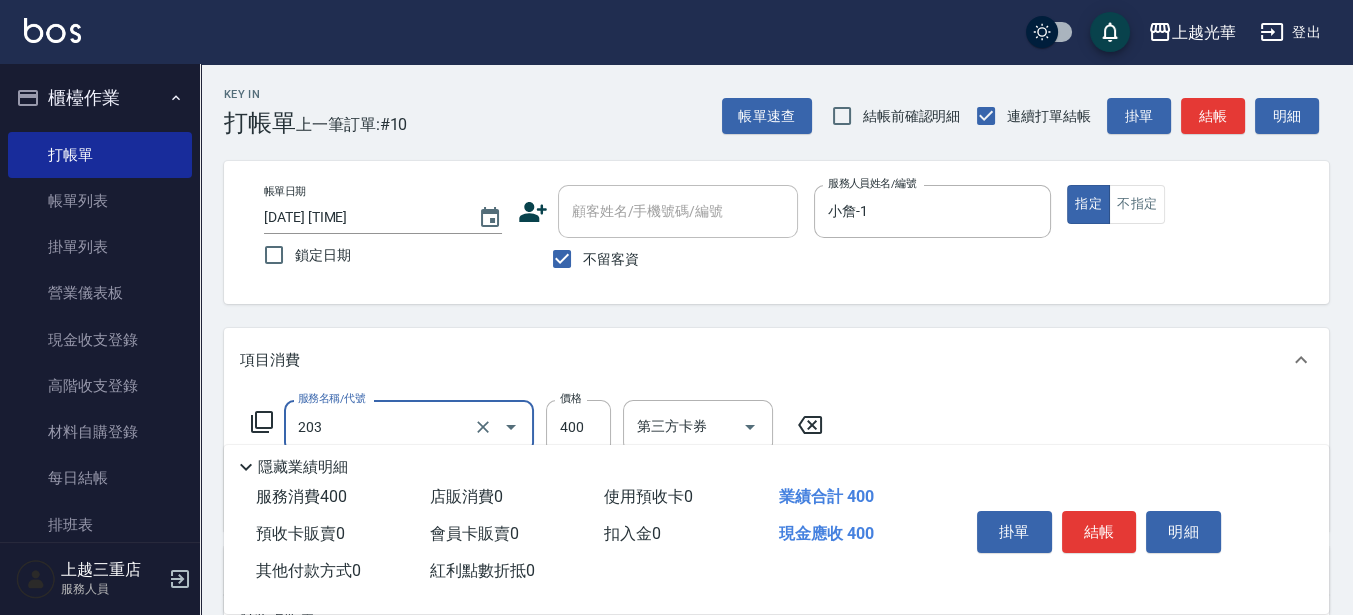 type on "指定單剪(203)" 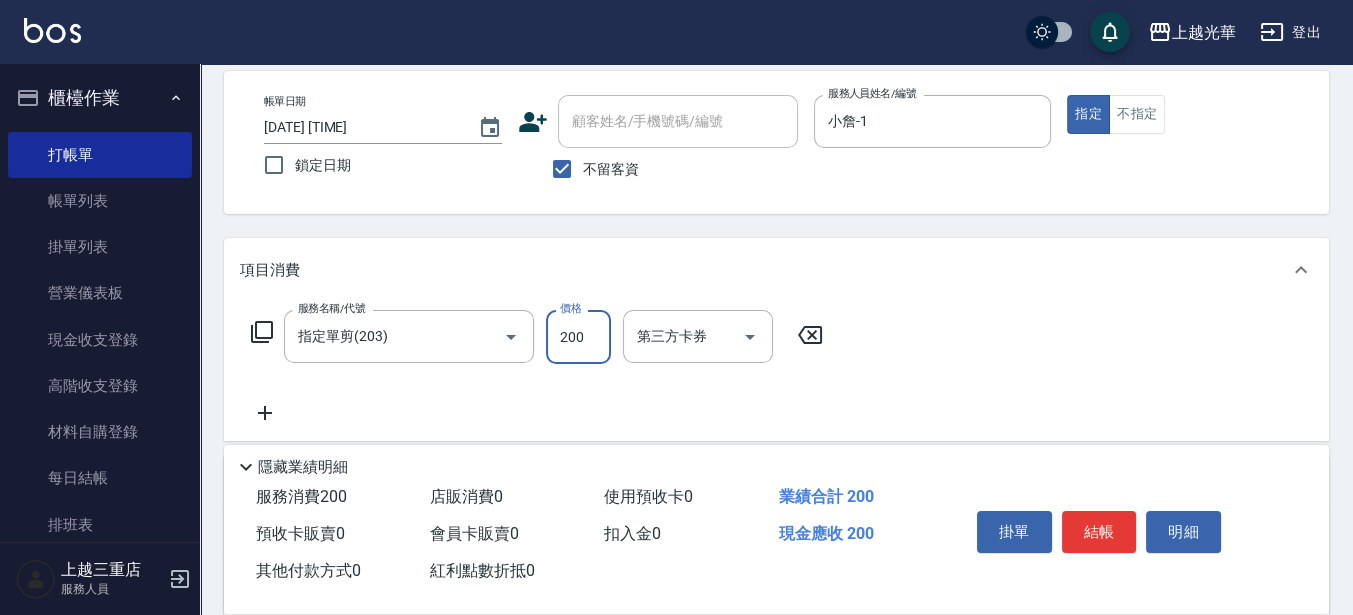 scroll, scrollTop: 125, scrollLeft: 0, axis: vertical 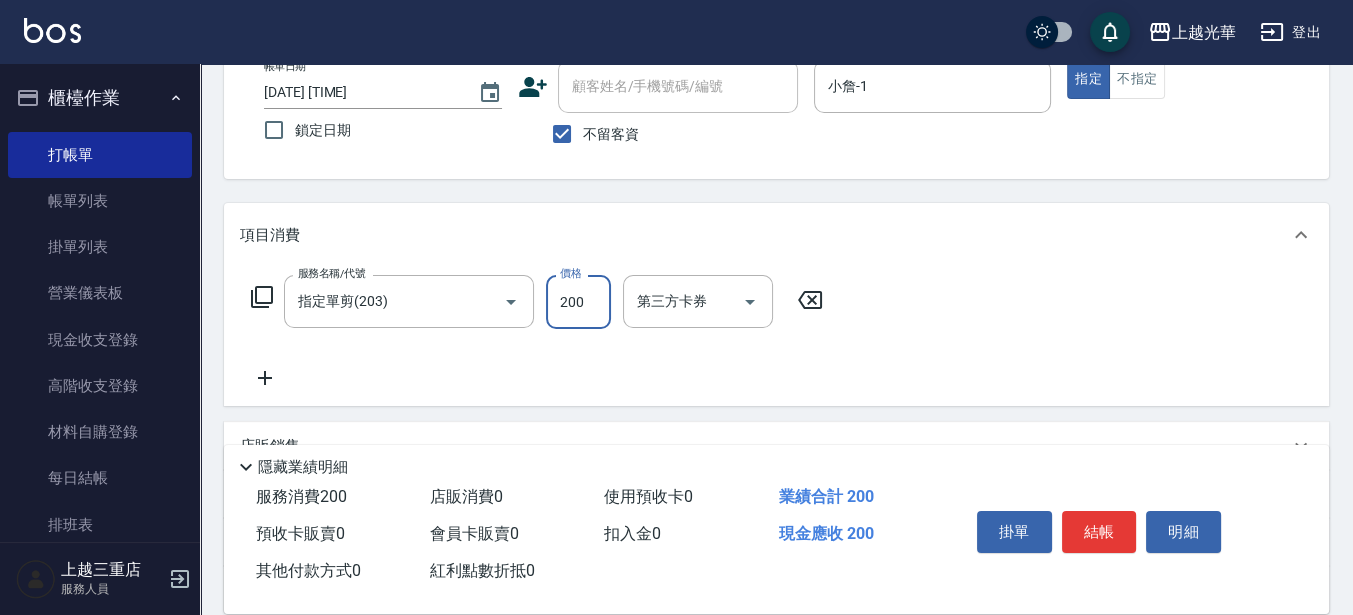 type on "200" 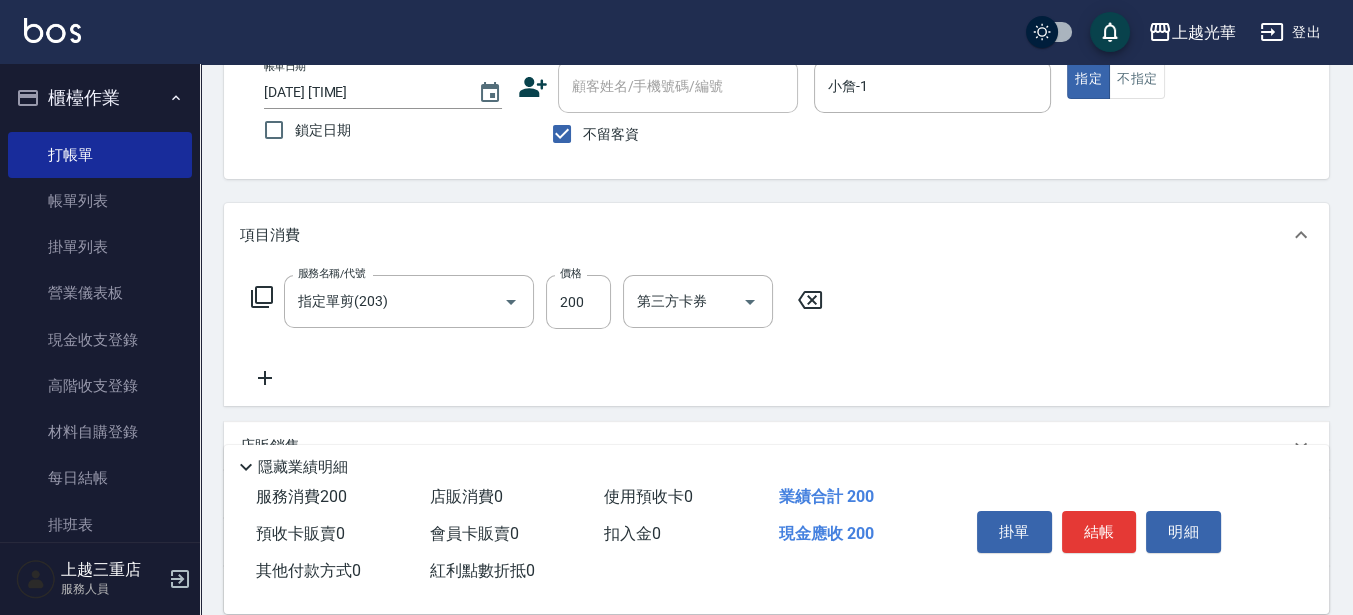 click 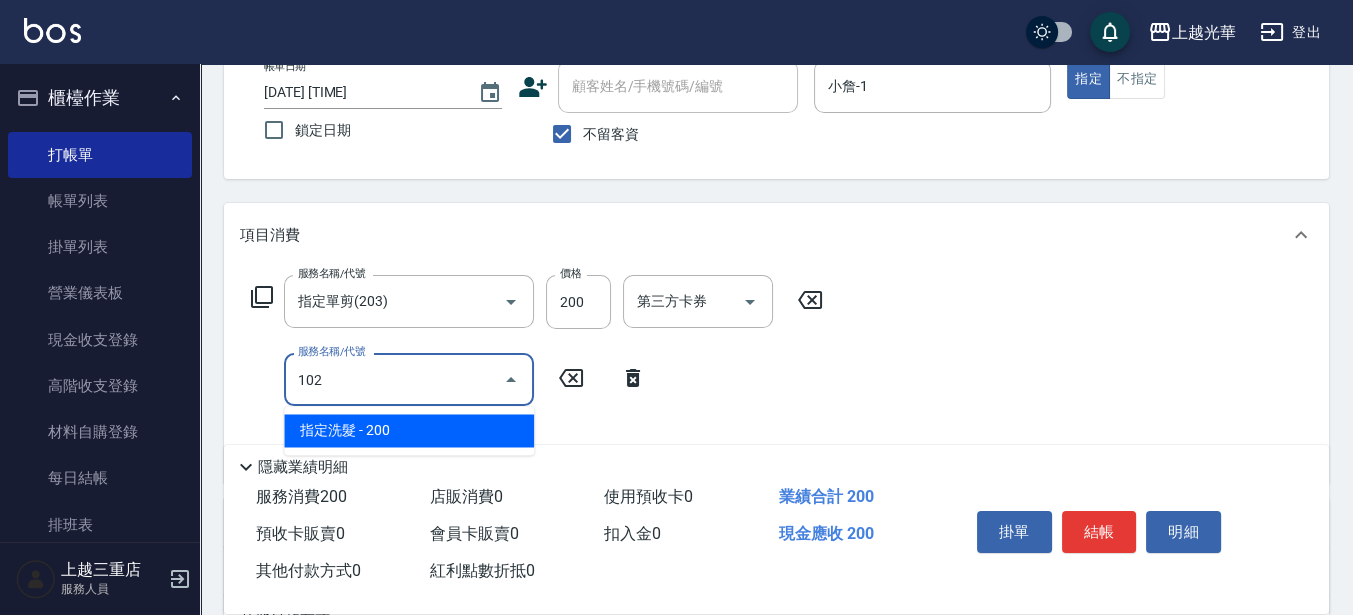 type on "指定洗髮(102)" 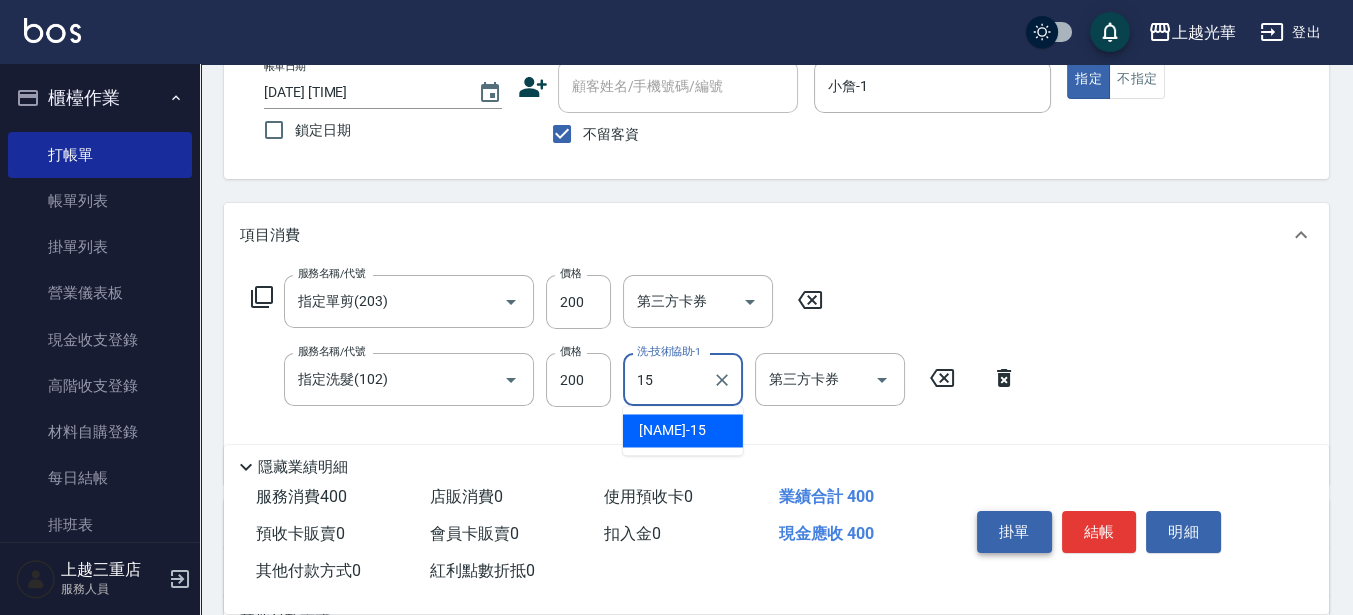 type on "張紫涵-15" 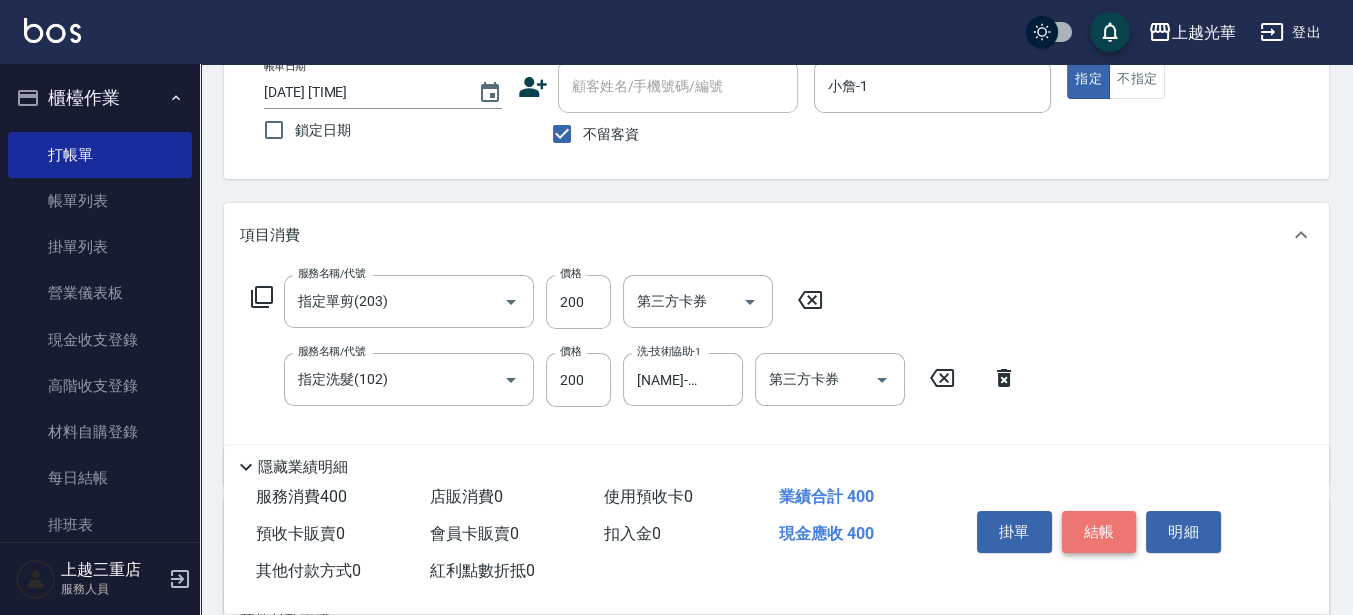 click on "結帳" at bounding box center (1099, 532) 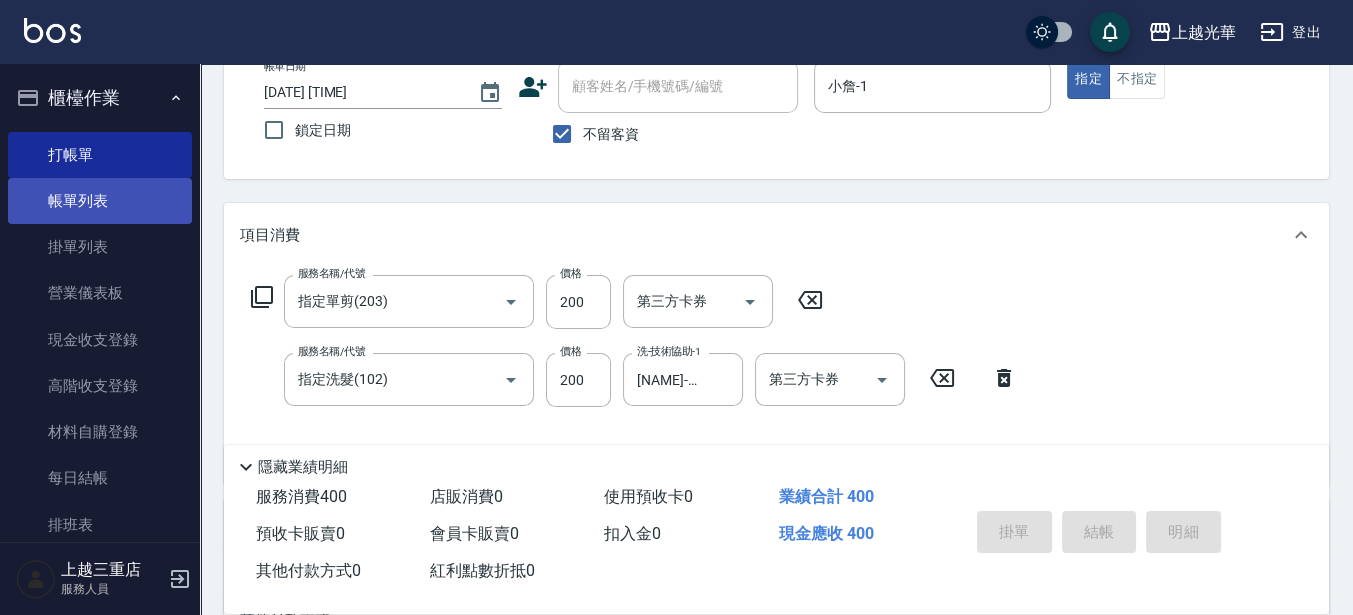type 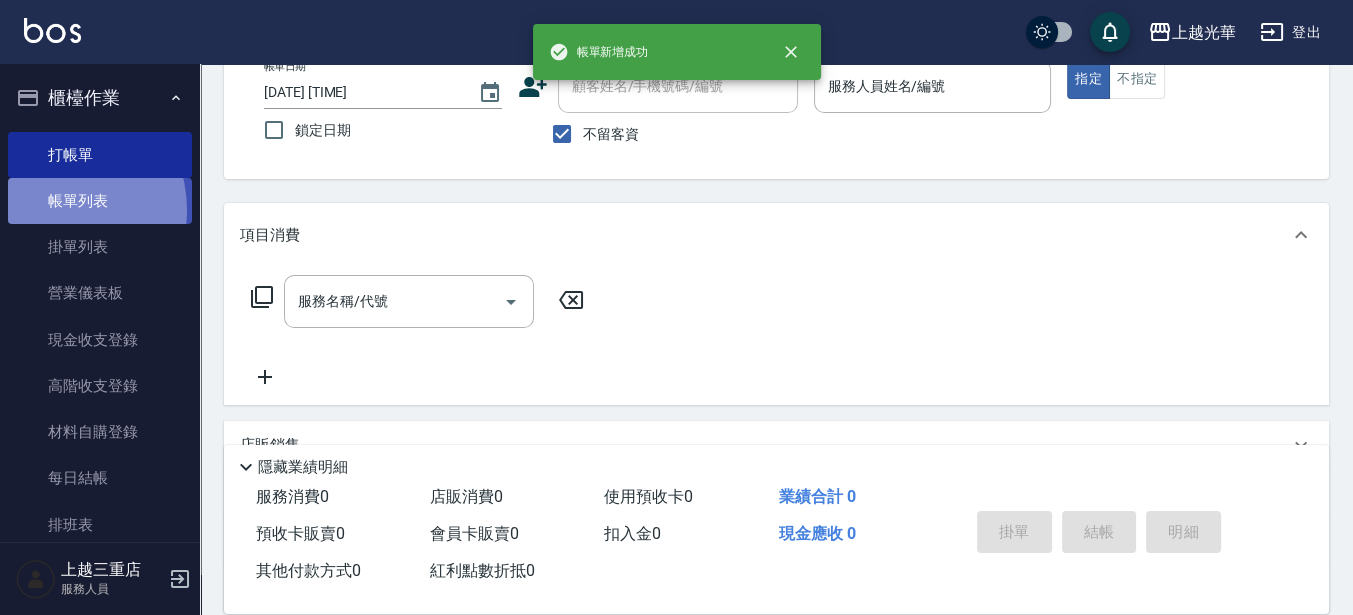 click on "帳單列表" at bounding box center [100, 201] 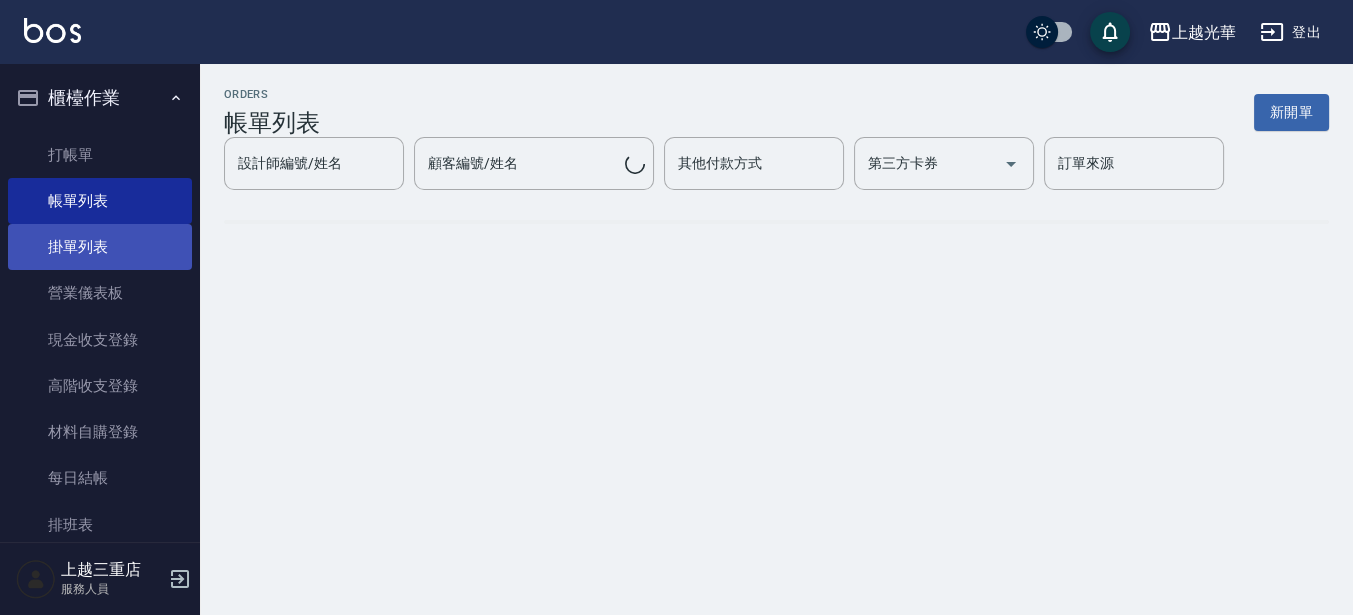 scroll, scrollTop: 0, scrollLeft: 0, axis: both 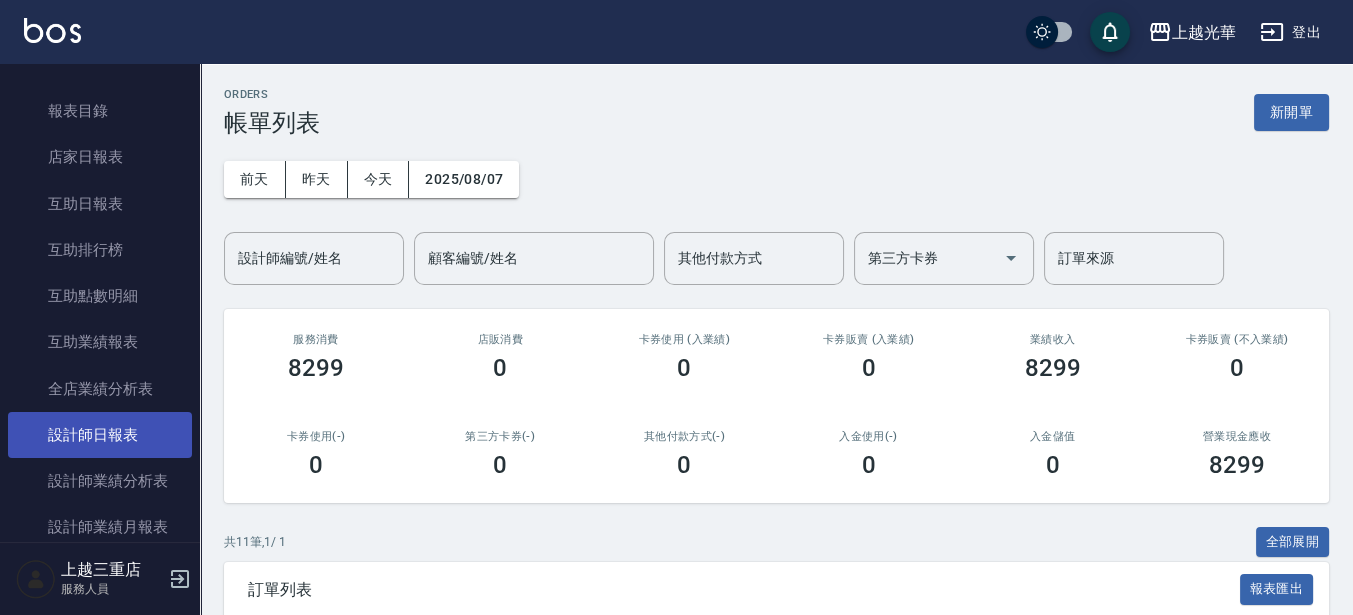 click on "設計師日報表" at bounding box center [100, 435] 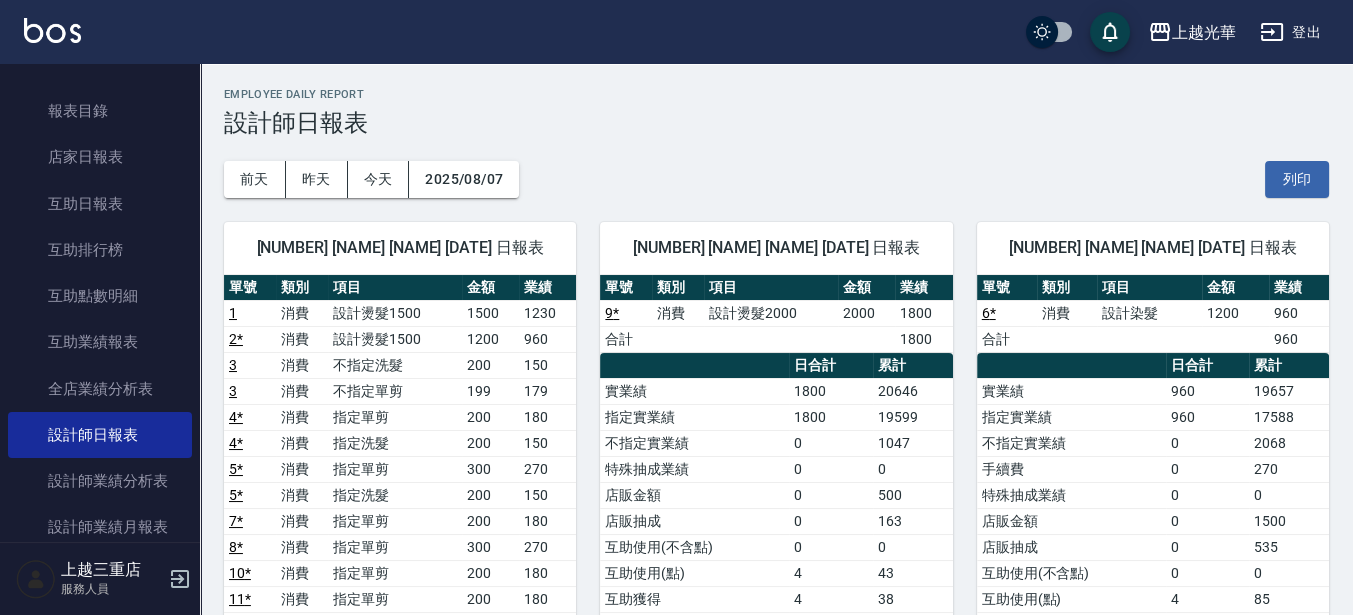 scroll, scrollTop: 250, scrollLeft: 0, axis: vertical 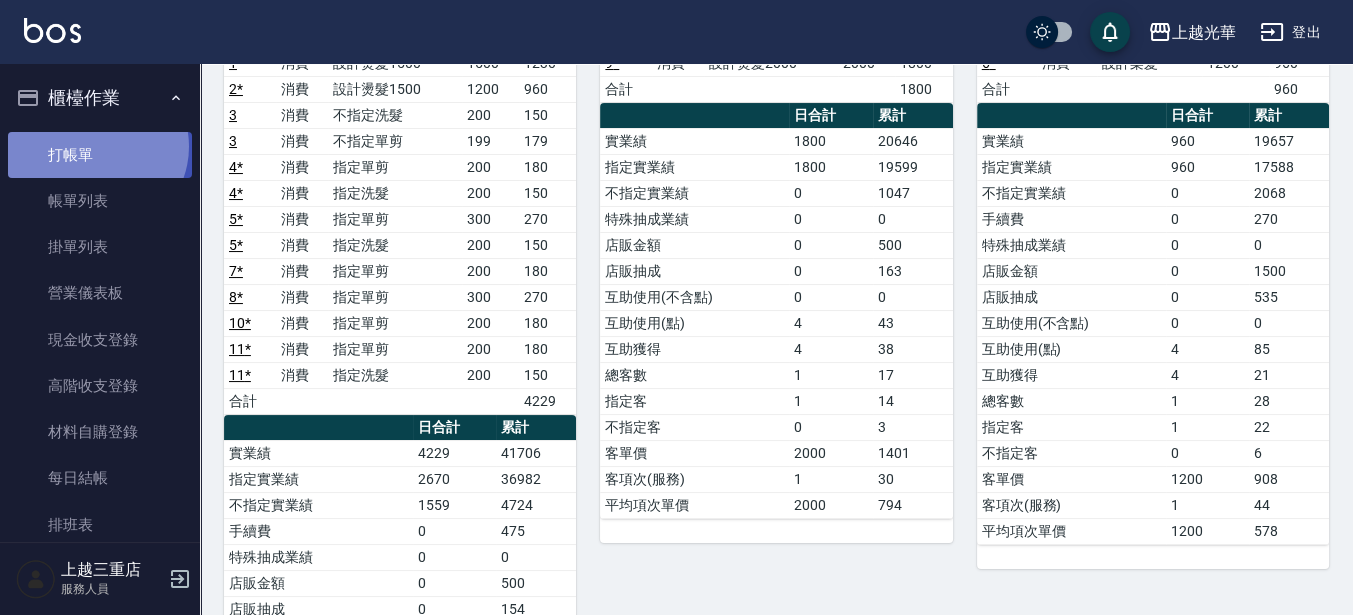 click on "打帳單" at bounding box center [100, 155] 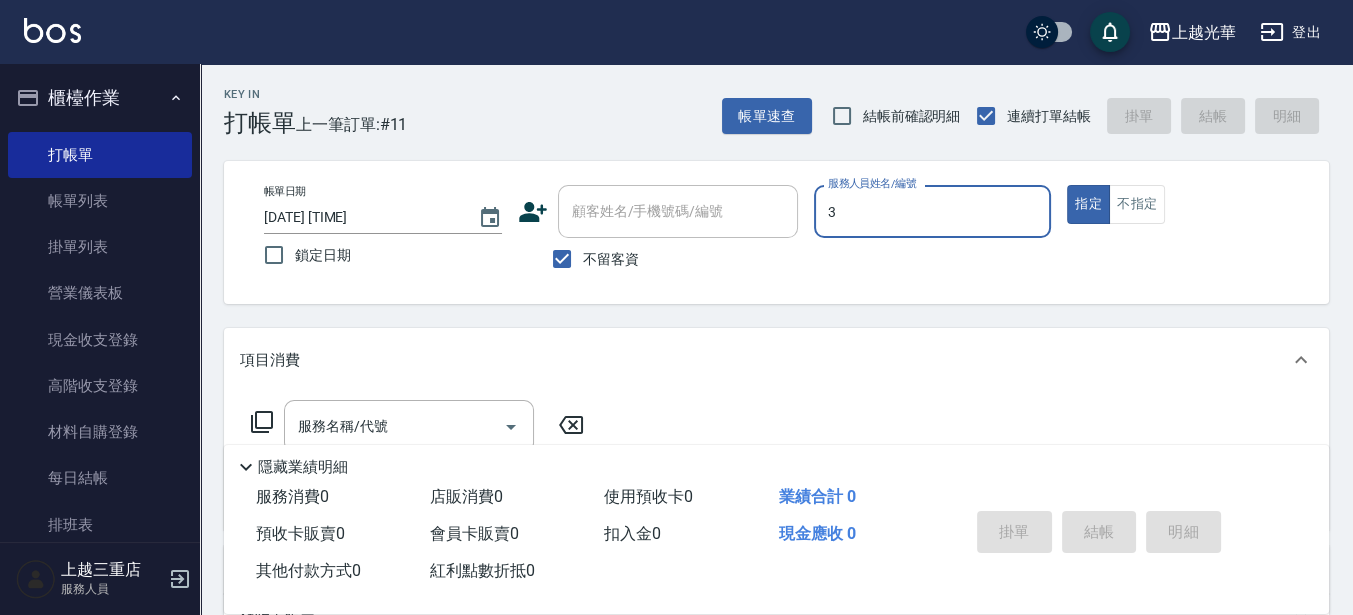 type on "小黑-3" 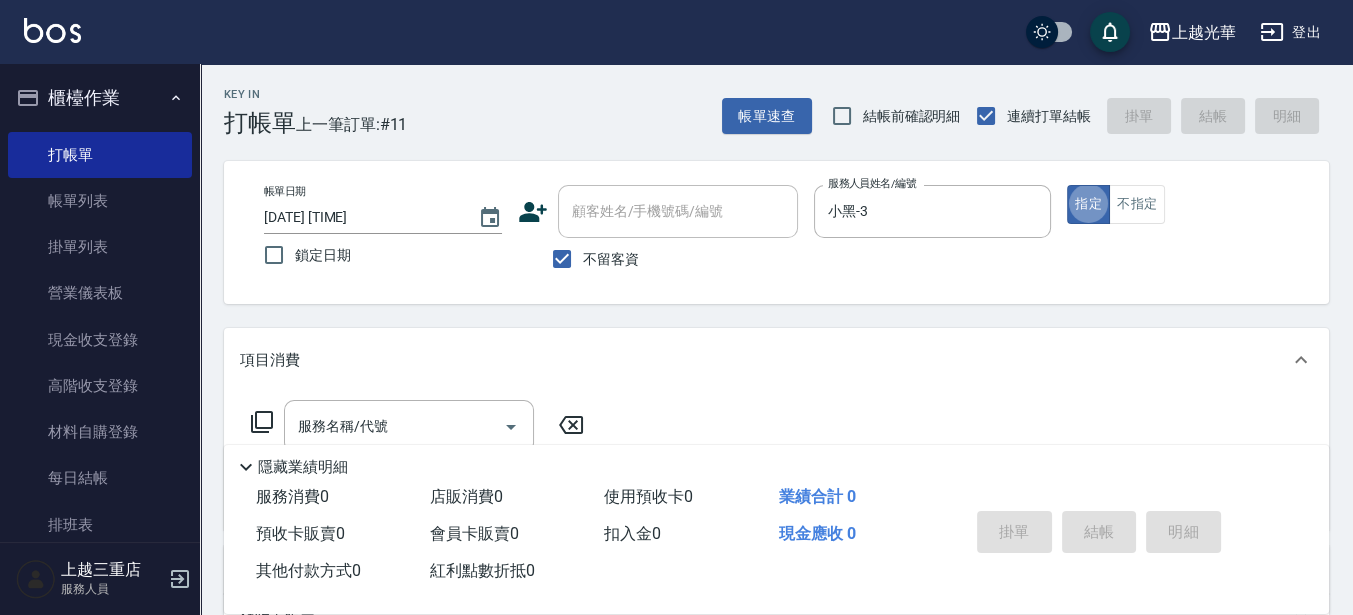 type on "true" 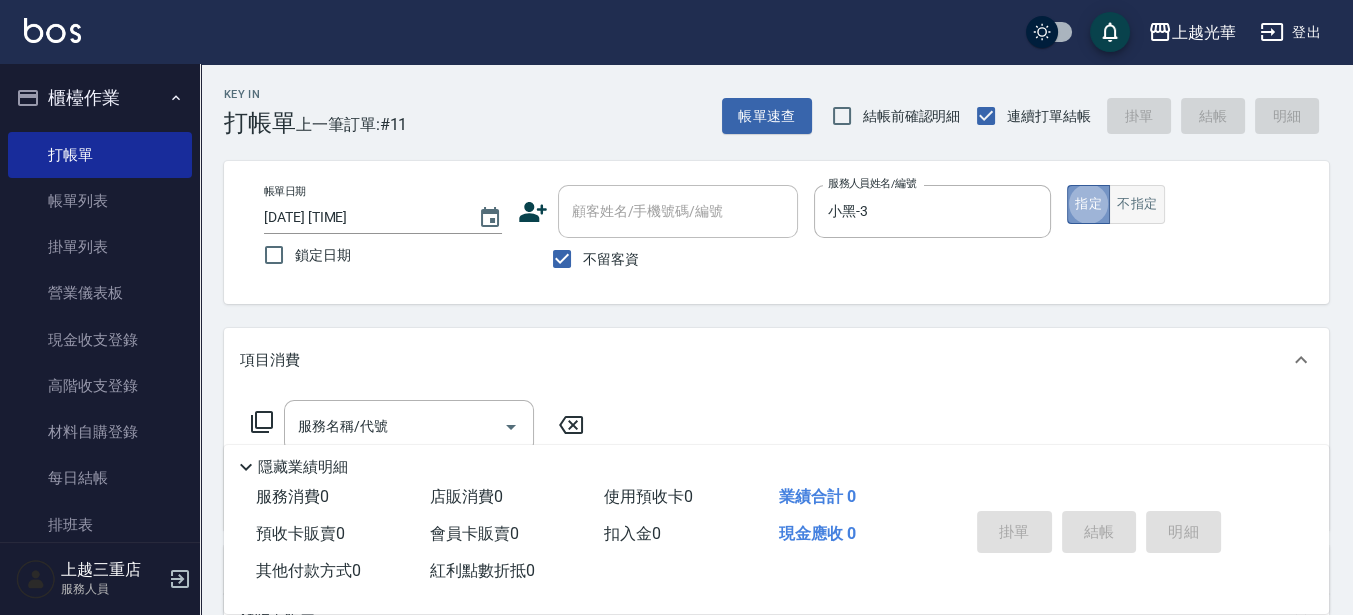drag, startPoint x: 1097, startPoint y: 193, endPoint x: 1122, endPoint y: 193, distance: 25 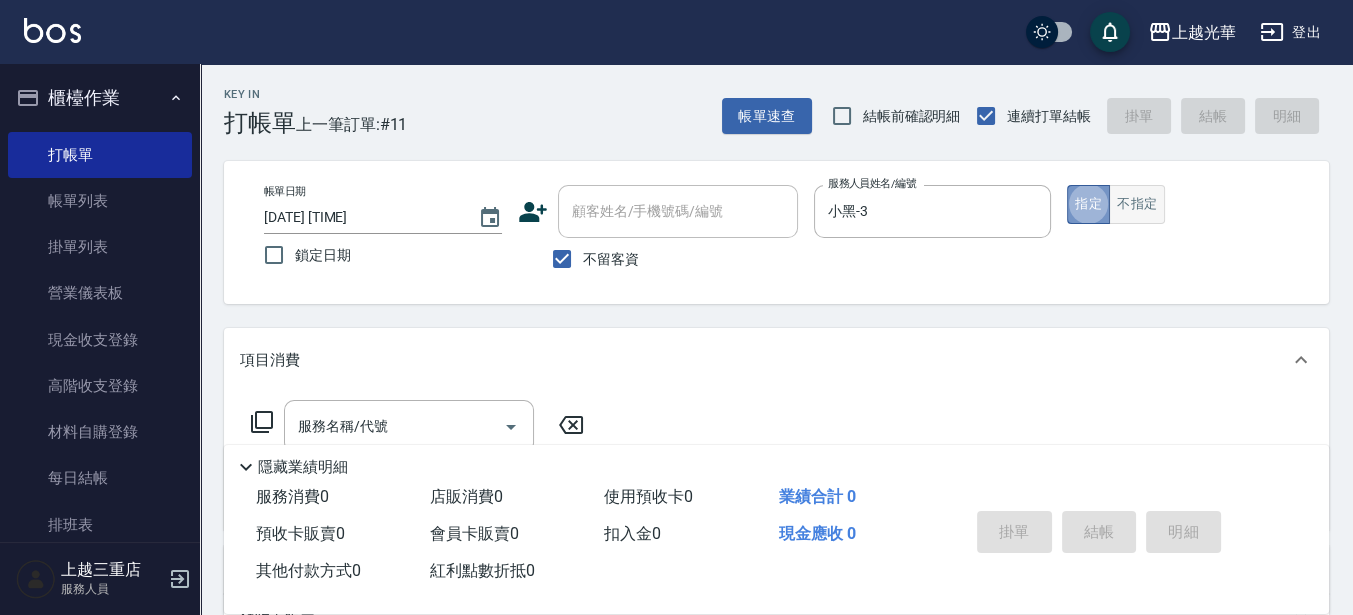 click on "指定" at bounding box center (1088, 204) 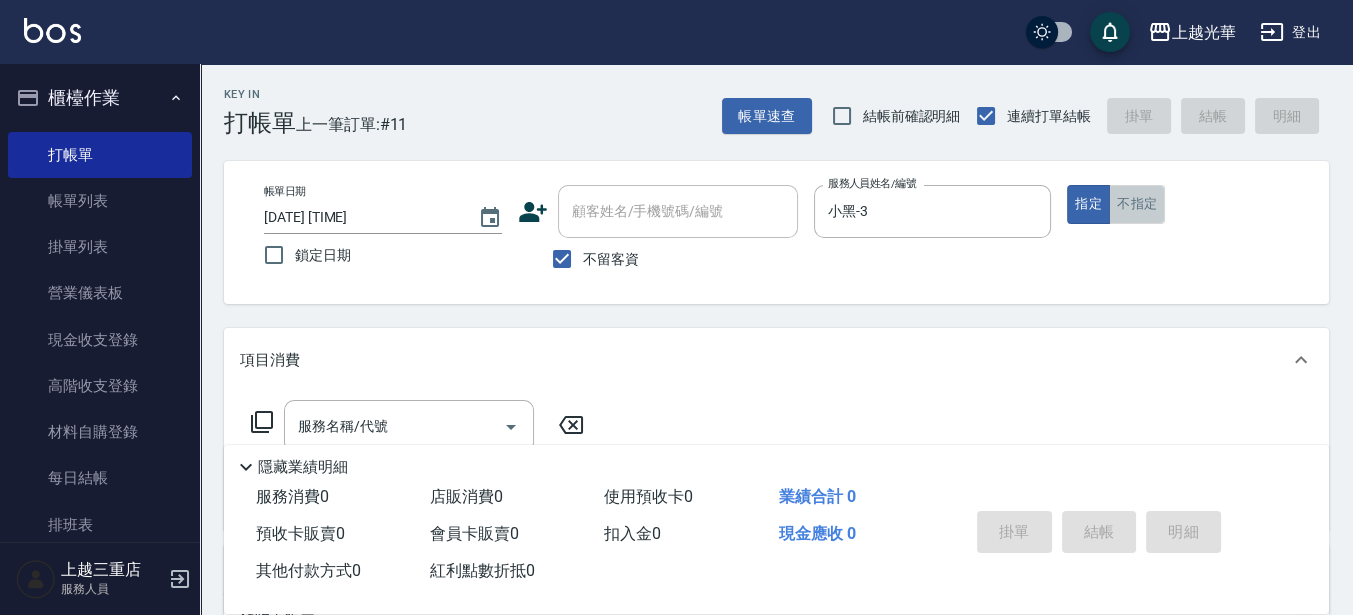 click on "不指定" at bounding box center [1137, 204] 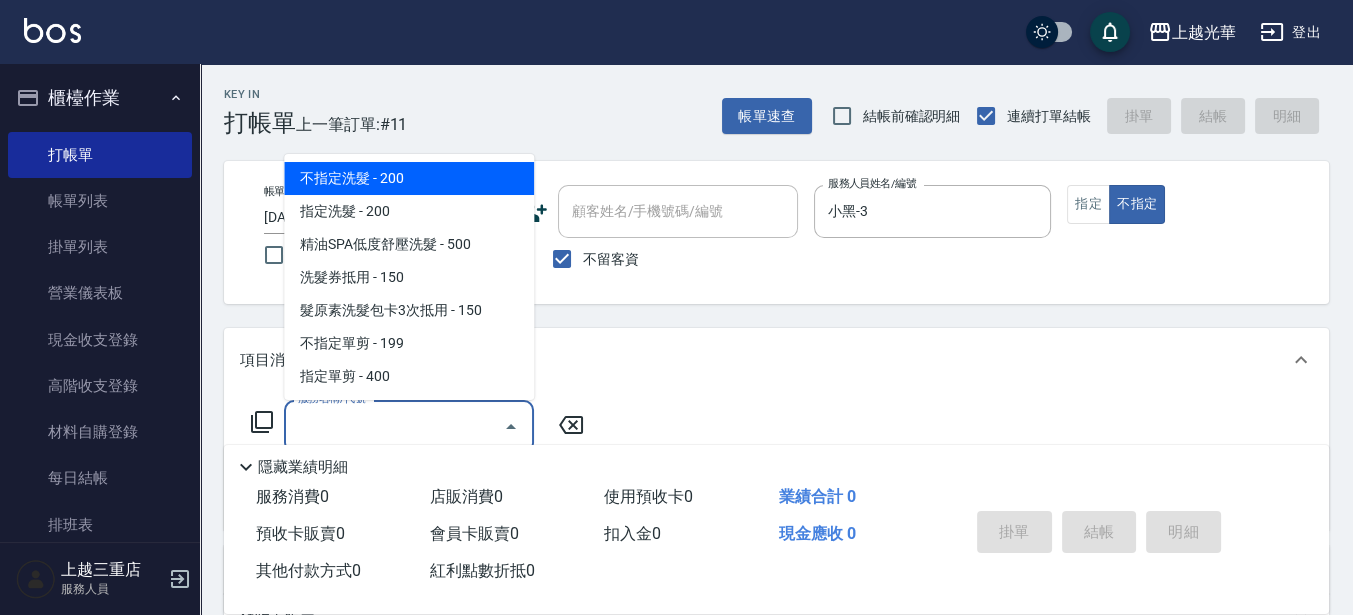 click on "服務名稱/代號" at bounding box center [394, 426] 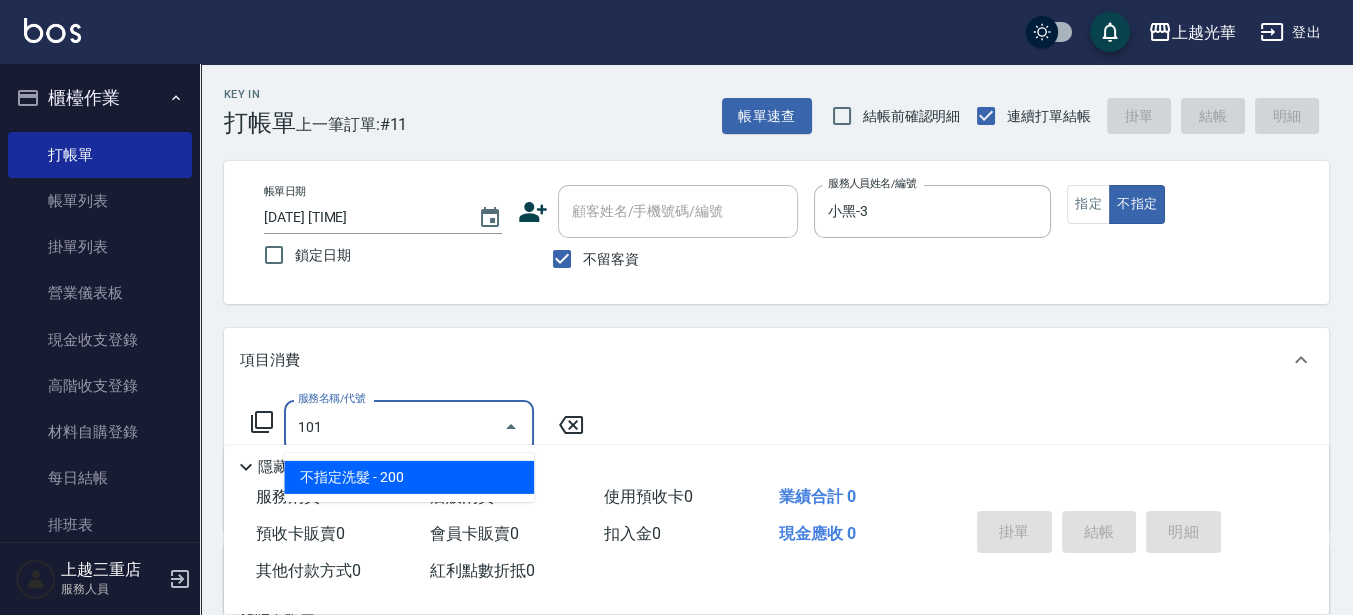 type on "不指定洗髮(101)" 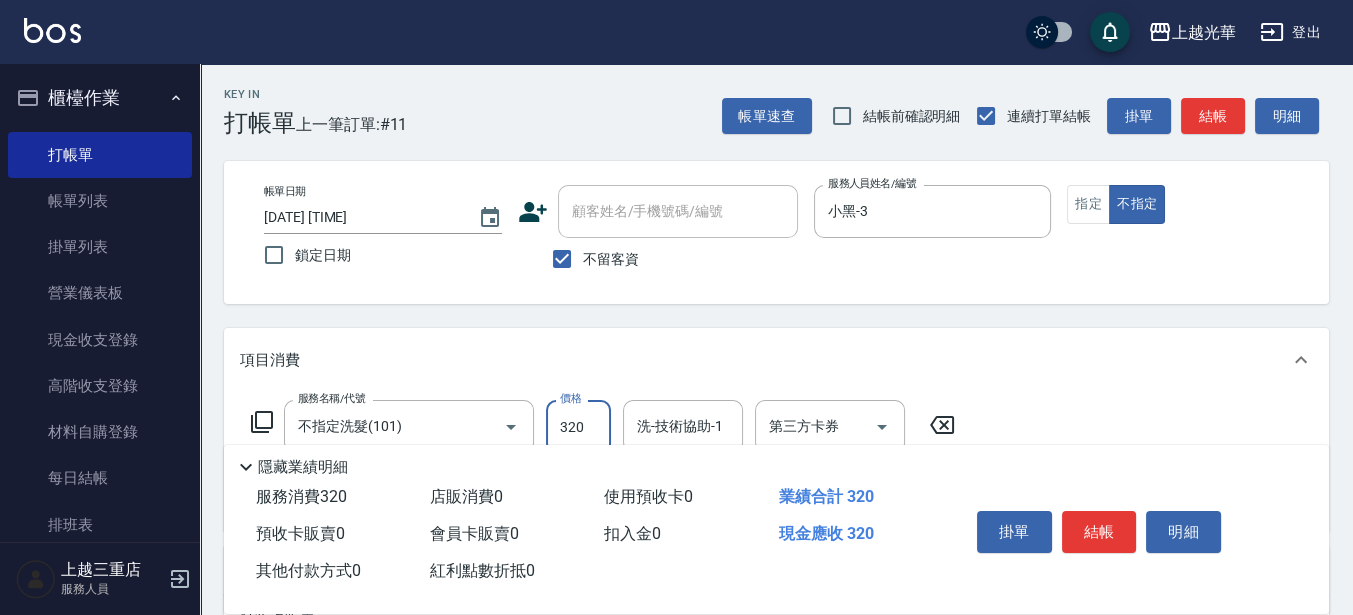 type on "320" 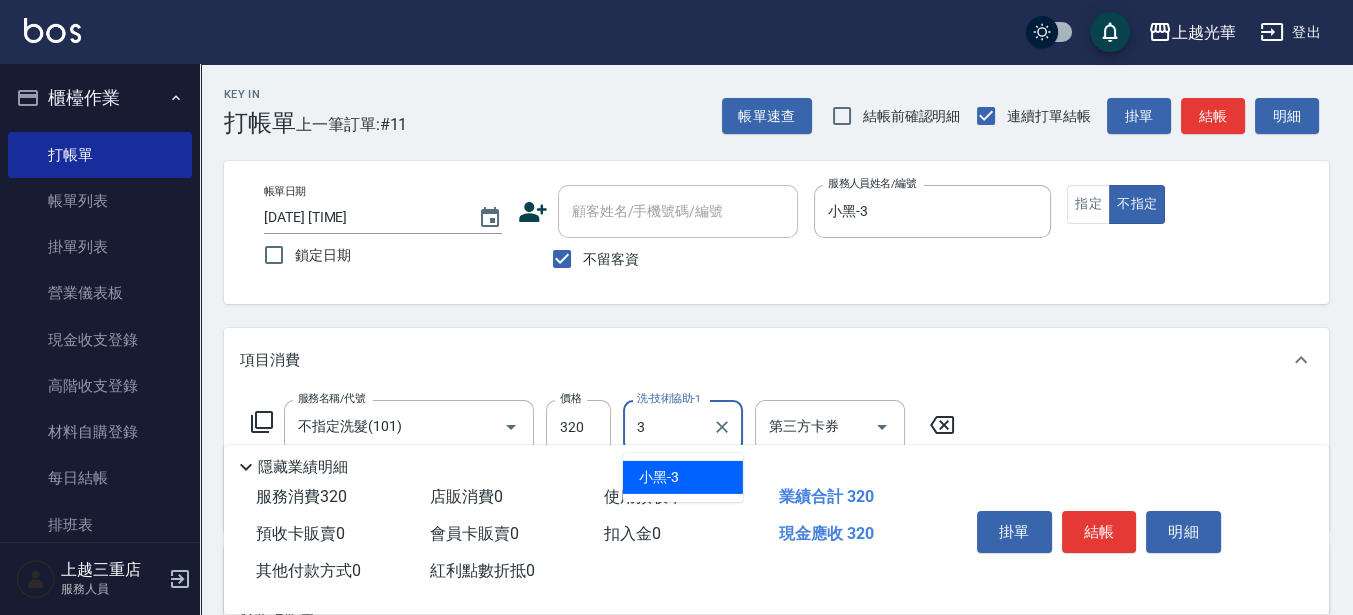 type on "小黑-3" 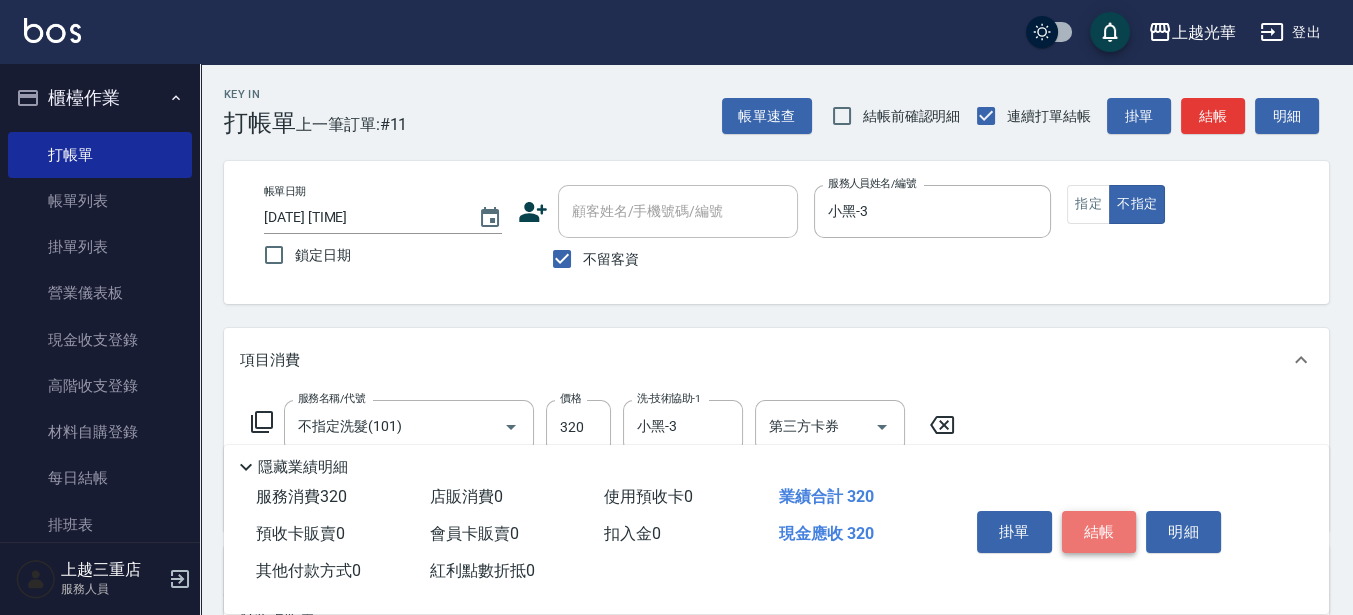 click on "結帳" at bounding box center [1099, 532] 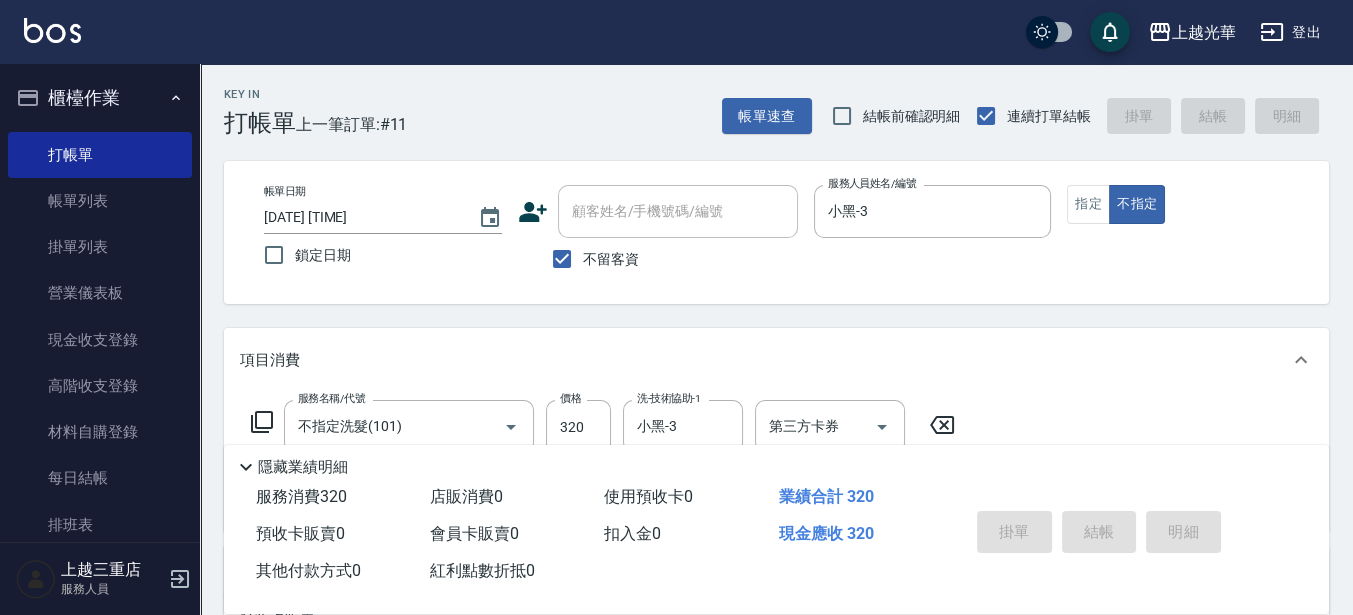 type on "2025/08/07 15:45" 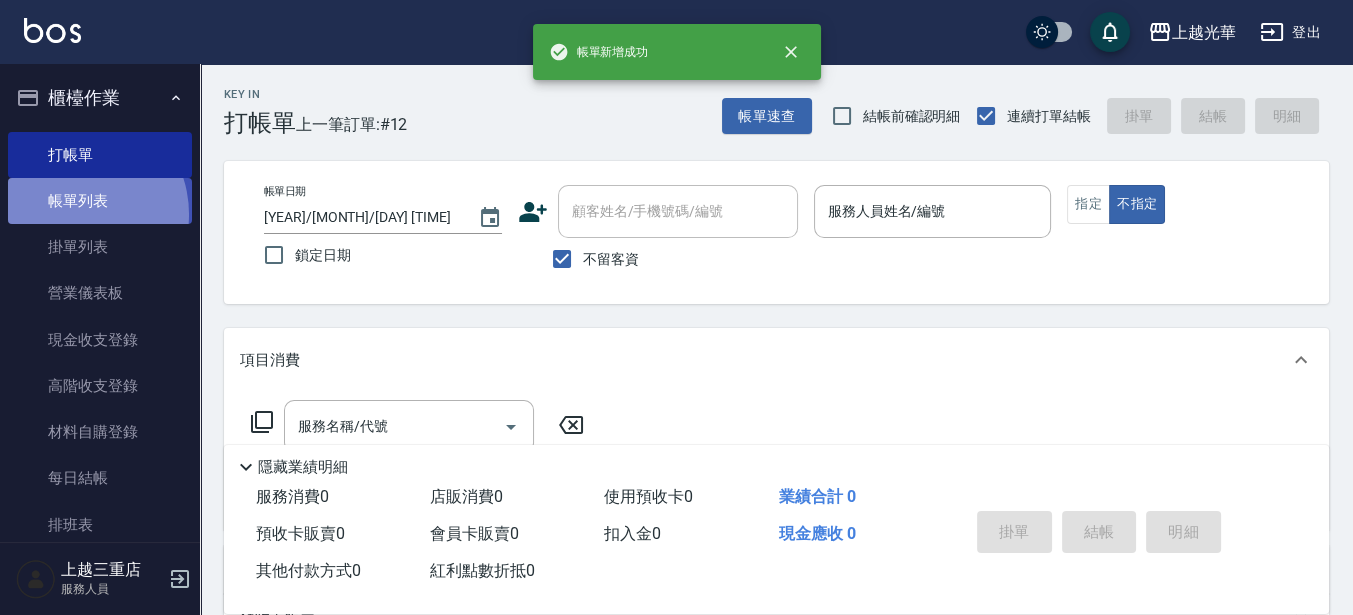 click on "帳單列表" at bounding box center [100, 201] 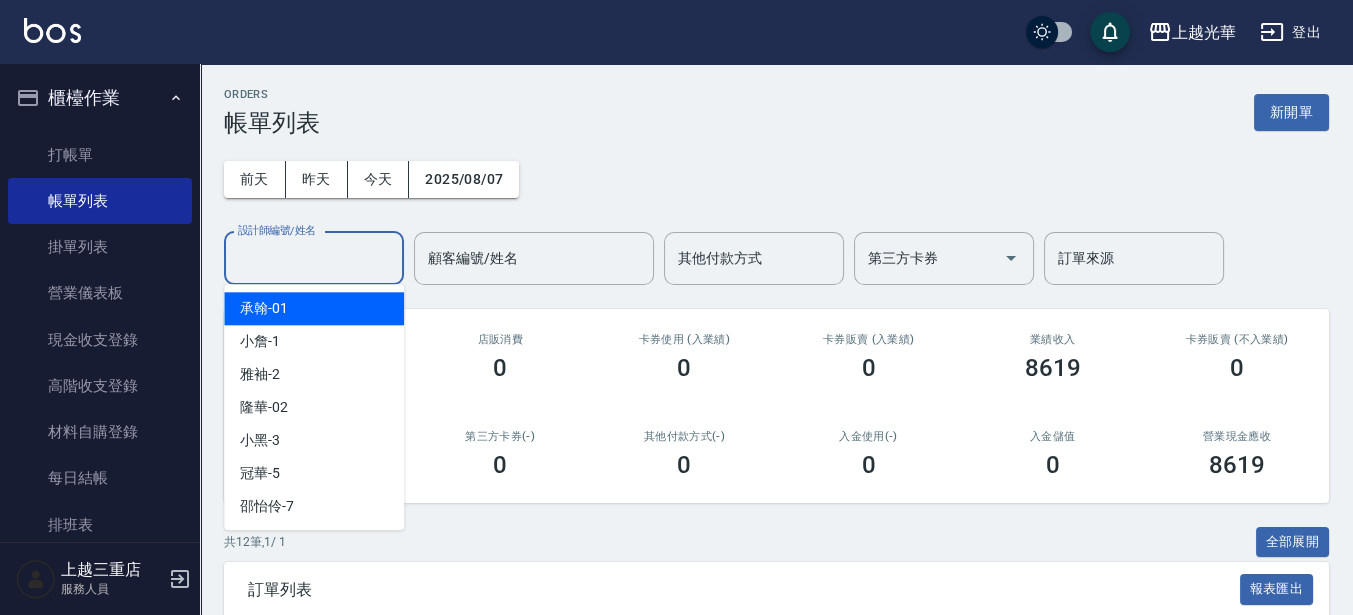 click on "設計師編號/姓名" at bounding box center [314, 258] 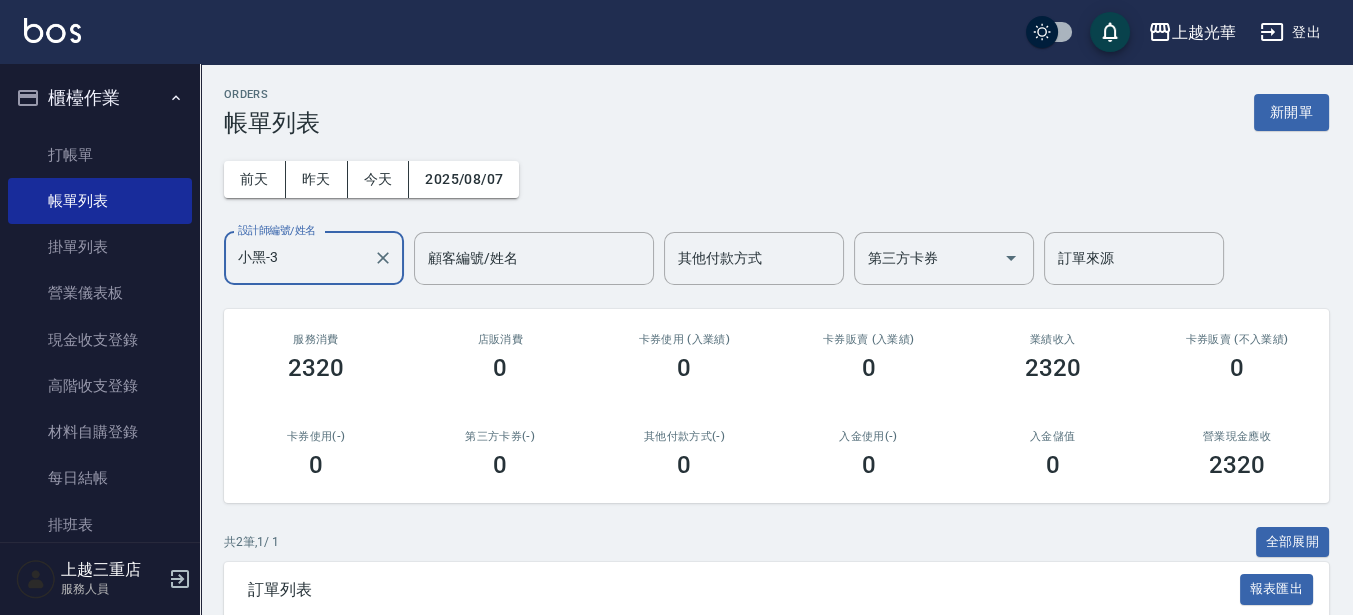 scroll, scrollTop: 240, scrollLeft: 0, axis: vertical 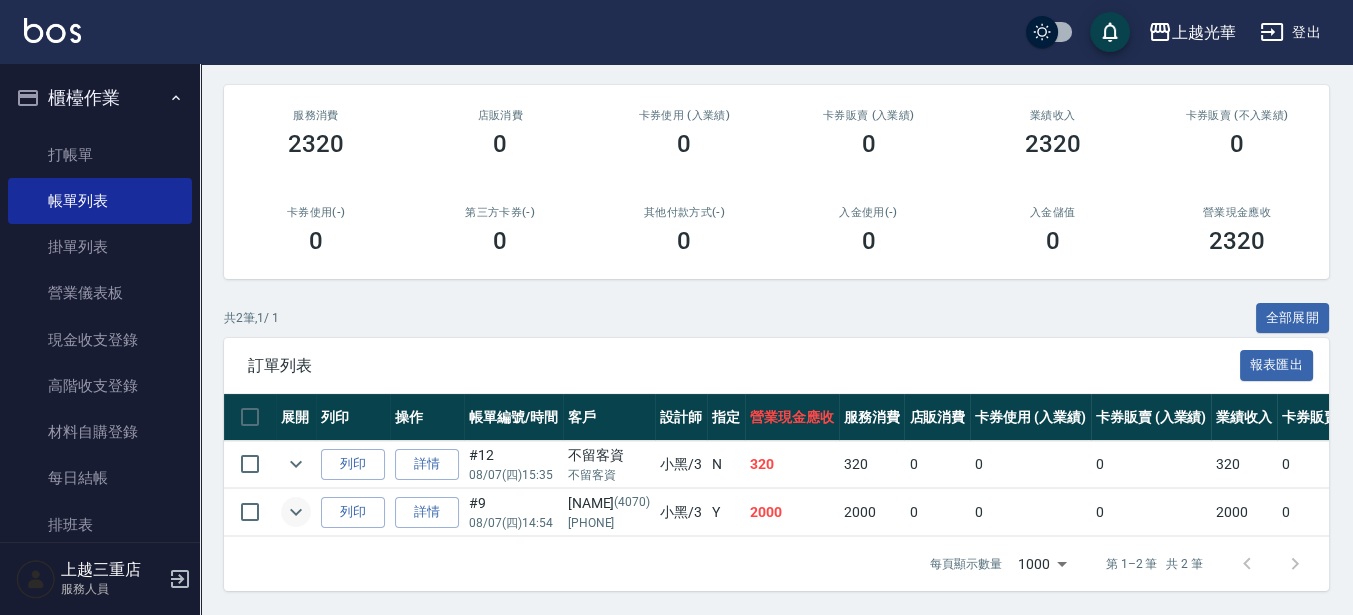 type on "小黑-3" 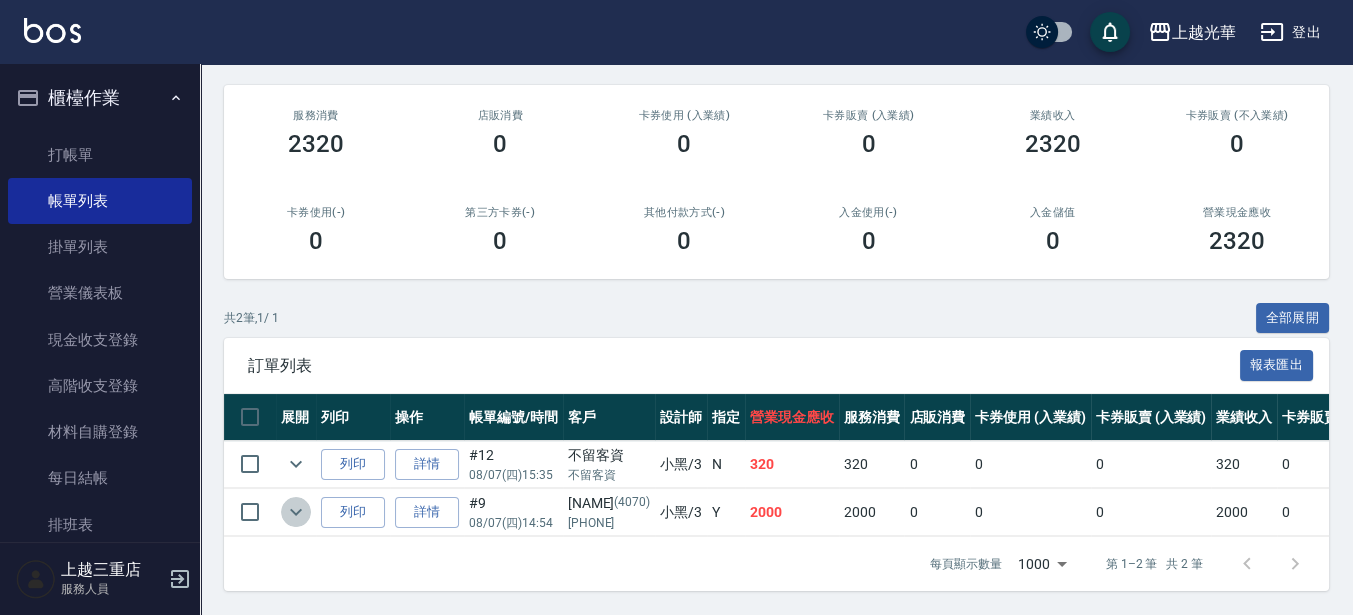 click 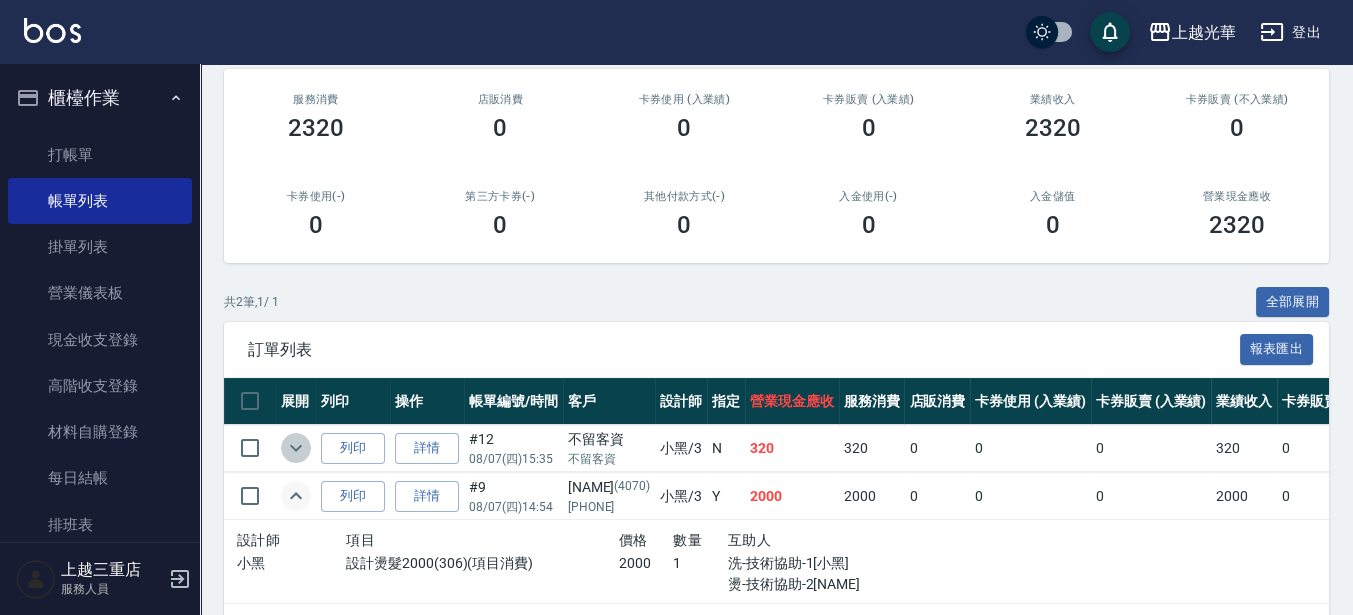 click 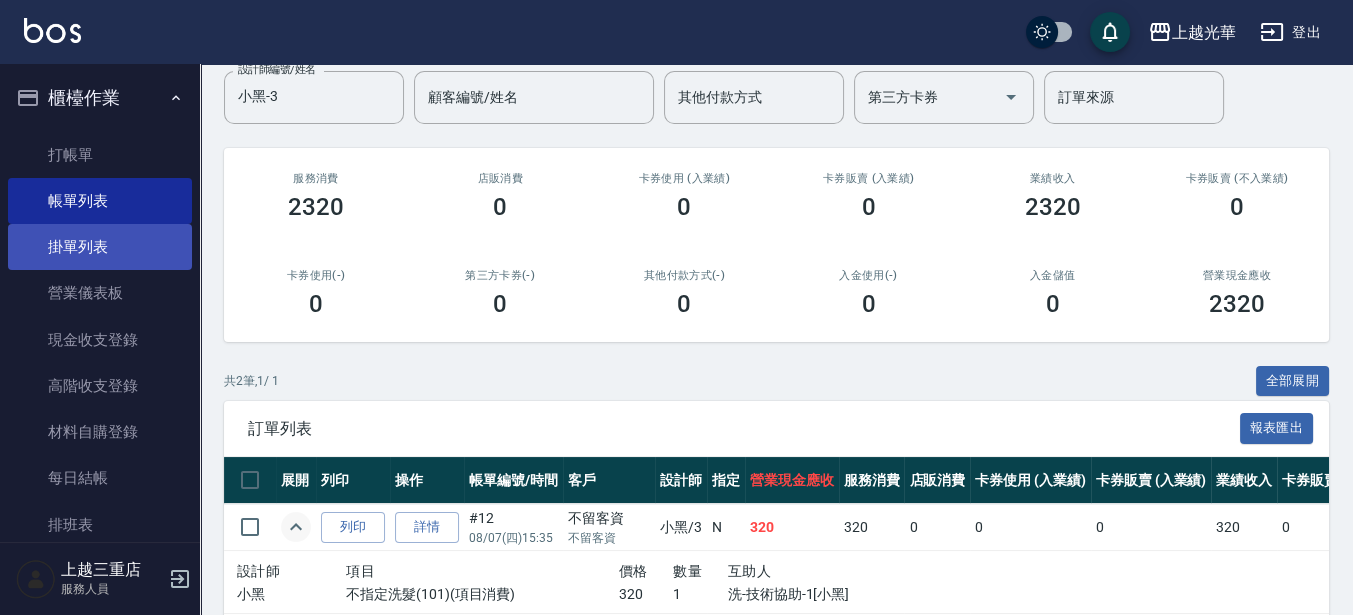 scroll, scrollTop: 135, scrollLeft: 0, axis: vertical 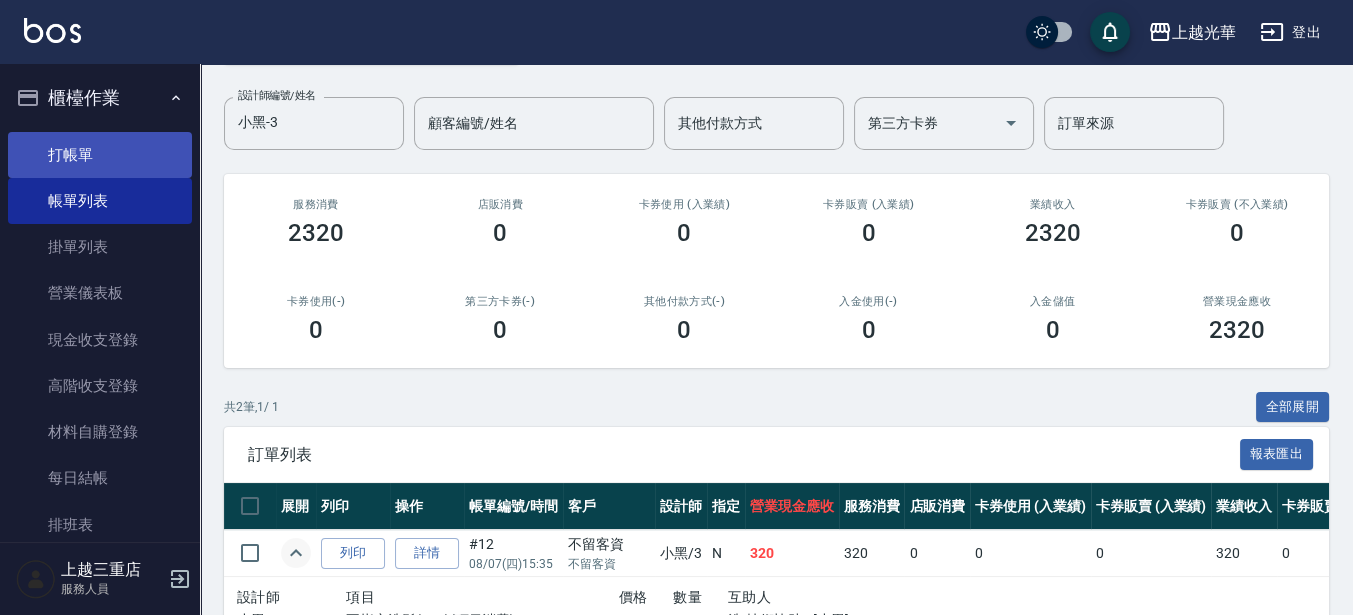 click on "打帳單" at bounding box center (100, 155) 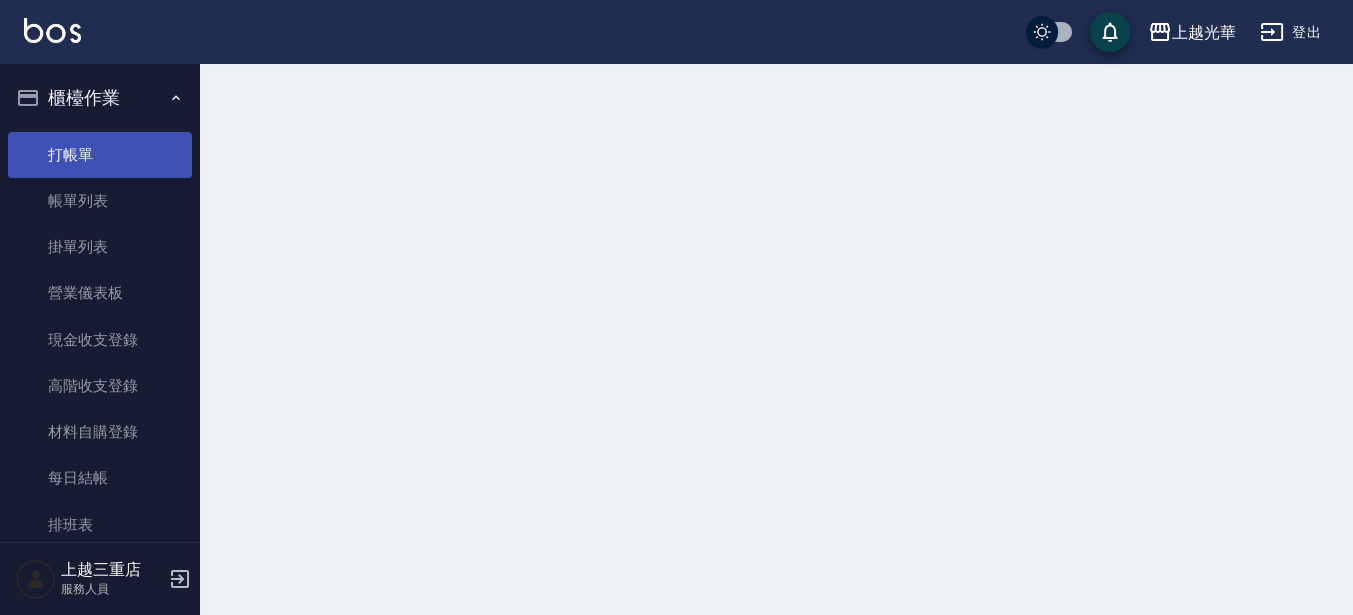 scroll, scrollTop: 0, scrollLeft: 0, axis: both 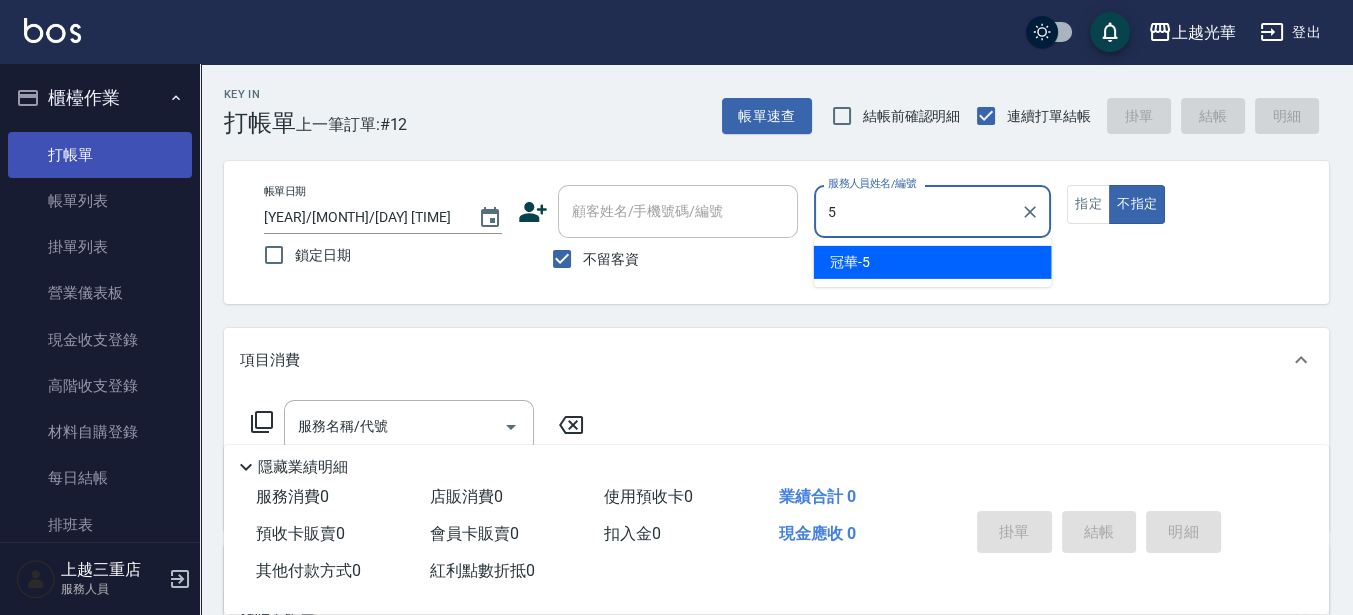 type on "冠華-5" 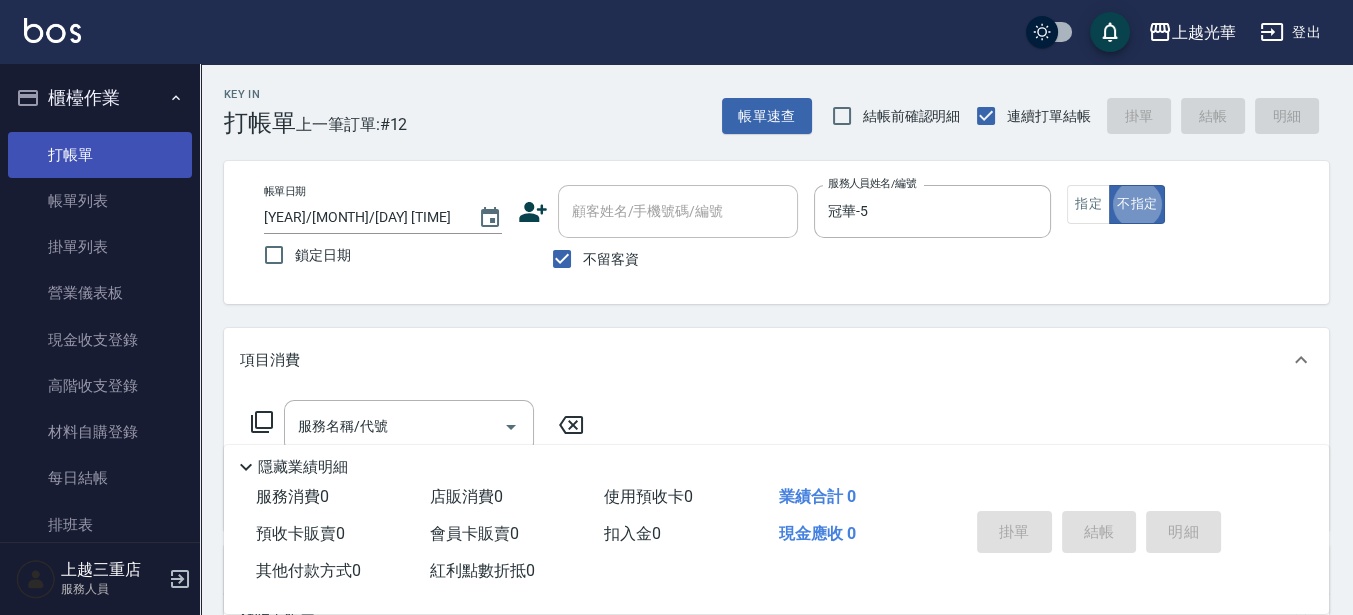 type on "false" 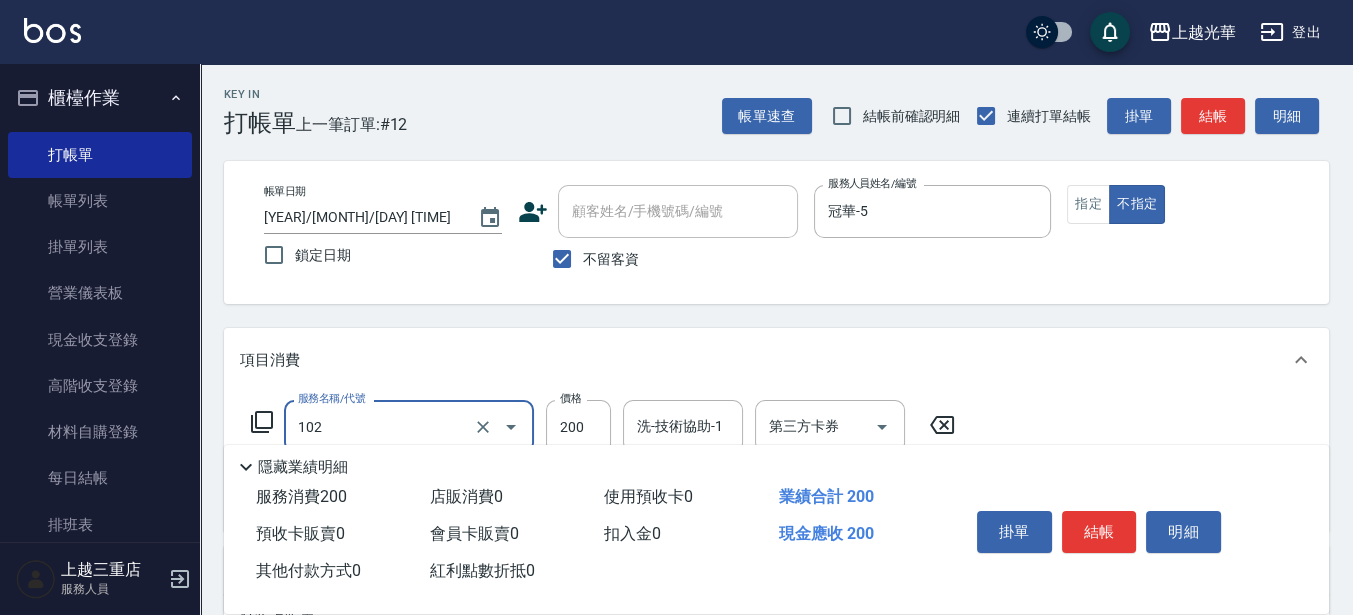 type on "指定洗髮(102)" 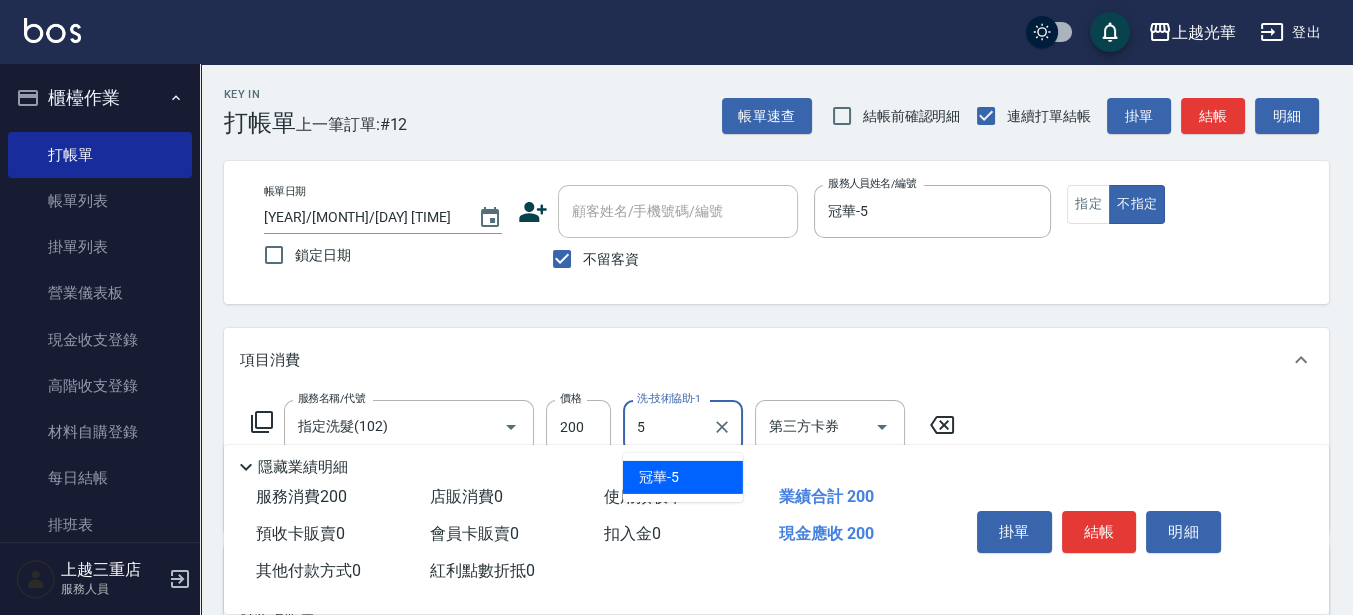 type on "冠華-5" 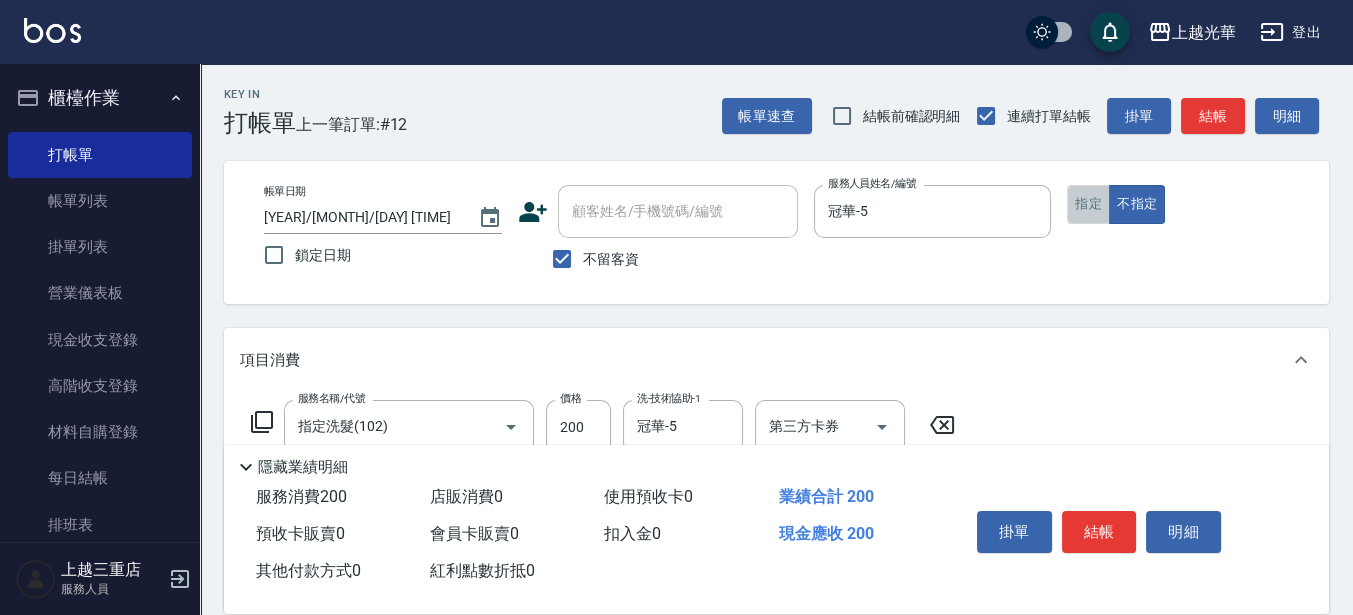 click on "指定" at bounding box center [1088, 204] 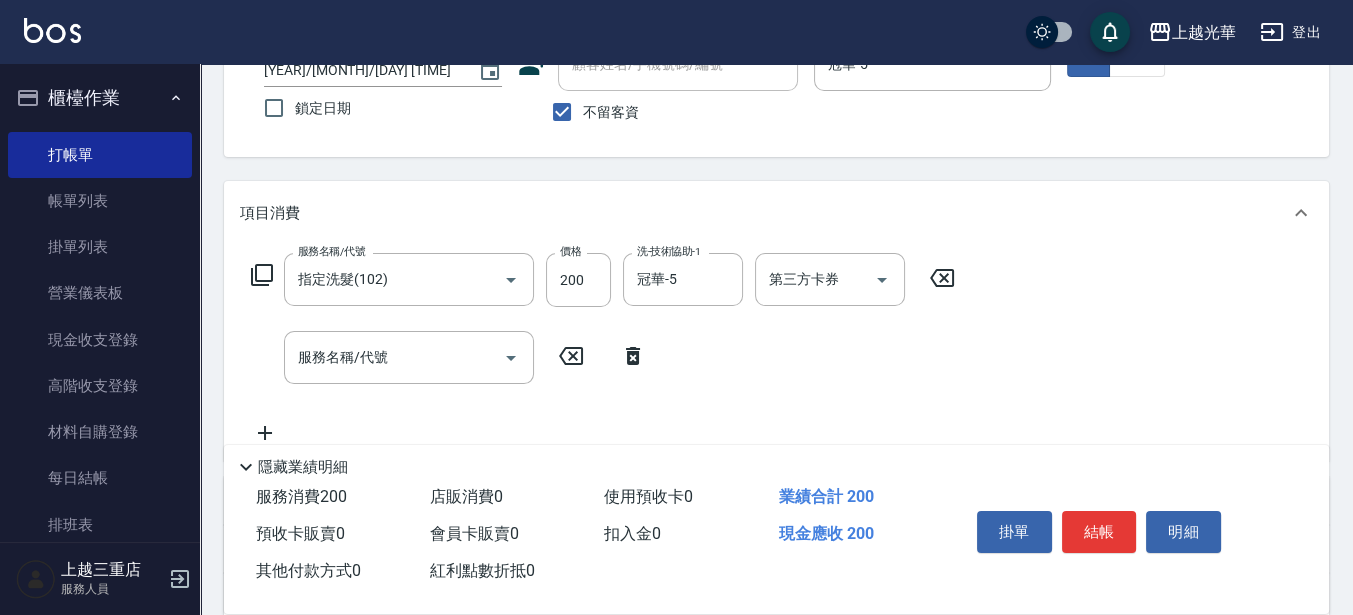 scroll, scrollTop: 250, scrollLeft: 0, axis: vertical 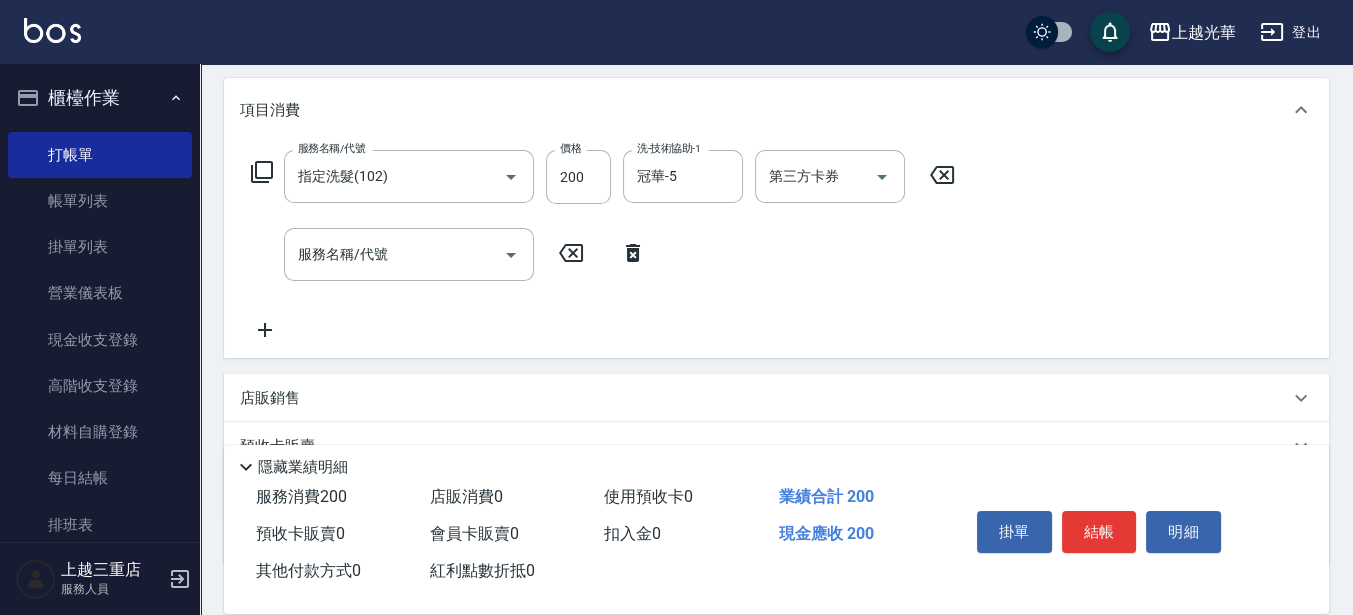 click on "店販銷售" at bounding box center [776, 398] 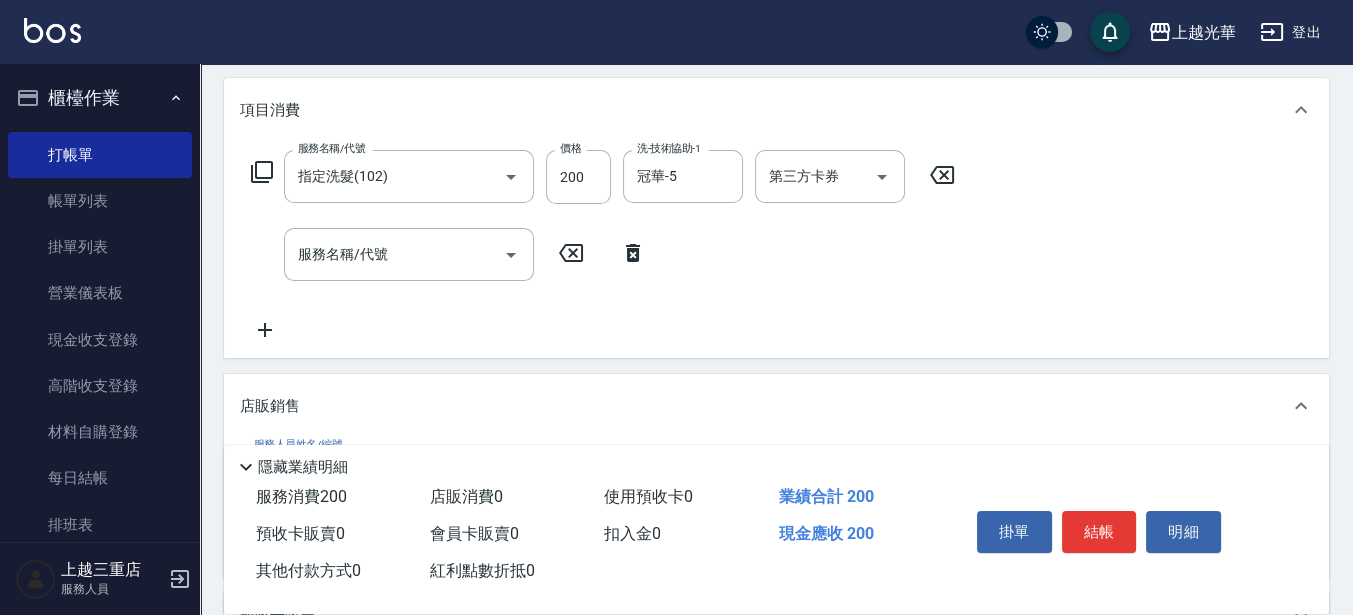 scroll, scrollTop: 0, scrollLeft: 0, axis: both 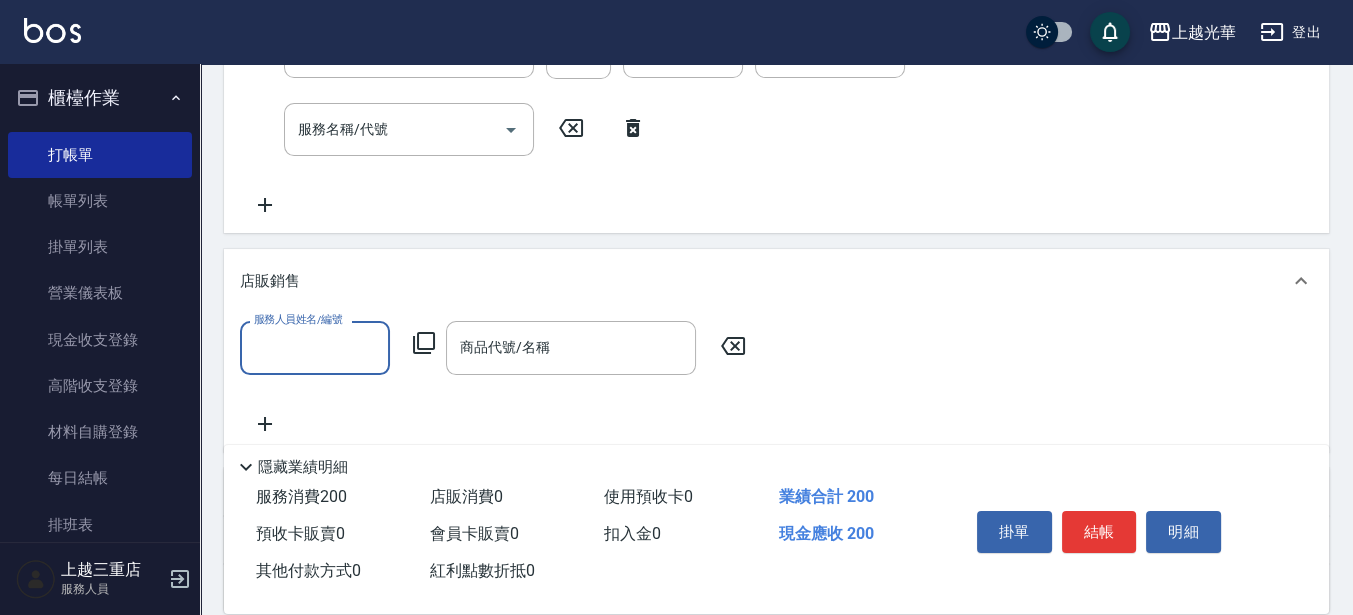 click on "服務人員姓名/編號" at bounding box center (315, 347) 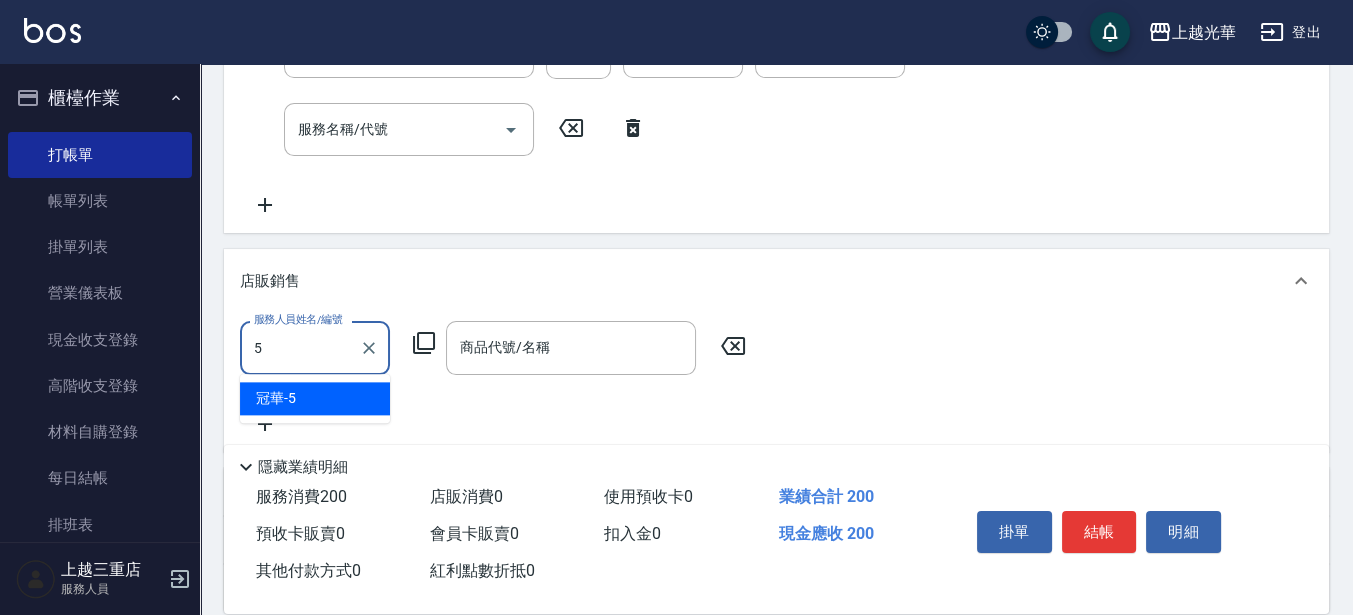 type on "冠華-5" 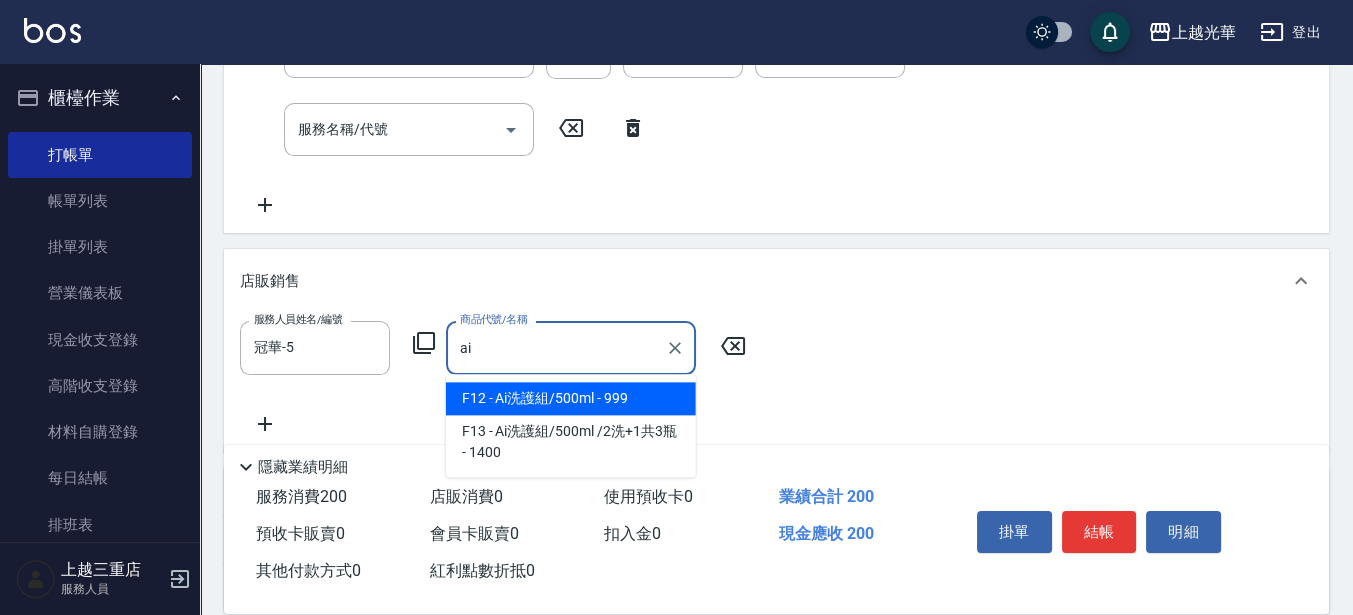 drag, startPoint x: 608, startPoint y: 398, endPoint x: 780, endPoint y: 333, distance: 183.87224 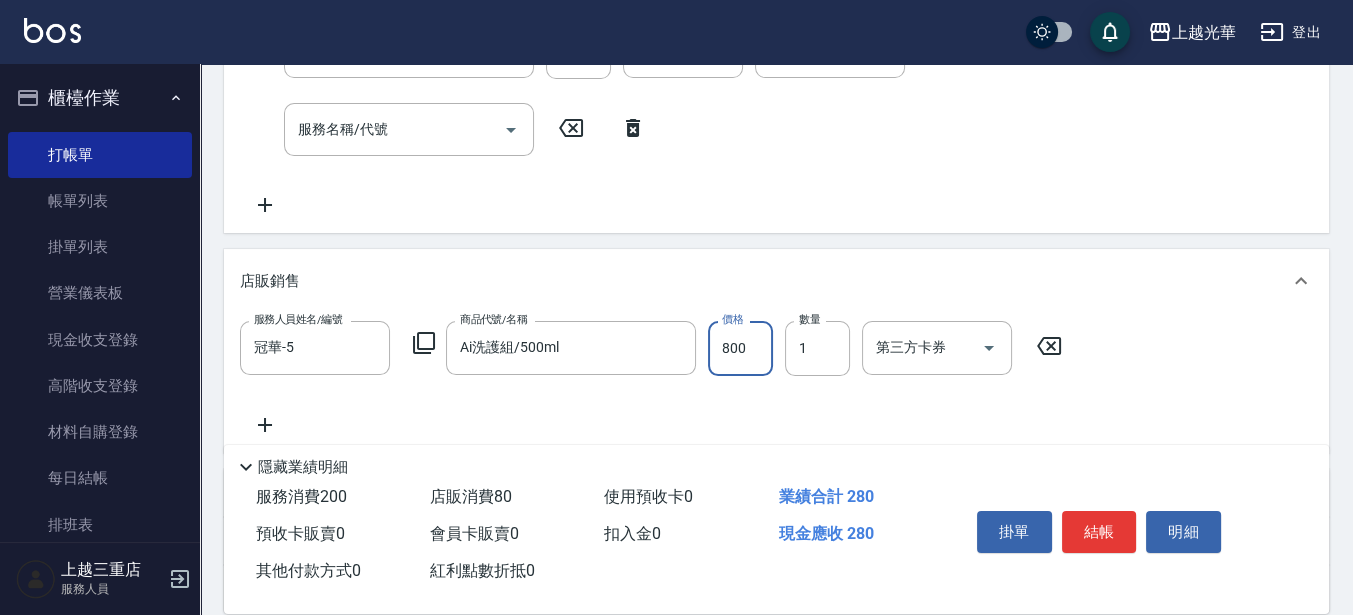 type on "800" 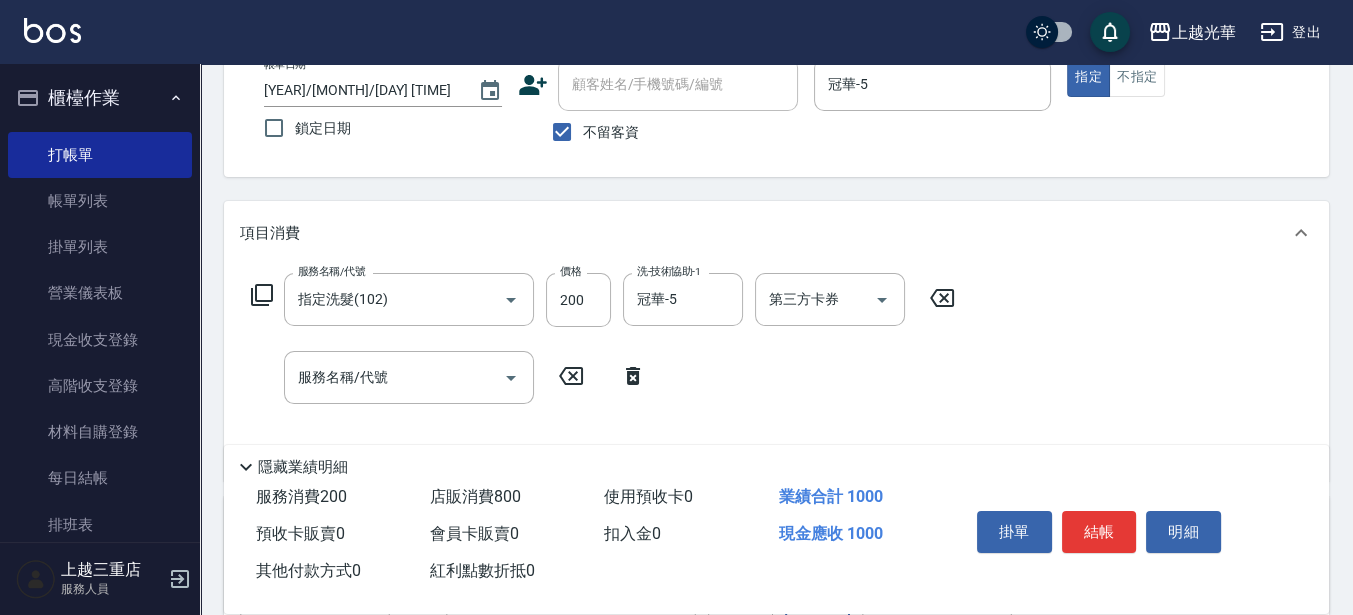 scroll, scrollTop: 0, scrollLeft: 0, axis: both 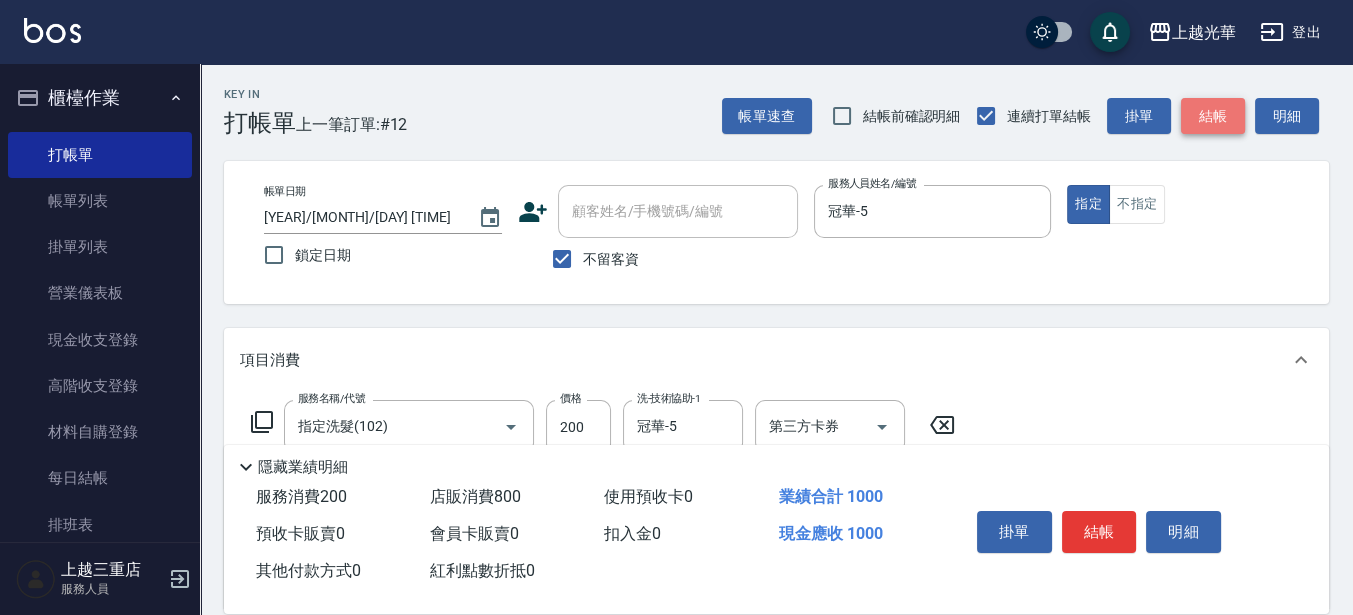 click on "結帳" at bounding box center (1213, 116) 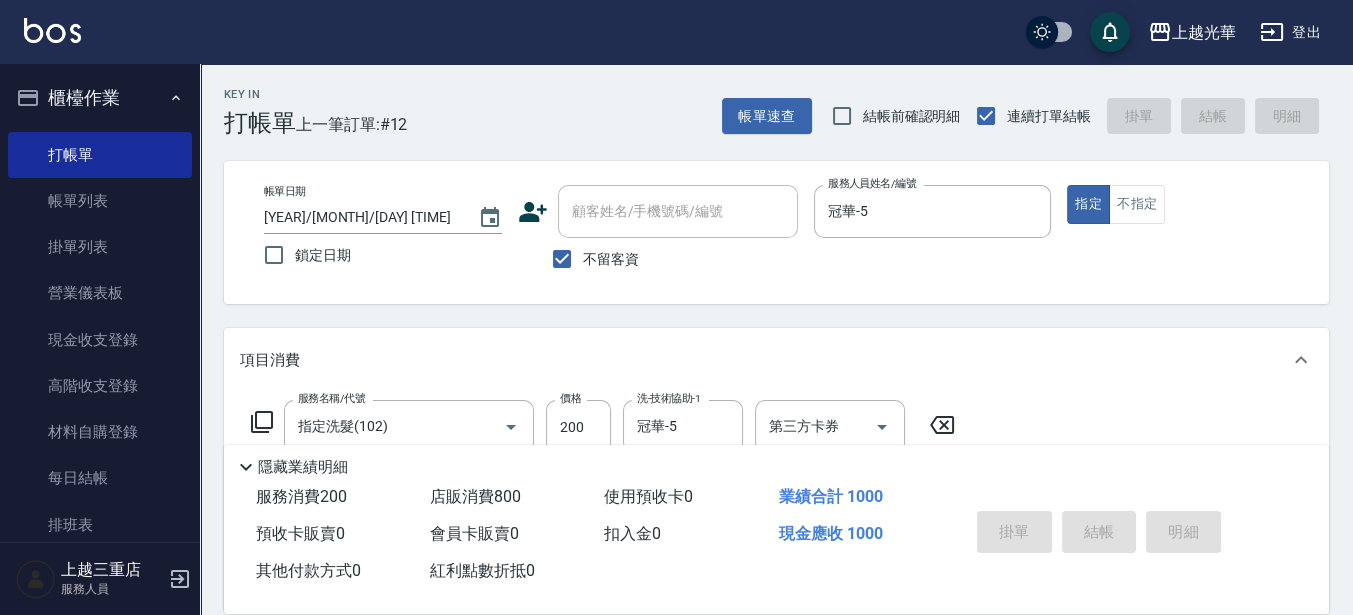 type on "2025/08/07 15:51" 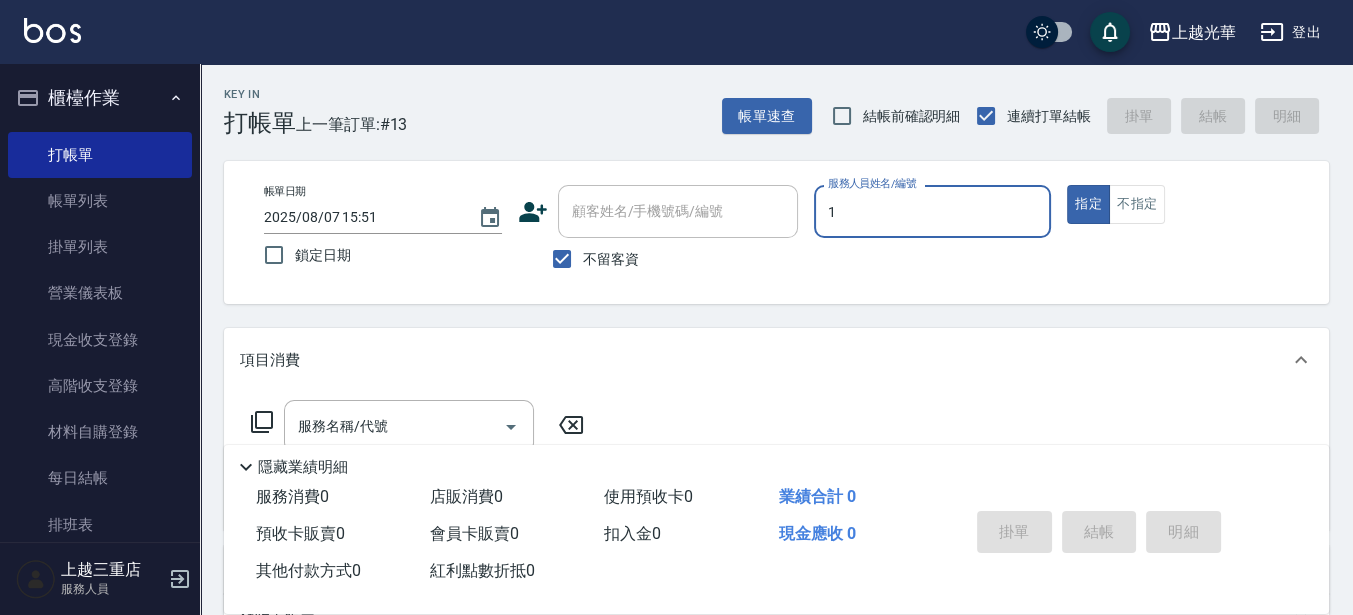 type on "1" 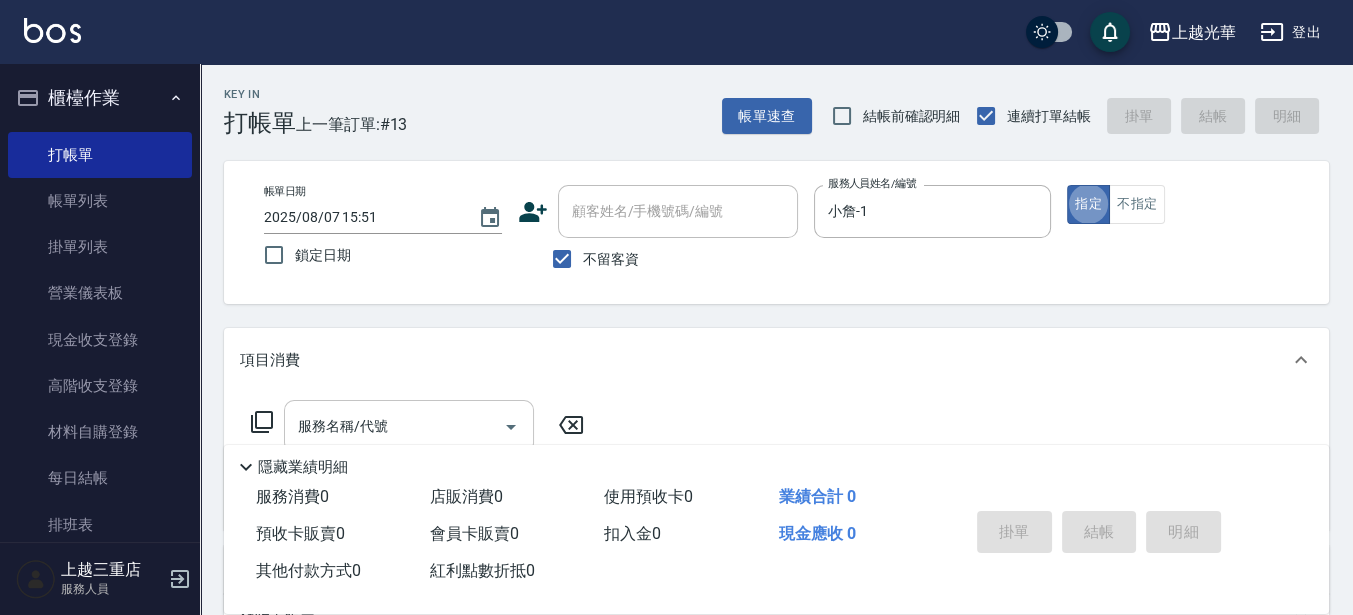 click on "服務名稱/代號" at bounding box center (394, 426) 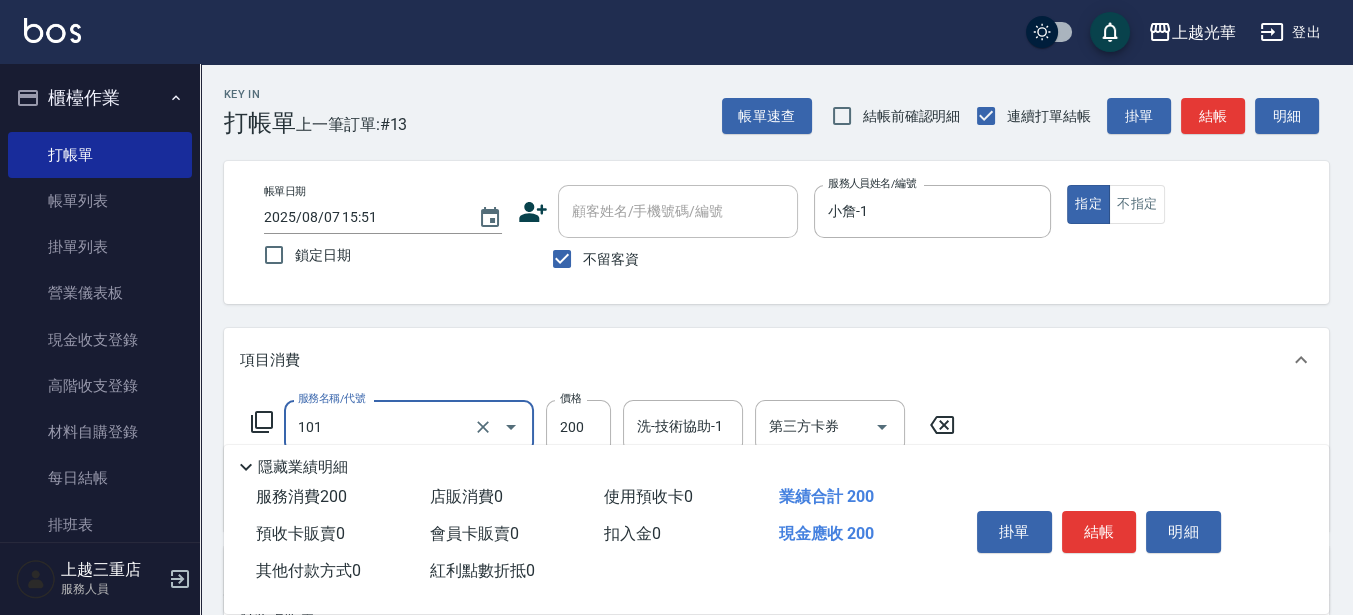 type on "不指定洗髮(101)" 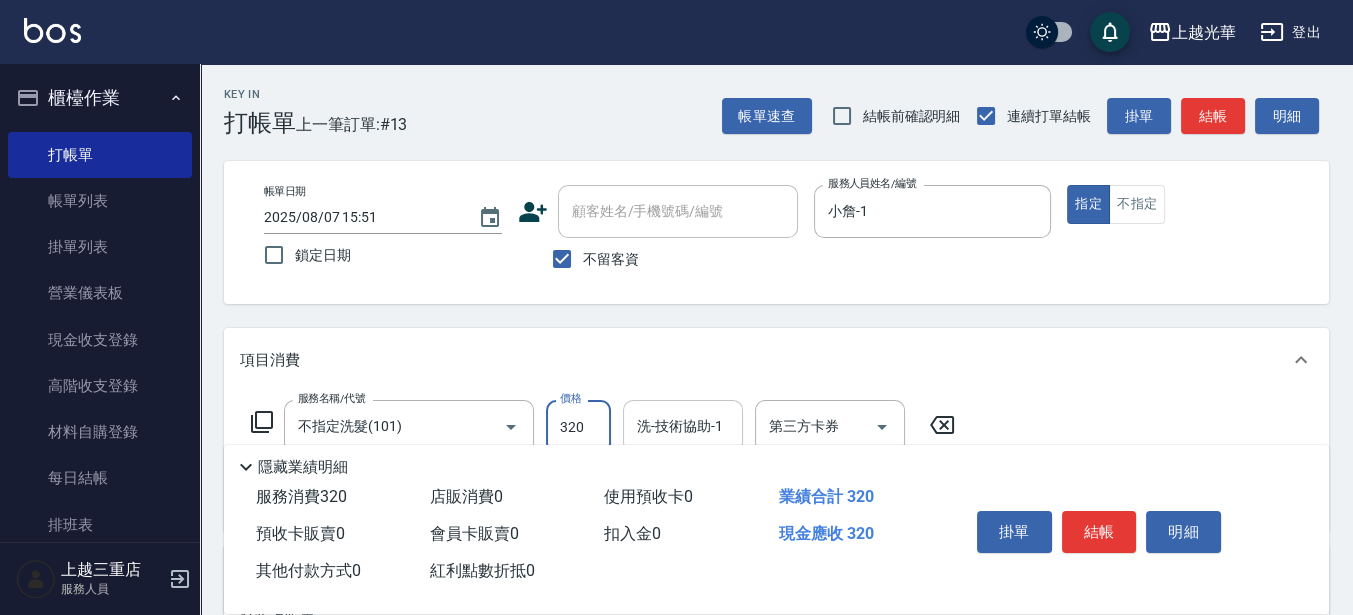 type on "320" 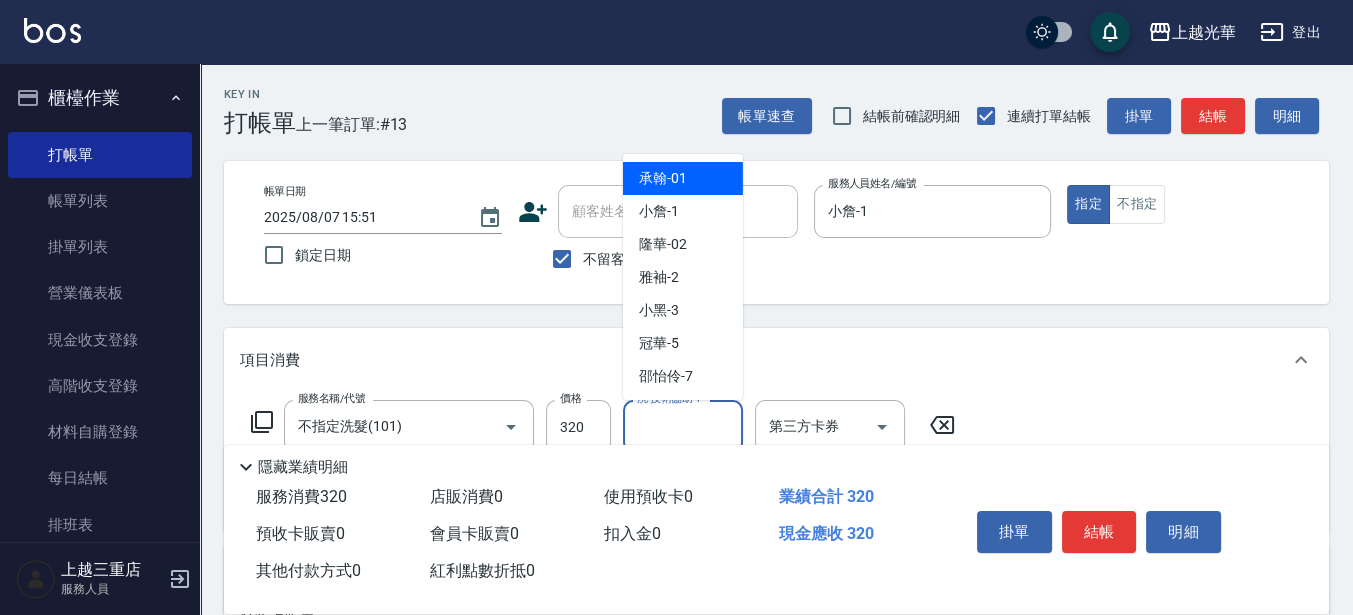 click on "洗-技術協助-1 洗-技術協助-1" at bounding box center (683, 426) 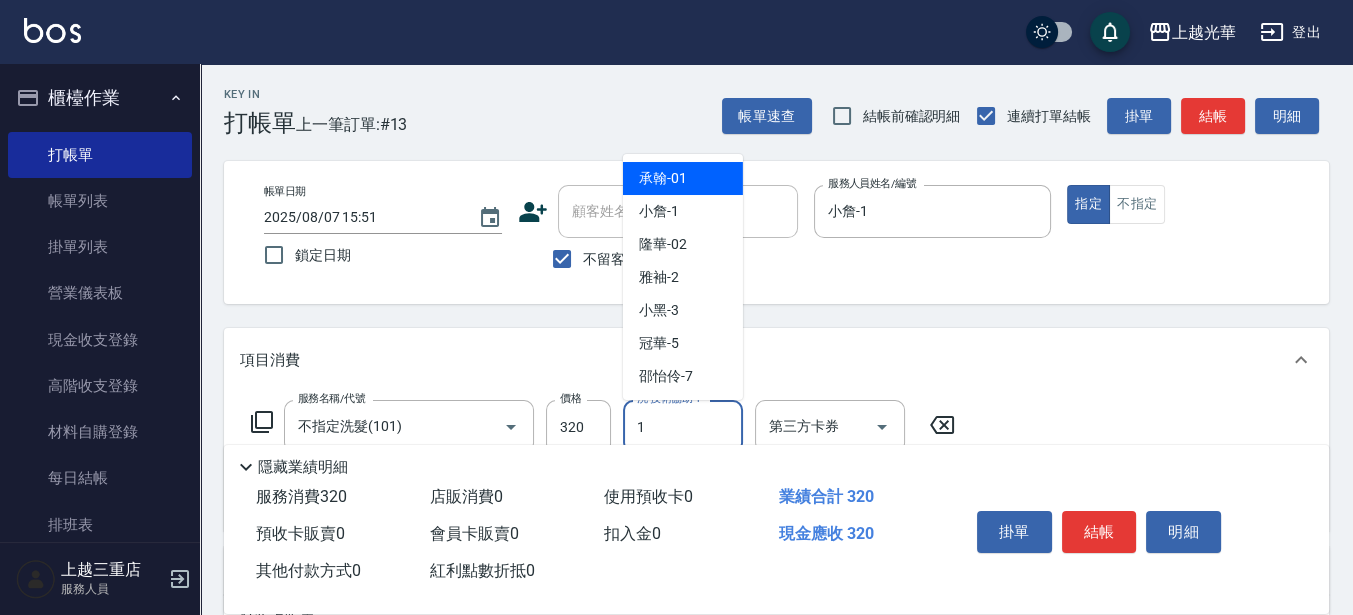 type on "小詹-1" 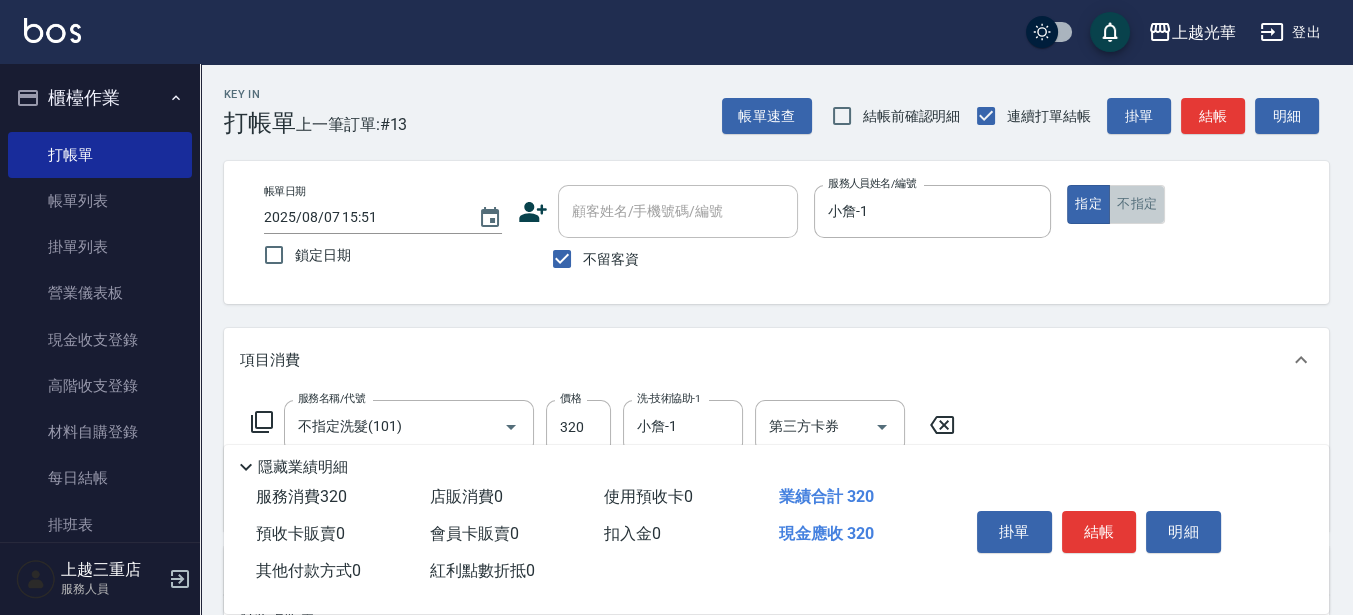 click on "不指定" at bounding box center (1137, 204) 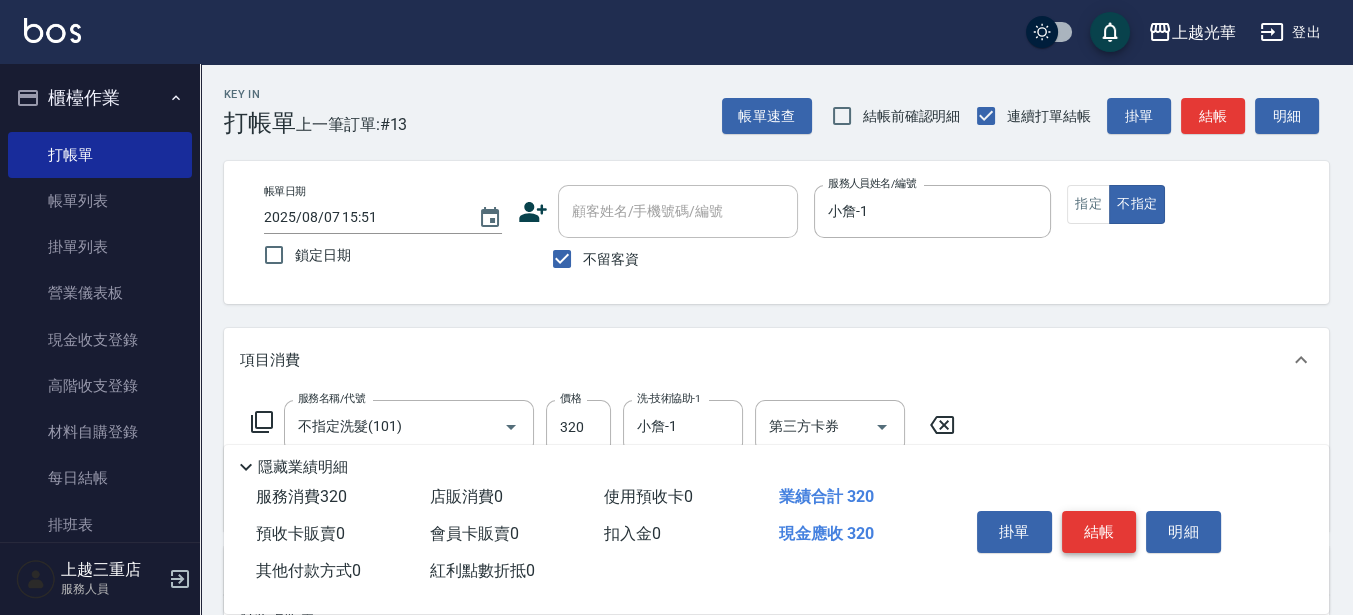 click on "結帳" at bounding box center (1099, 532) 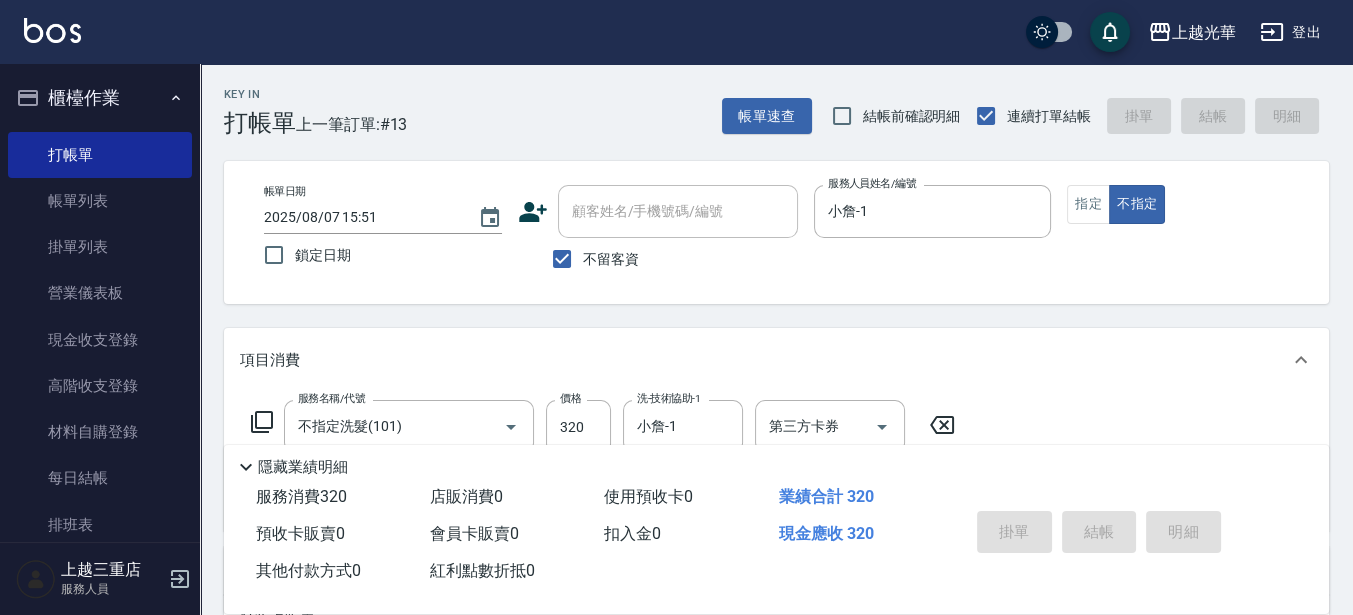 type on "2025/08/07 15:56" 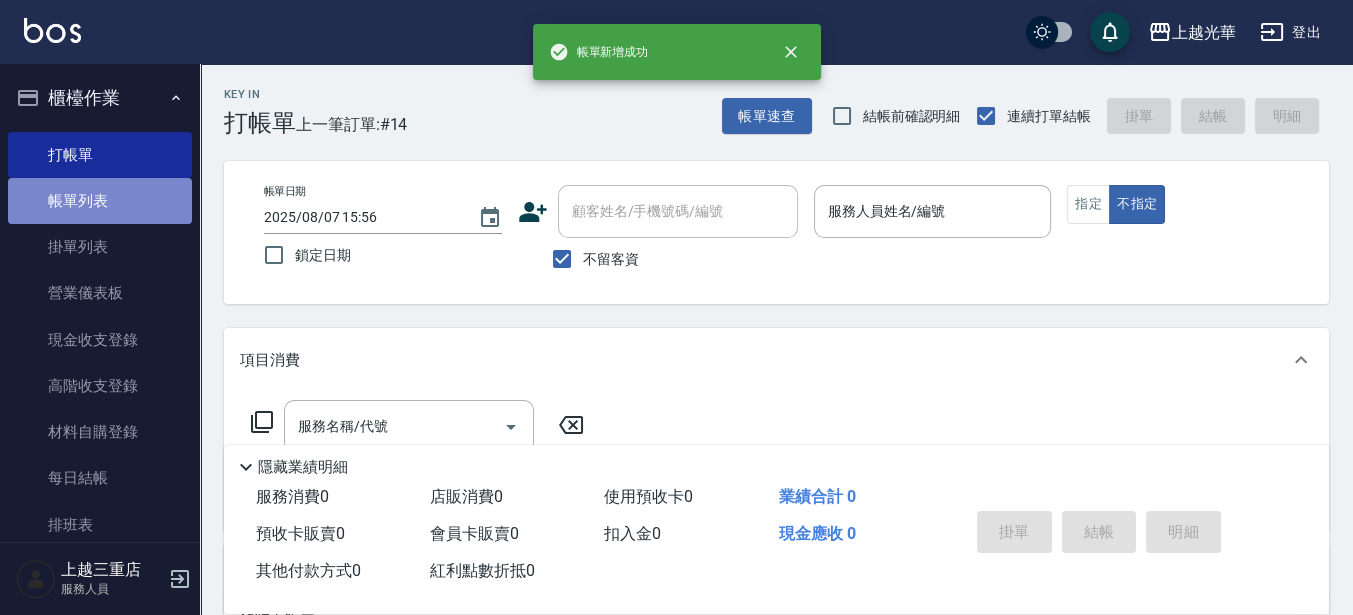 click on "帳單列表" at bounding box center (100, 201) 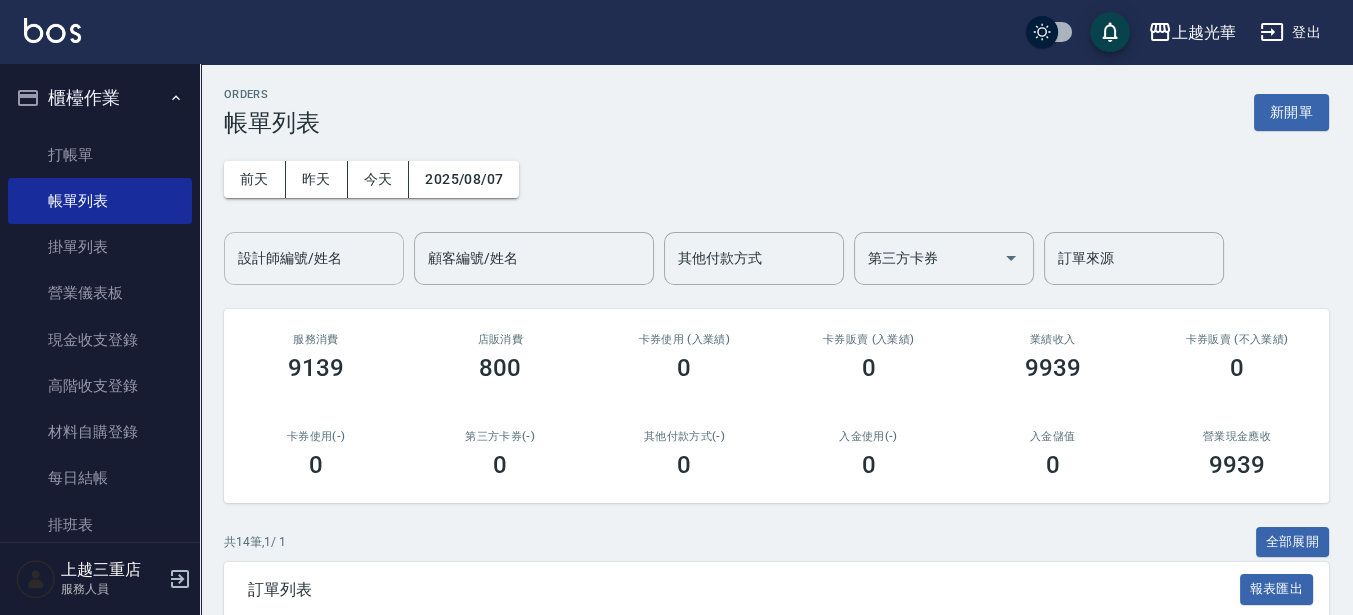 click on "設計師編號/姓名" at bounding box center [314, 258] 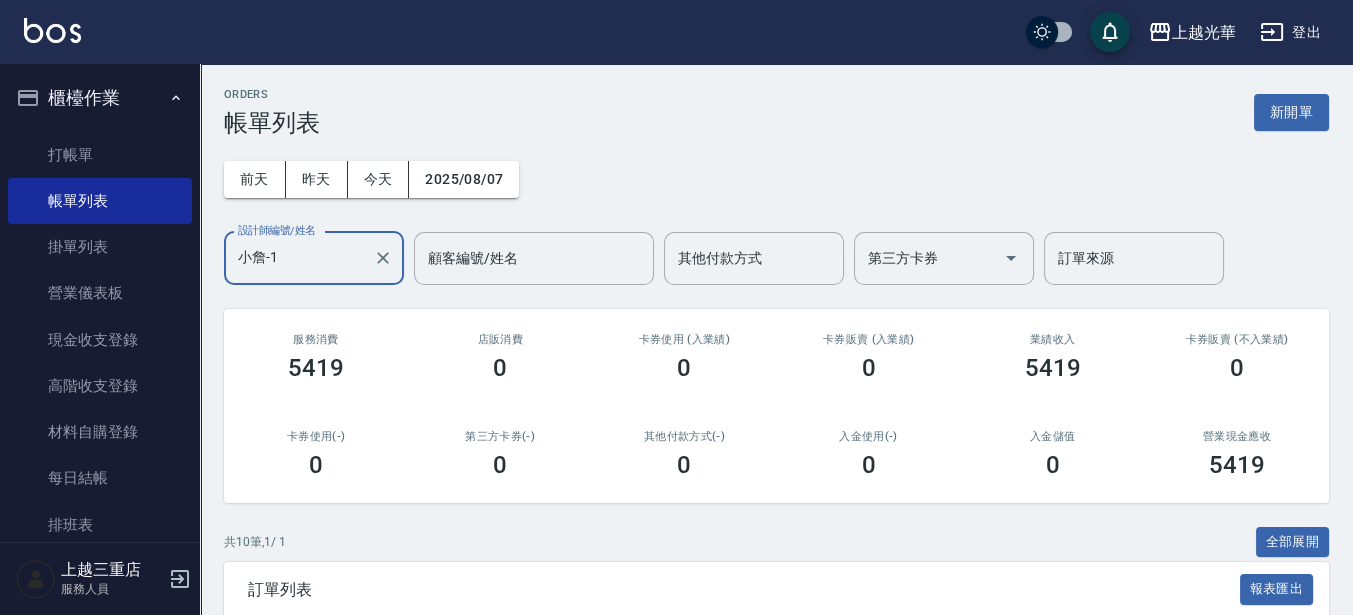 scroll, scrollTop: 250, scrollLeft: 0, axis: vertical 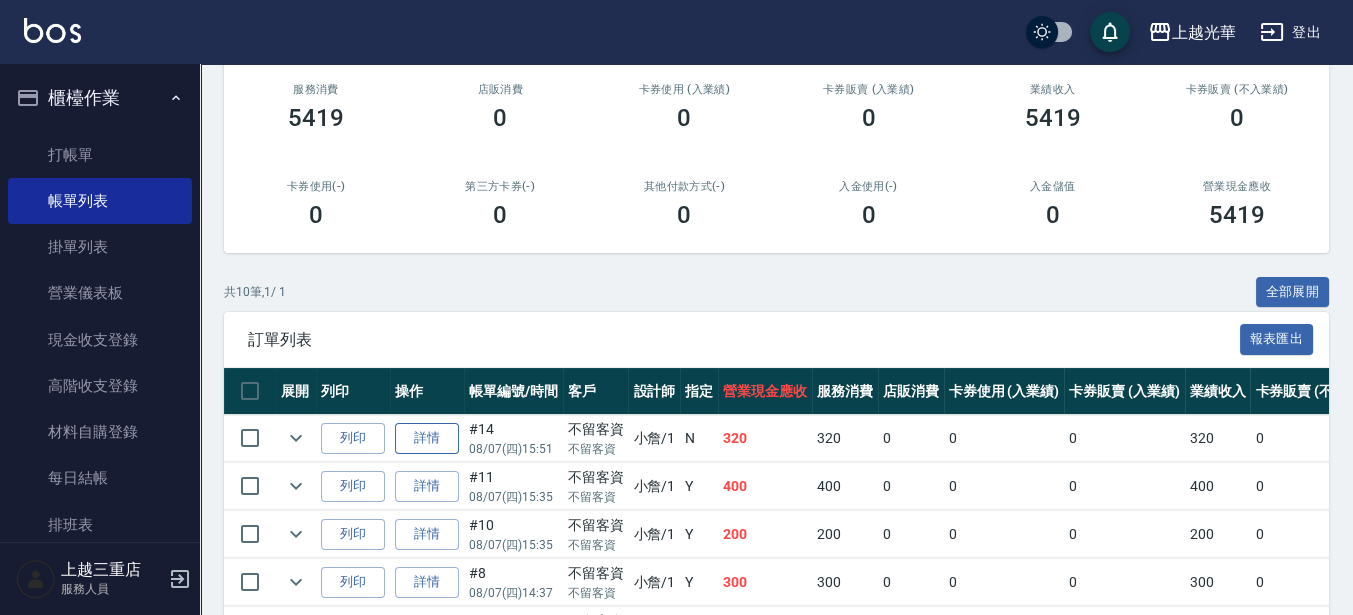 type on "小詹-1" 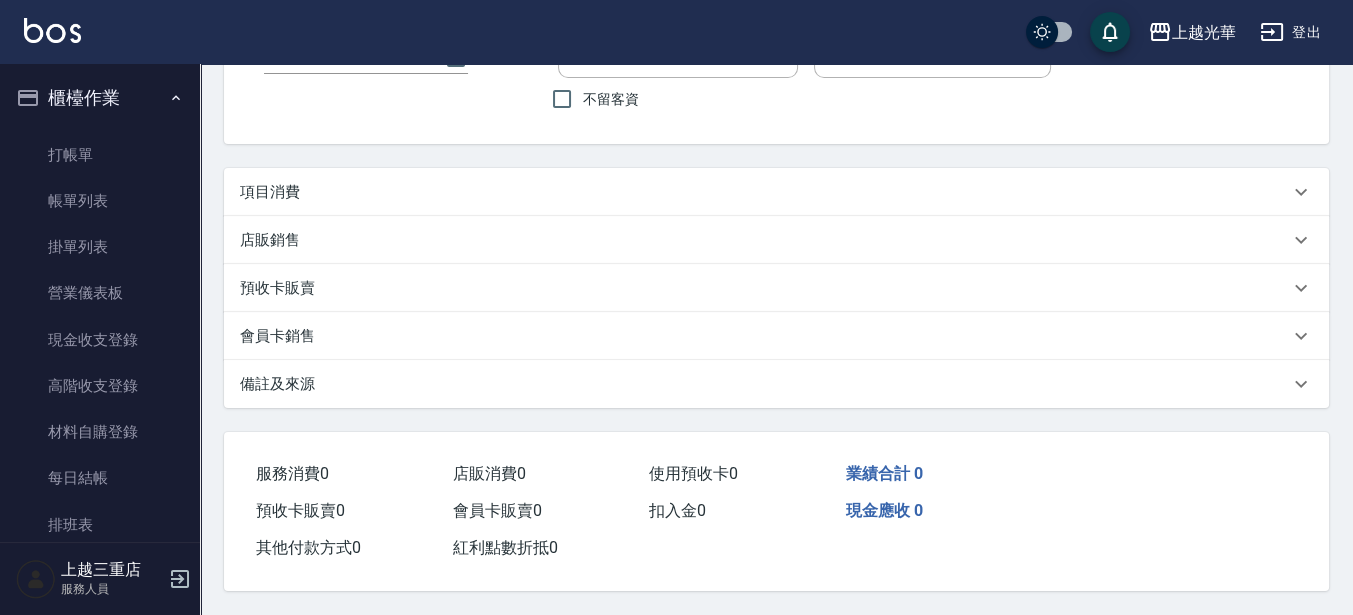 scroll, scrollTop: 0, scrollLeft: 0, axis: both 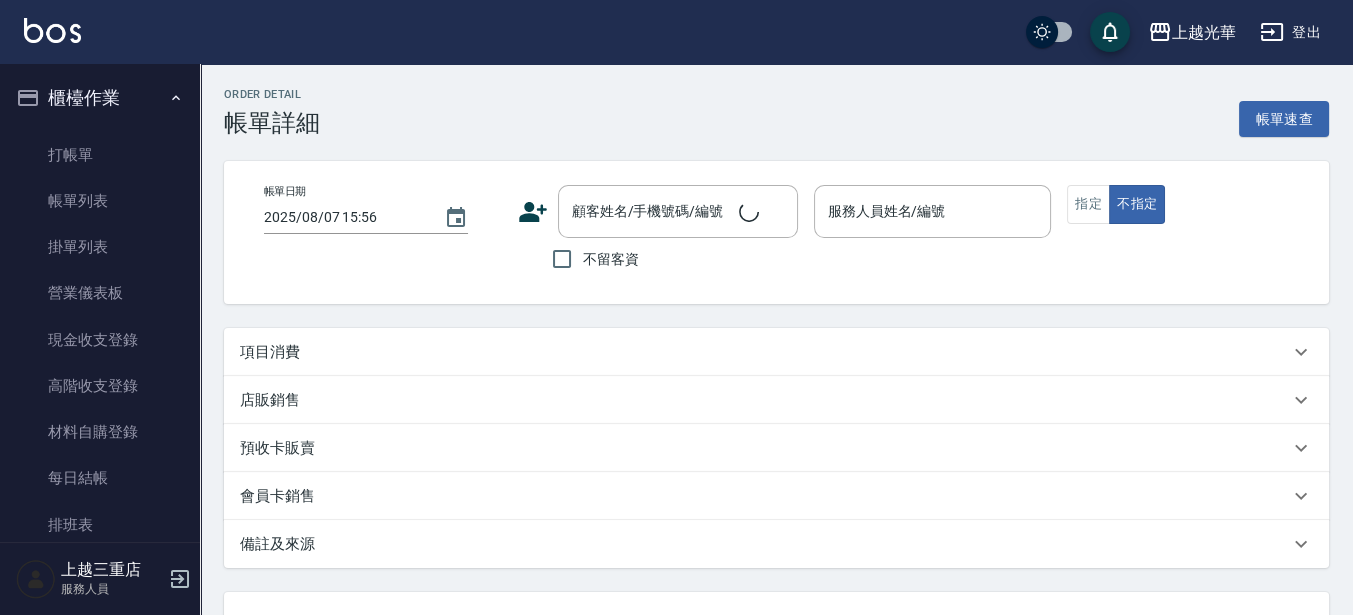 type on "2025/08/07 15:51" 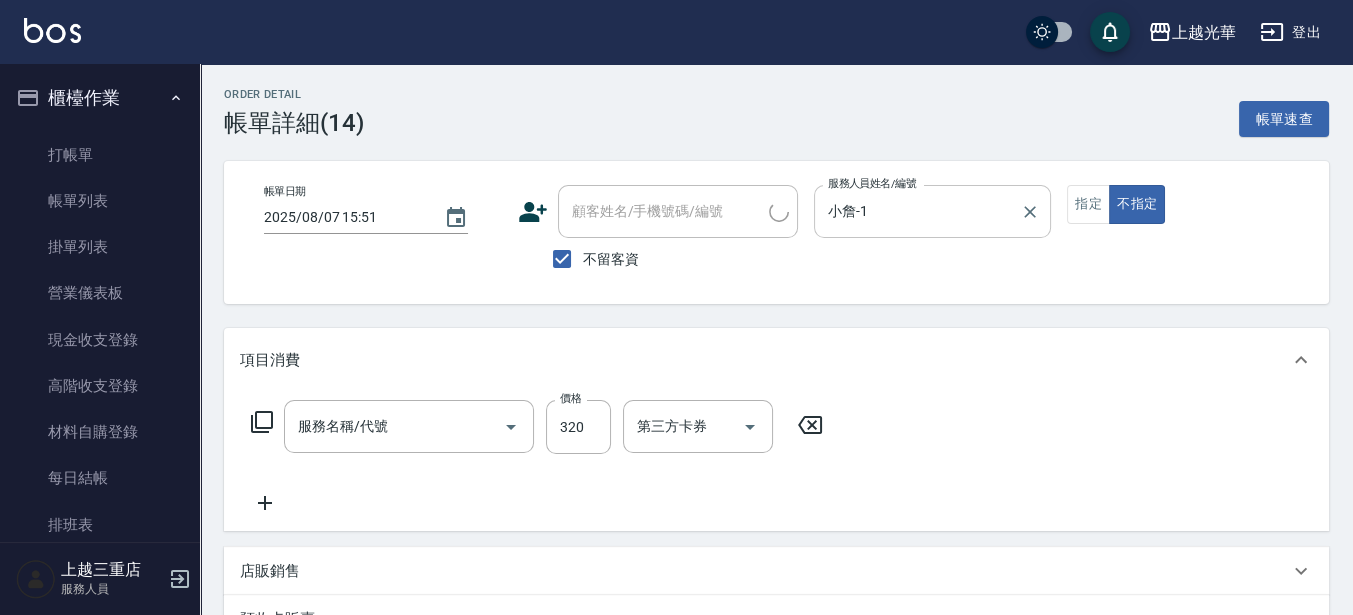 type on "不指定洗髮(101)" 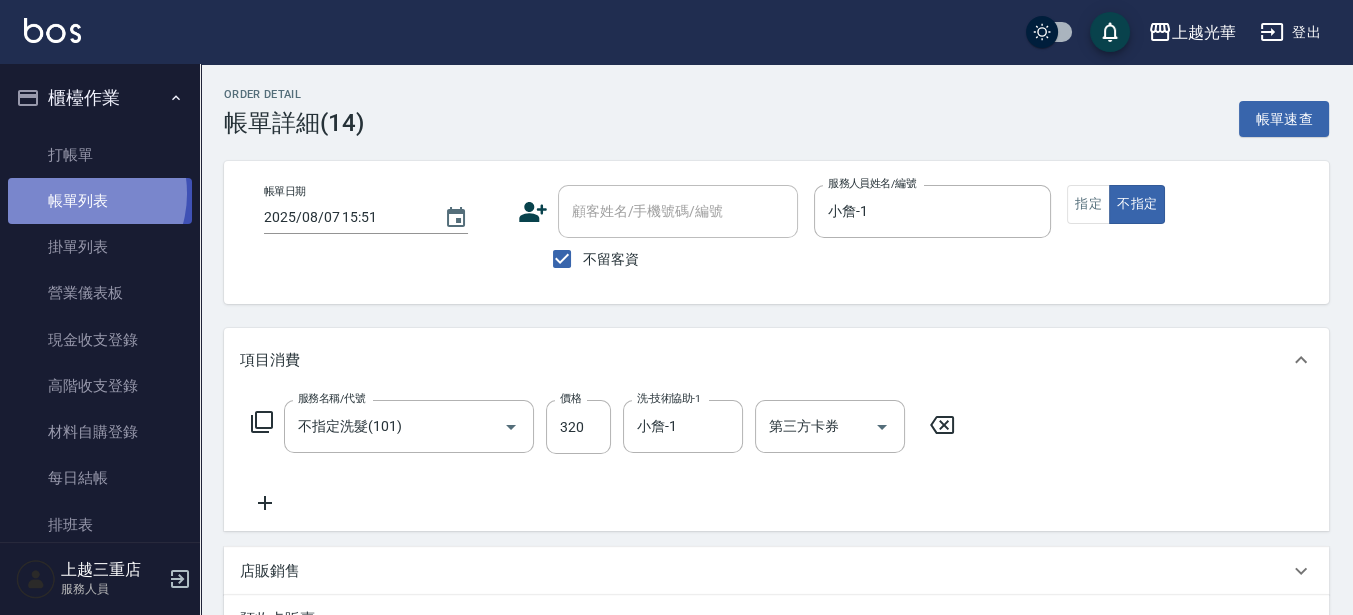 click on "帳單列表" at bounding box center (100, 201) 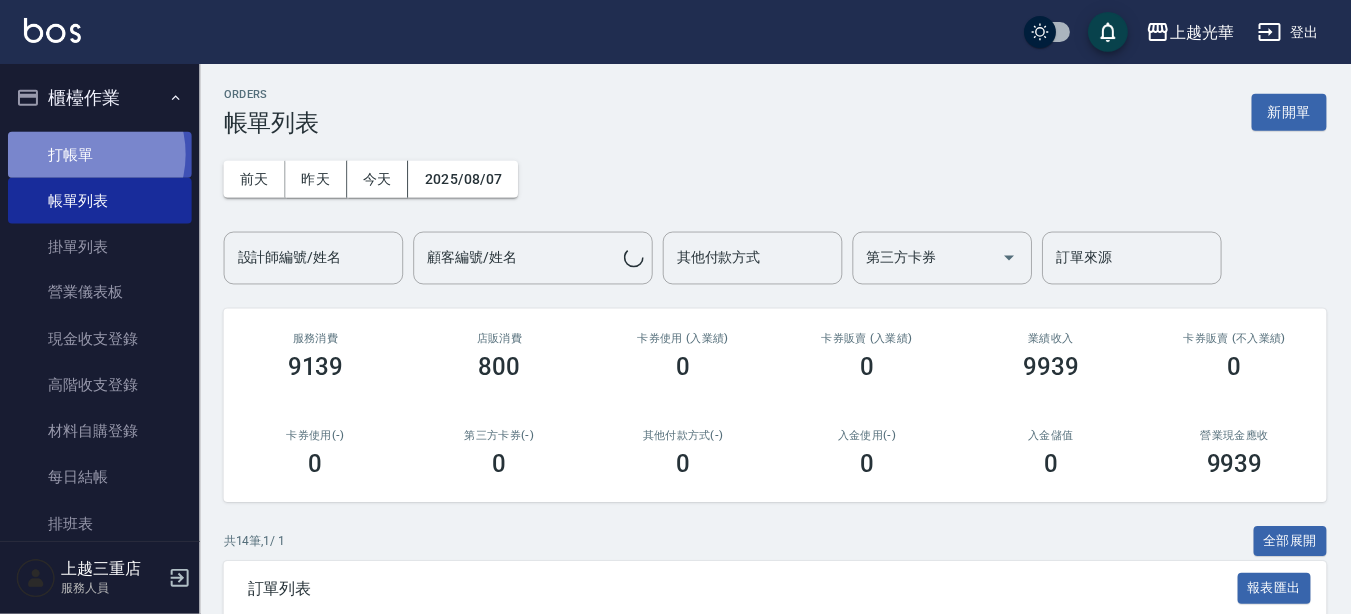 click on "打帳單" at bounding box center [100, 155] 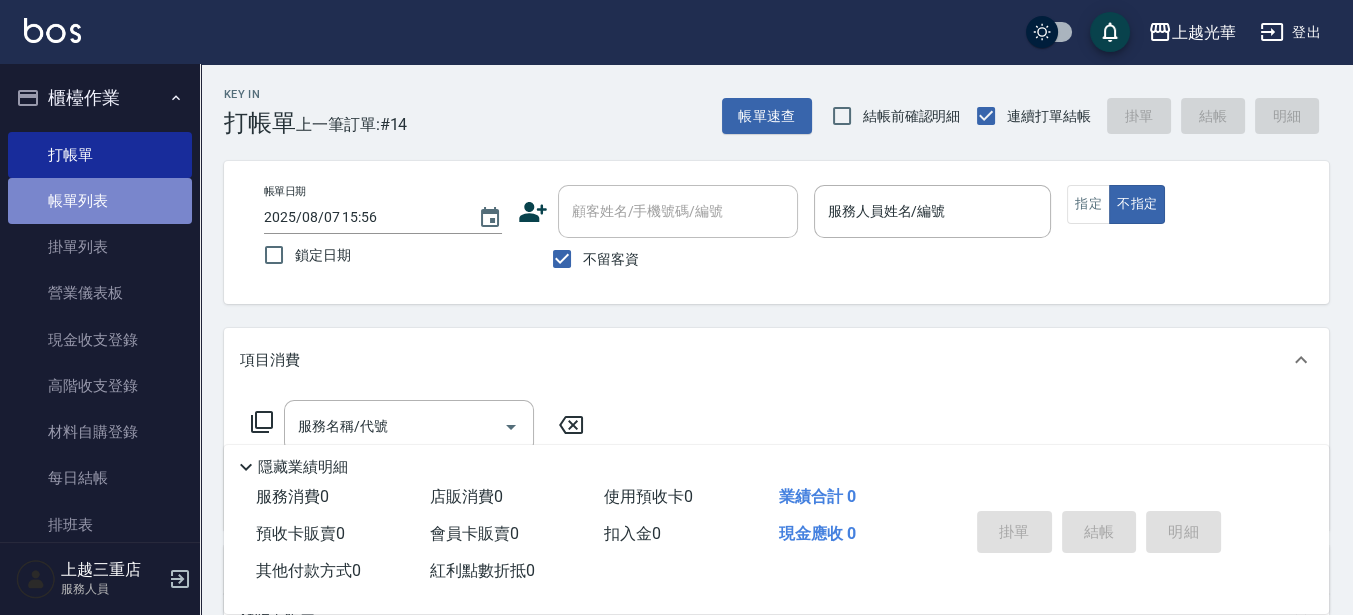 click on "帳單列表" at bounding box center [100, 201] 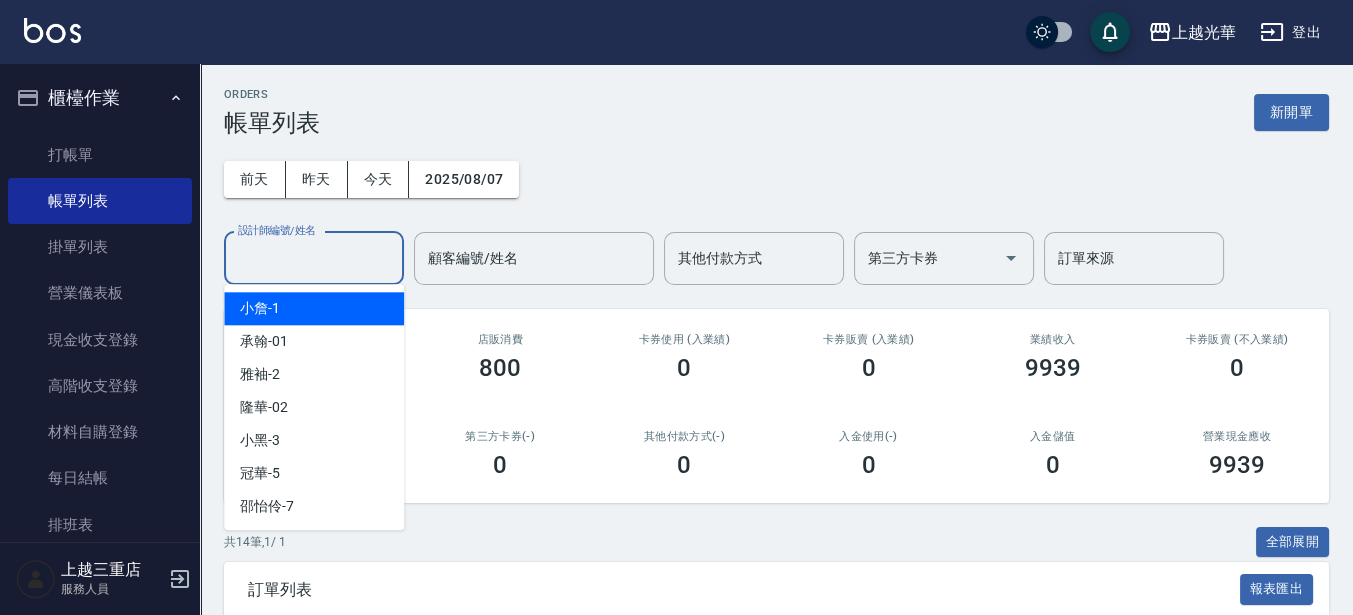 click on "設計師編號/姓名" at bounding box center (314, 258) 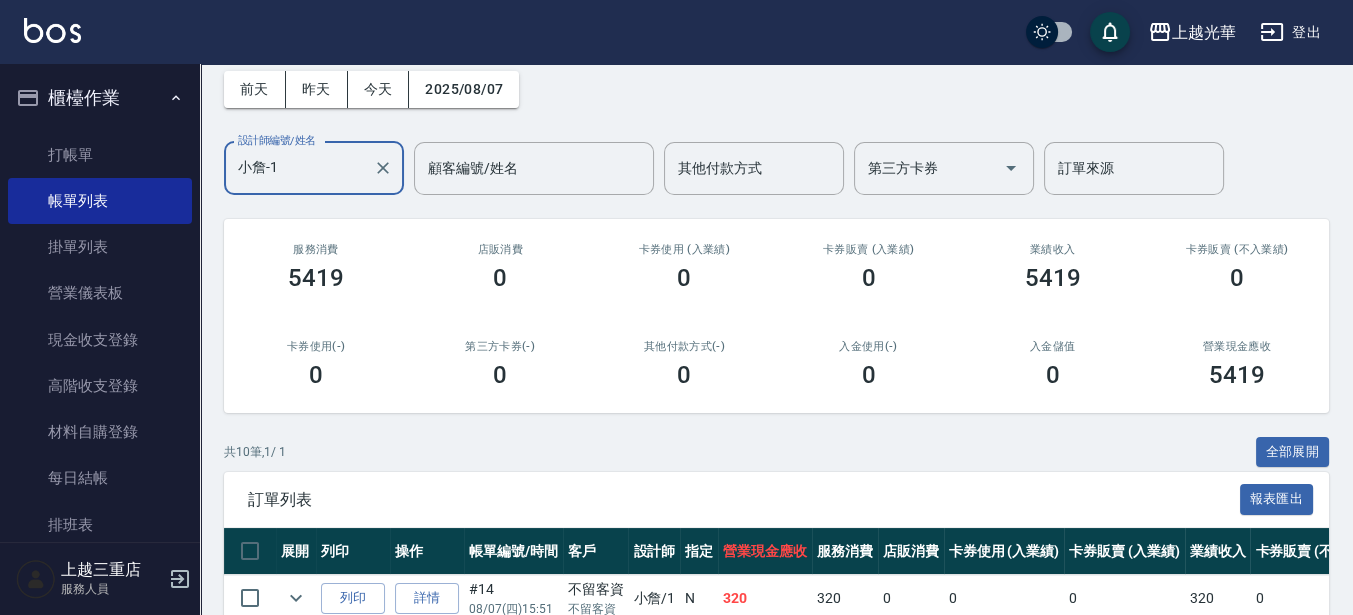 scroll, scrollTop: 125, scrollLeft: 0, axis: vertical 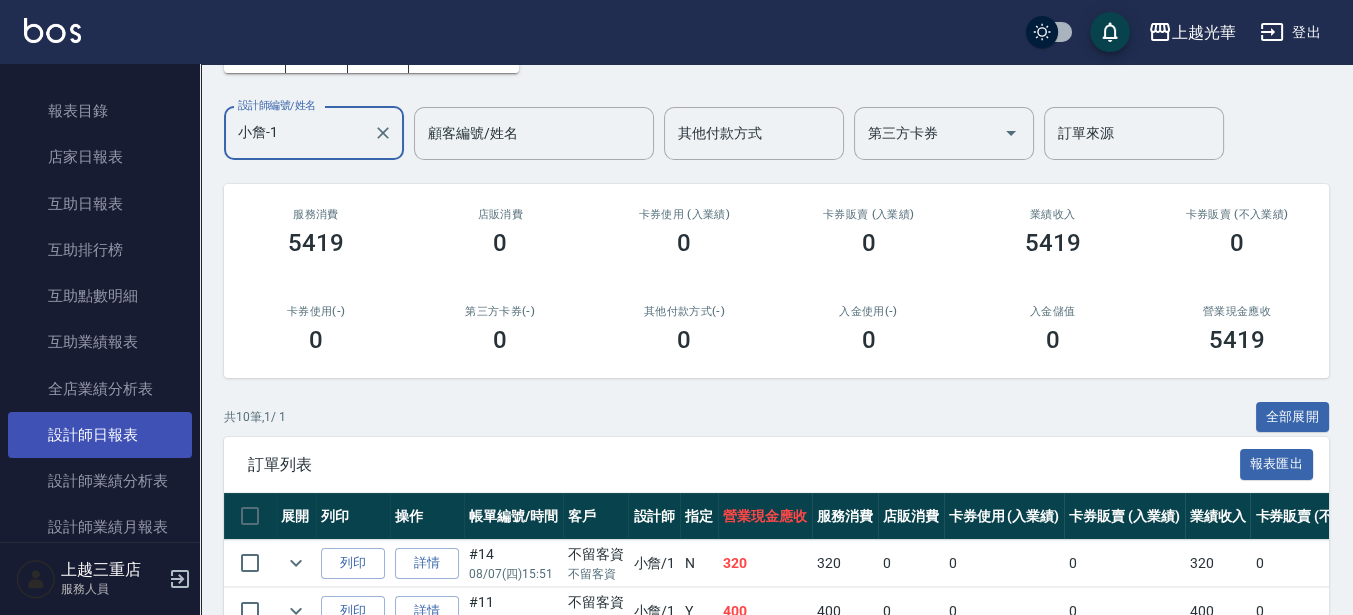 type on "小詹-1" 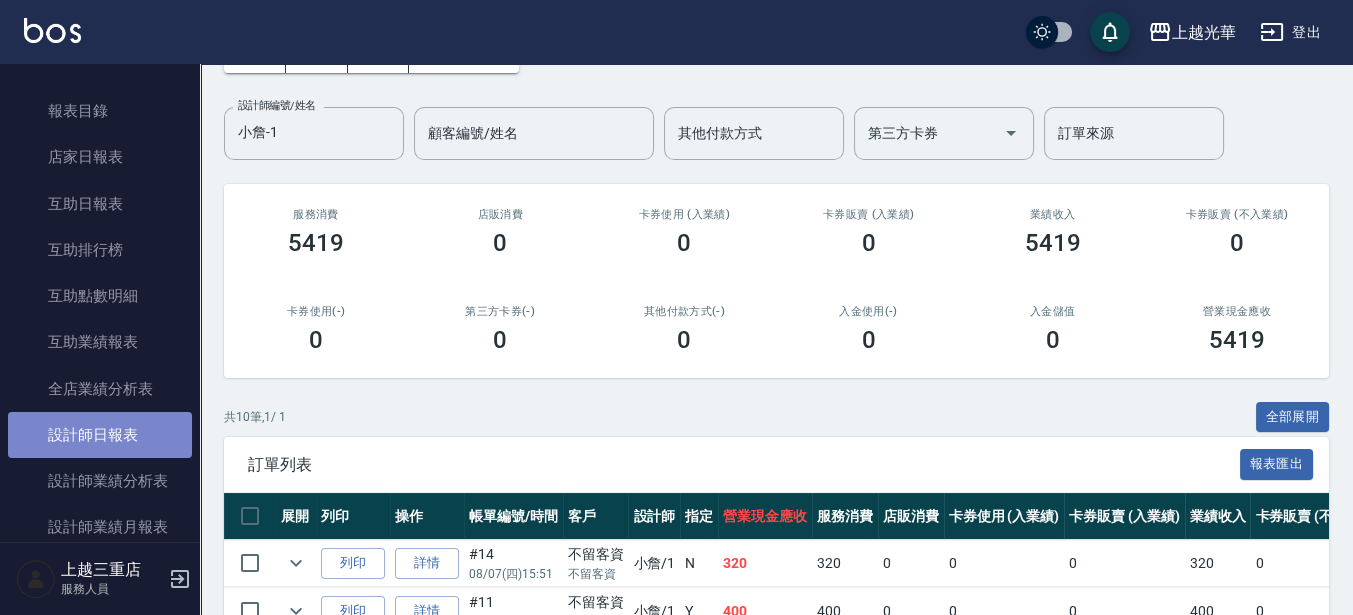 click on "設計師日報表" at bounding box center (100, 435) 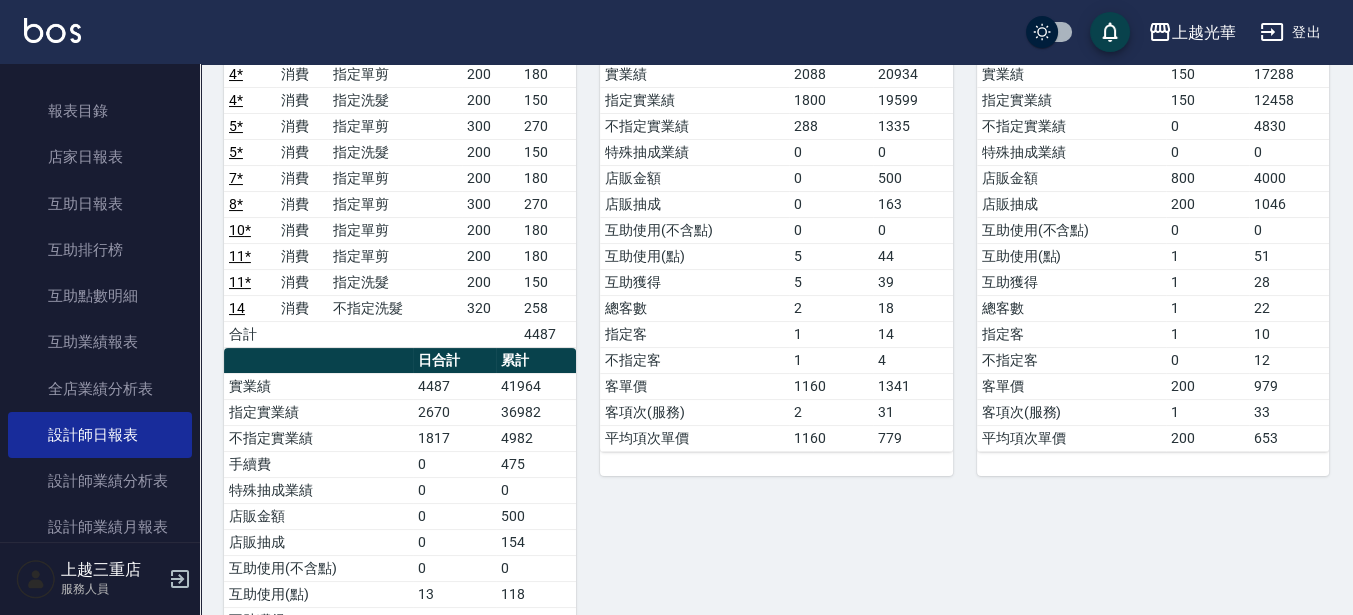 scroll, scrollTop: 375, scrollLeft: 0, axis: vertical 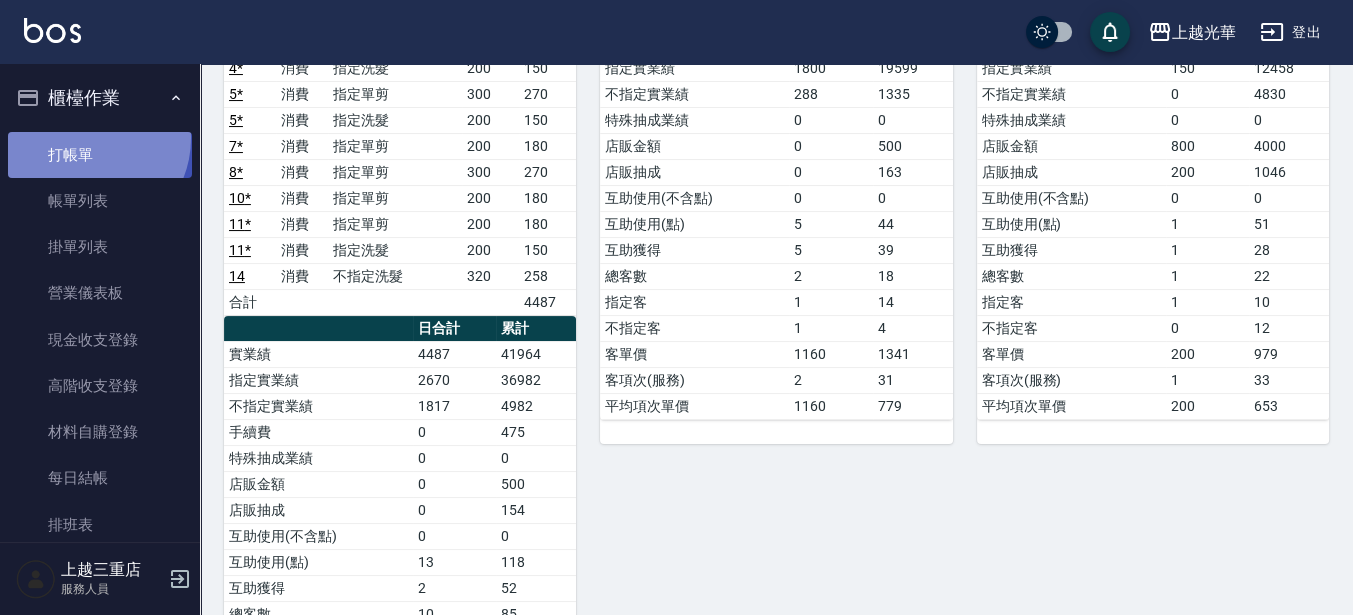 click on "打帳單" at bounding box center (100, 155) 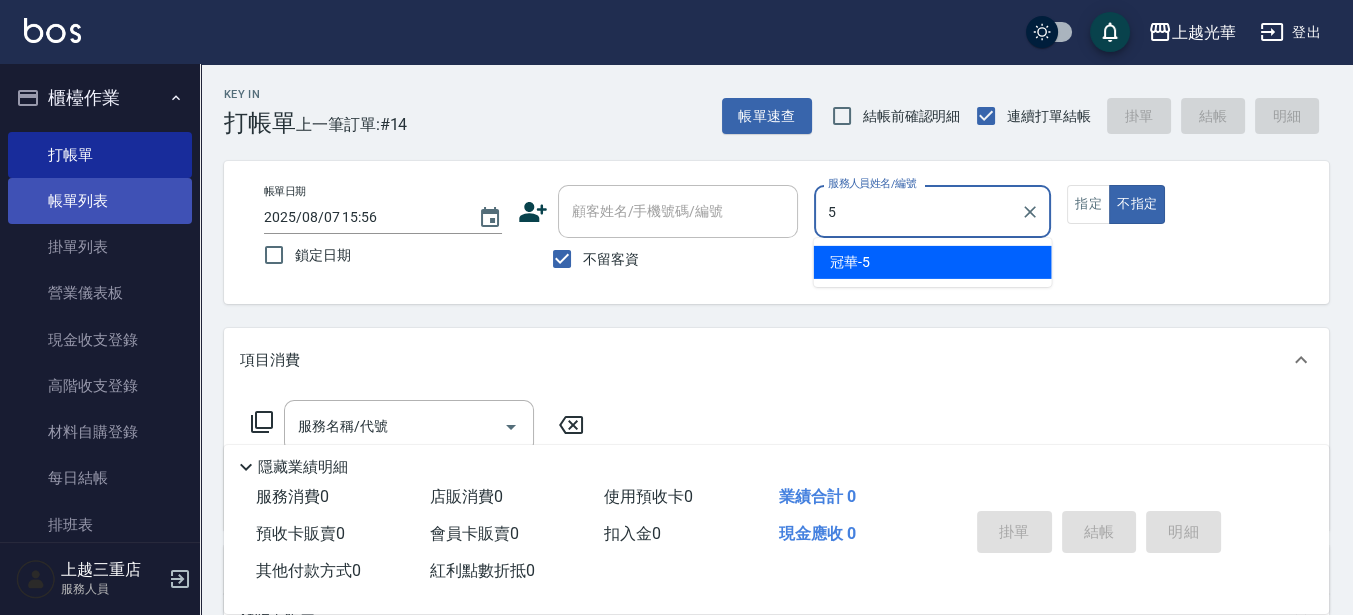 type on "冠華-5" 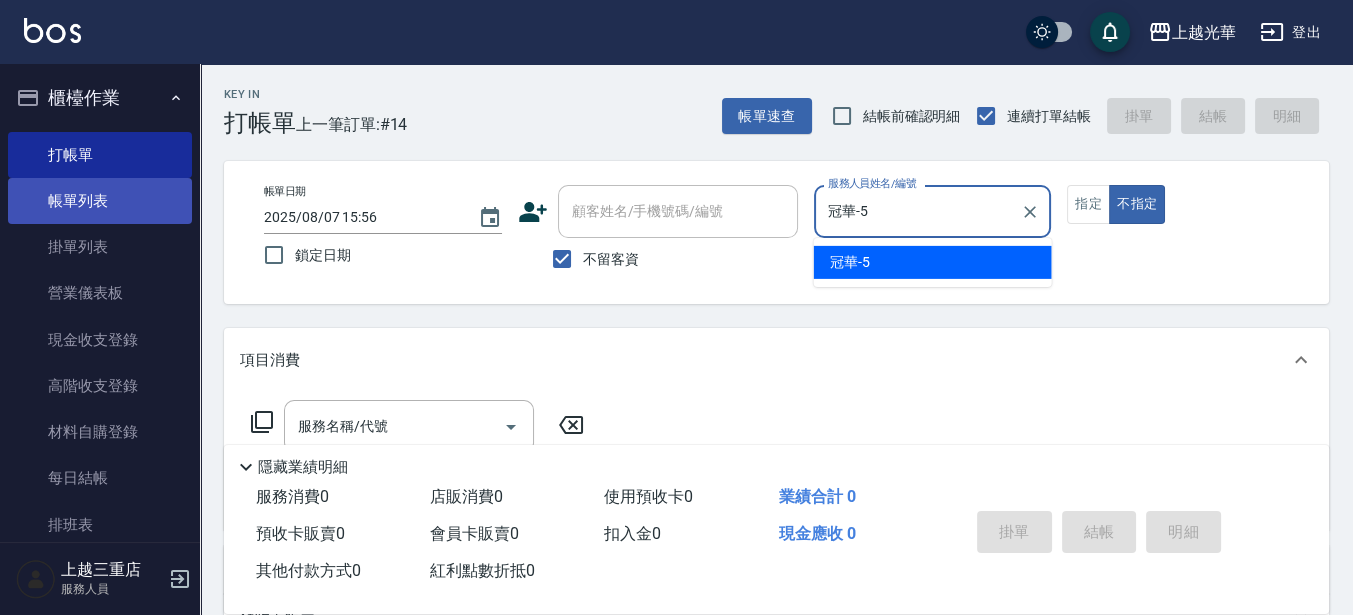 type on "false" 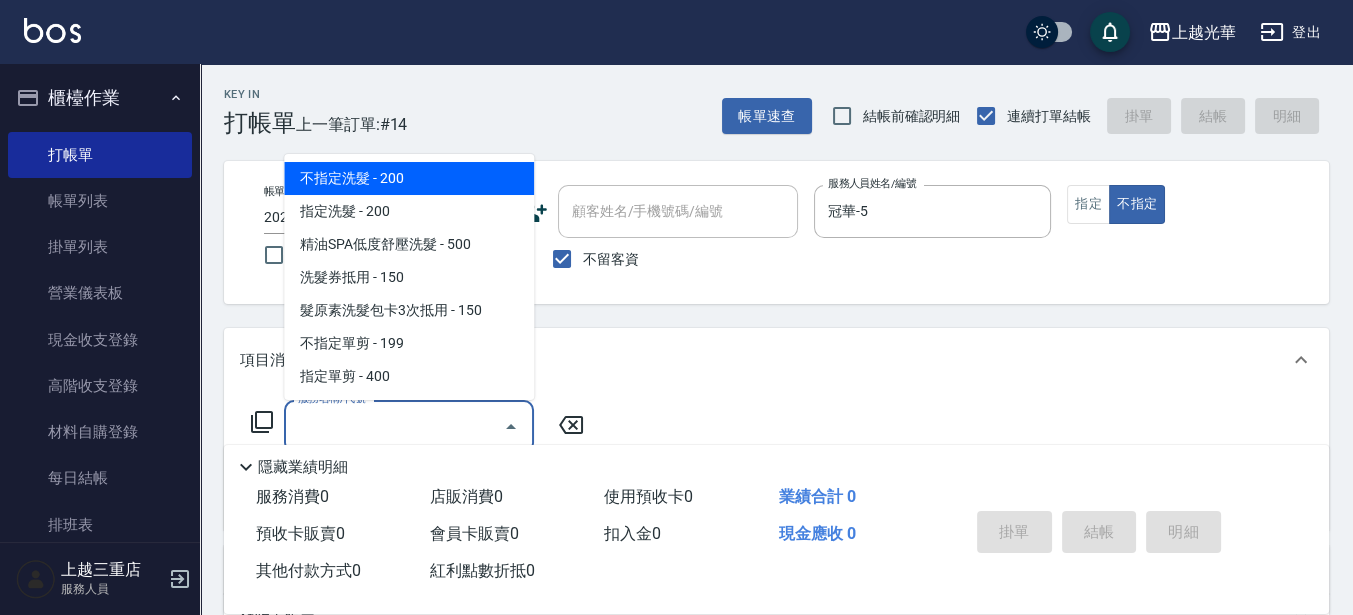 drag, startPoint x: 320, startPoint y: 413, endPoint x: 300, endPoint y: 411, distance: 20.09975 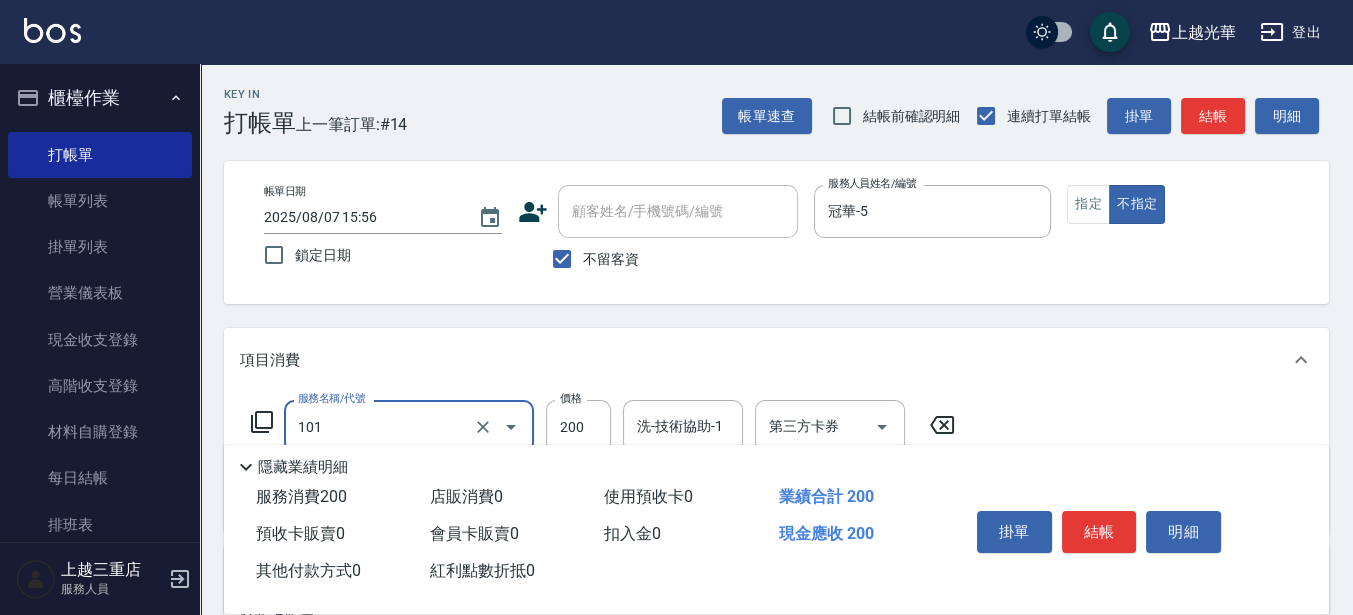 type on "不指定洗髮(101)" 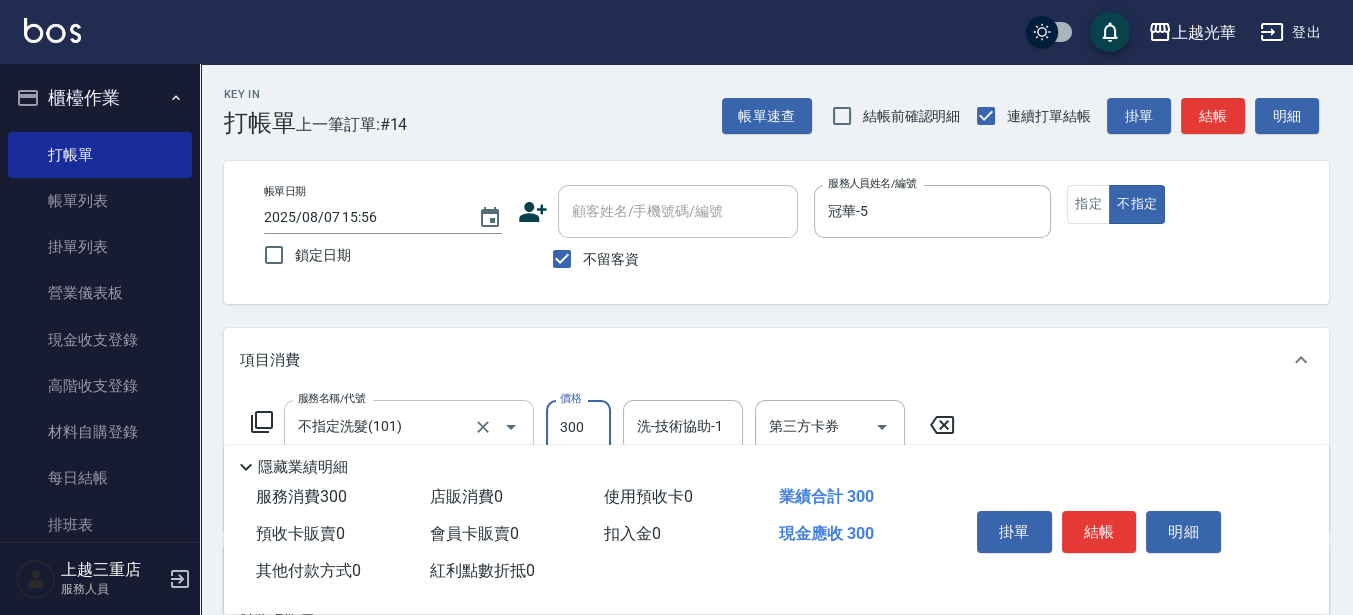 type on "300" 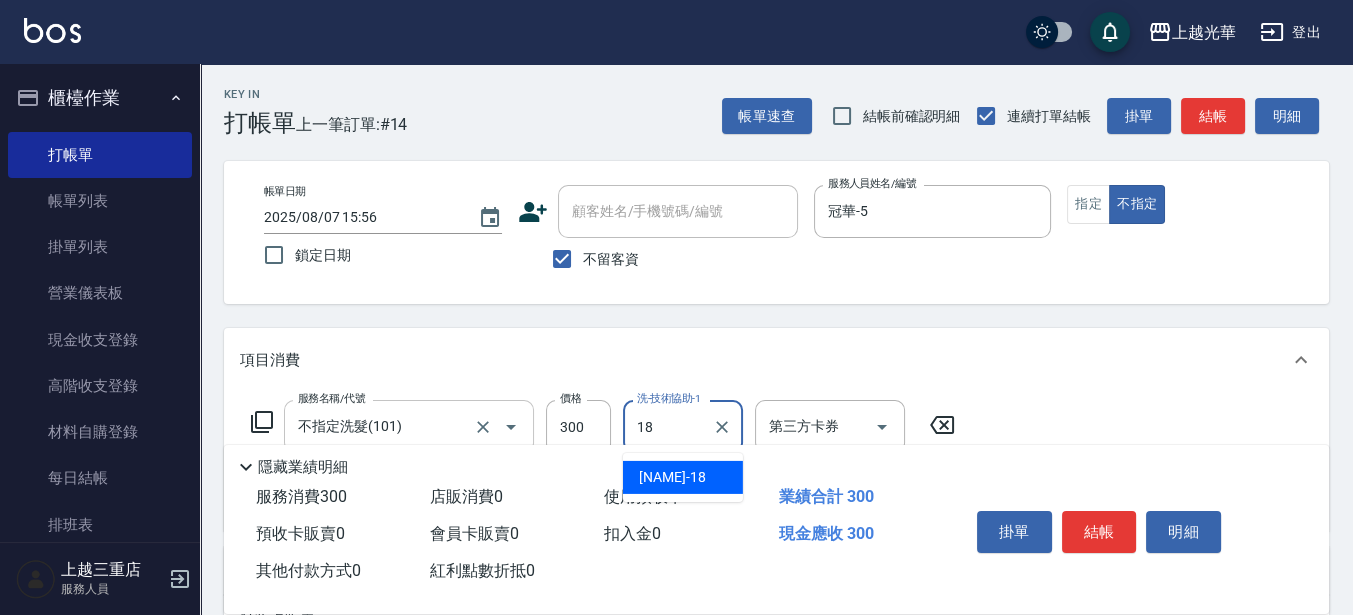 type on "黃幼苓-18" 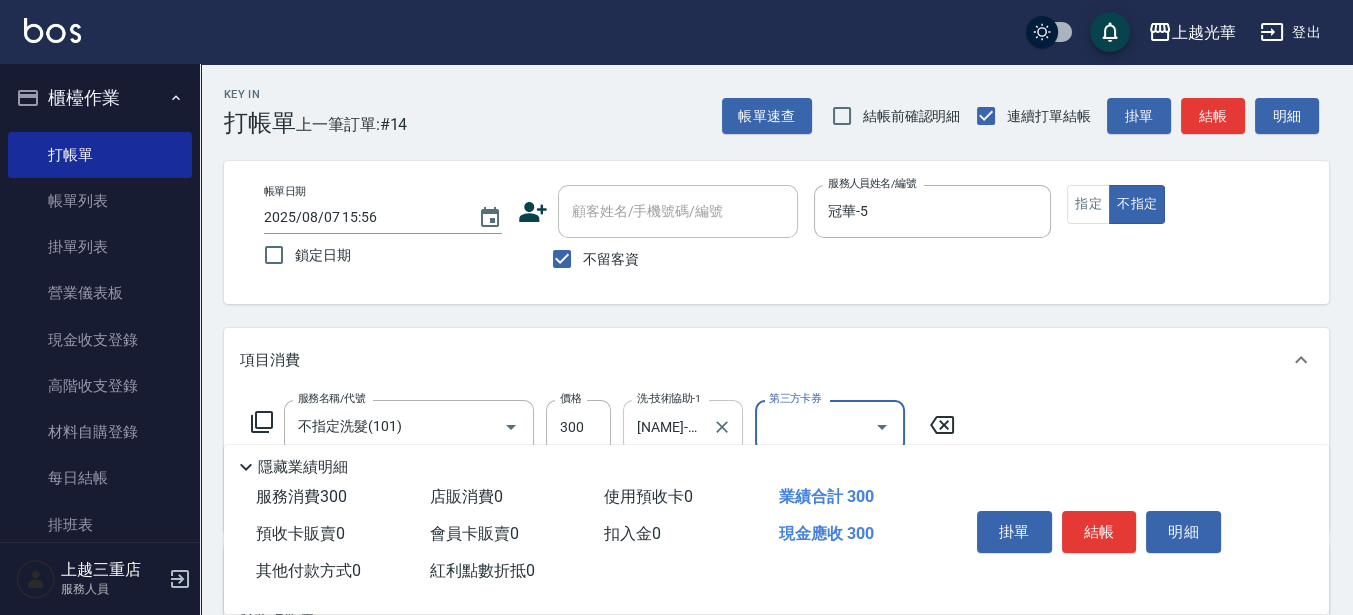 click at bounding box center (721, 426) 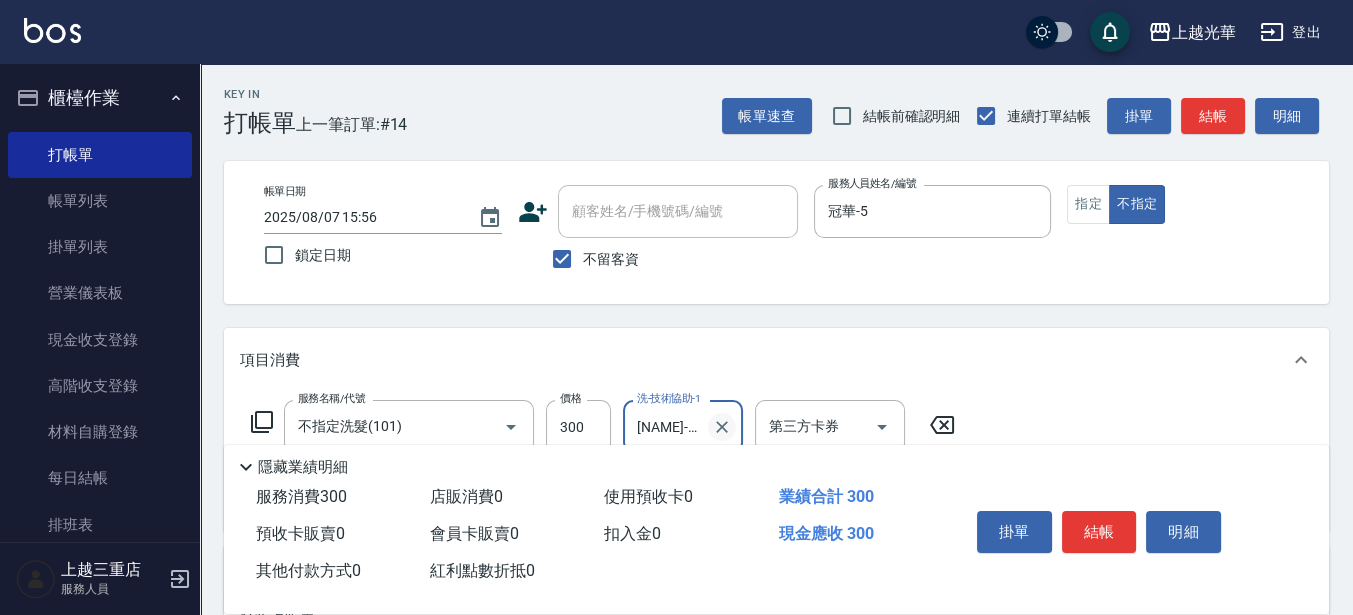 click 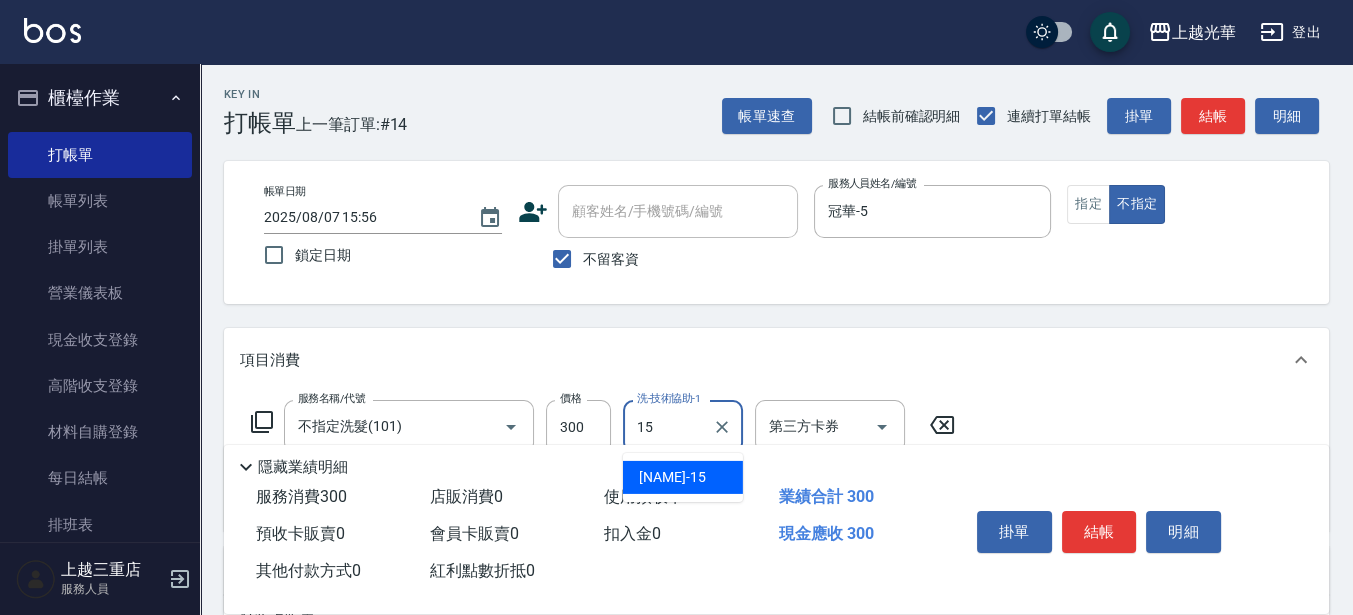 type on "張紫涵-15" 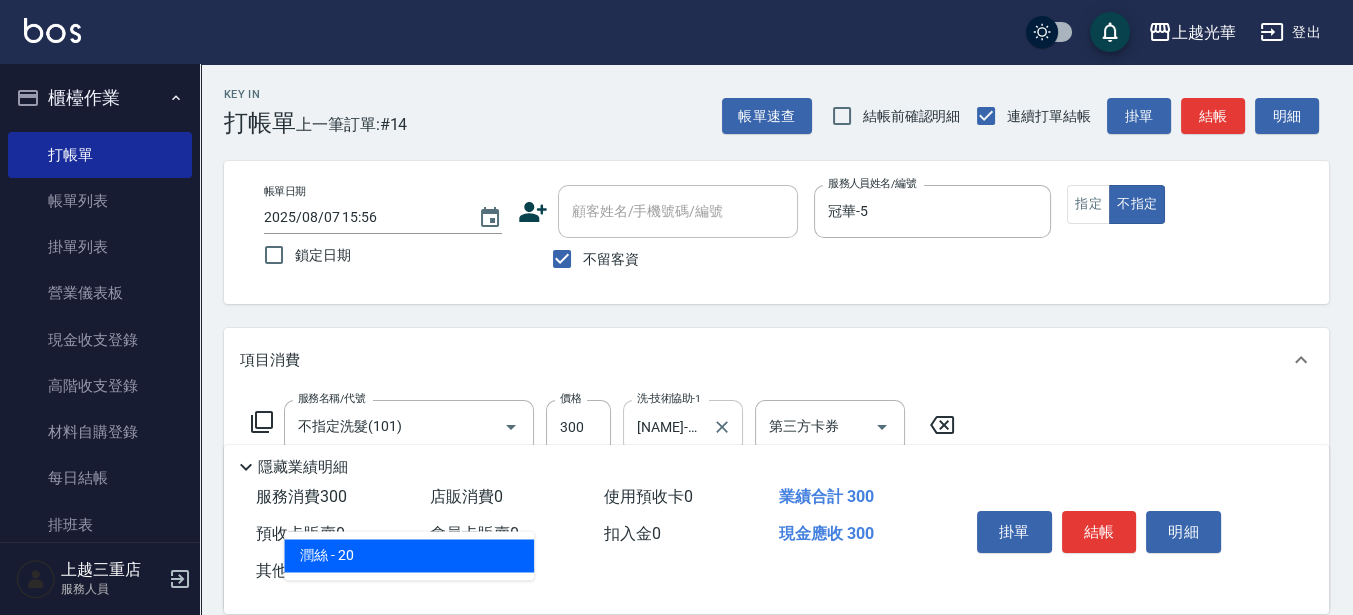 type on "潤絲(801)" 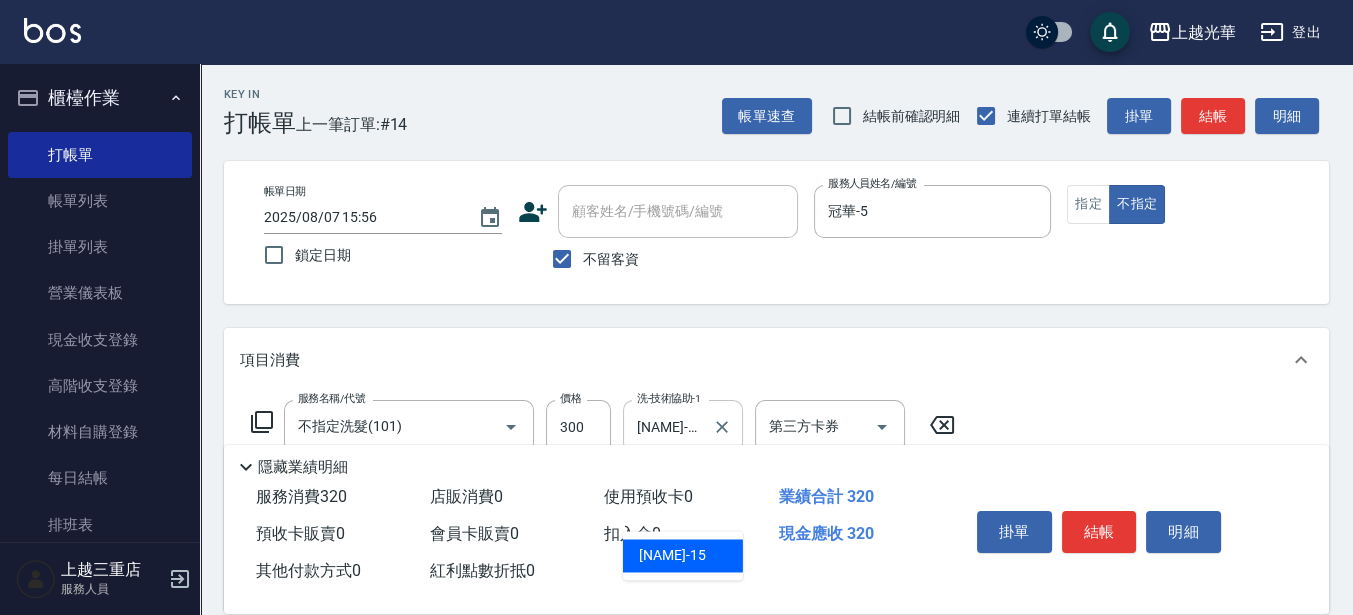 type on "張紫涵-15" 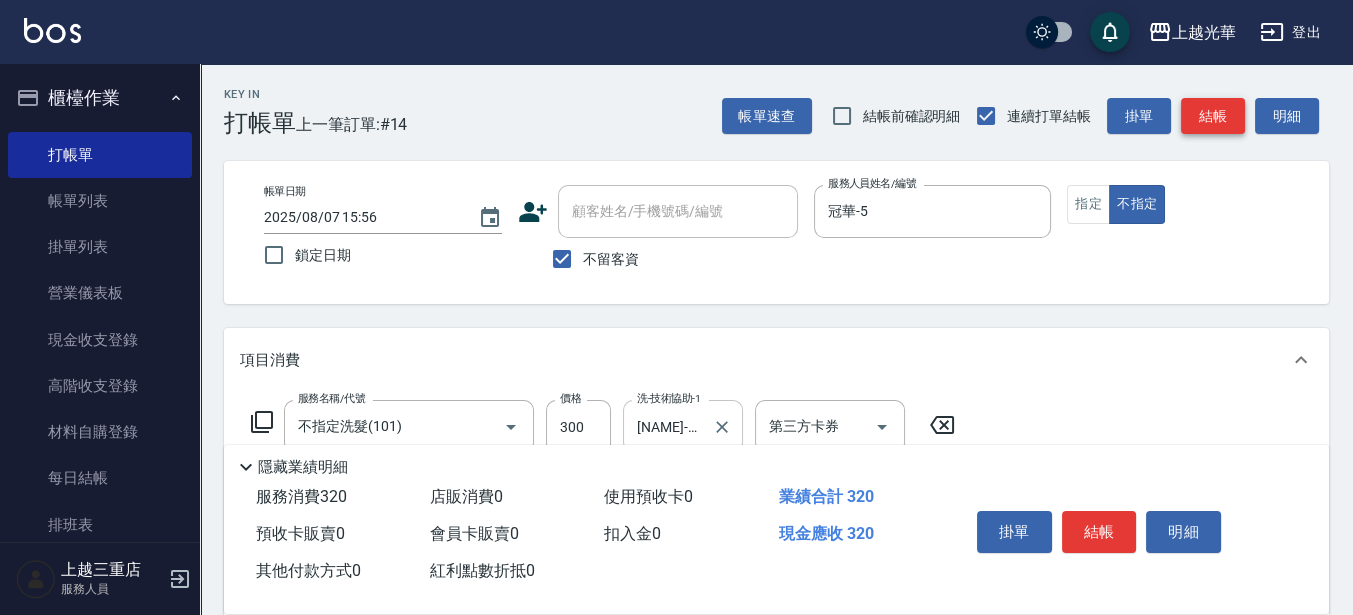 click on "結帳" at bounding box center (1213, 116) 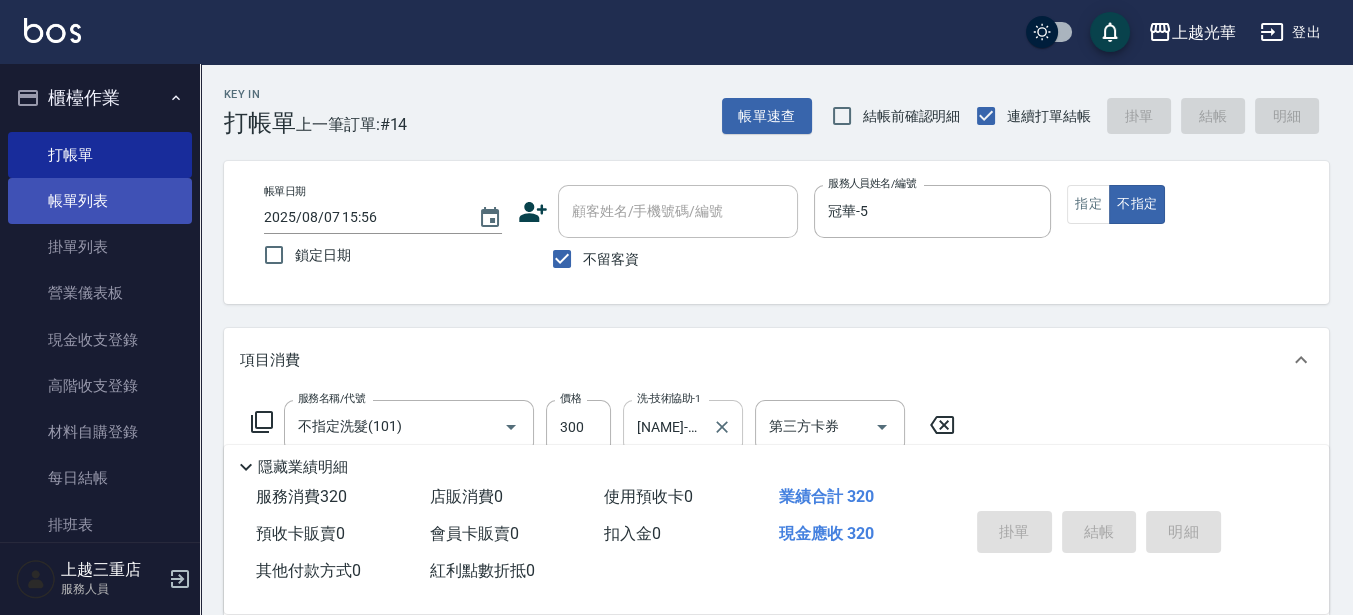 type on "2025/08/07 16:02" 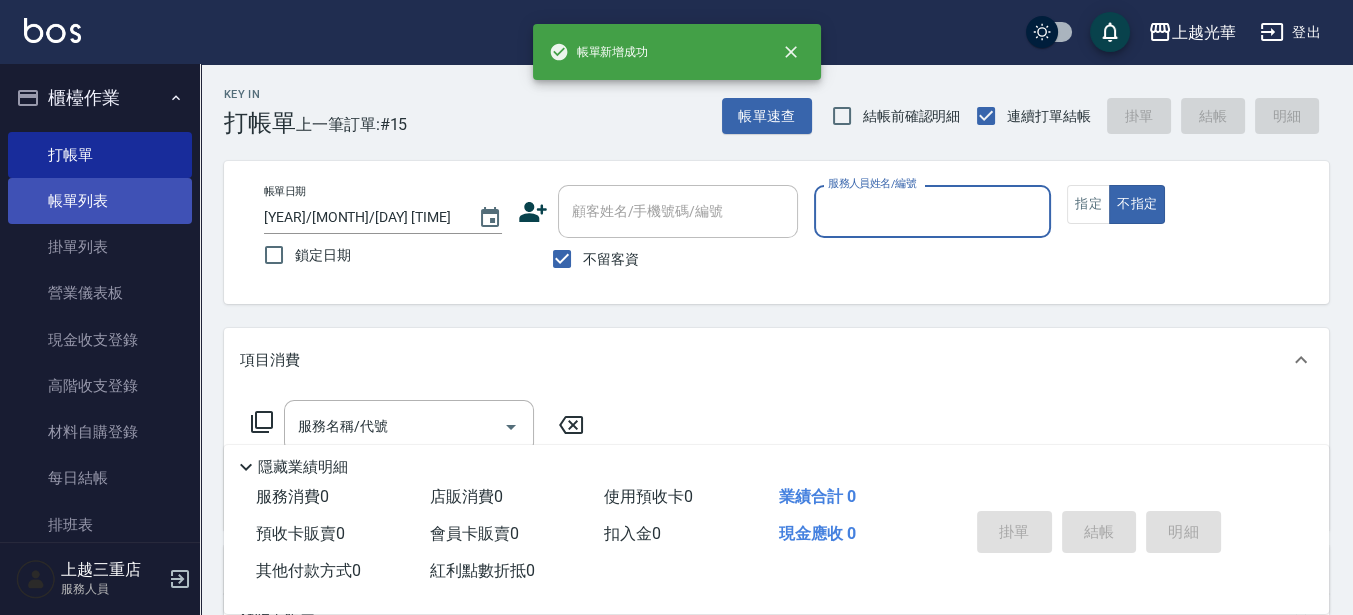 click on "帳單列表" at bounding box center [100, 201] 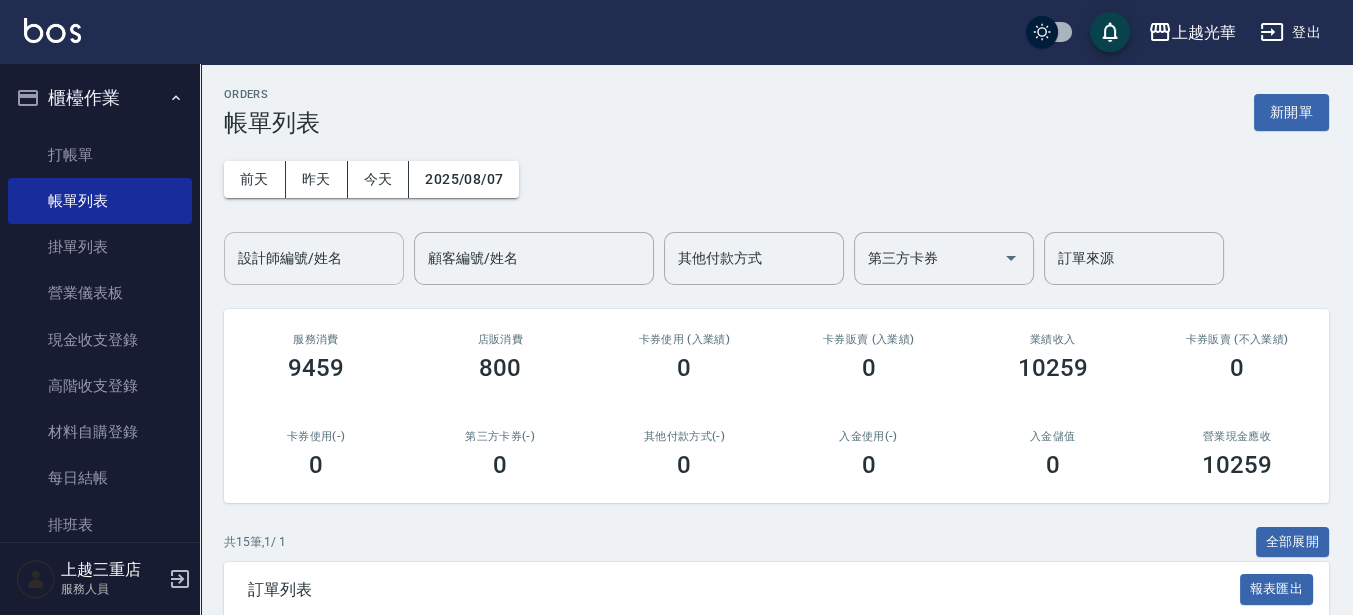click on "設計師編號/姓名 設計師編號/姓名" at bounding box center [314, 258] 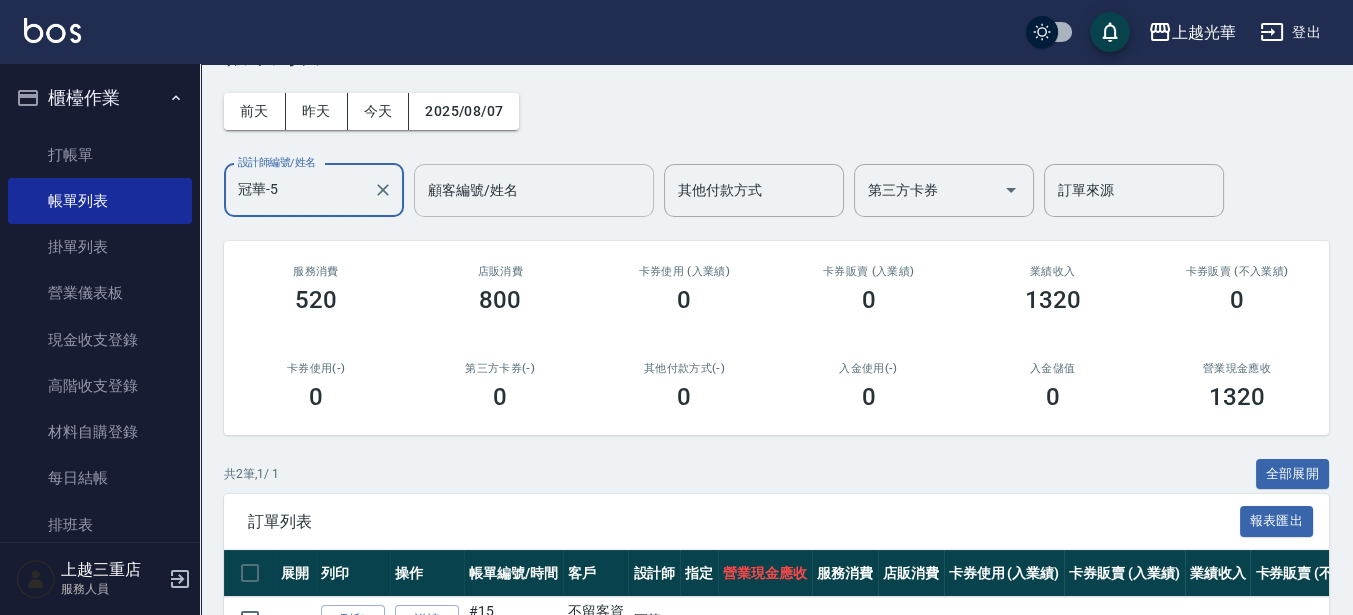 scroll, scrollTop: 0, scrollLeft: 0, axis: both 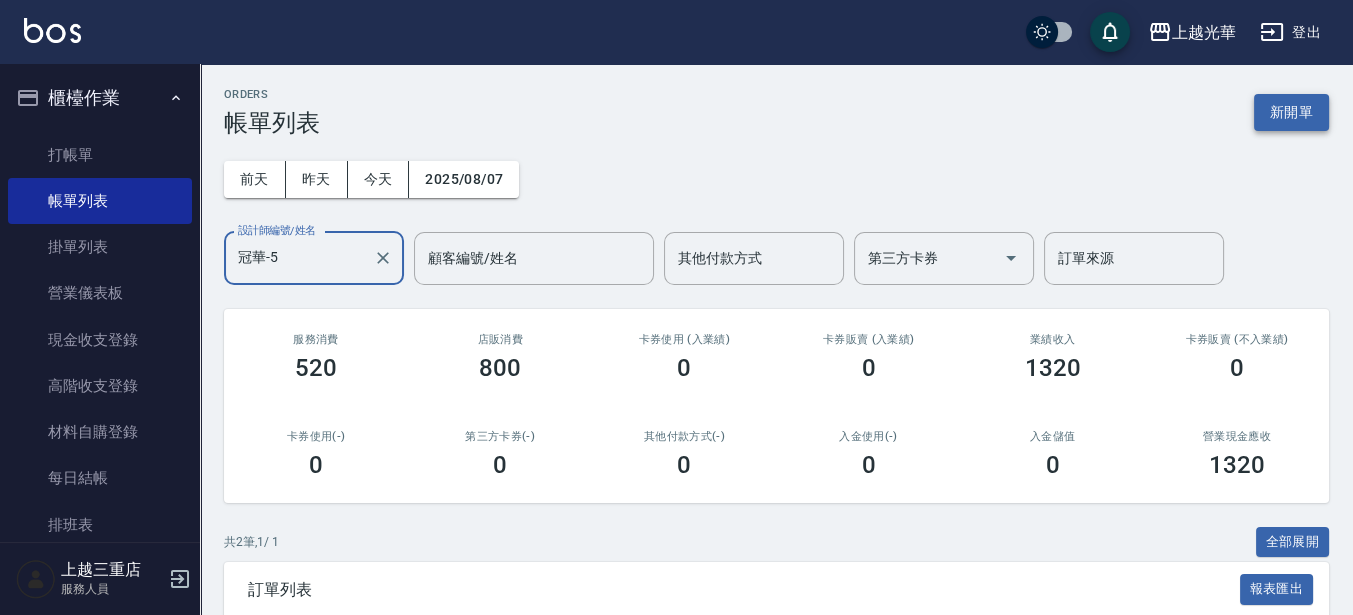 type on "冠華-5" 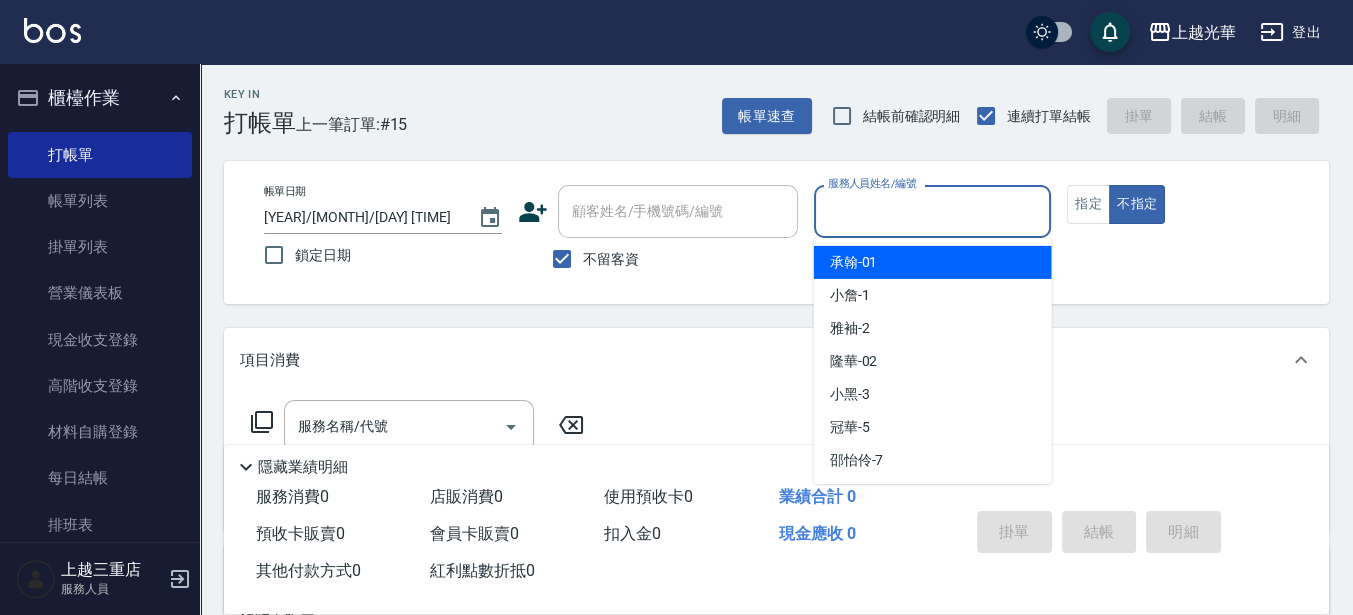 drag, startPoint x: 966, startPoint y: 204, endPoint x: 909, endPoint y: 220, distance: 59.20304 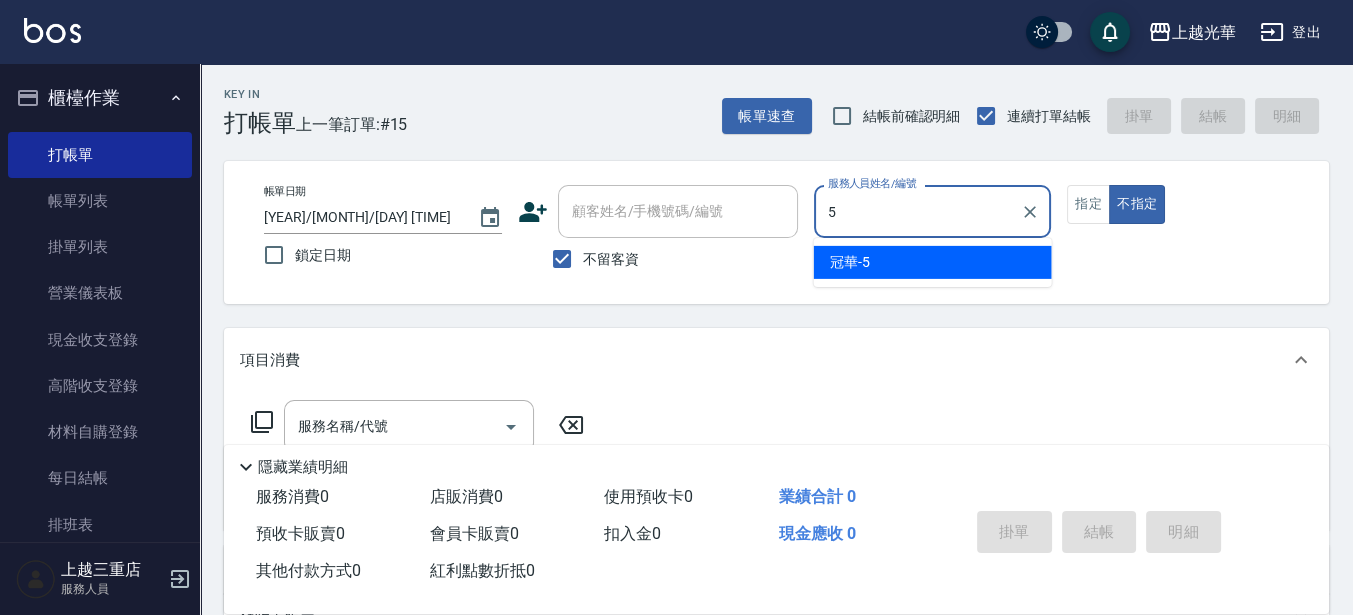 type on "冠華-5" 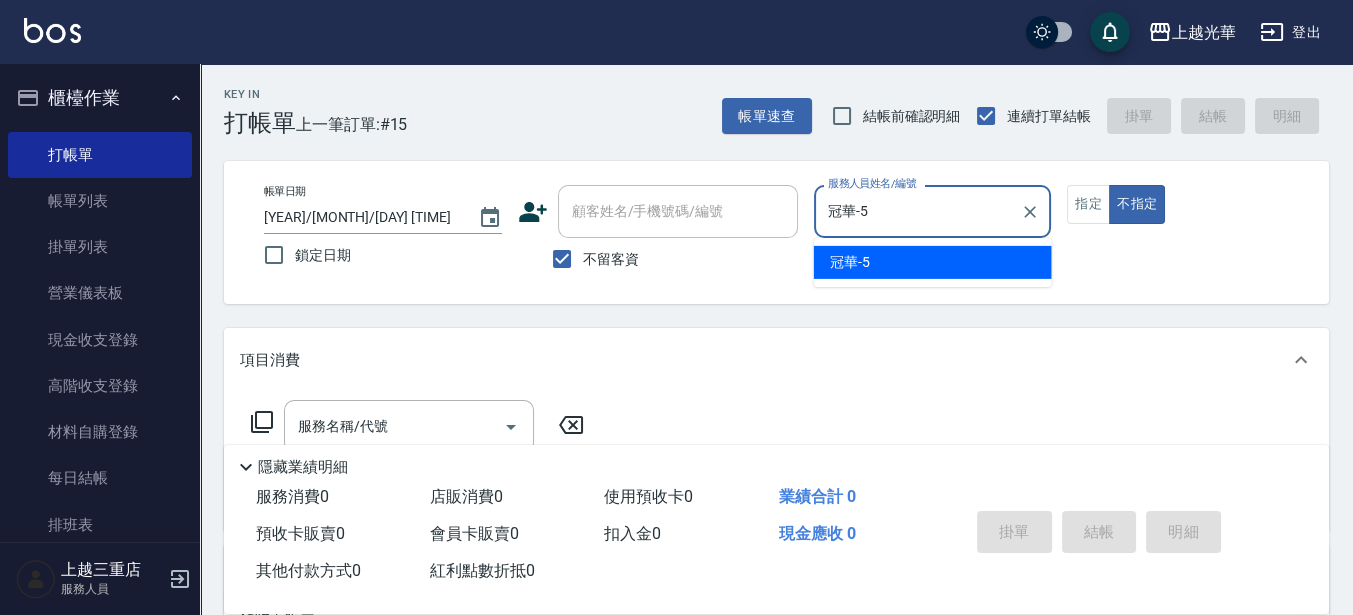 type on "false" 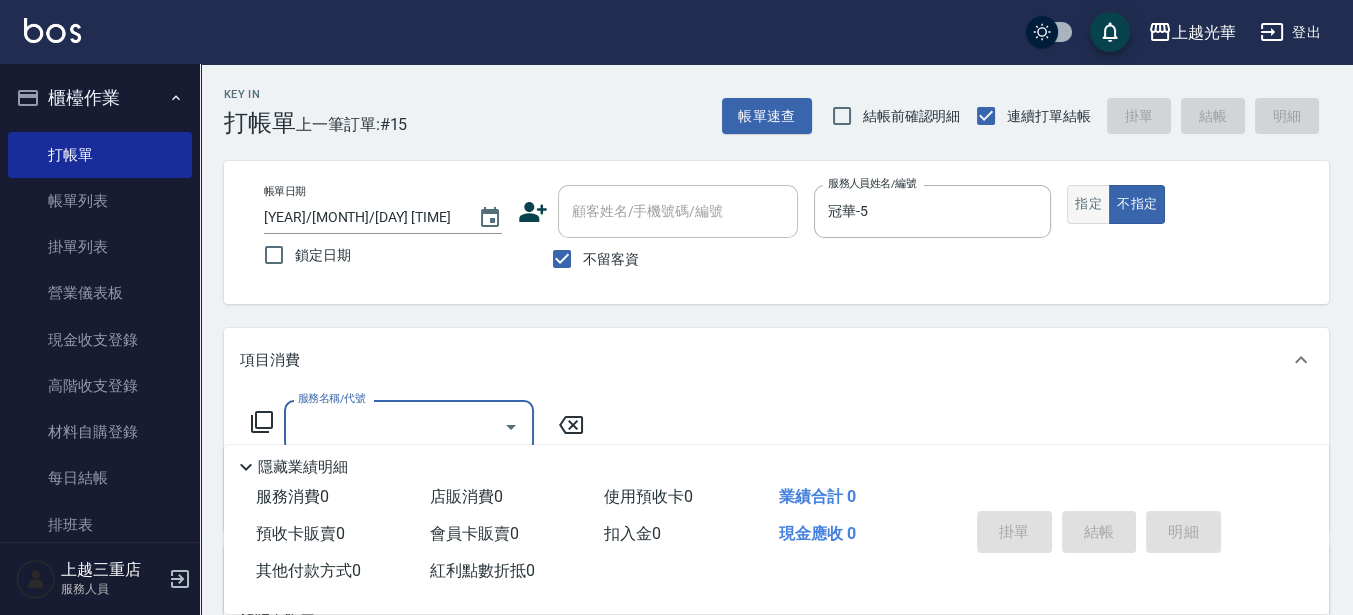 click on "指定" at bounding box center (1088, 204) 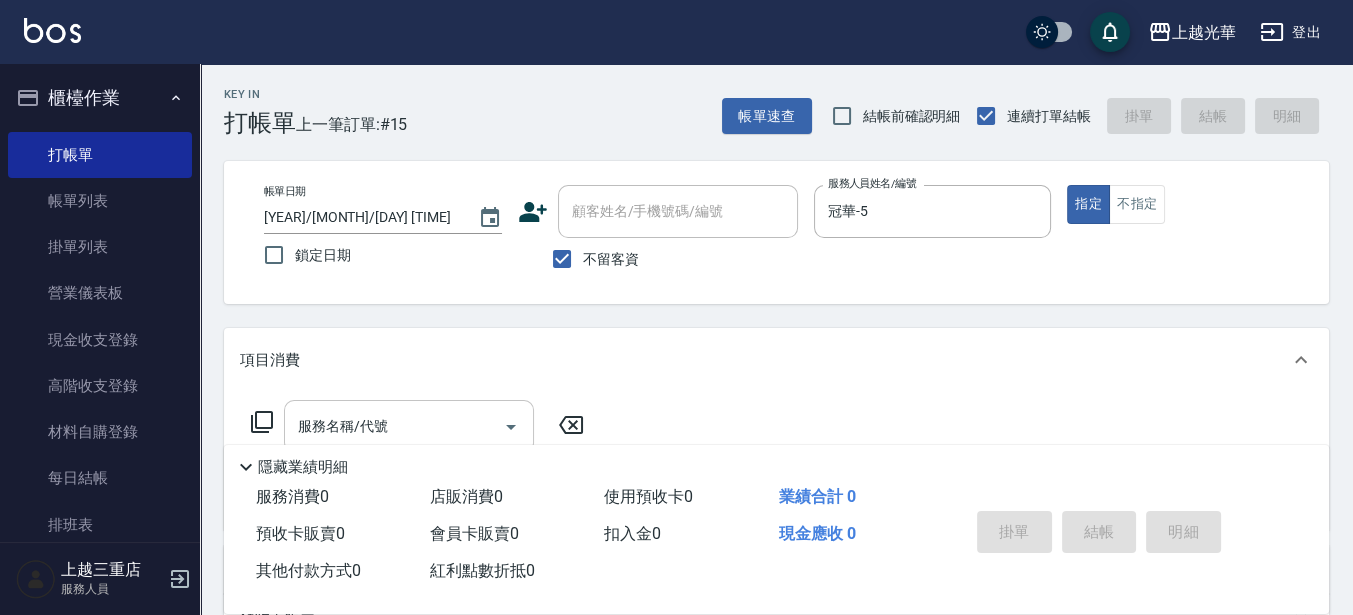 click on "服務名稱/代號" at bounding box center [409, 426] 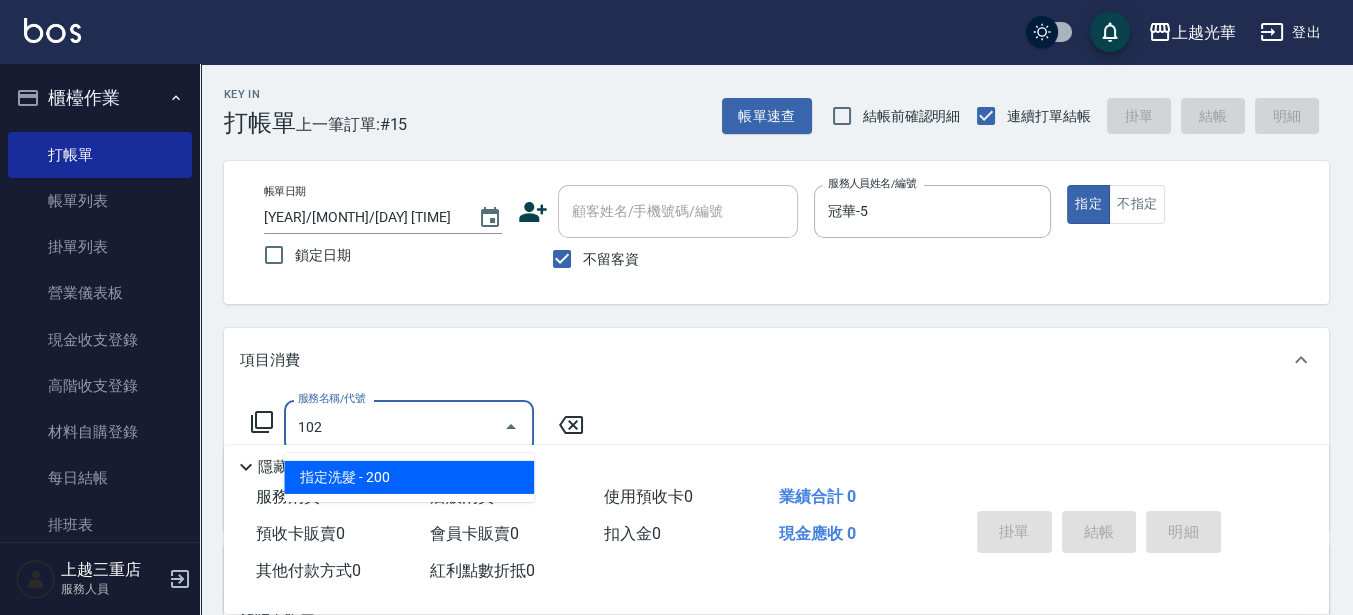 type on "指定洗髮(102)" 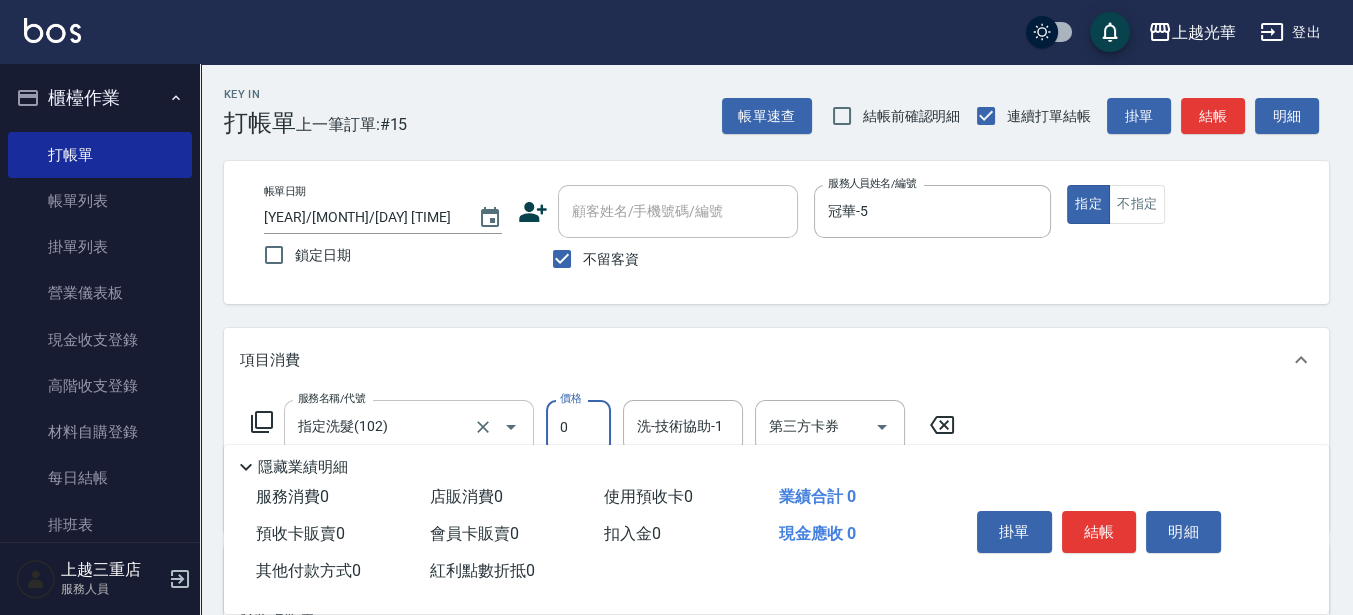 type on "0" 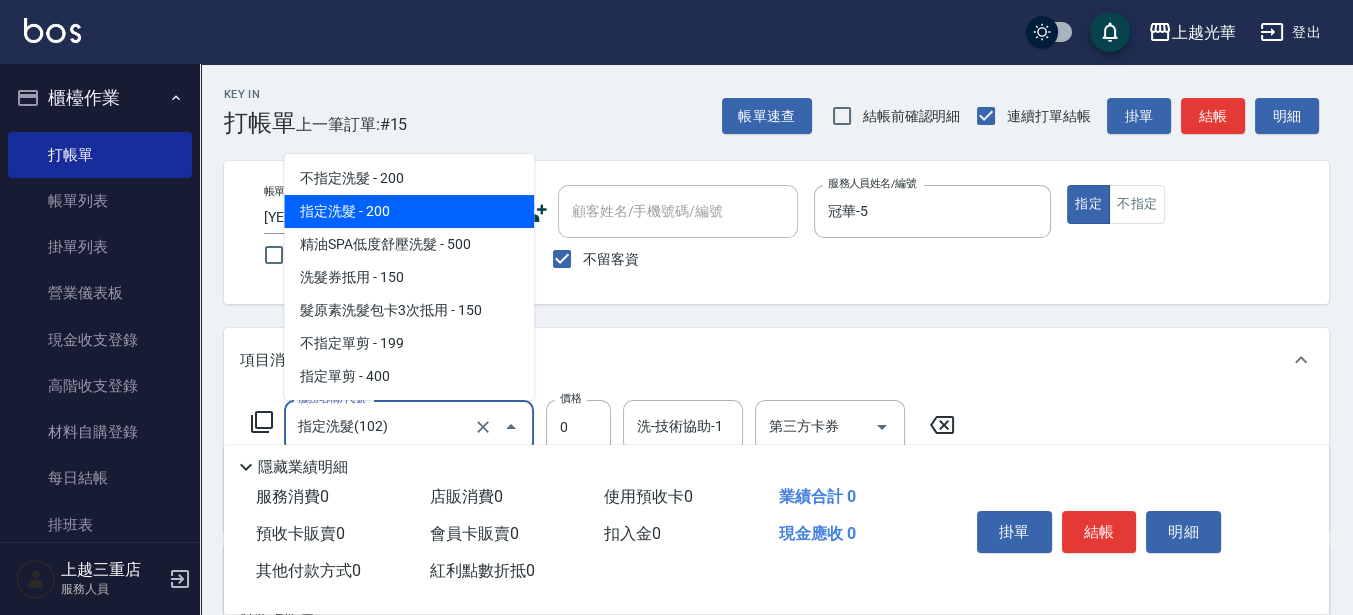 click on "指定洗髮(102)" at bounding box center (381, 426) 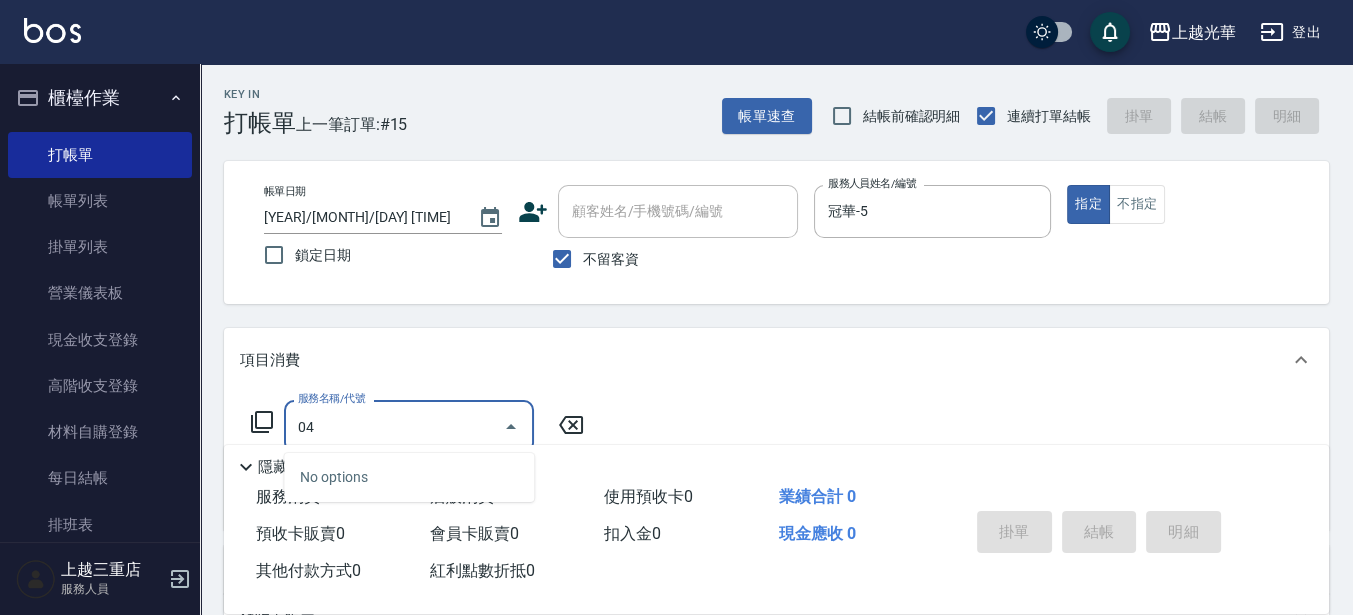 type on "0" 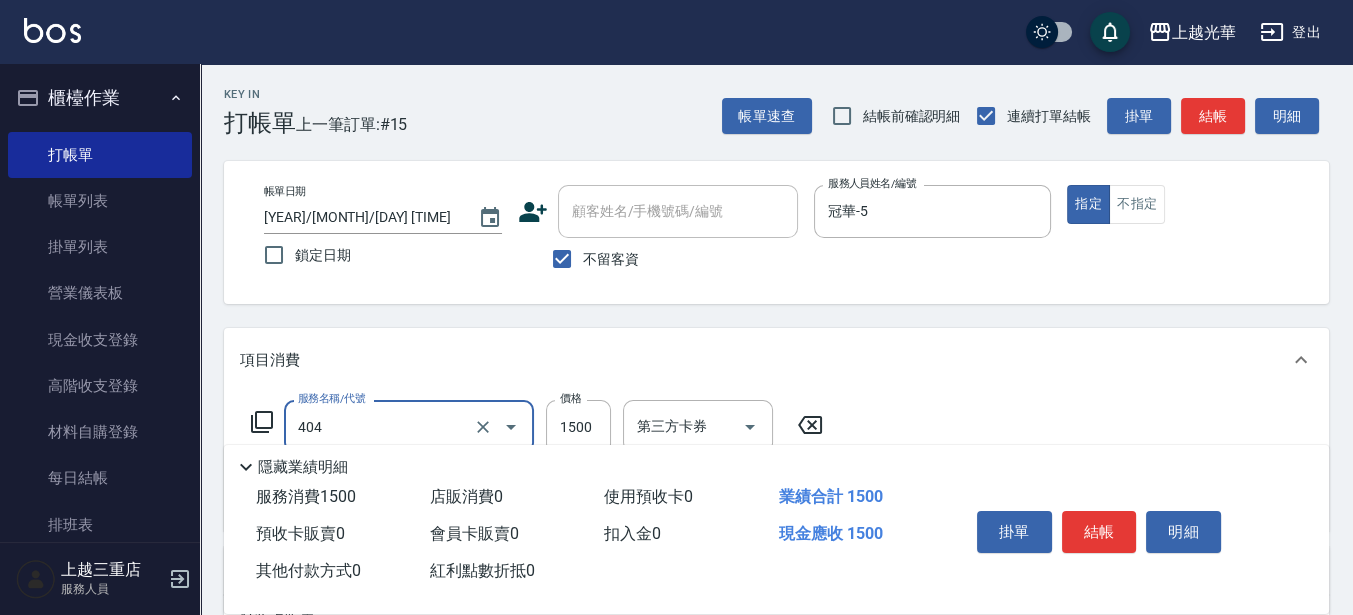 type on "設計染髮(404)" 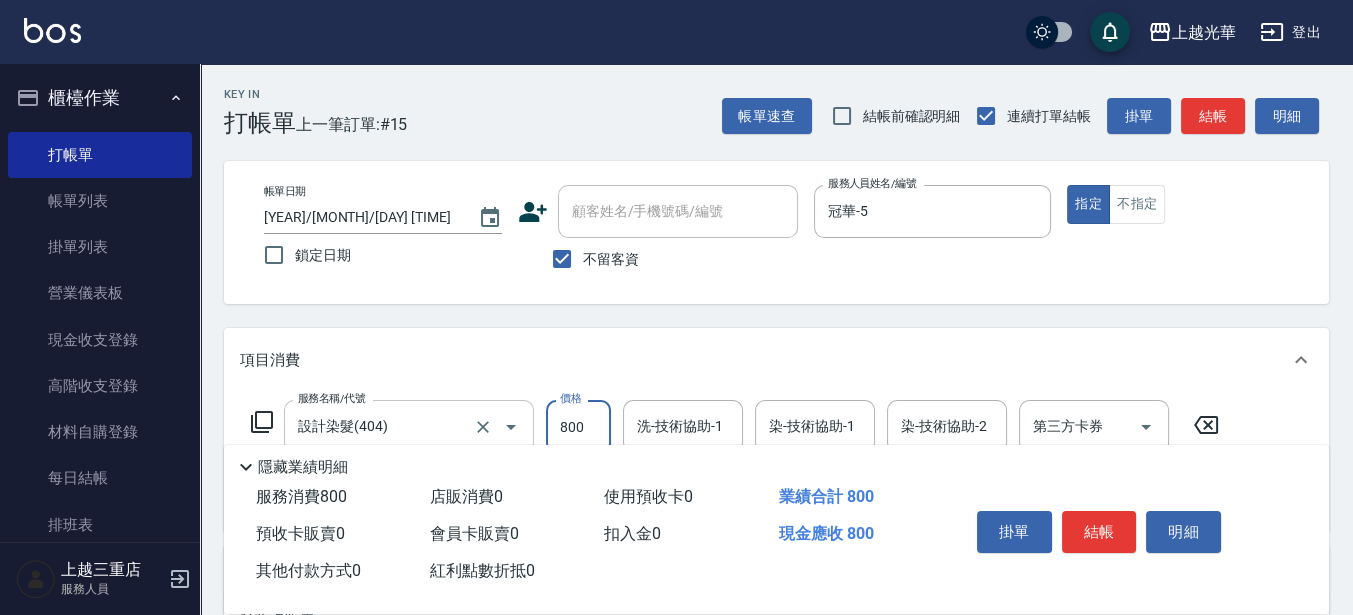 type on "800" 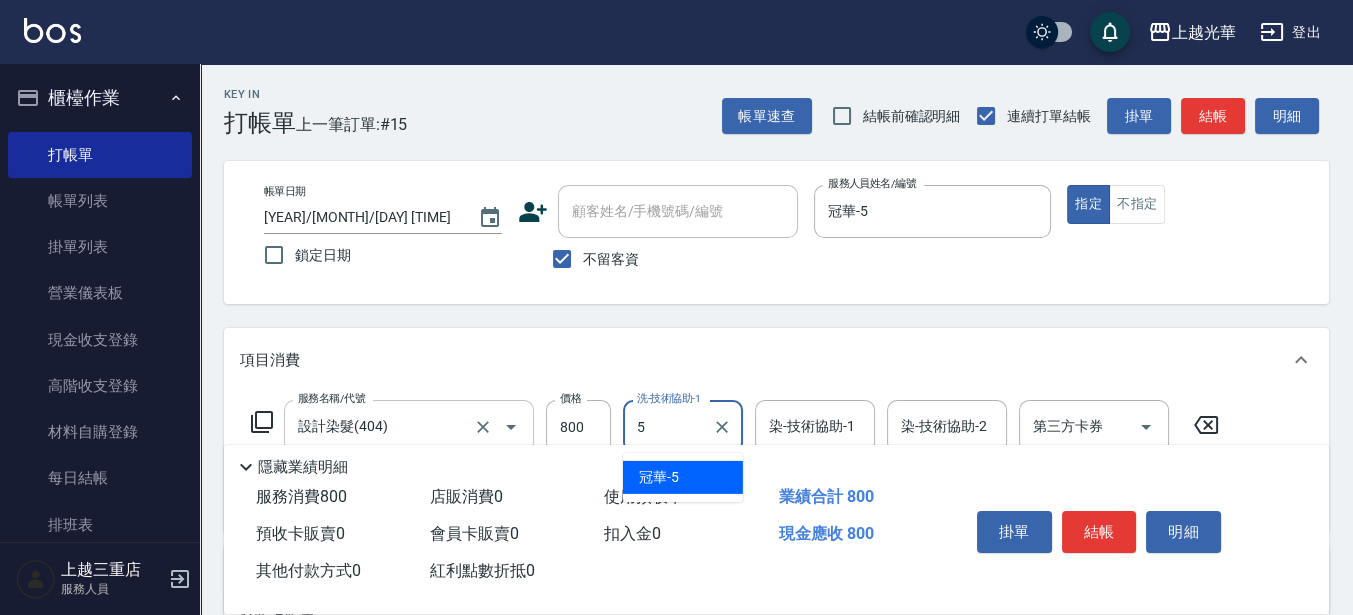 type on "冠華-5" 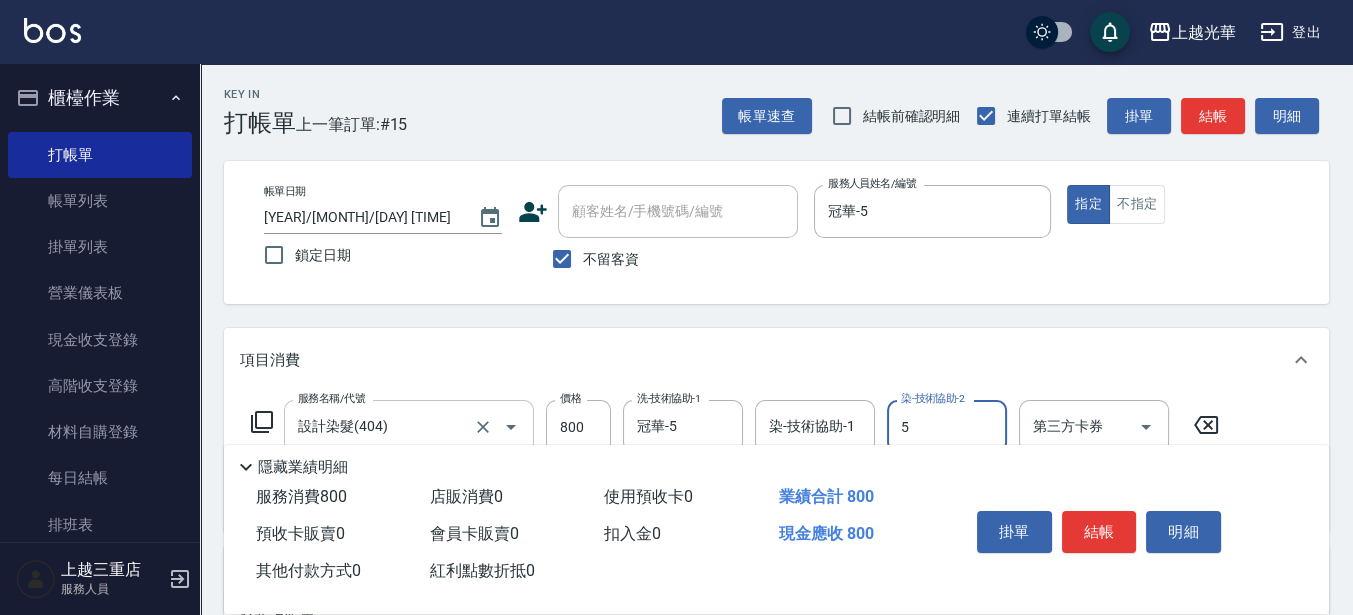 type on "冠華-5" 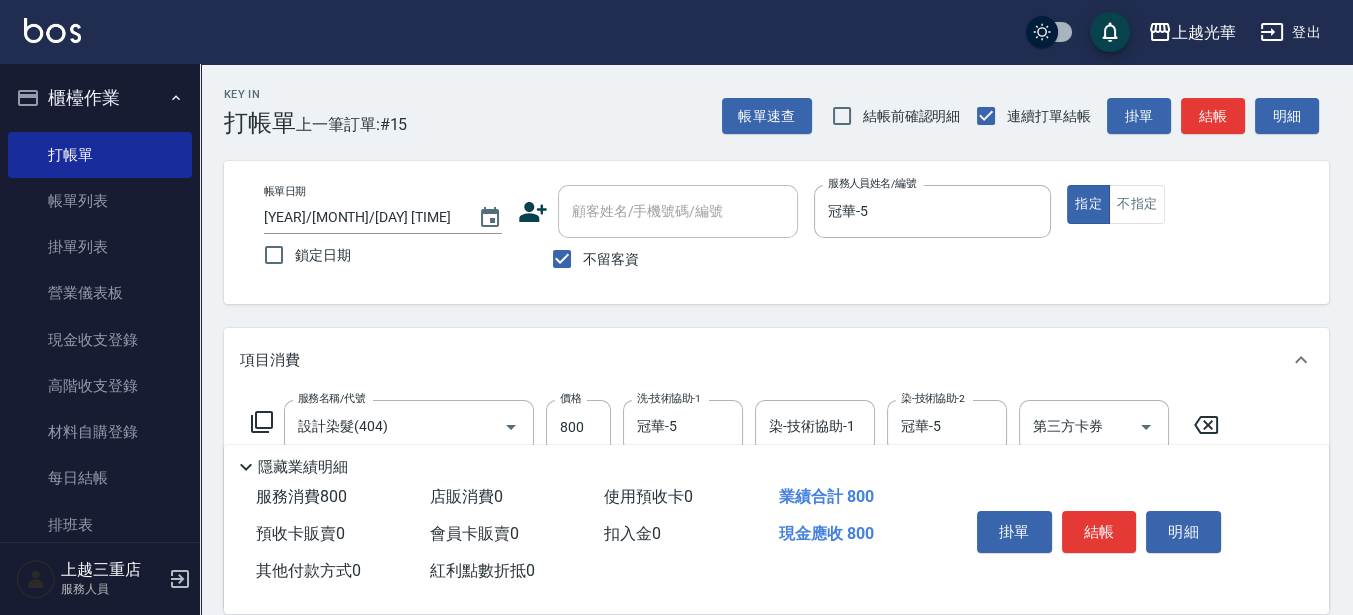 click on "指定 不指定" at bounding box center [1186, 204] 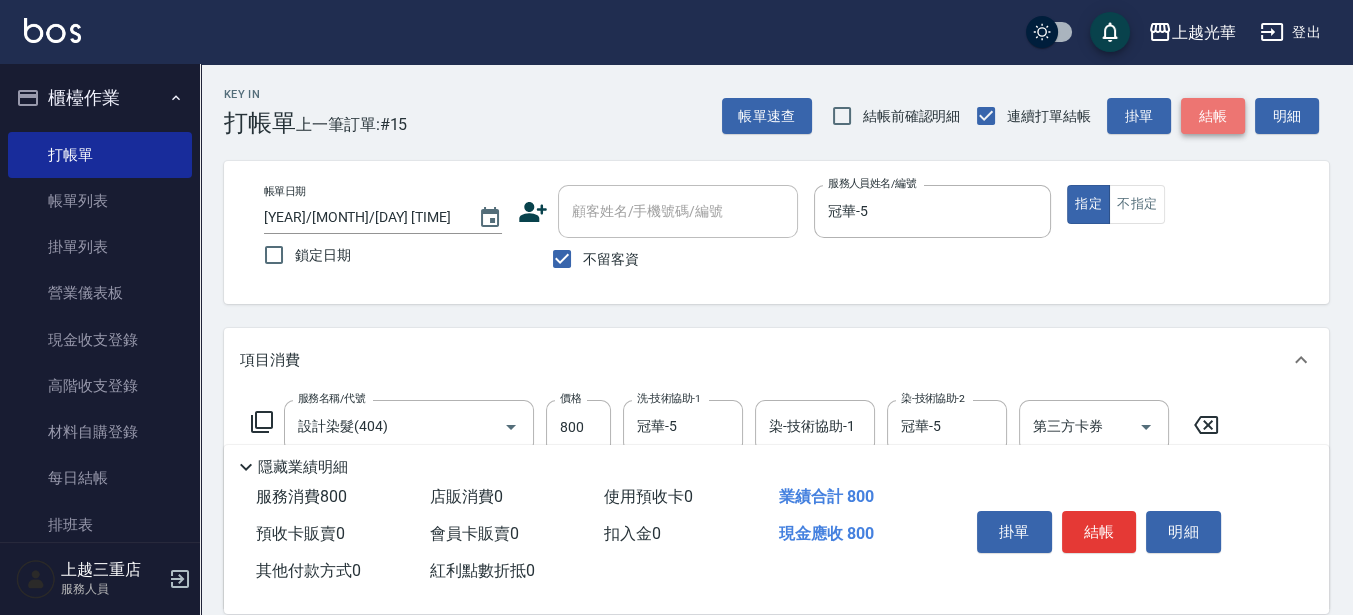 click on "結帳" at bounding box center [1213, 116] 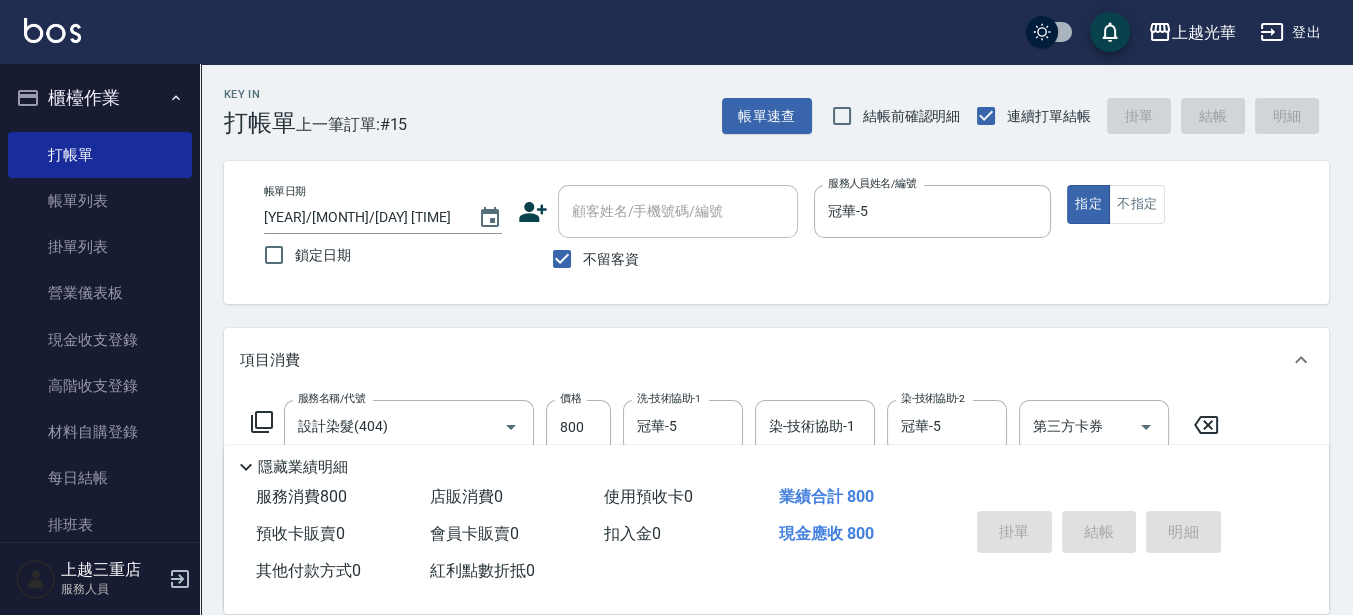 type 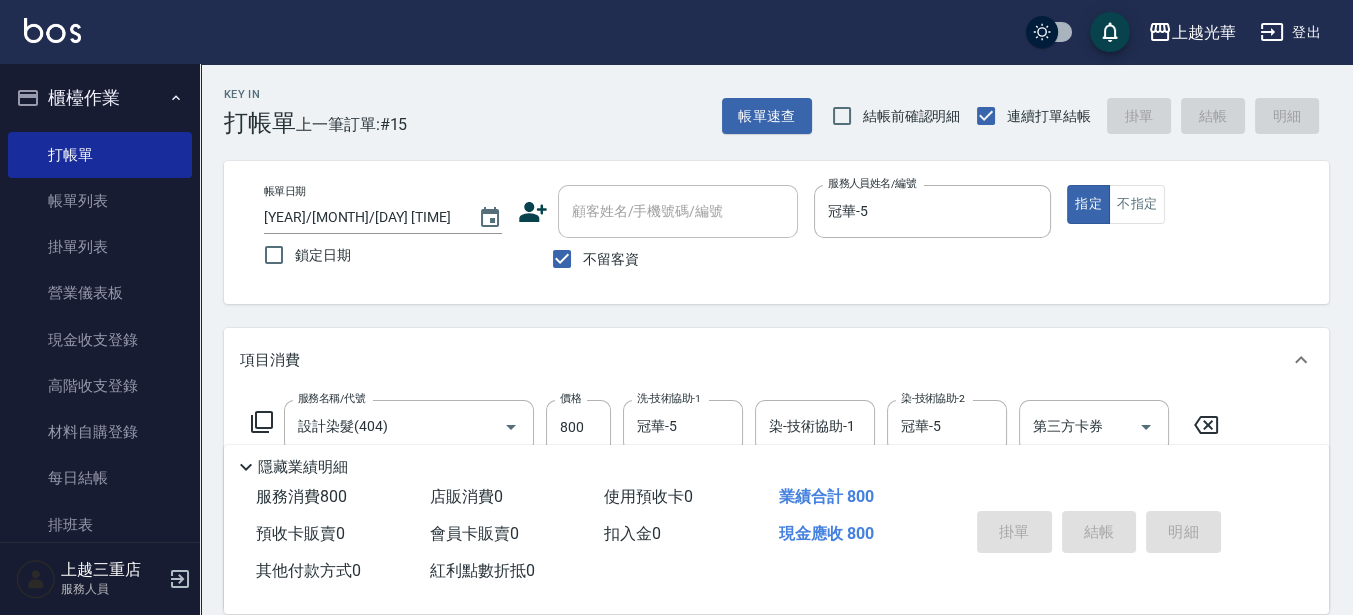 type 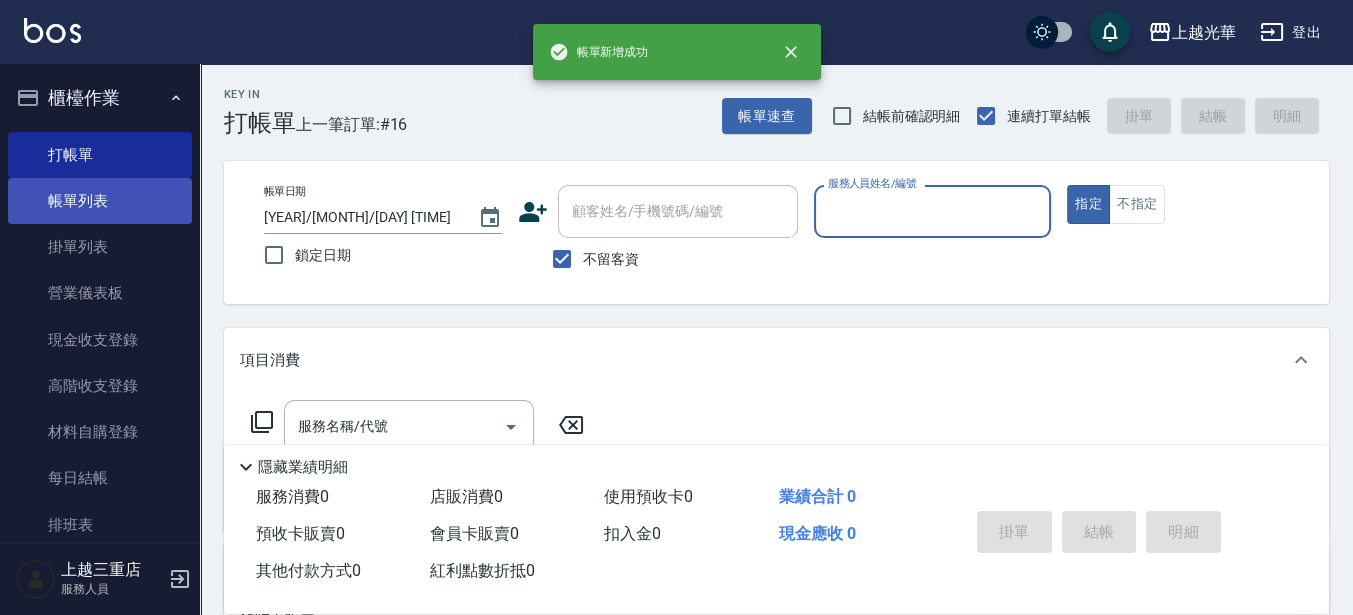 click on "帳單列表" at bounding box center (100, 201) 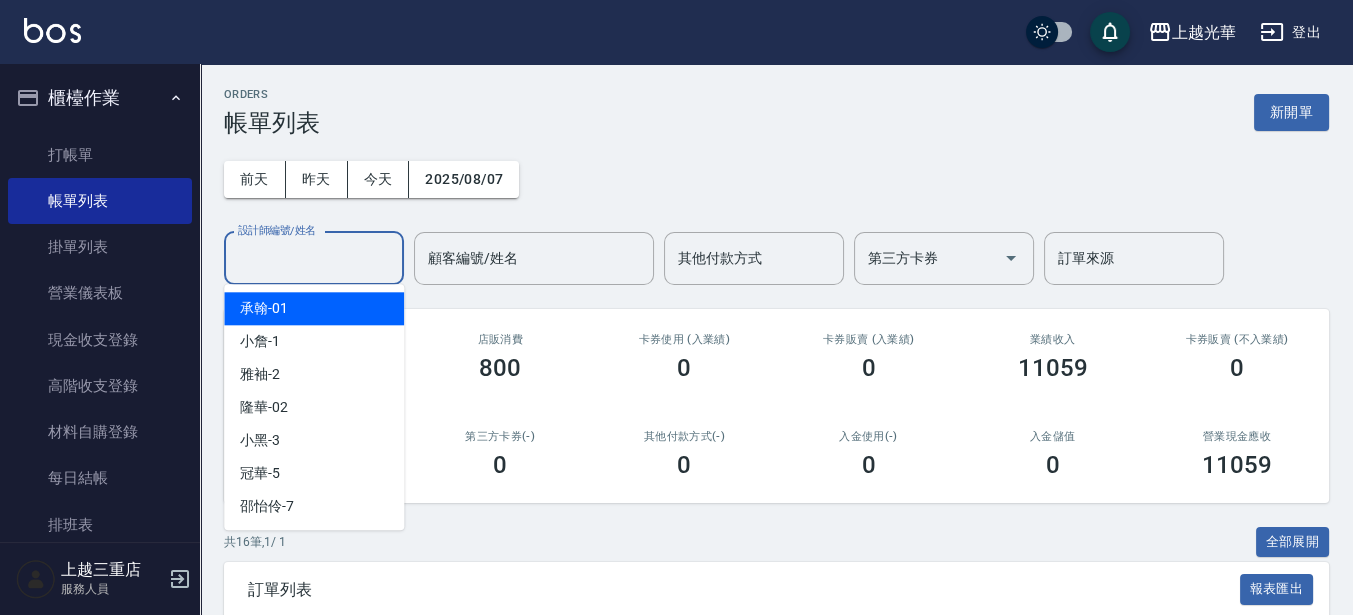 click on "設計師編號/姓名" at bounding box center [314, 258] 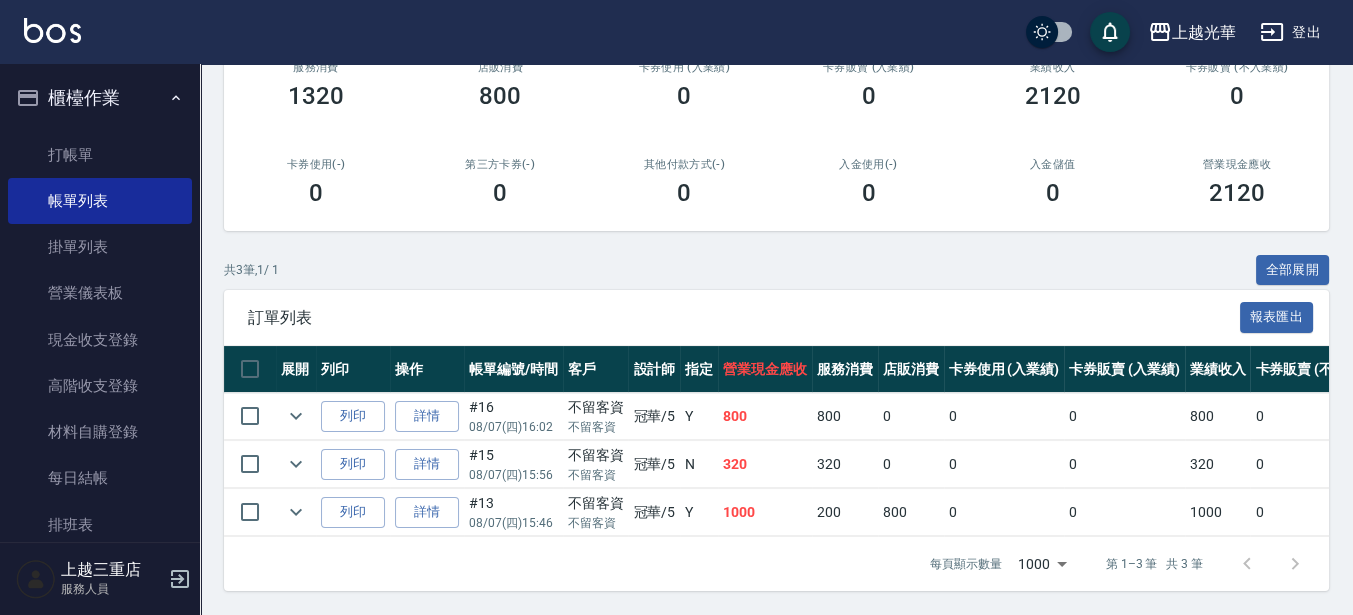 scroll, scrollTop: 288, scrollLeft: 0, axis: vertical 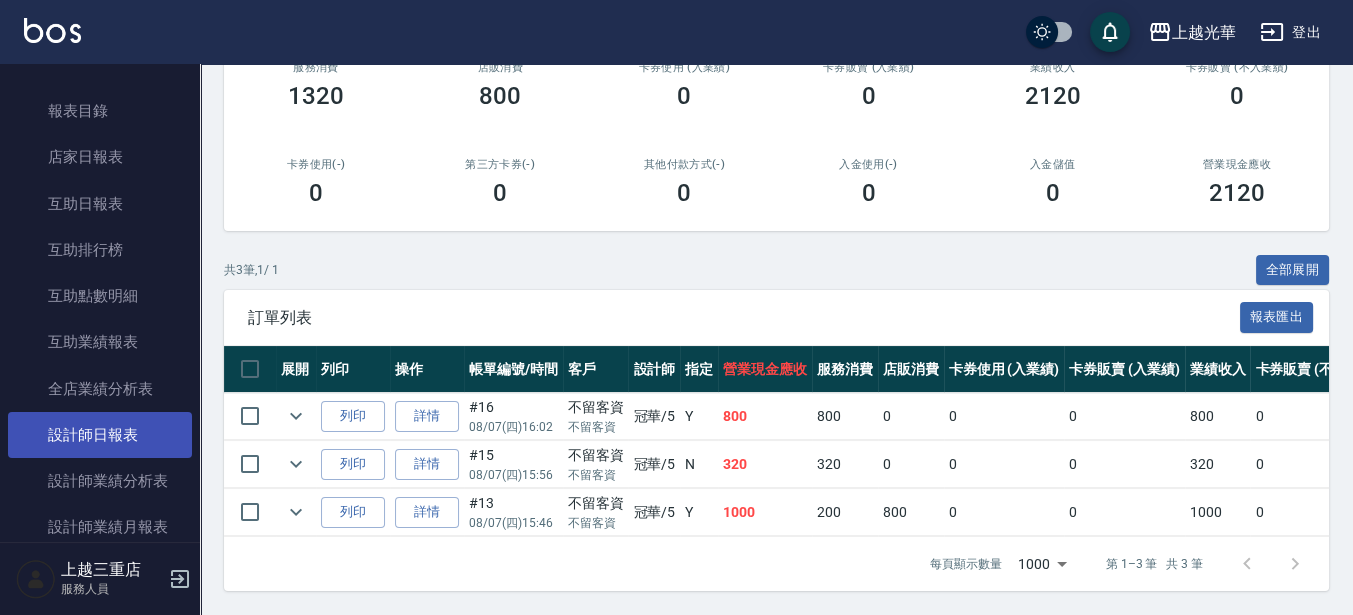 type on "冠華-5" 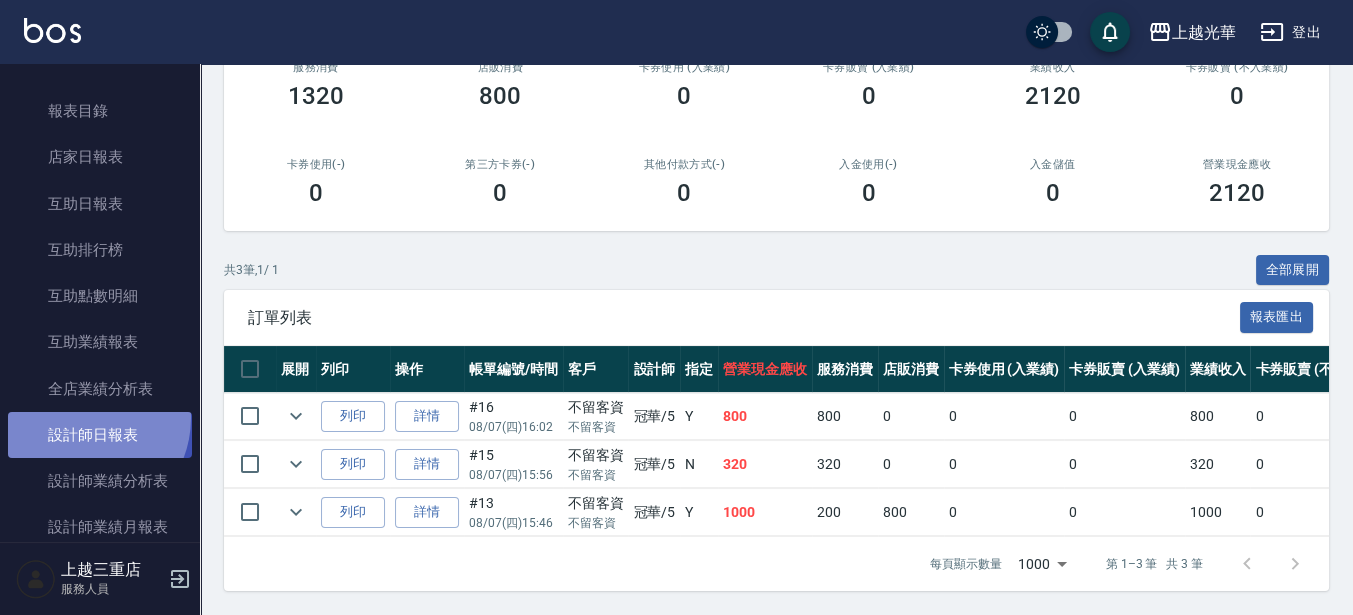 click on "設計師日報表" at bounding box center [100, 435] 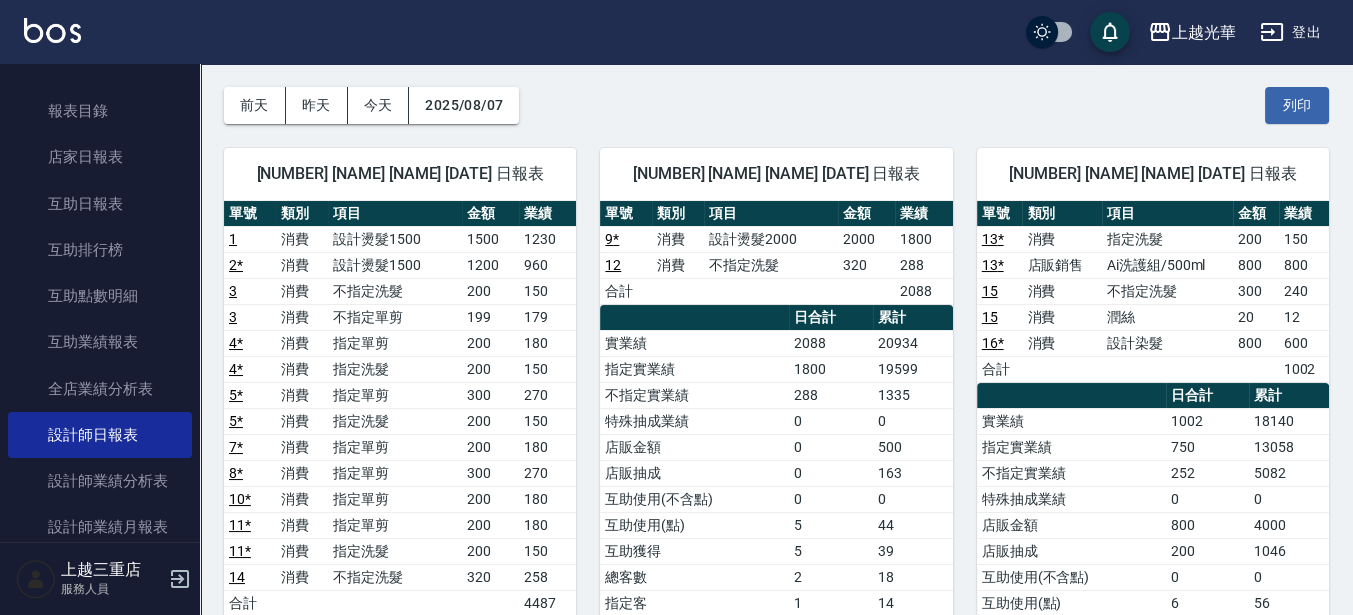 scroll, scrollTop: 125, scrollLeft: 0, axis: vertical 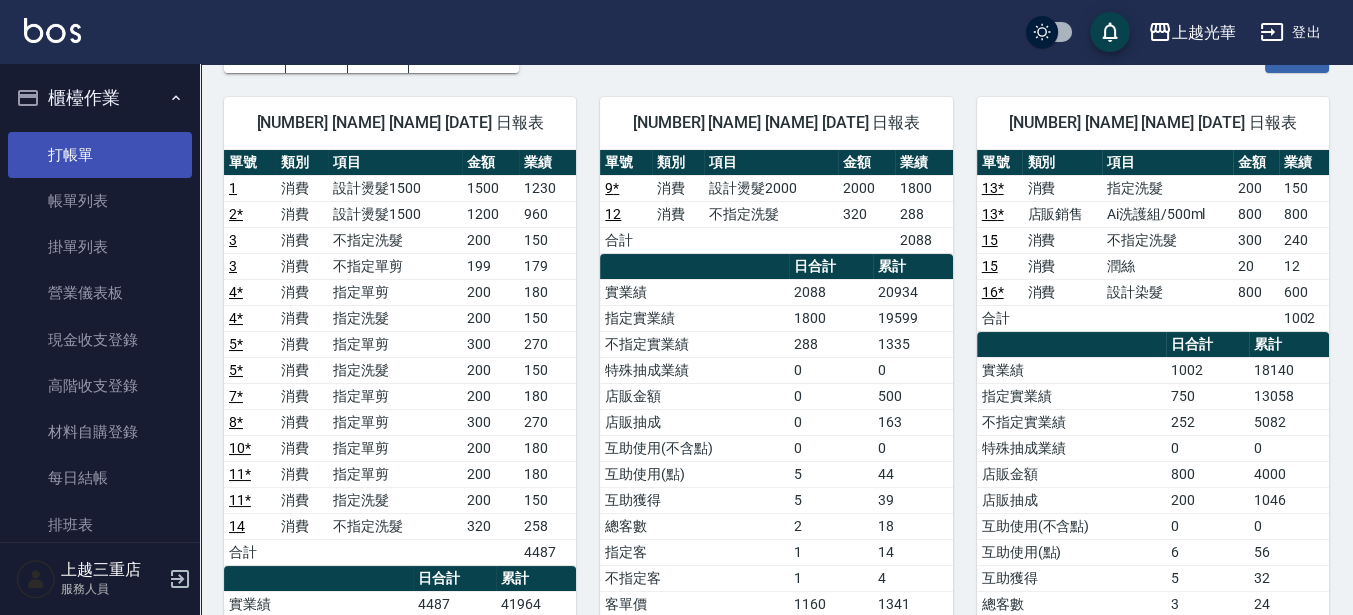 click on "打帳單" at bounding box center [100, 155] 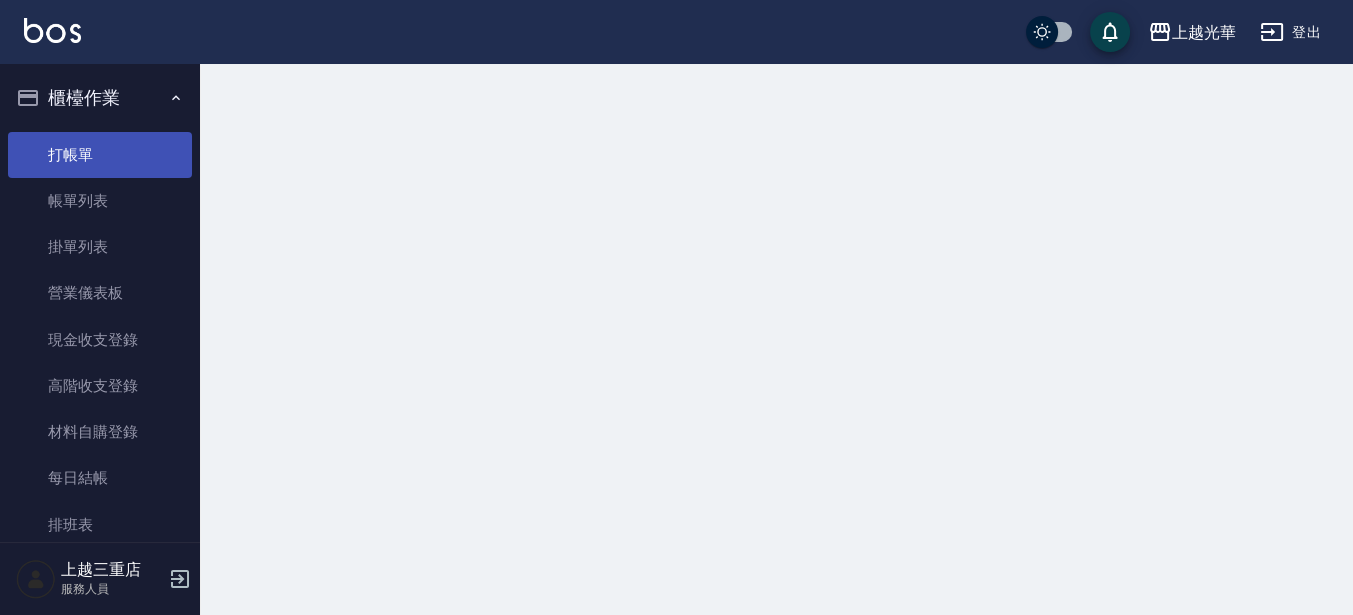 scroll, scrollTop: 0, scrollLeft: 0, axis: both 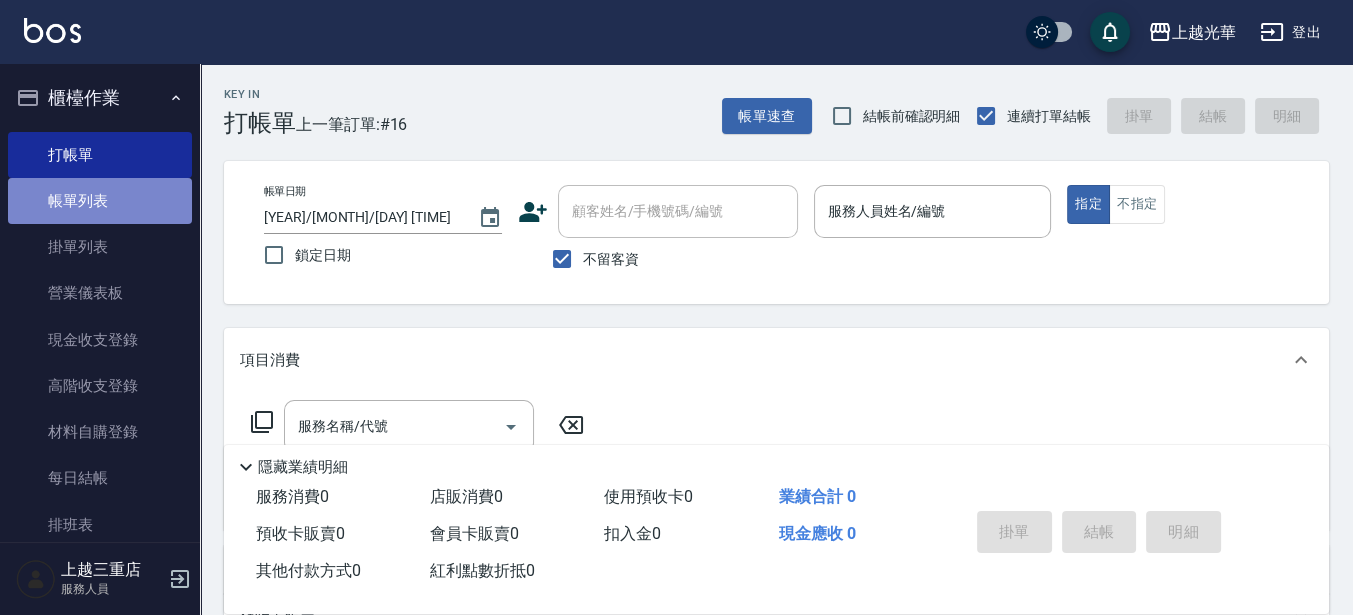 click on "帳單列表" at bounding box center [100, 201] 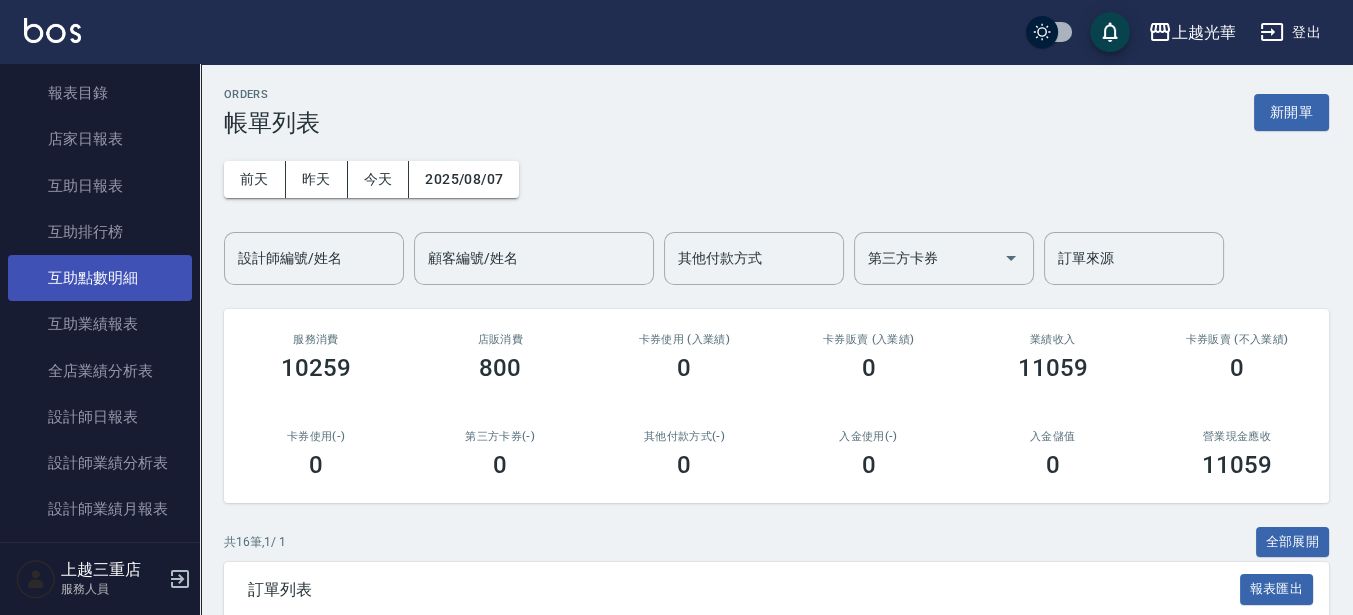 scroll, scrollTop: 750, scrollLeft: 0, axis: vertical 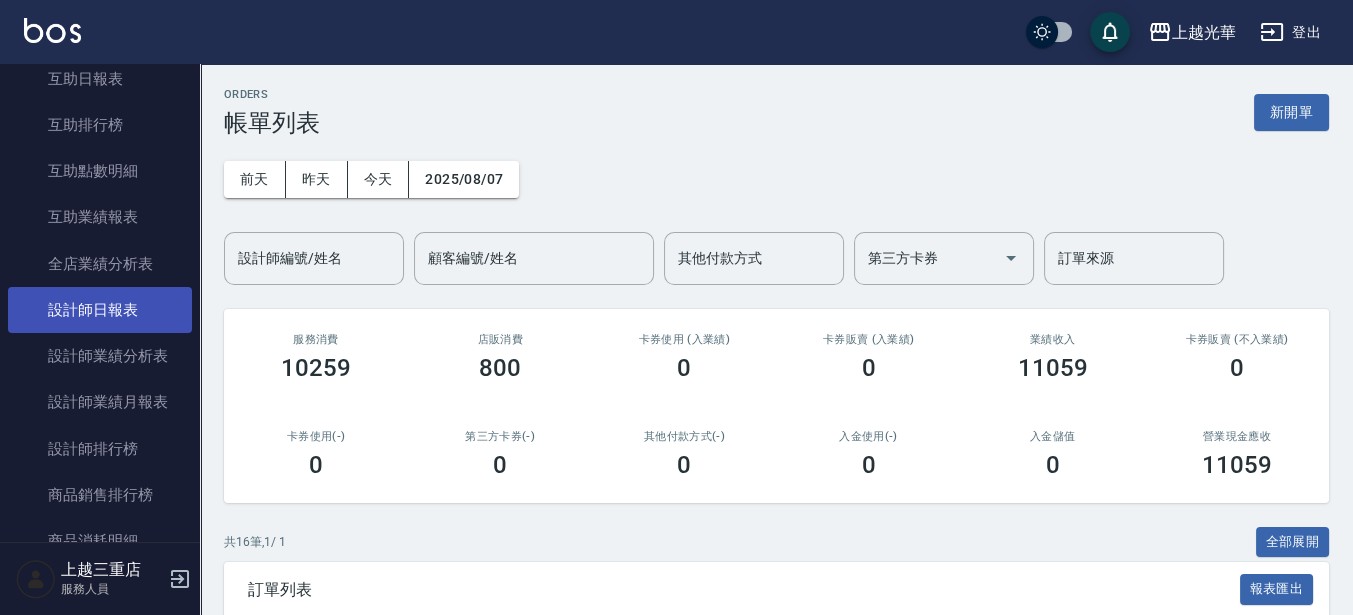click on "設計師日報表" at bounding box center (100, 310) 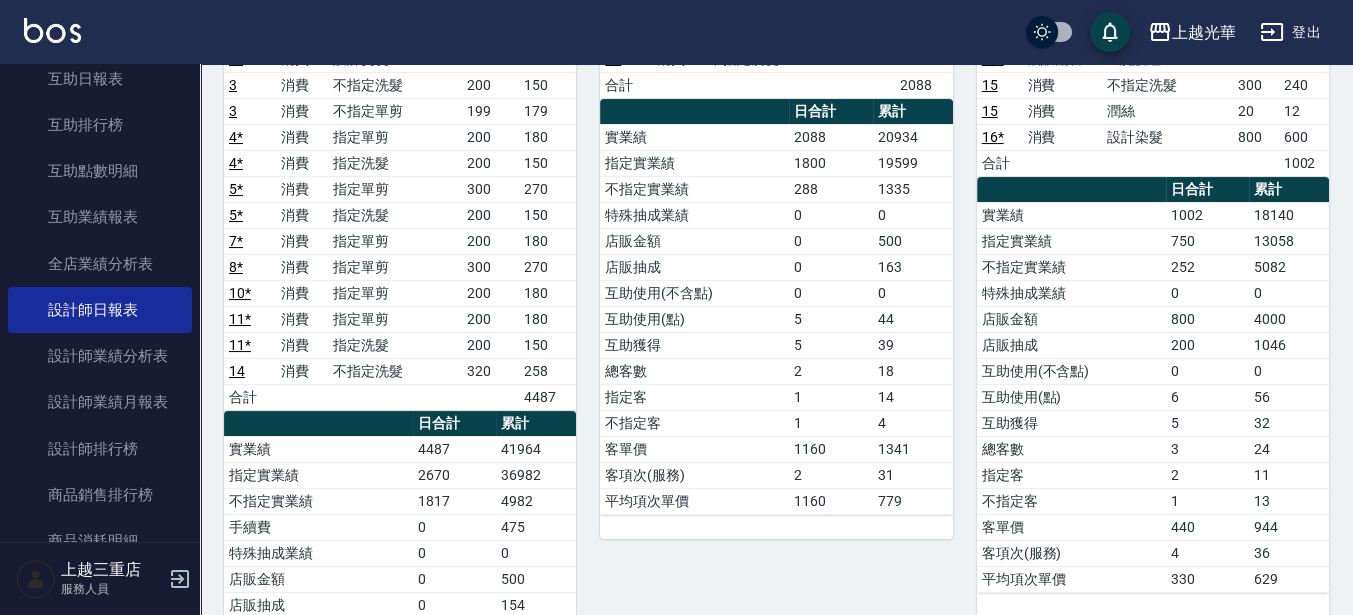 scroll, scrollTop: 375, scrollLeft: 0, axis: vertical 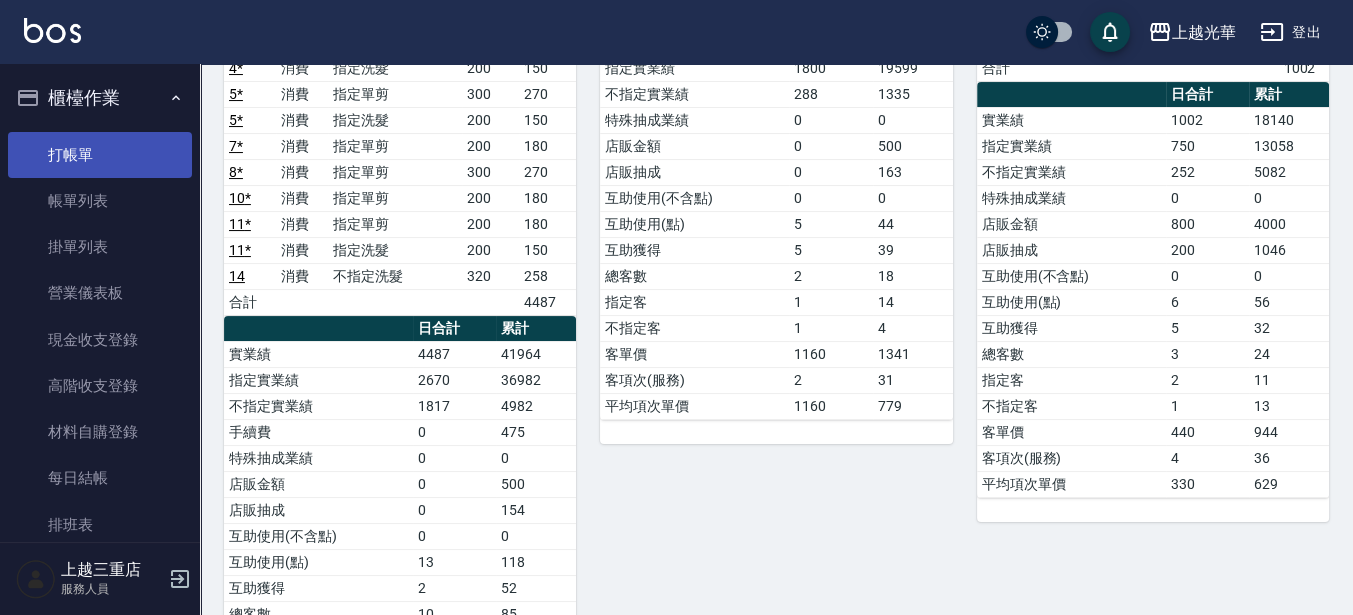 click on "打帳單" at bounding box center [100, 155] 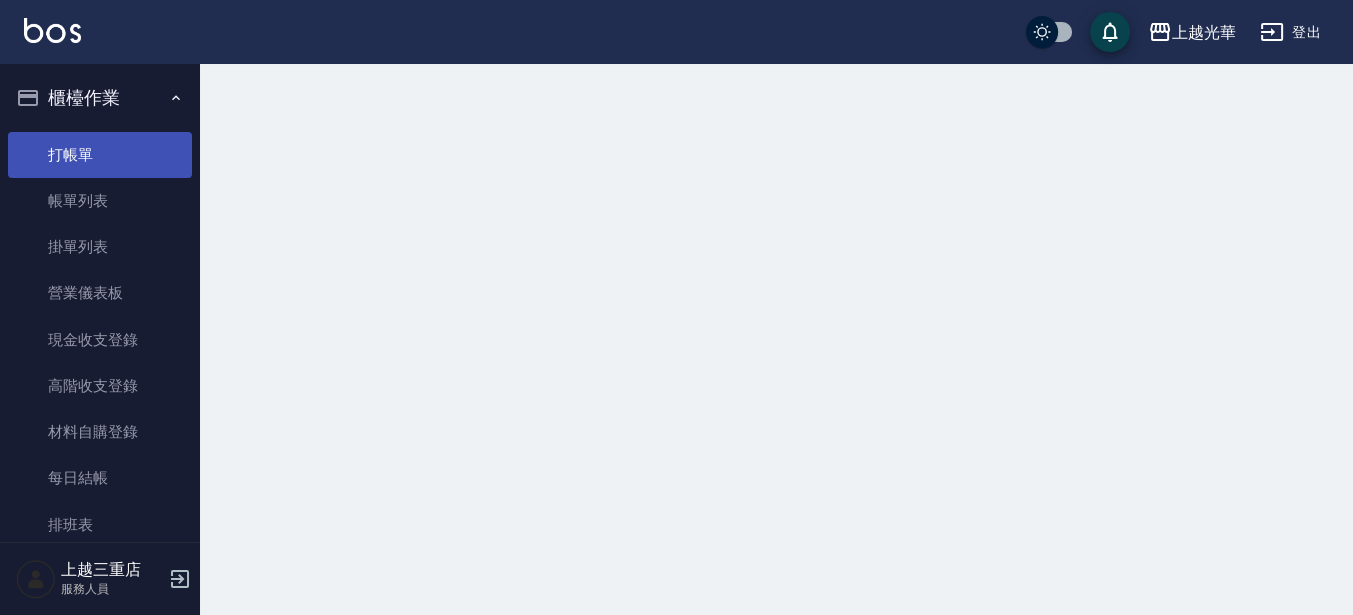 scroll, scrollTop: 0, scrollLeft: 0, axis: both 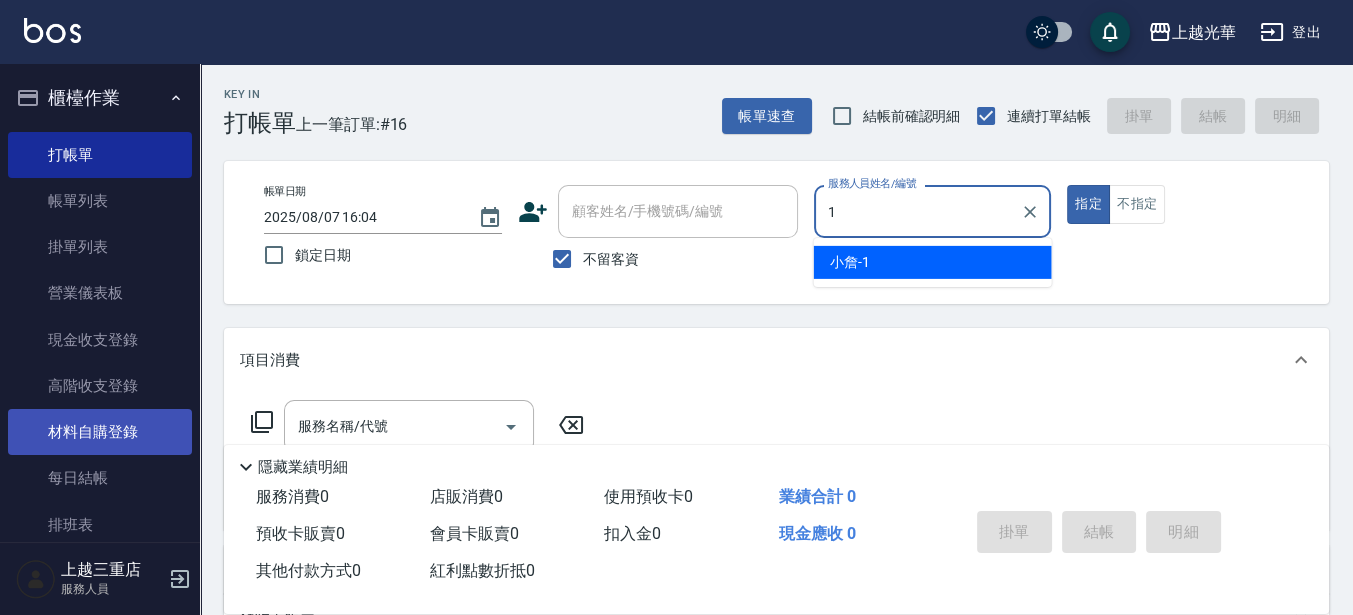 type on "小詹-1" 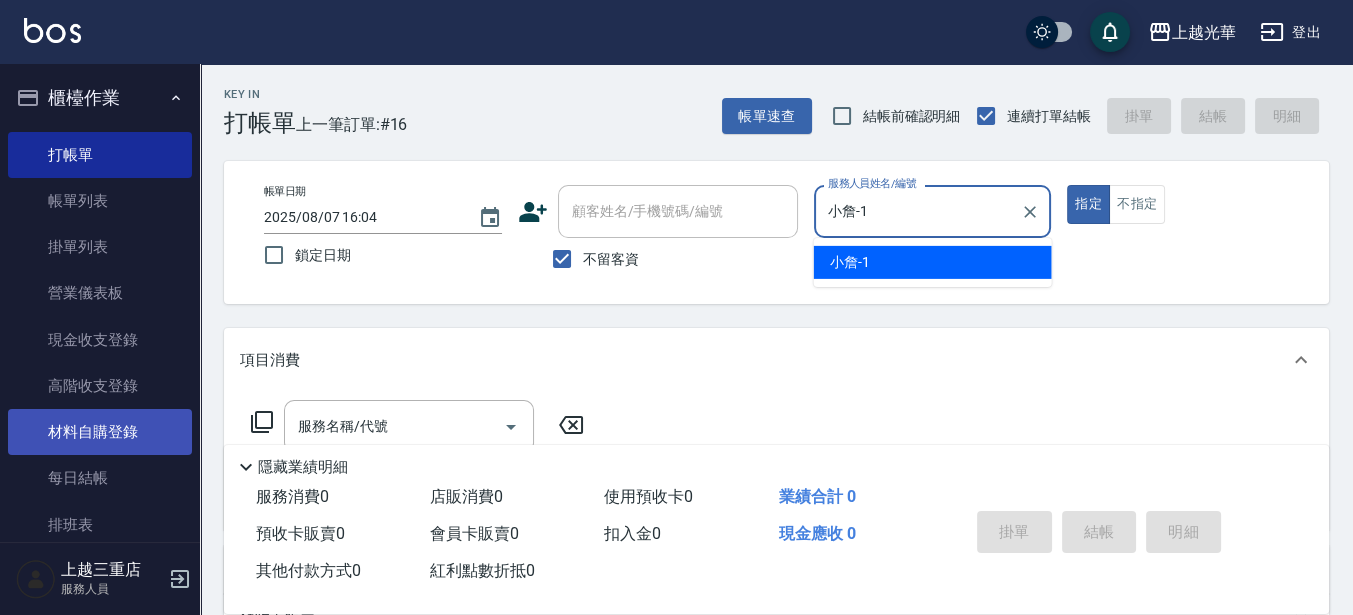type on "true" 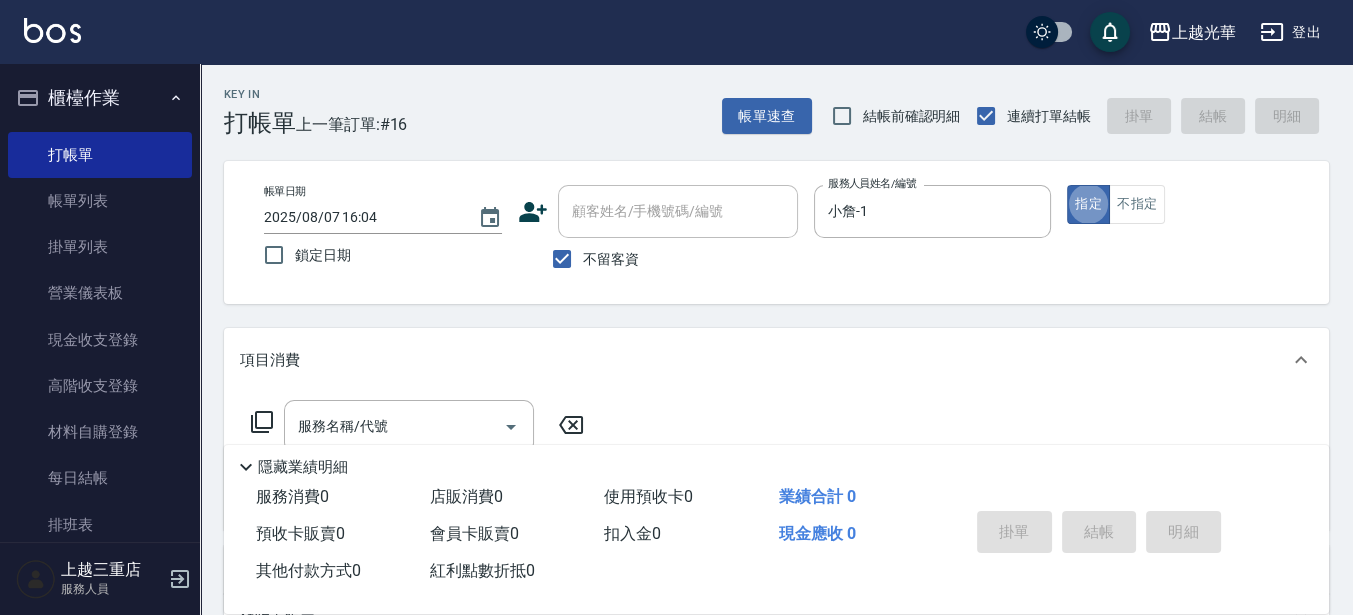 click 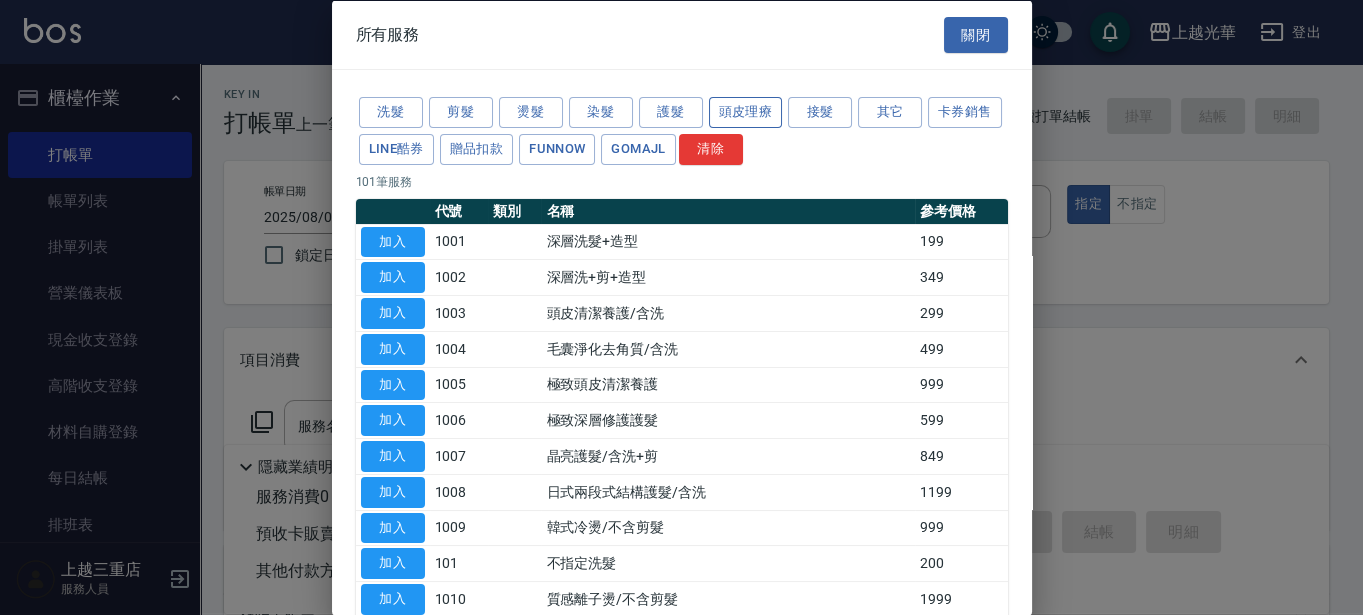 click on "頭皮理療" at bounding box center [746, 112] 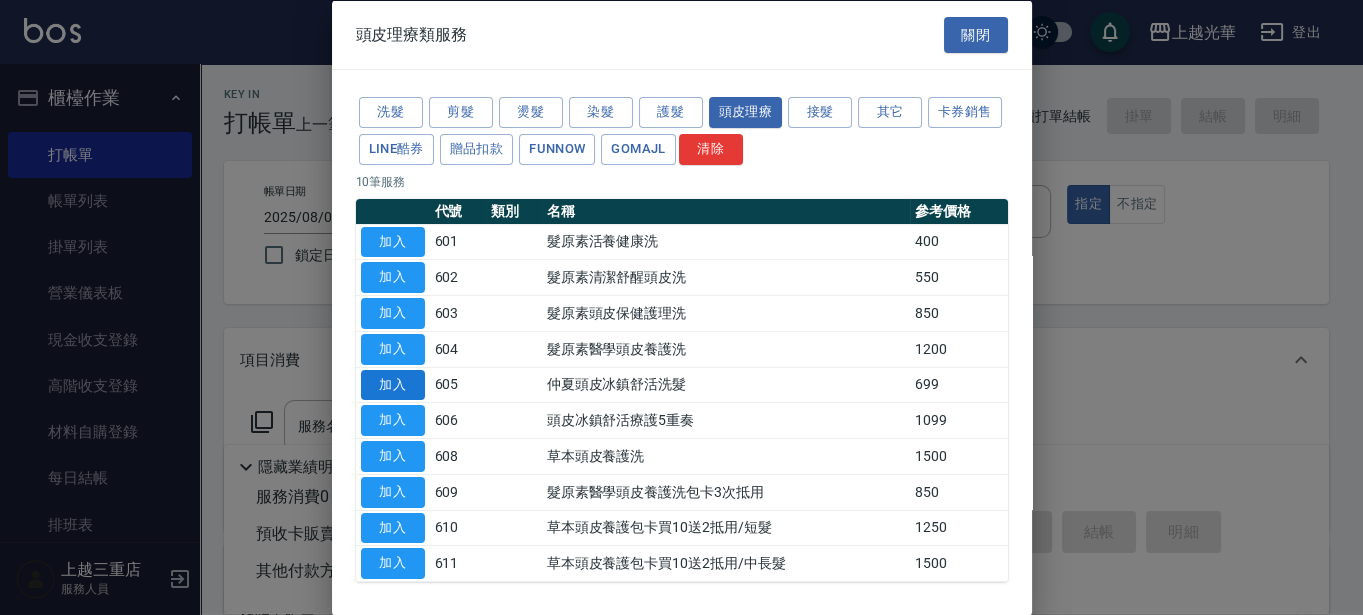 click on "加入" at bounding box center [393, 384] 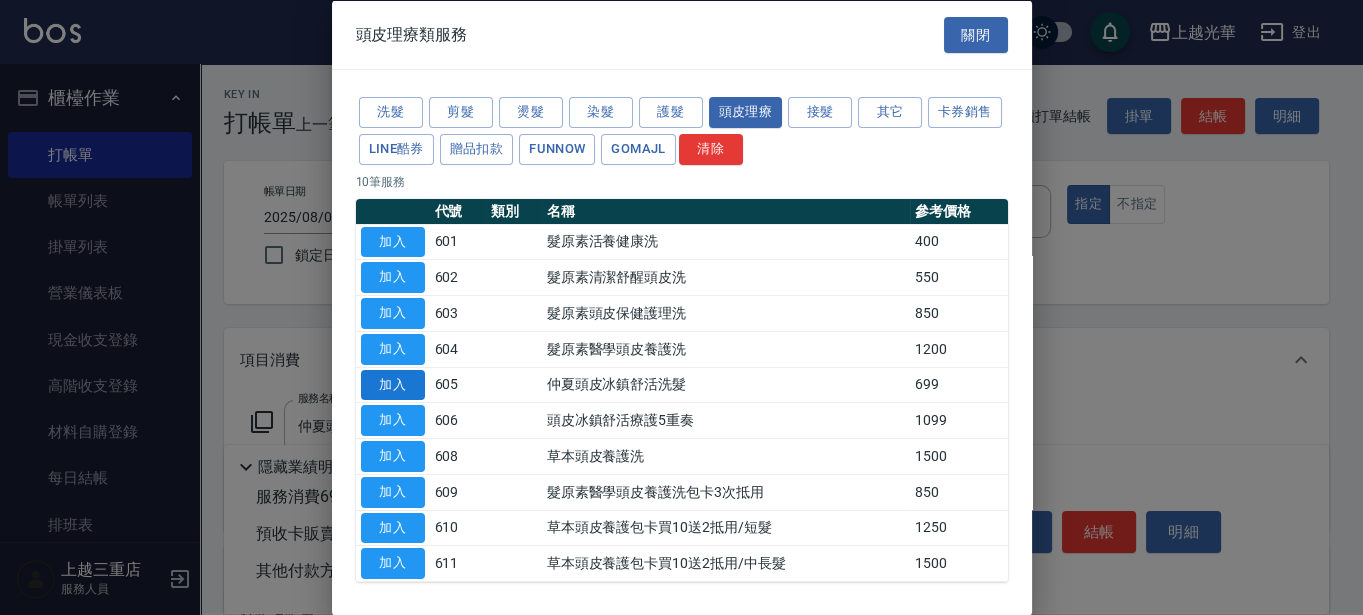 type on "仲夏頭皮冰鎮舒活洗髮(605)" 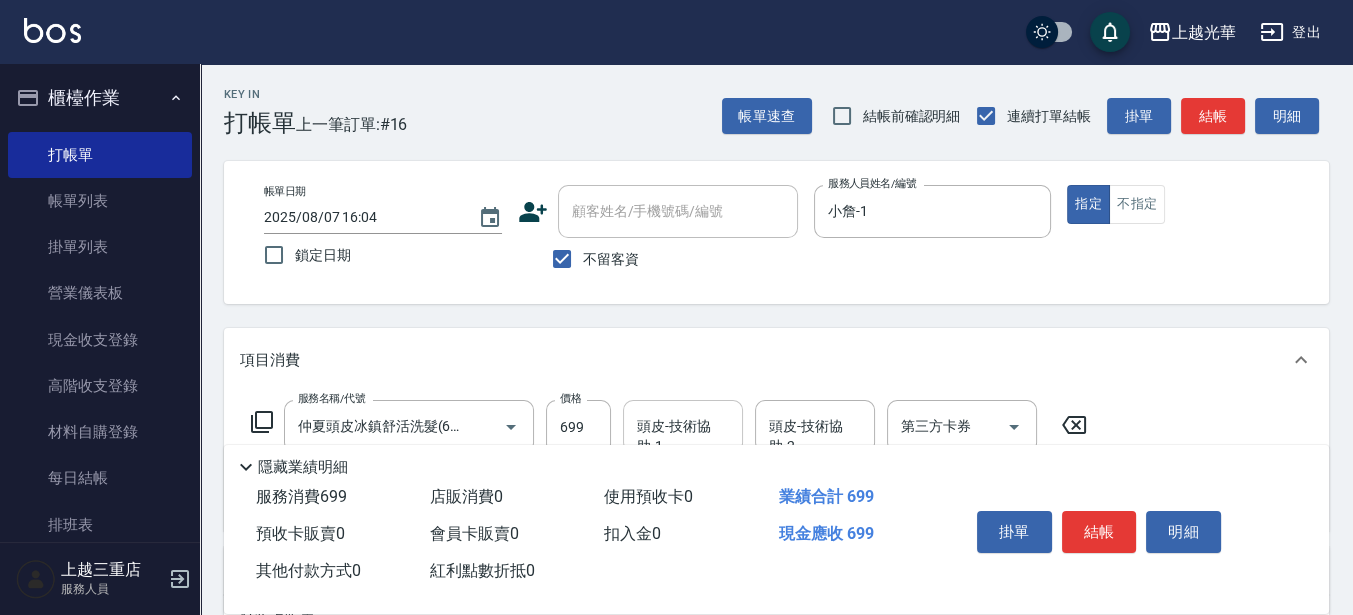 click on "頭皮-技術協助-1" at bounding box center [683, 426] 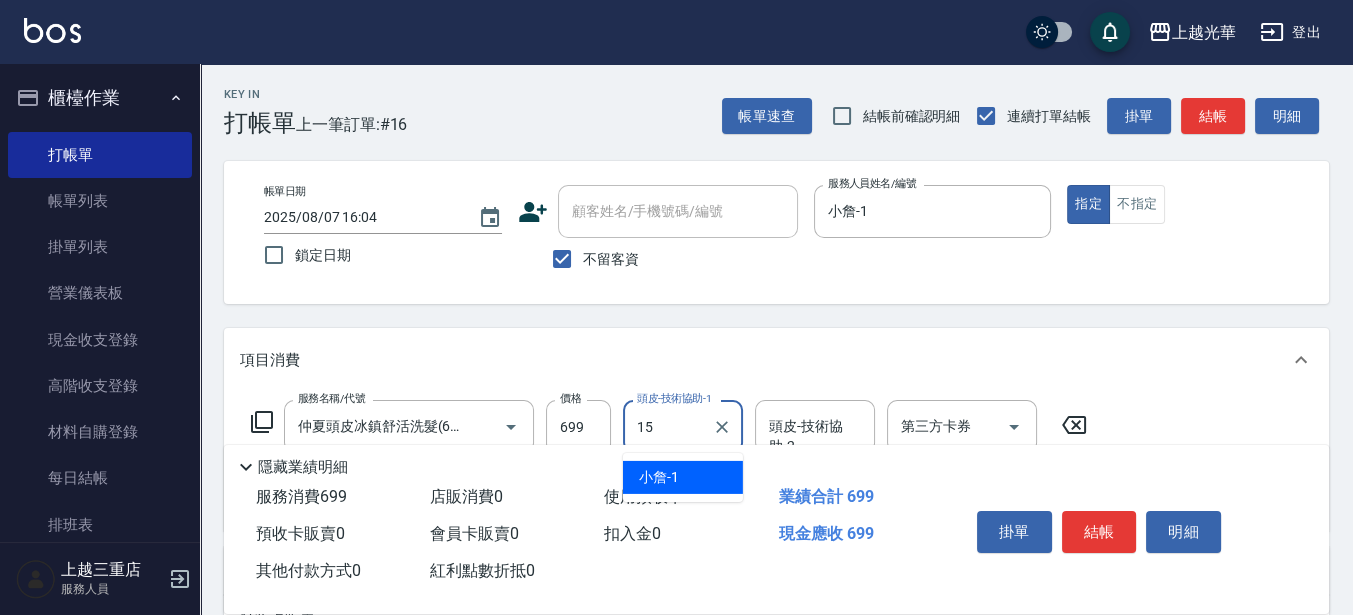type on "張紫涵-15" 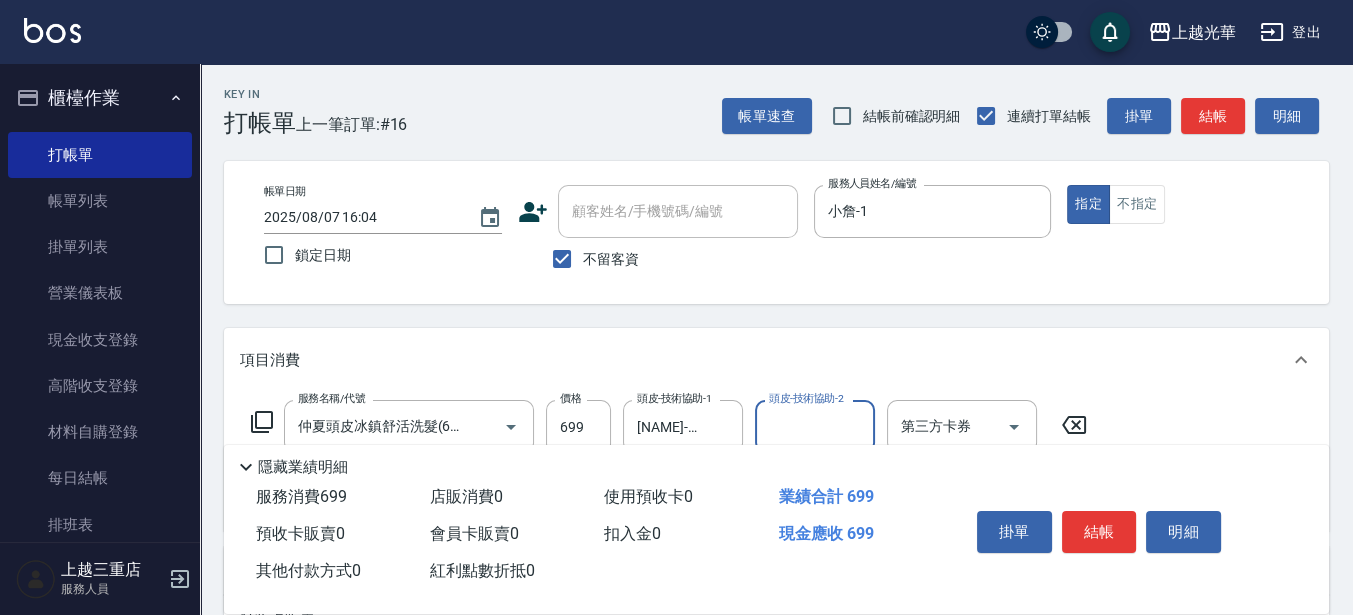 scroll, scrollTop: 125, scrollLeft: 0, axis: vertical 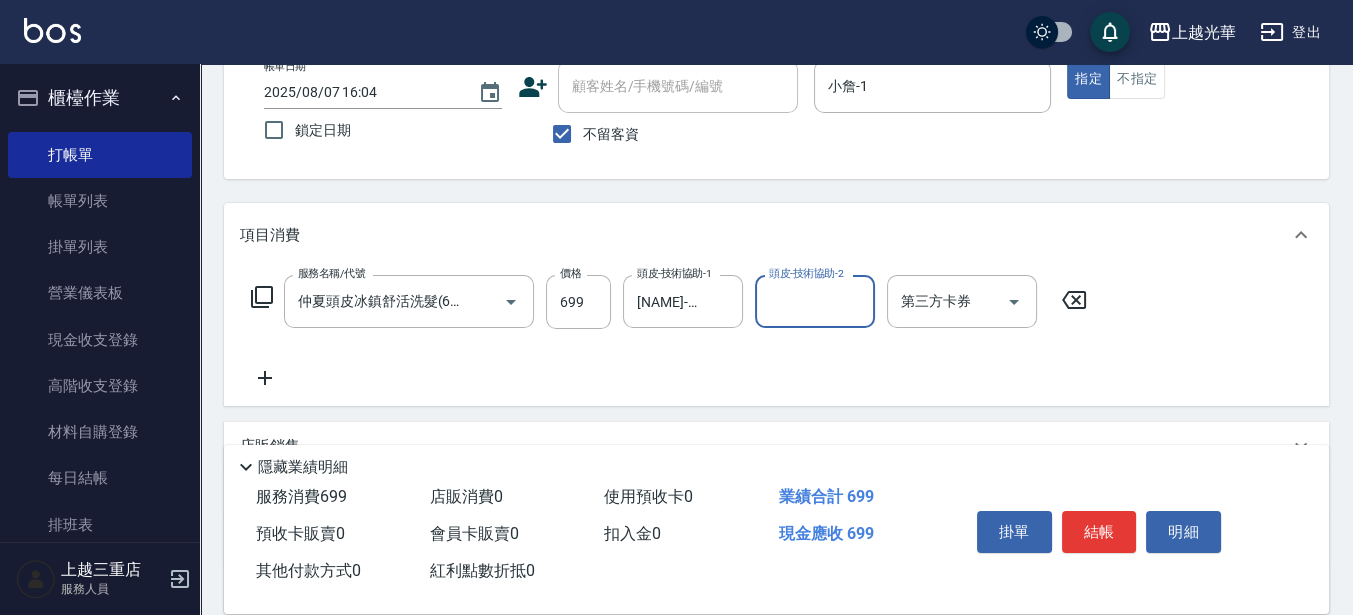 click on "服務名稱/代號 仲夏頭皮冰鎮舒活洗髮(605) 服務名稱/代號 價格 699 價格 頭皮-技術協助-1 張紫涵-15 頭皮-技術協助-1 頭皮-技術協助-2 頭皮-技術協助-2 第三方卡券 第三方卡券" at bounding box center (669, 332) 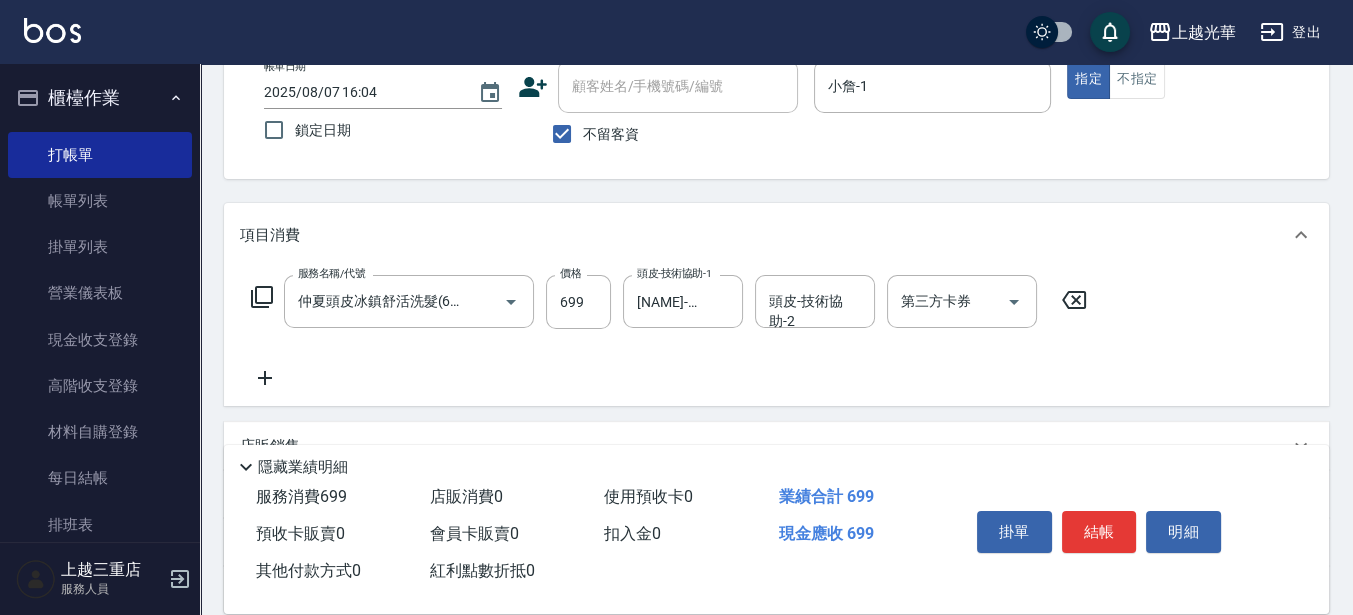 click on "服務名稱/代號 仲夏頭皮冰鎮舒活洗髮(605) 服務名稱/代號 價格 699 價格 頭皮-技術協助-1 張紫涵-15 頭皮-技術協助-1 頭皮-技術協助-2 頭皮-技術協助-2 第三方卡券 第三方卡券" at bounding box center [776, 336] 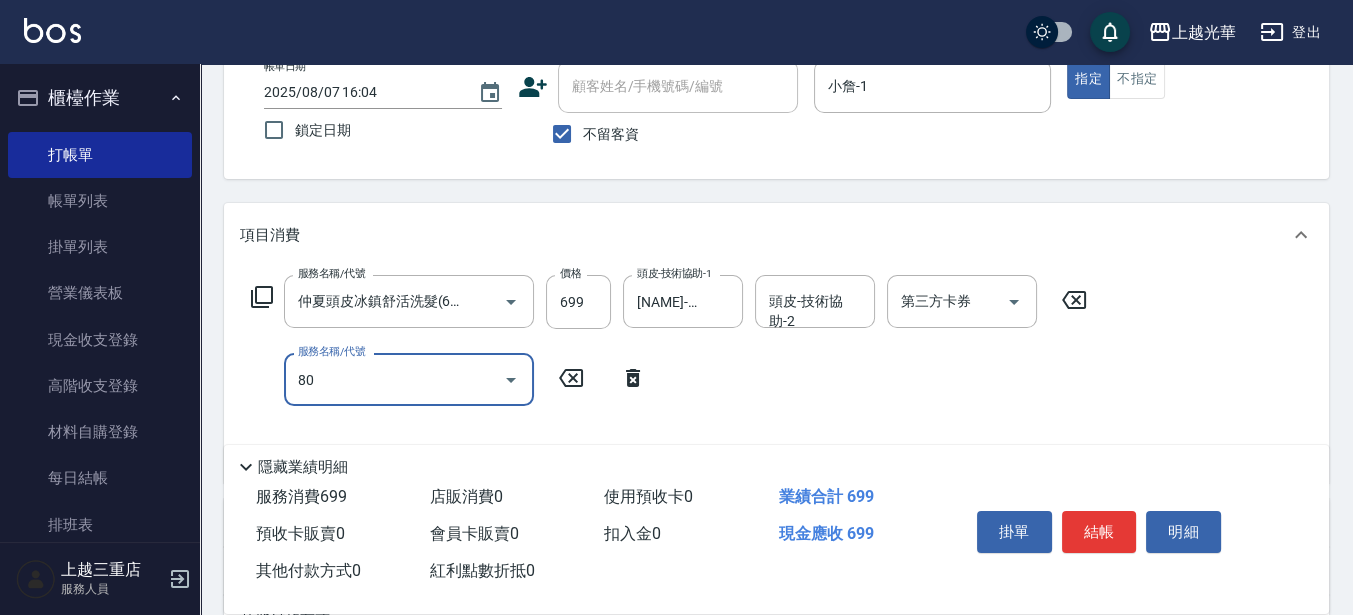 scroll, scrollTop: 0, scrollLeft: 0, axis: both 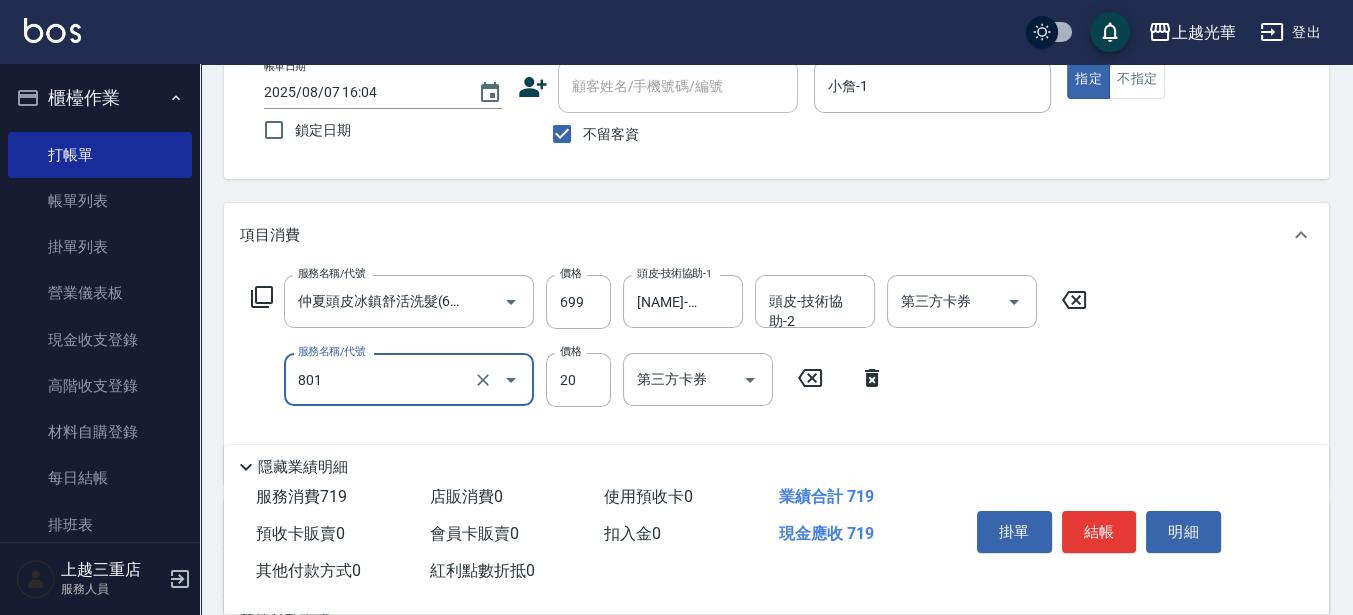 type on "潤絲(801)" 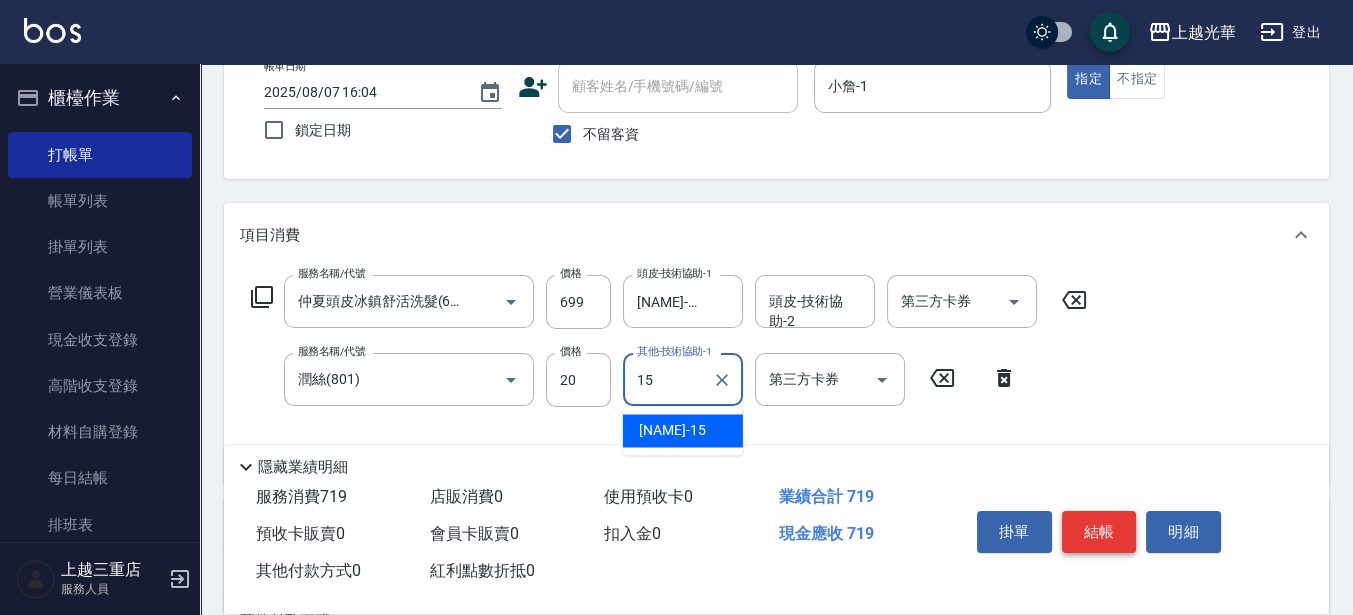 type on "張紫涵-15" 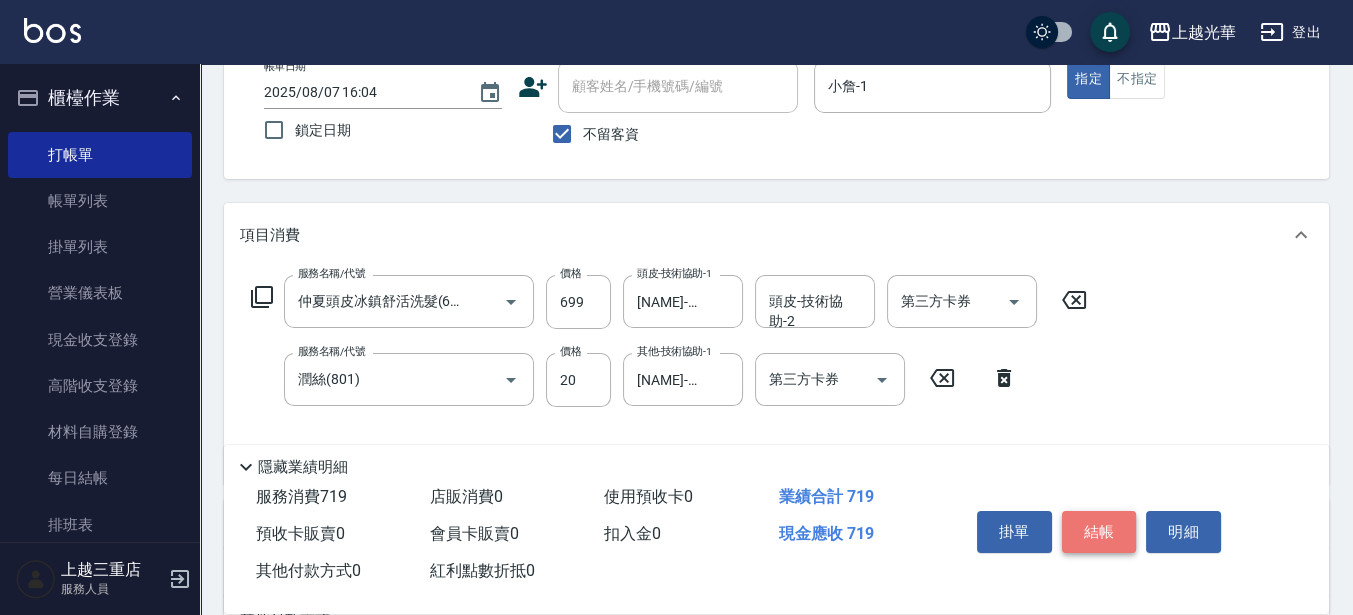 click on "結帳" at bounding box center (1099, 532) 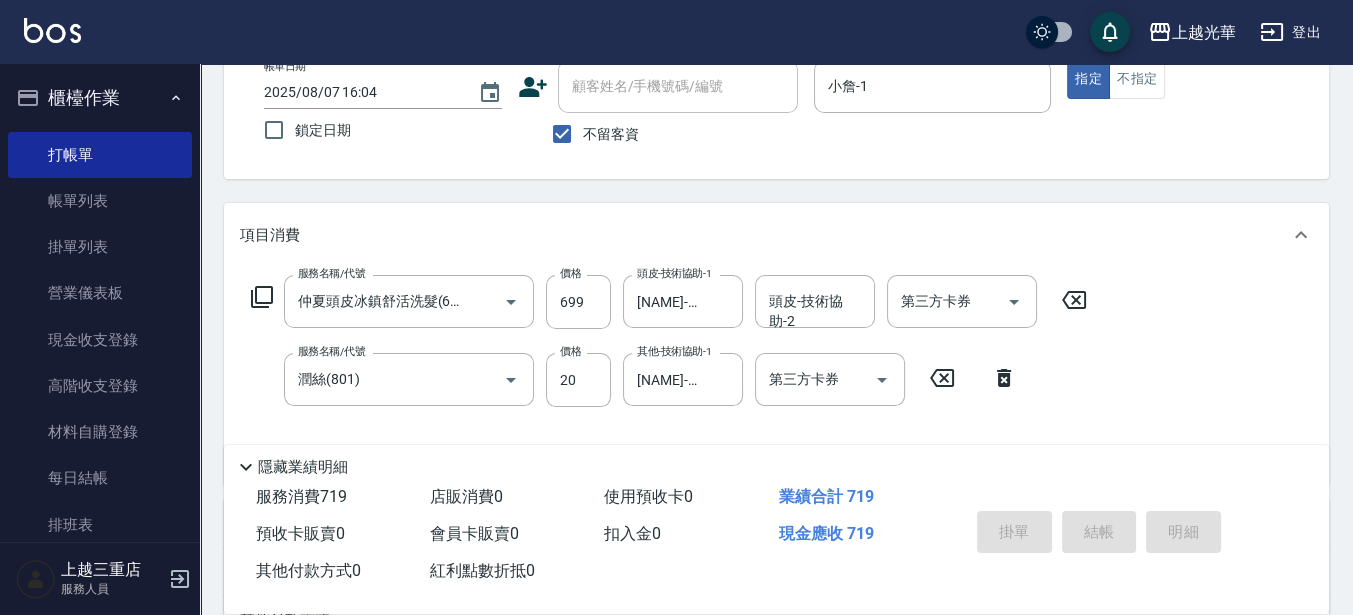 type 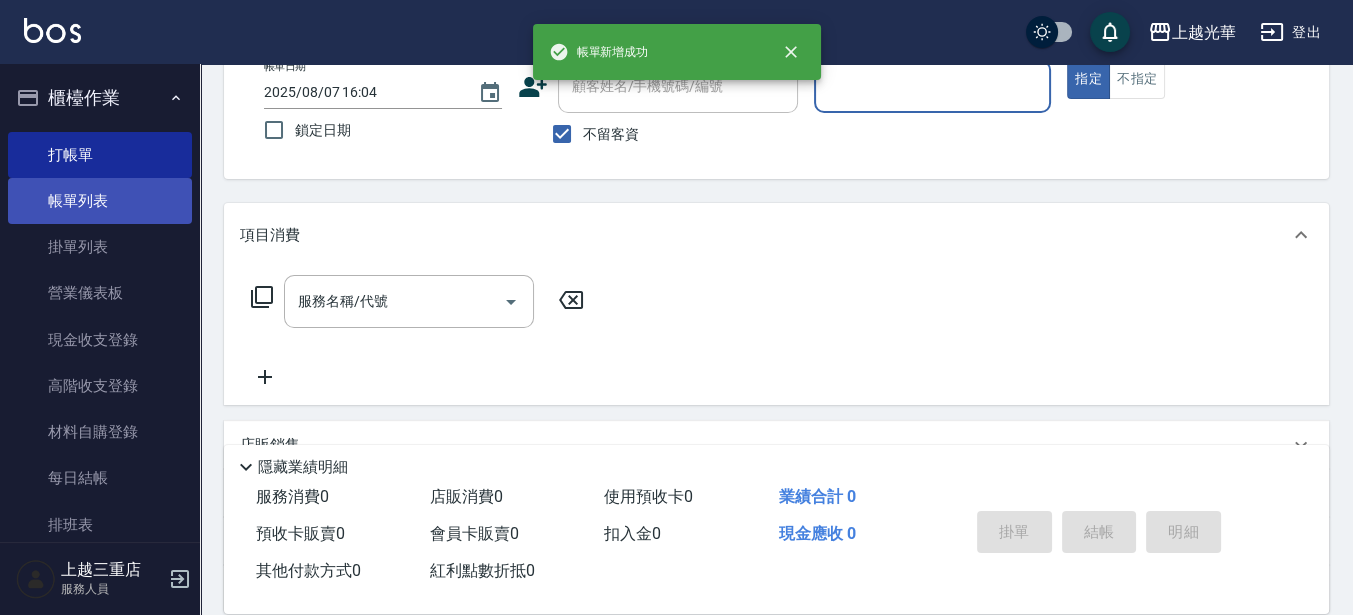 click on "帳單列表" at bounding box center [100, 201] 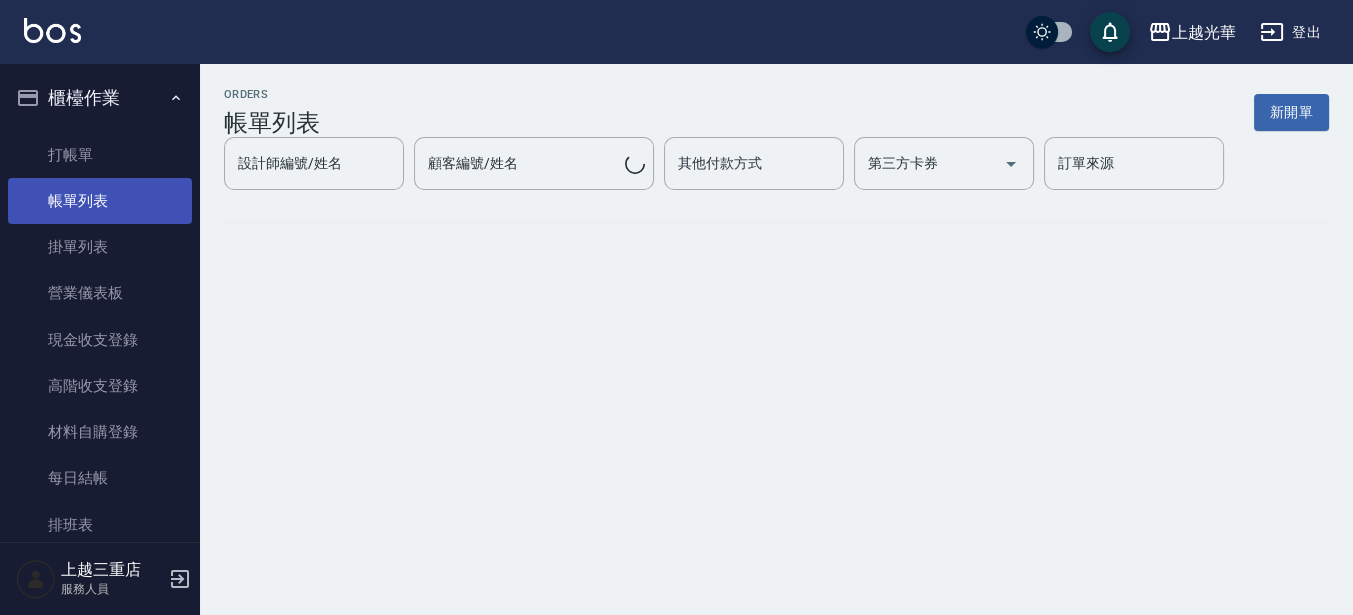scroll, scrollTop: 0, scrollLeft: 0, axis: both 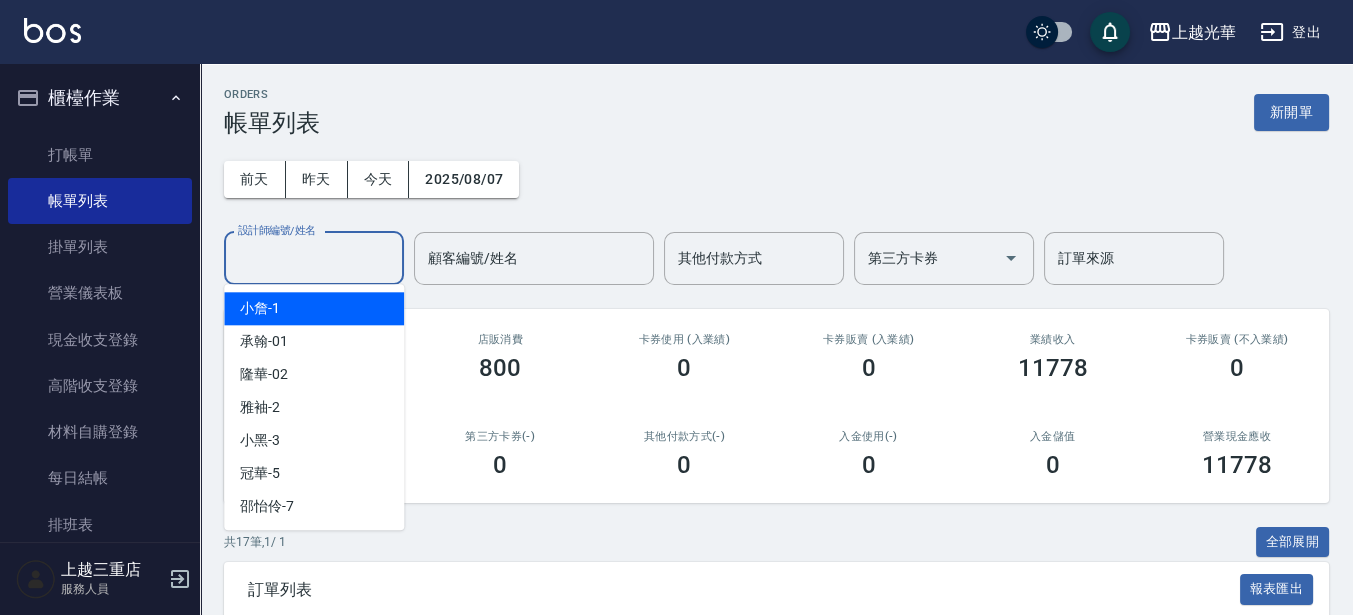 click on "設計師編號/姓名" at bounding box center (314, 258) 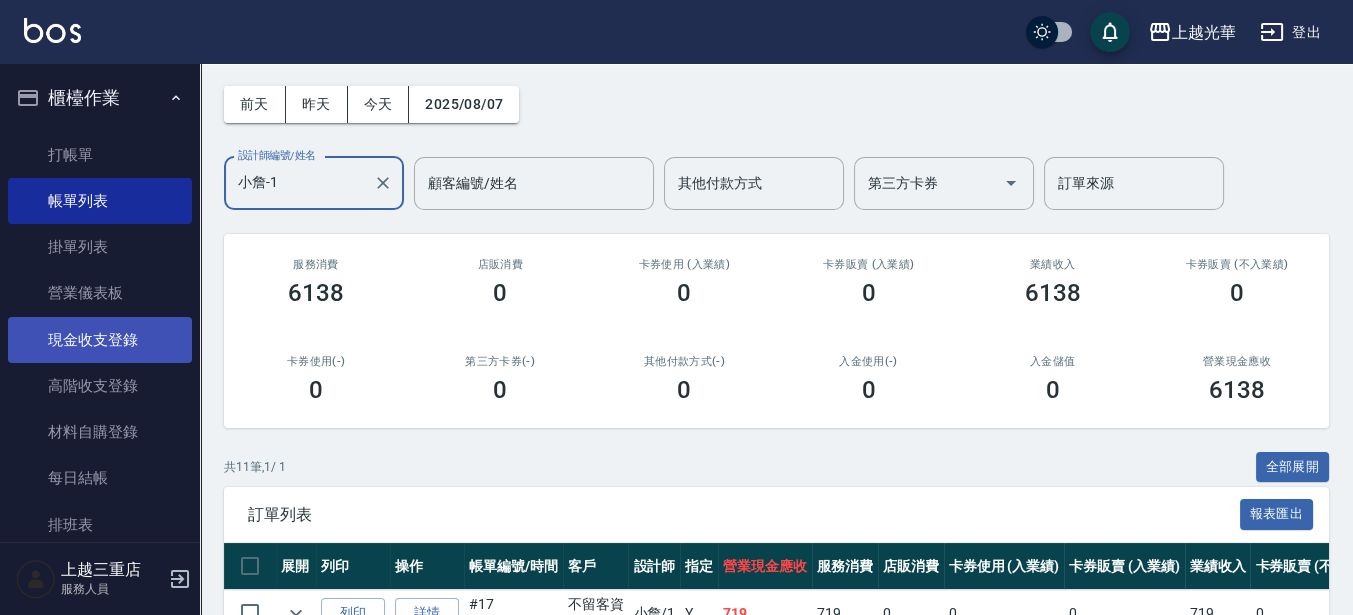 scroll, scrollTop: 125, scrollLeft: 0, axis: vertical 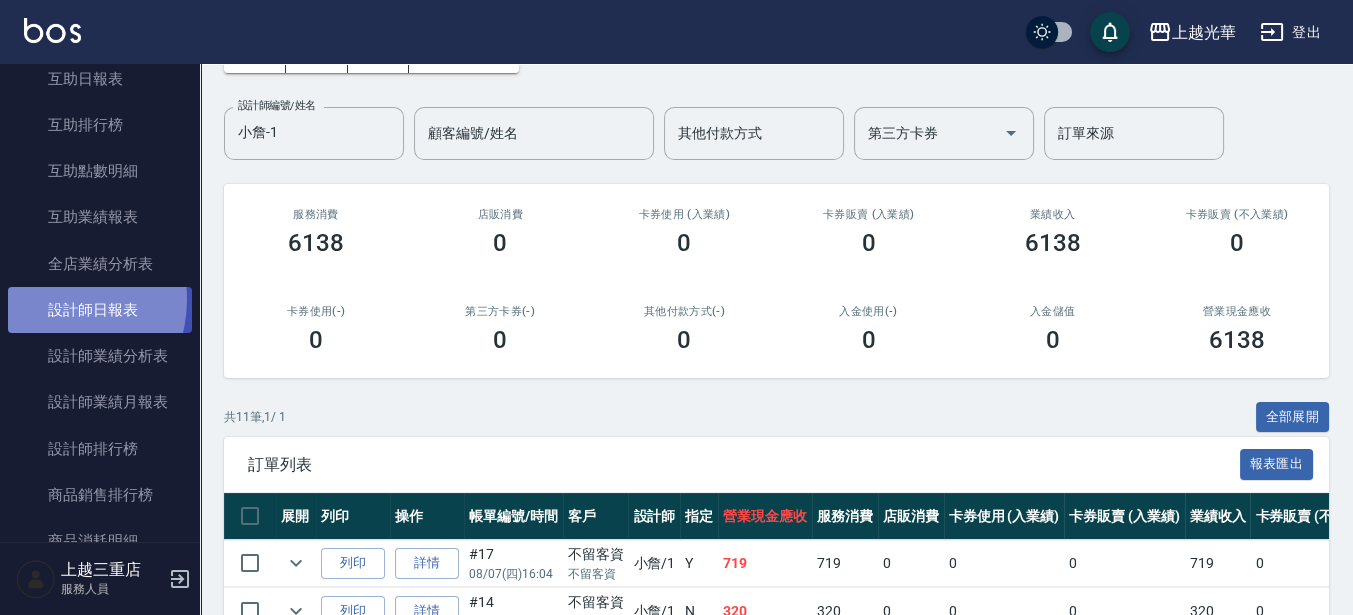 click on "設計師日報表" at bounding box center [100, 310] 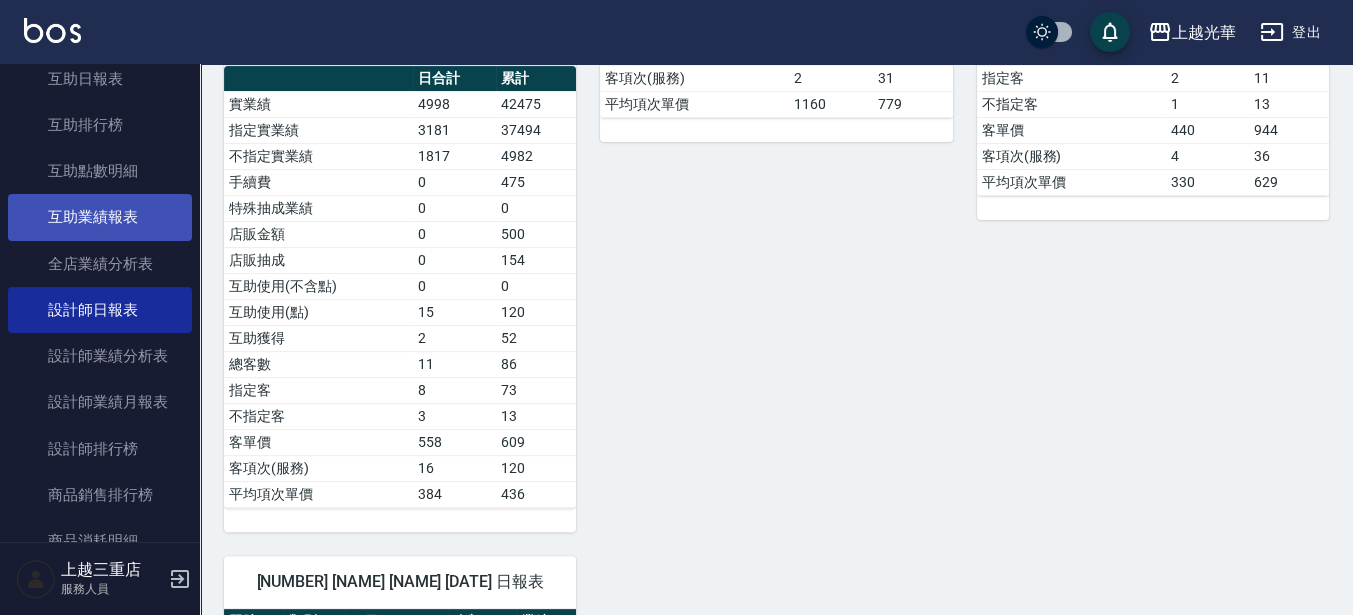 scroll, scrollTop: 625, scrollLeft: 0, axis: vertical 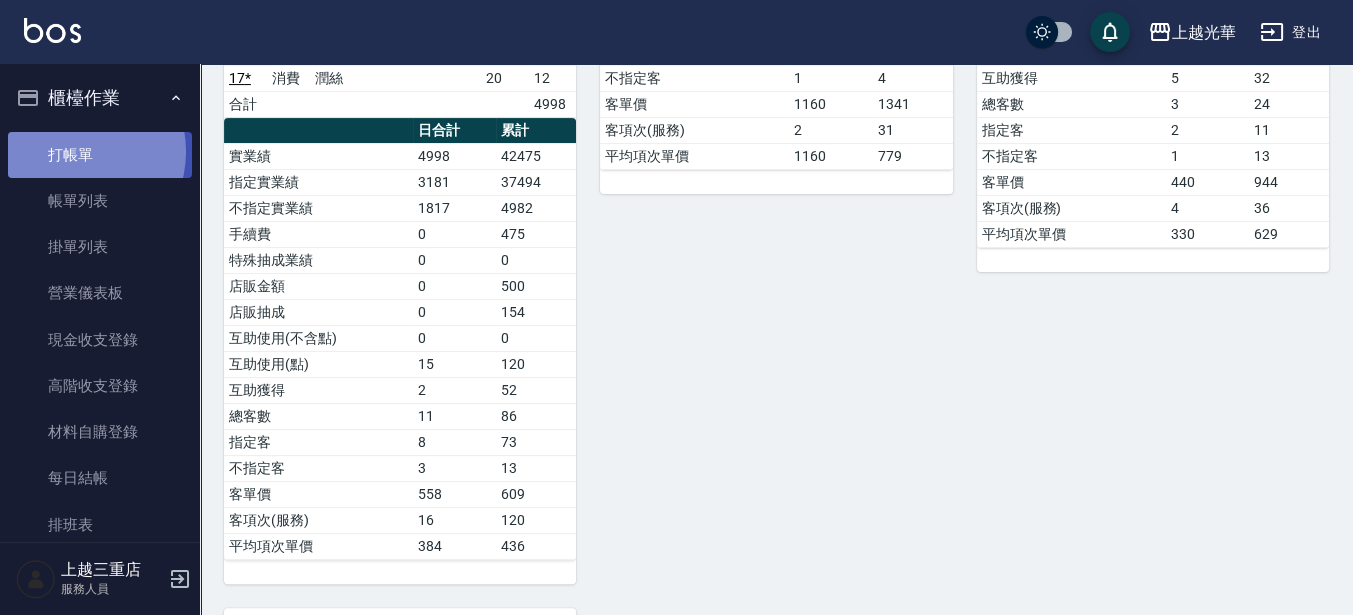 click on "打帳單" at bounding box center (100, 155) 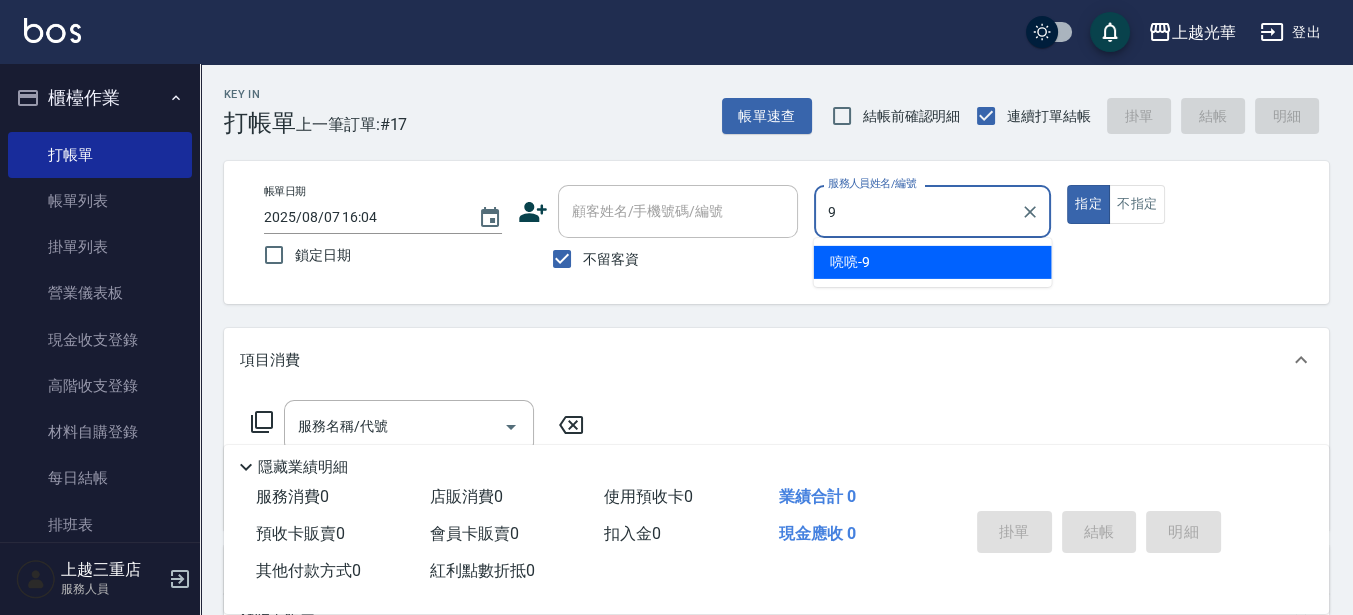 type on "喨喨-9" 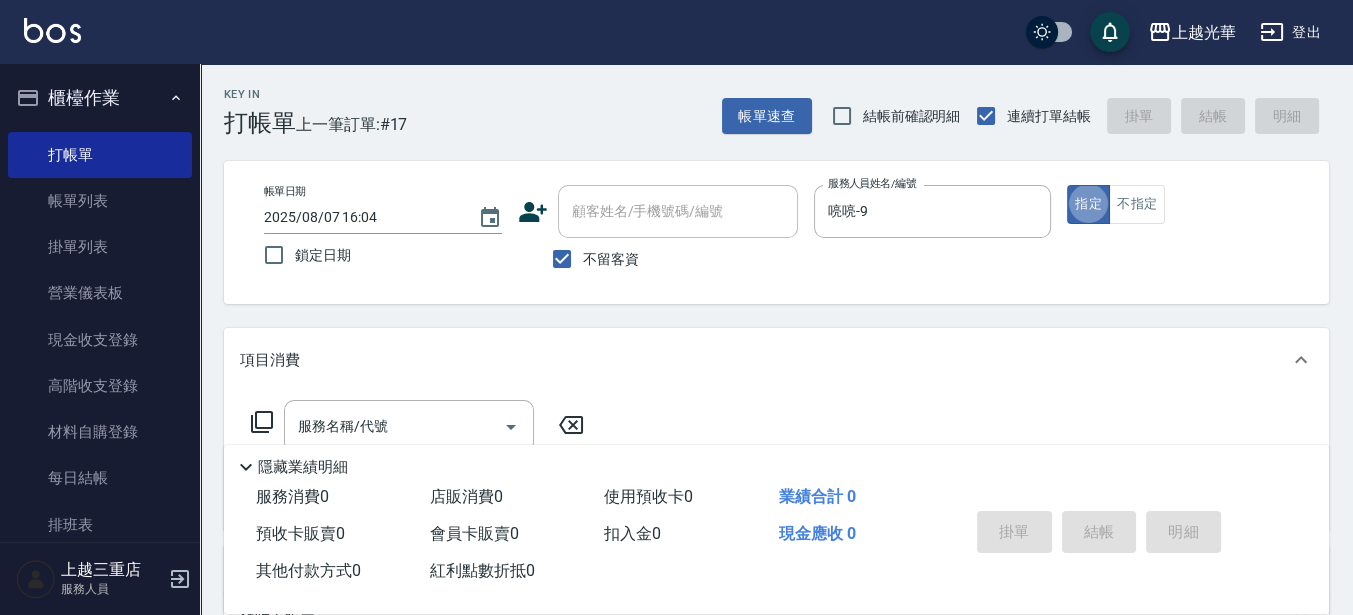 type on "true" 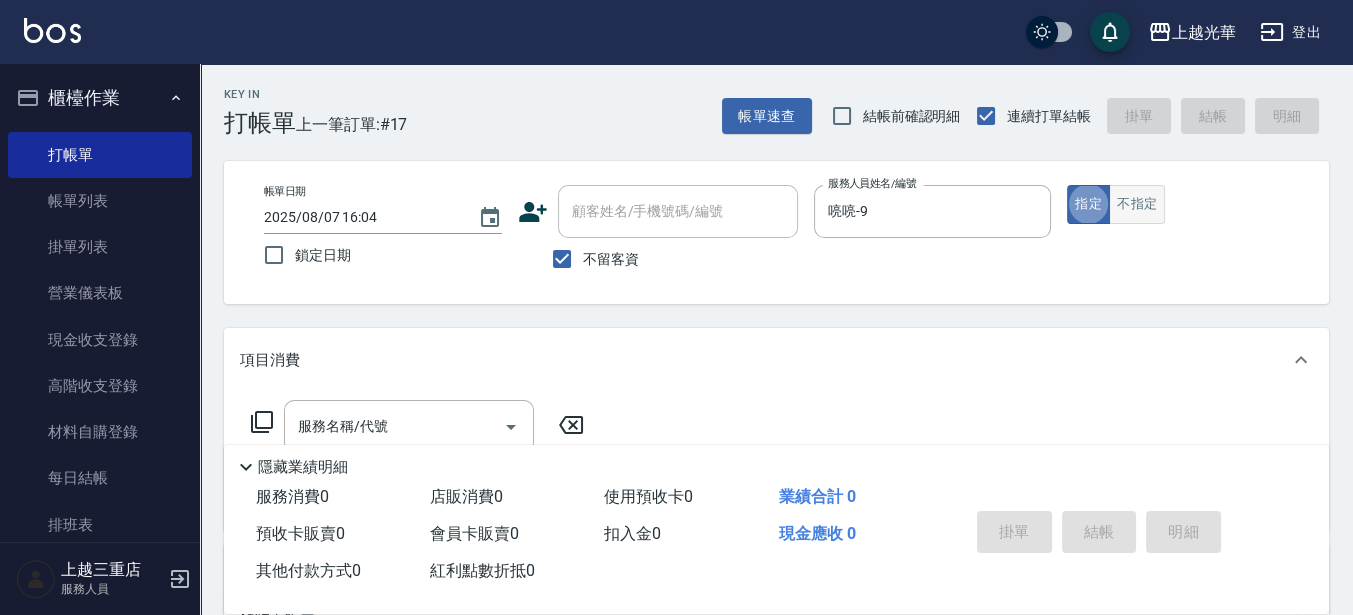 click on "不指定" at bounding box center [1137, 204] 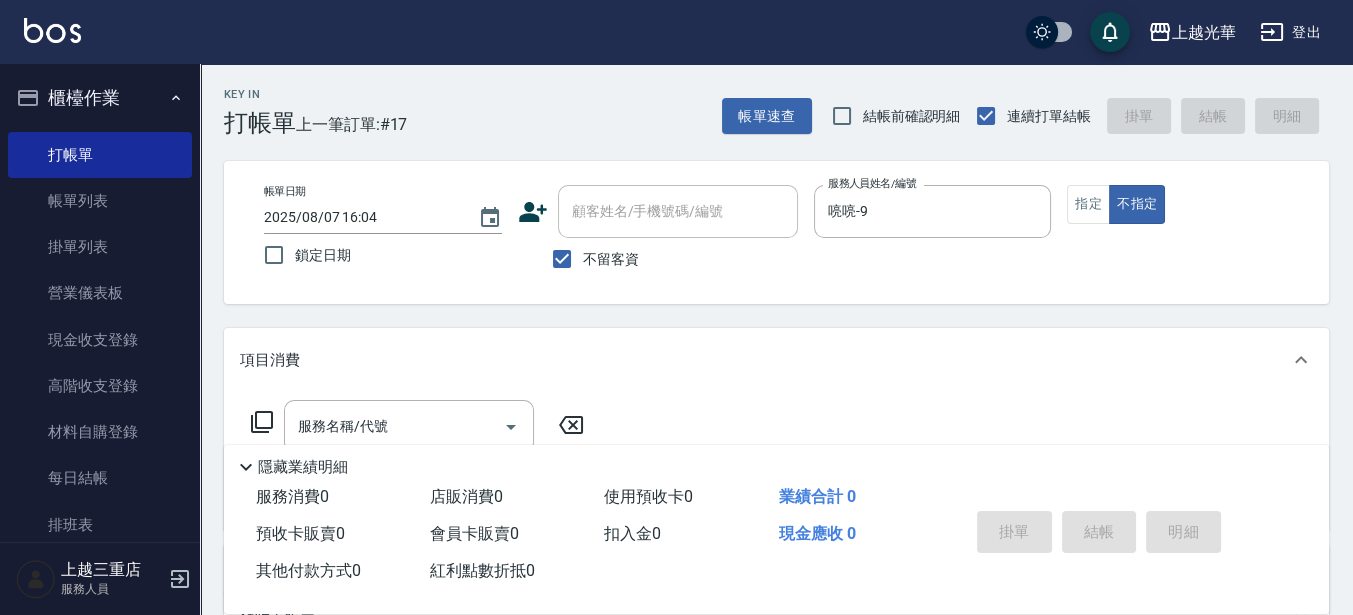scroll, scrollTop: 125, scrollLeft: 0, axis: vertical 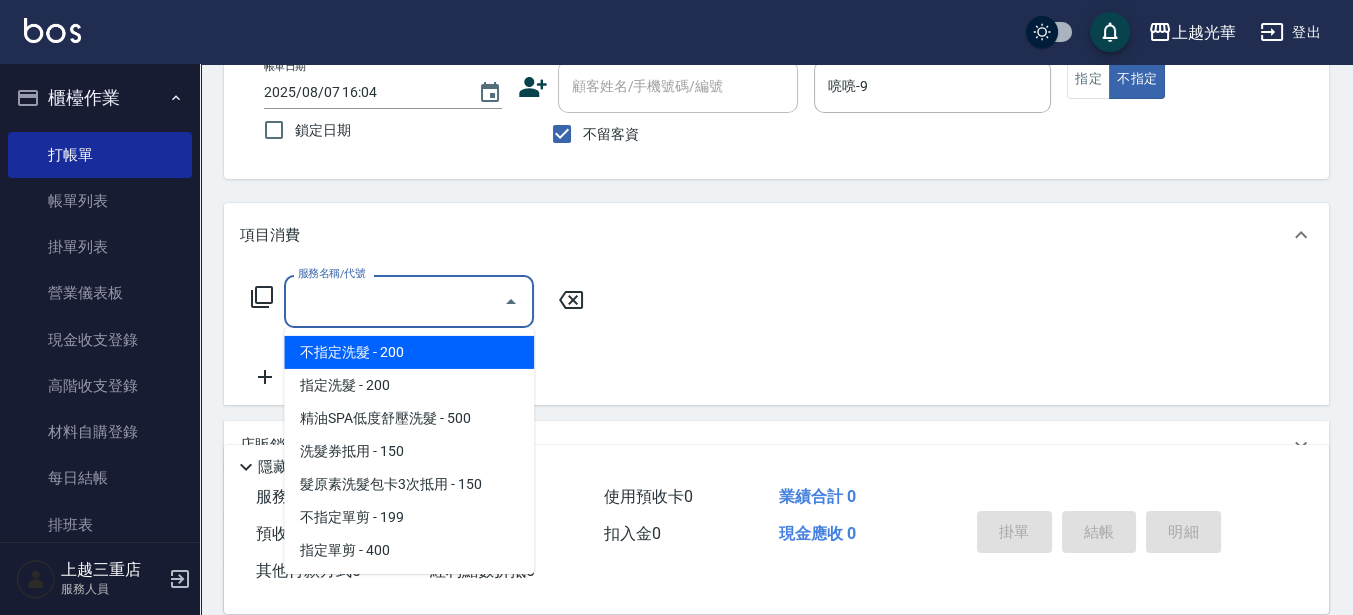 click on "服務名稱/代號" at bounding box center (394, 301) 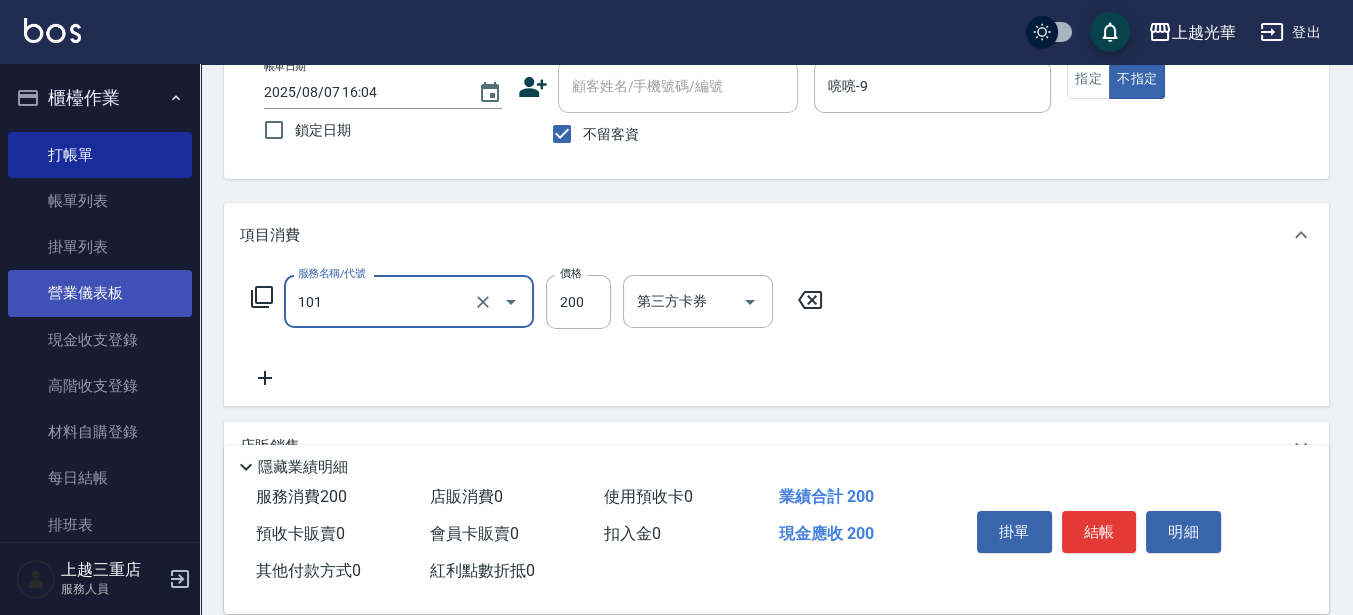 type on "不指定洗髮(101)" 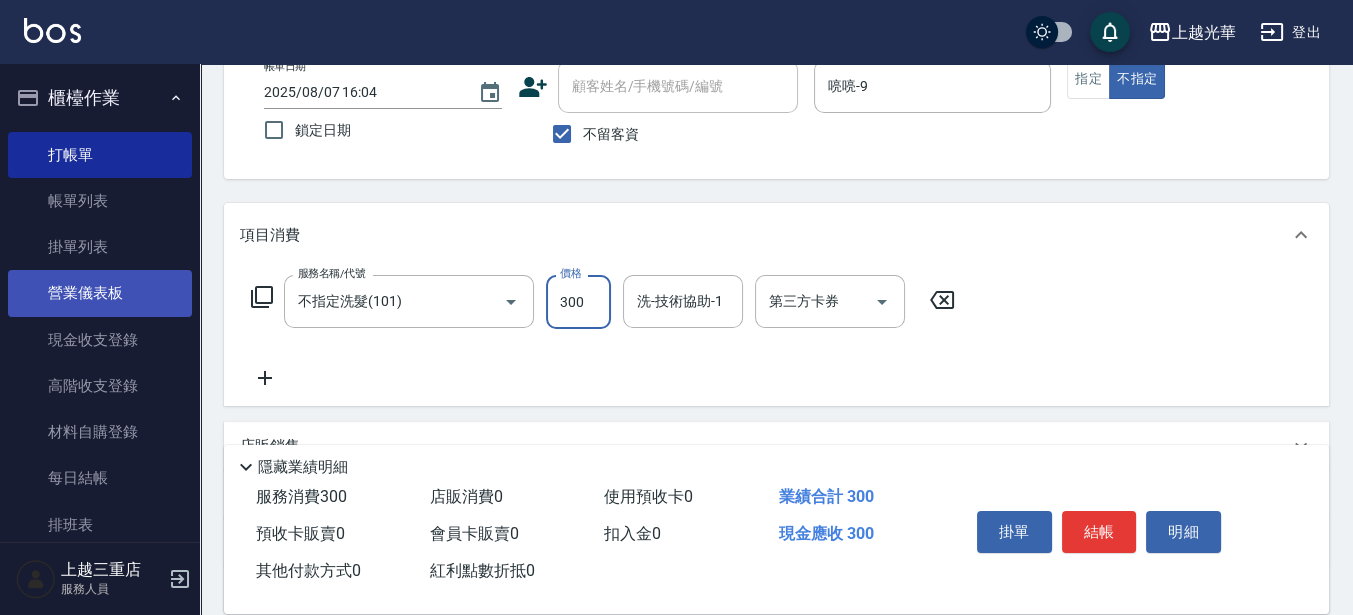 type on "300" 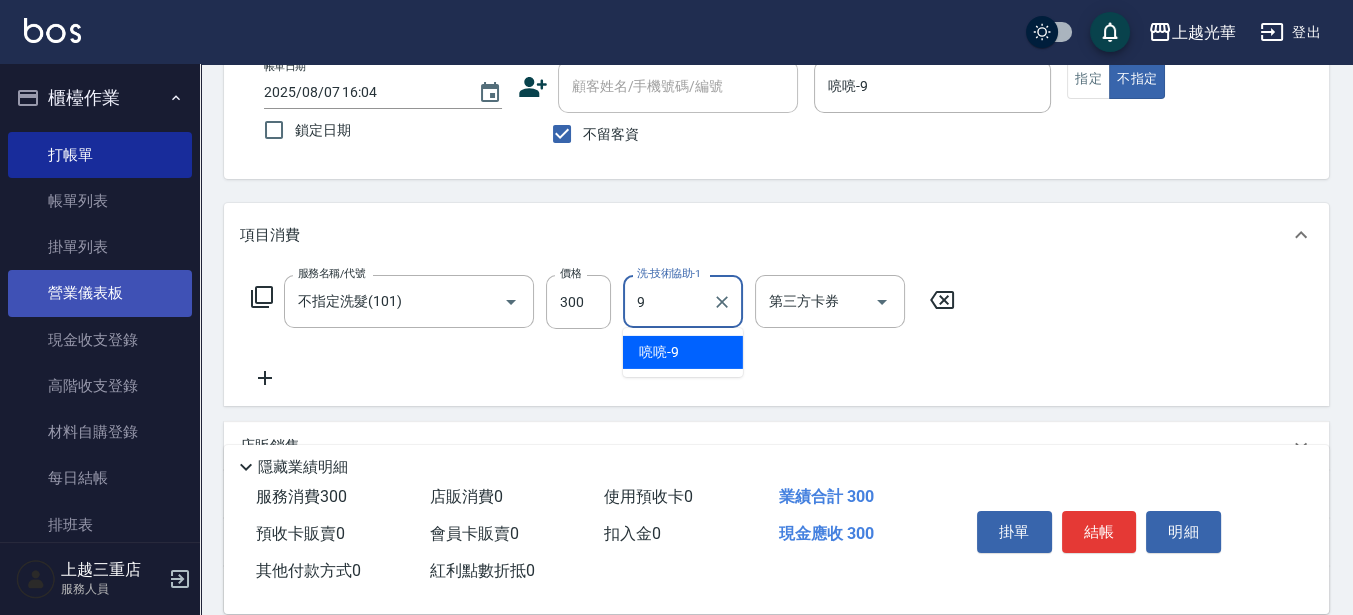 type on "喨喨-9" 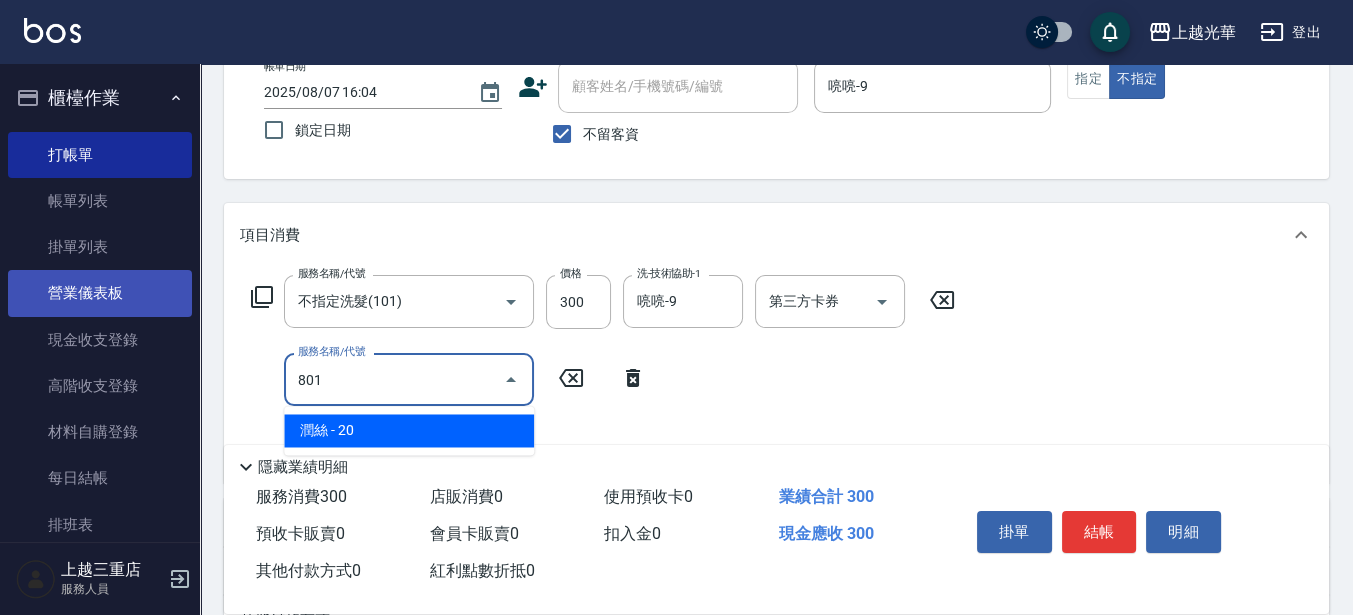 type on "潤絲(801)" 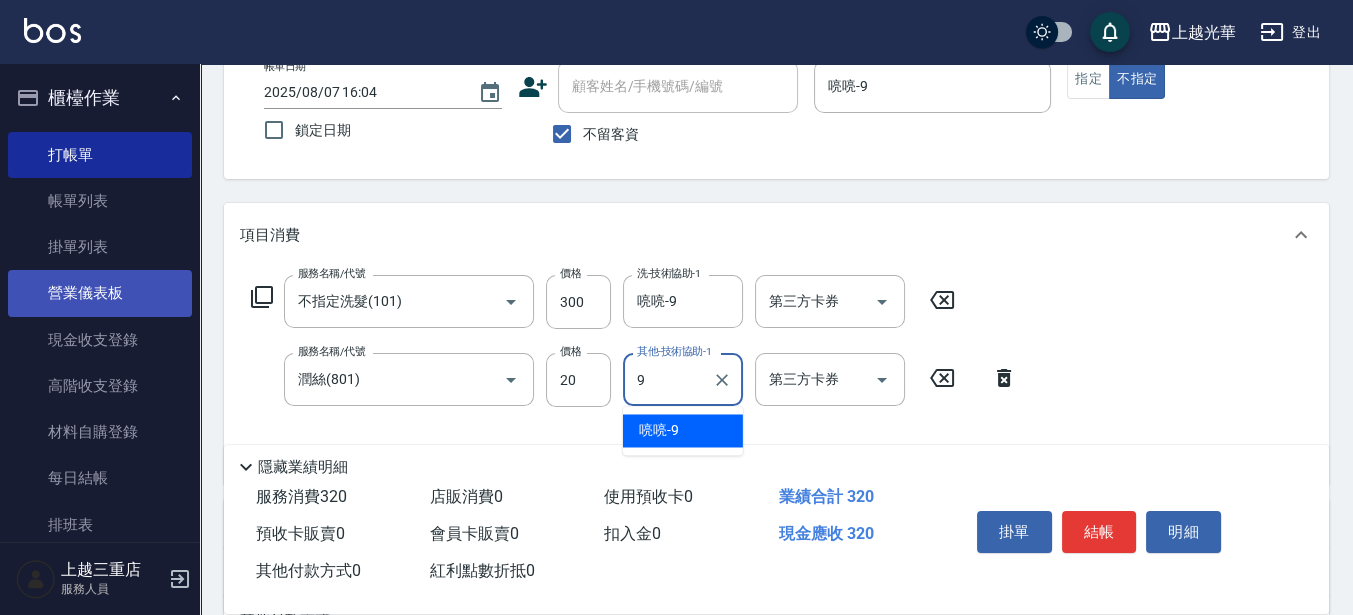 type on "喨喨-9" 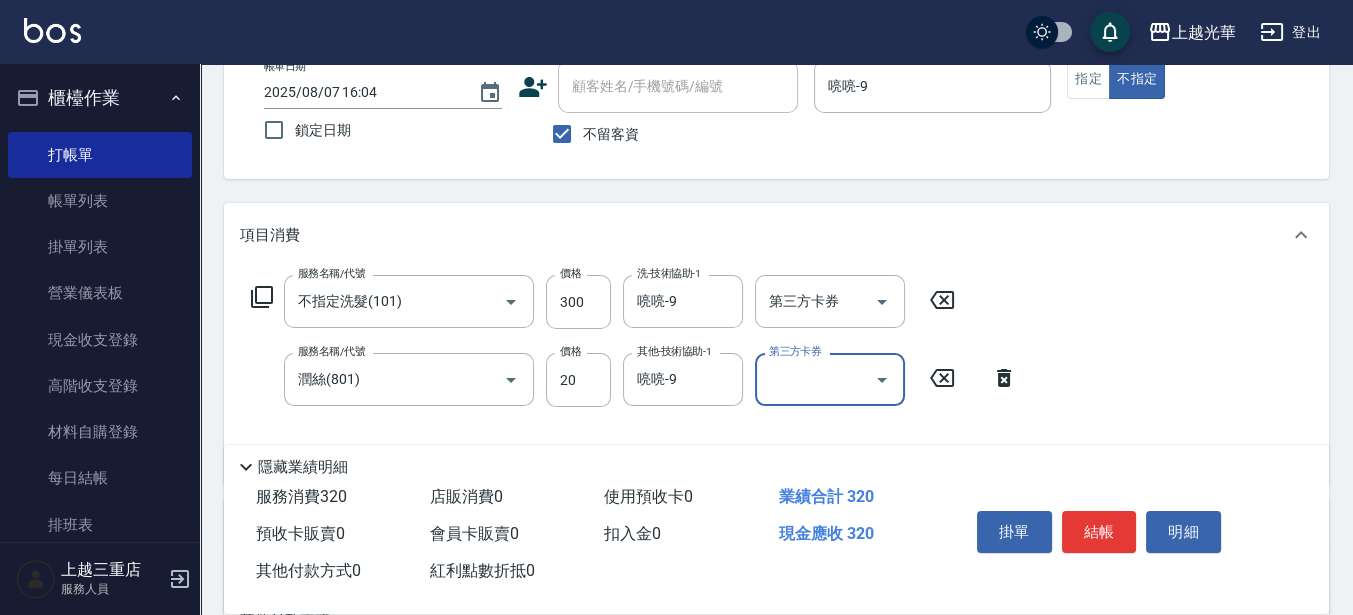 drag, startPoint x: 1083, startPoint y: 513, endPoint x: 1069, endPoint y: 504, distance: 16.643316 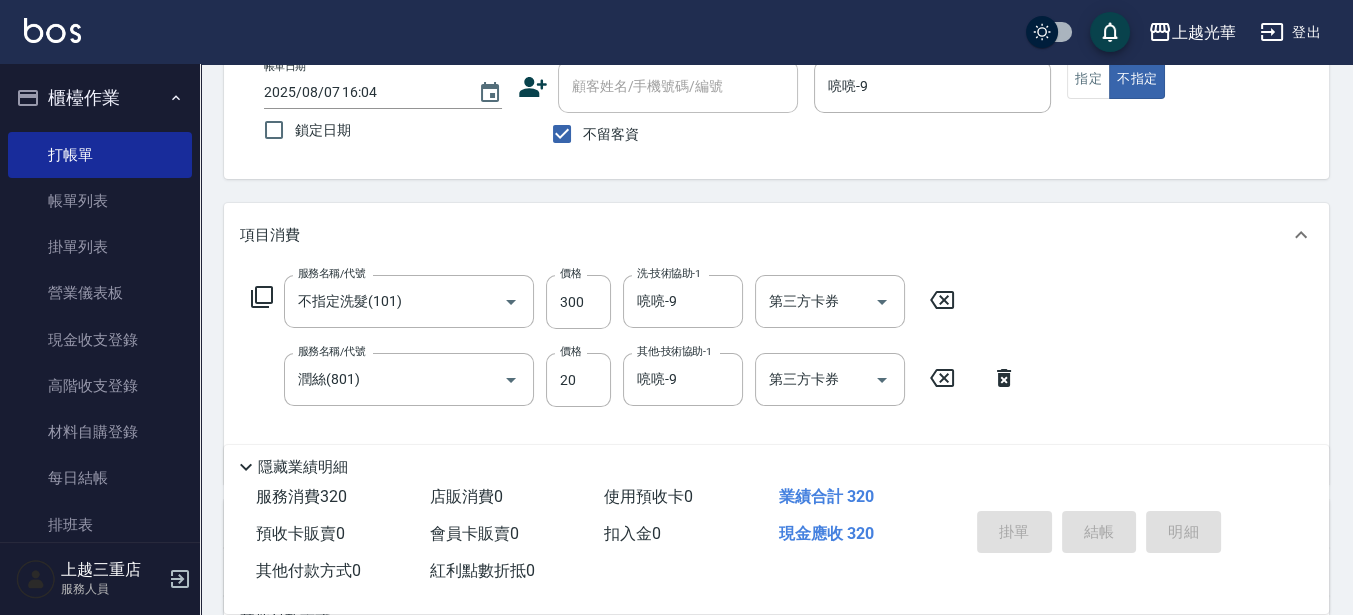 type on "2025/08/07 16:09" 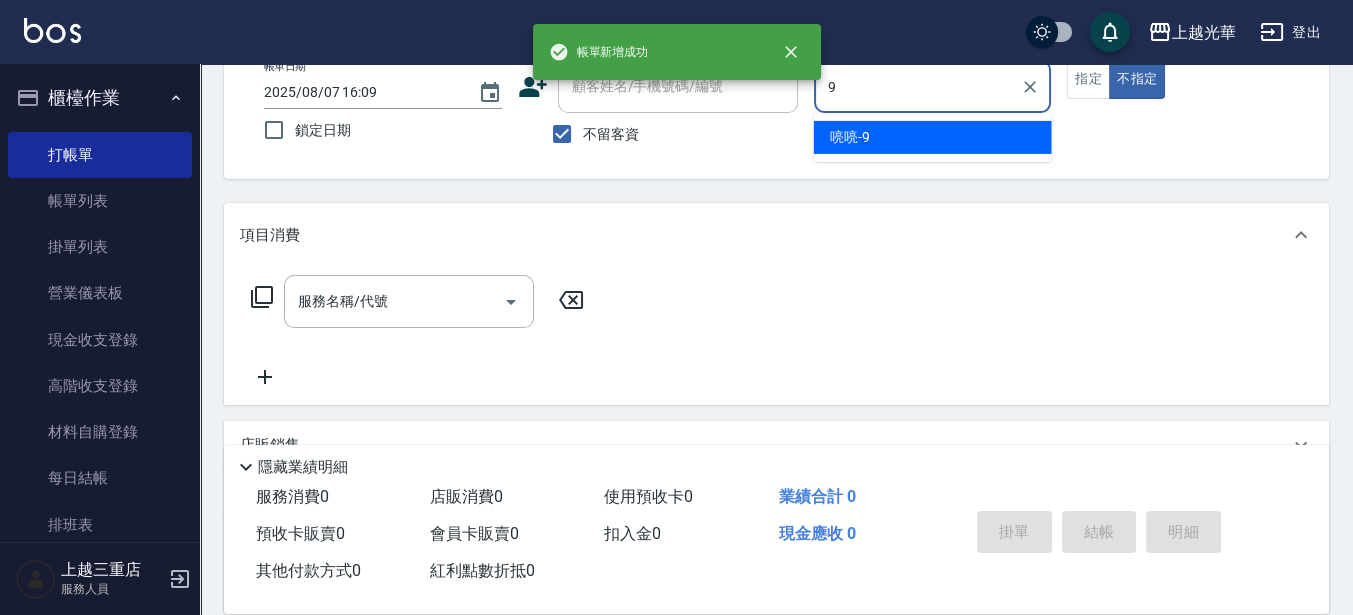 type on "喨喨-9" 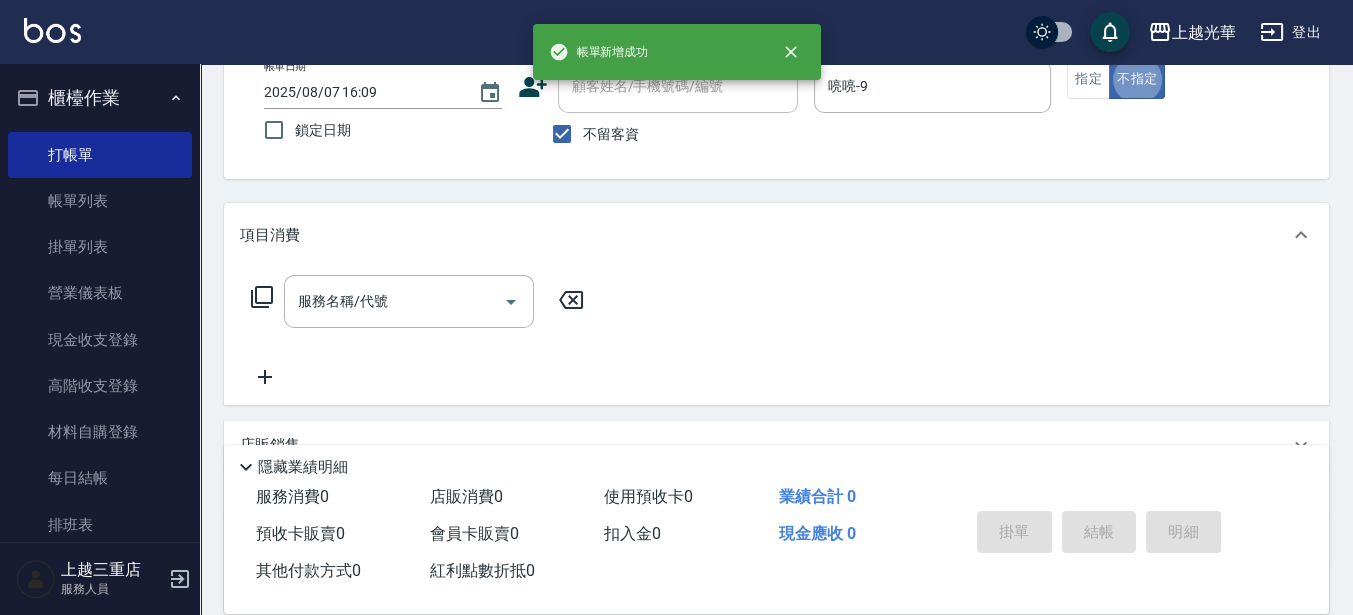 type on "false" 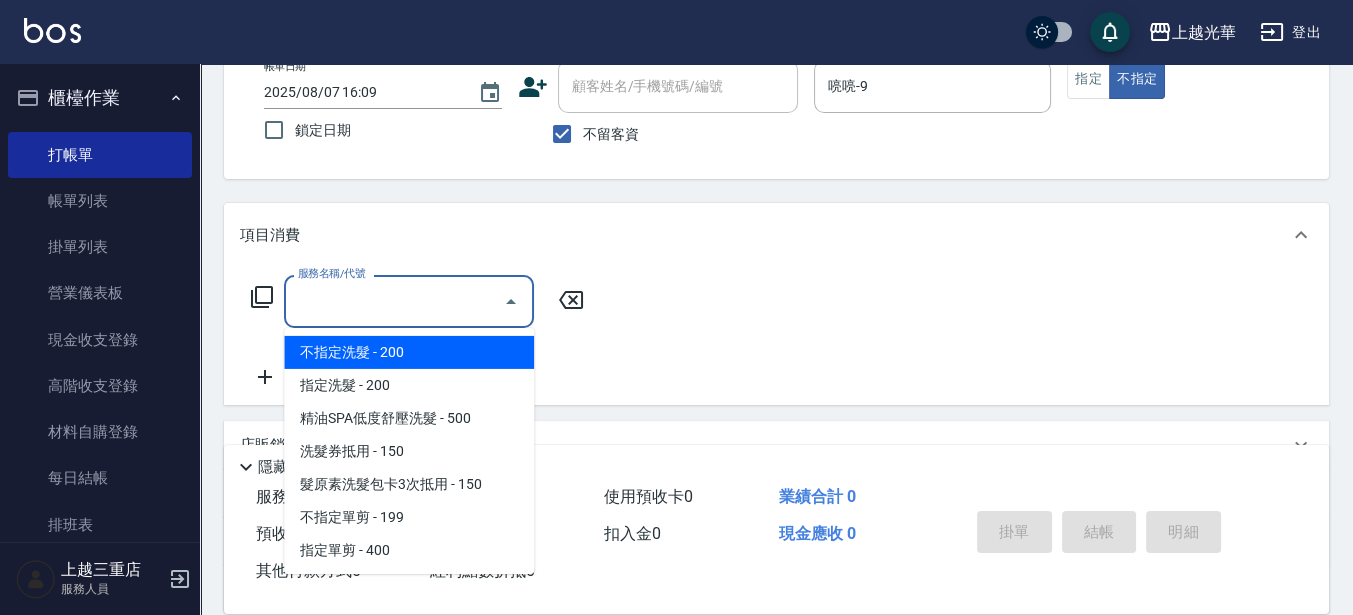 click on "服務名稱/代號" at bounding box center (394, 301) 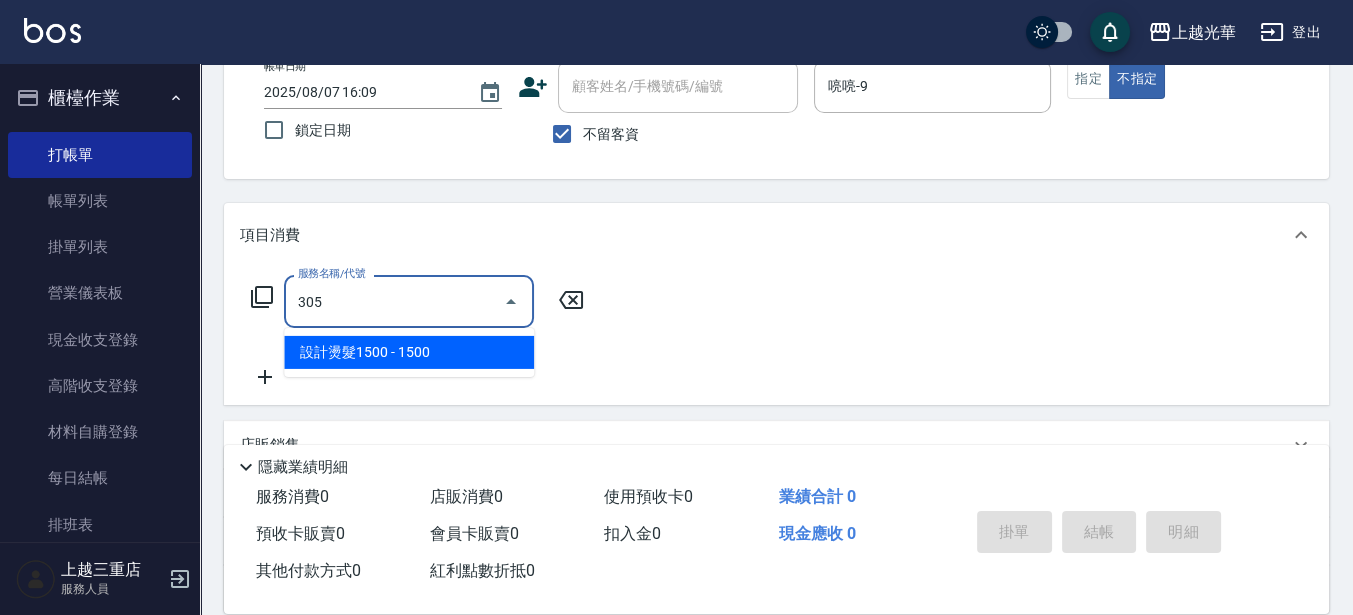 type on "設計燙髮1500(305)" 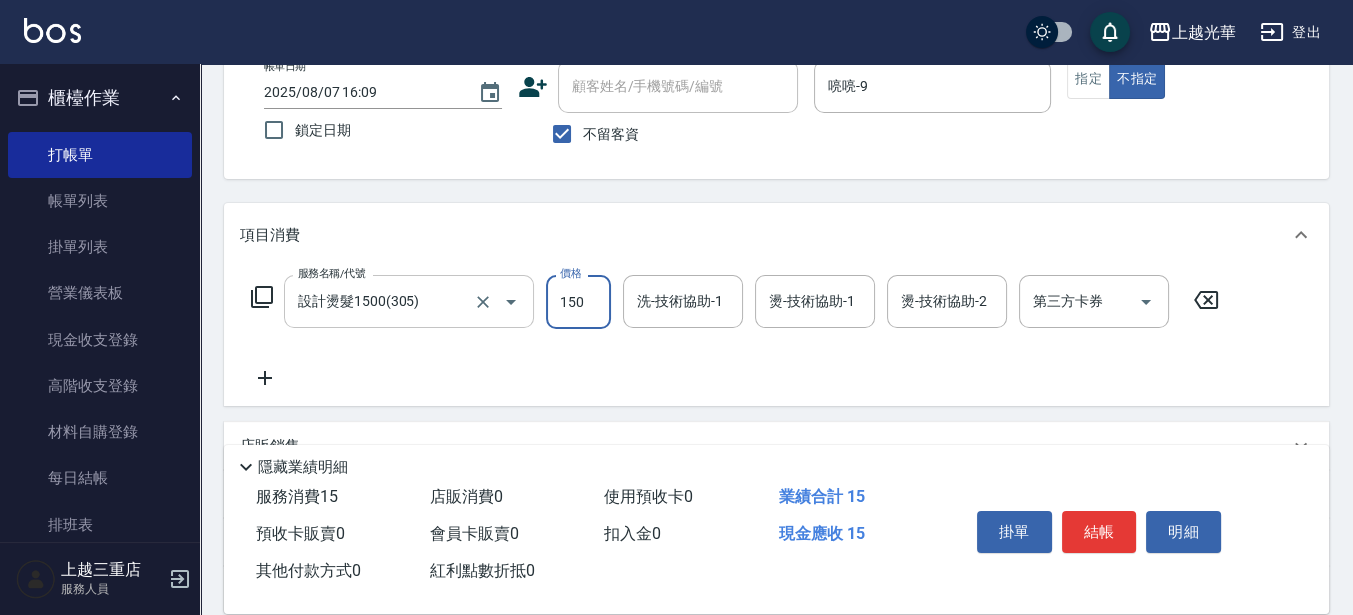 type on "1500" 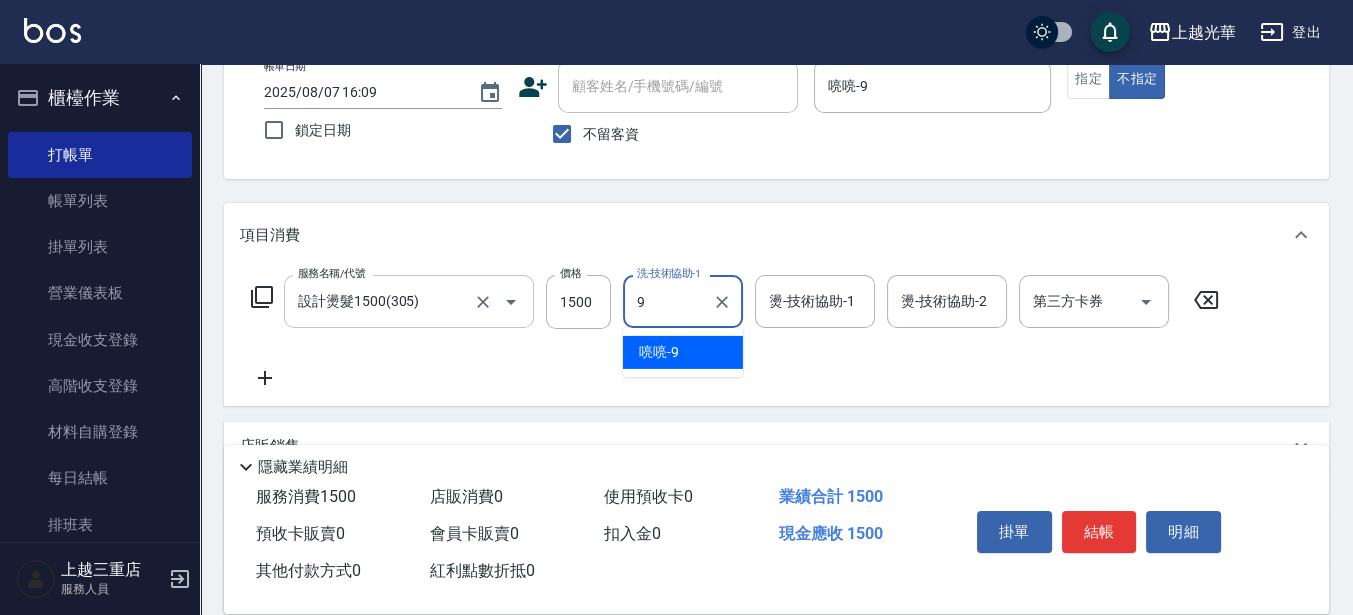 type on "喨喨-9" 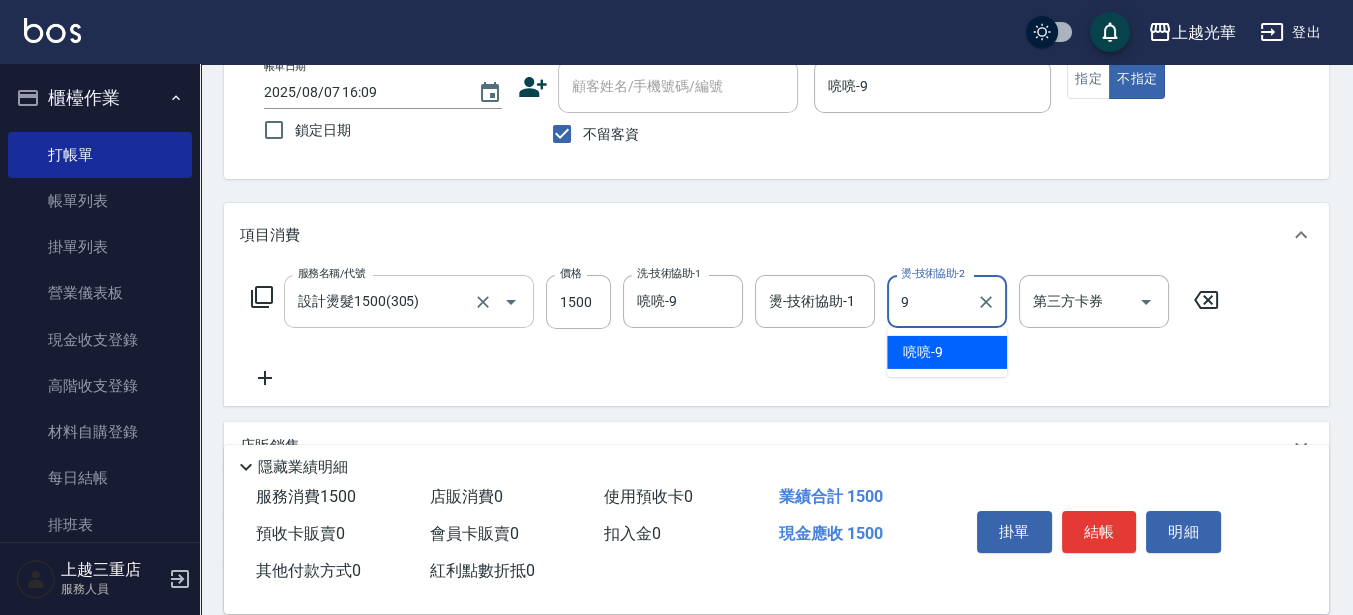 type on "喨喨-9" 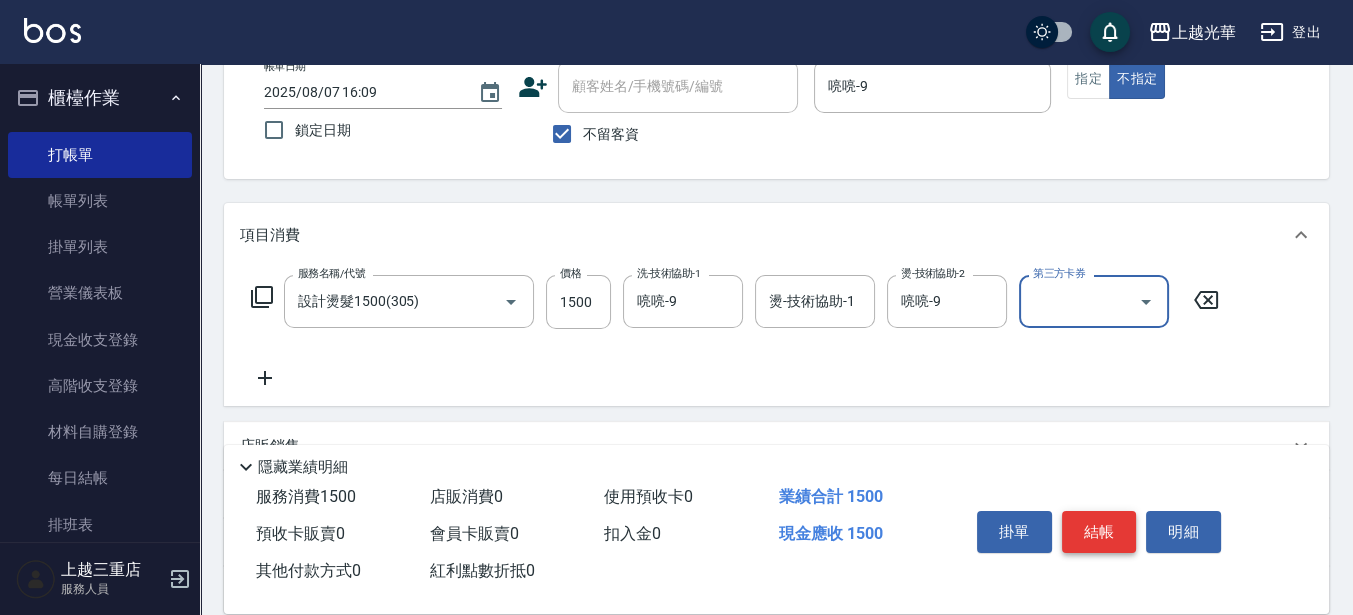 click on "結帳" at bounding box center (1099, 532) 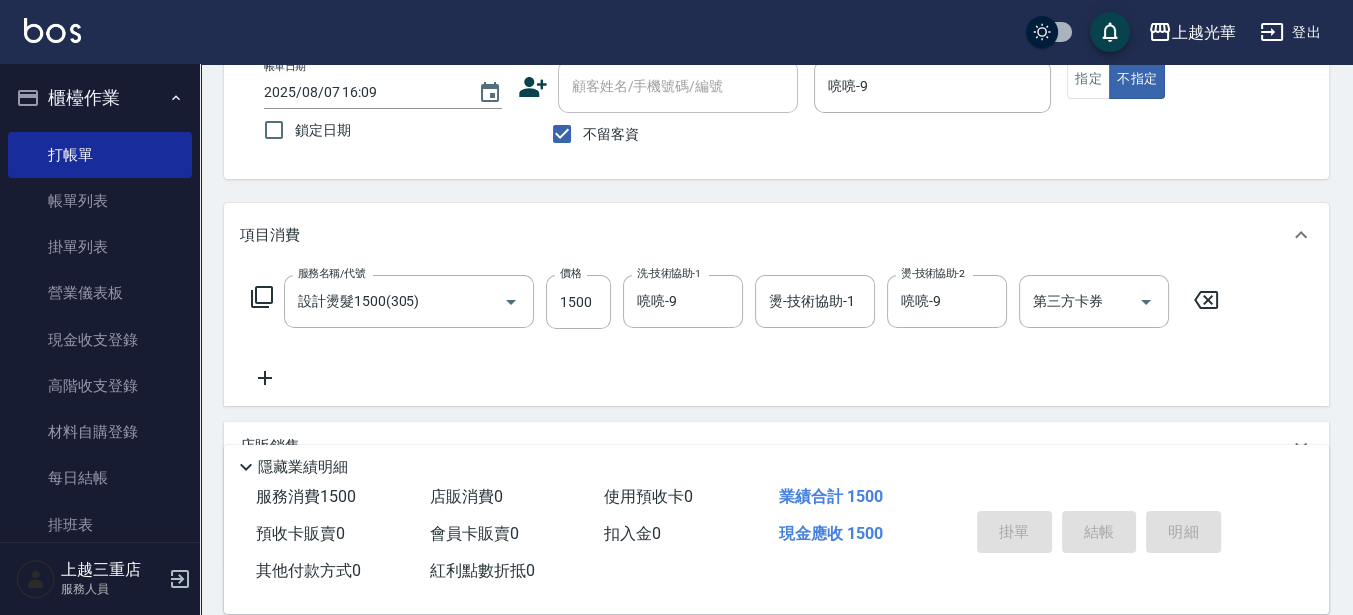 type on "2025/08/07 16:10" 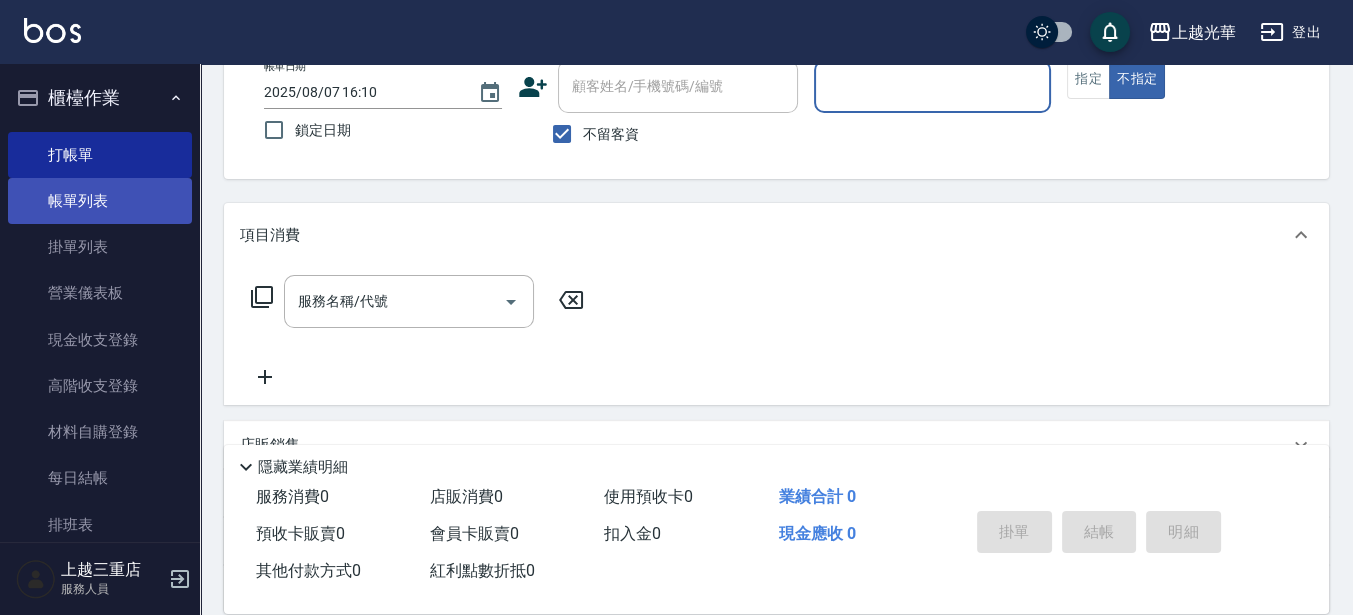 click on "帳單列表" at bounding box center [100, 201] 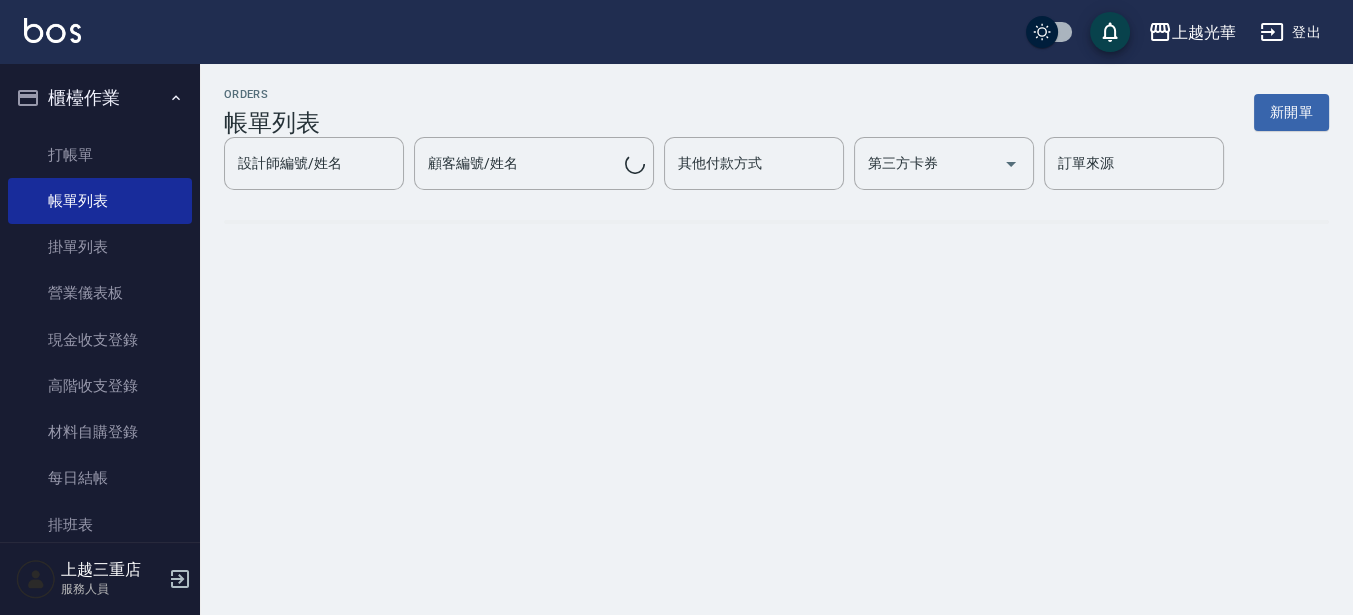 scroll, scrollTop: 0, scrollLeft: 0, axis: both 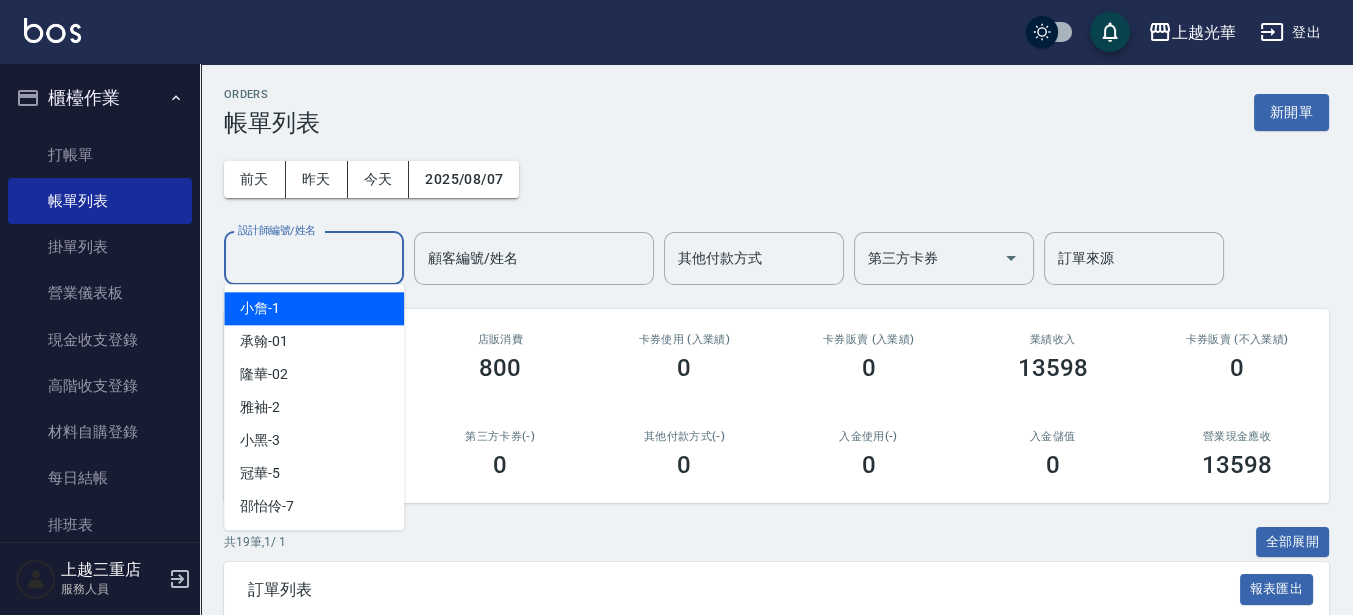 click on "設計師編號/姓名" at bounding box center (314, 258) 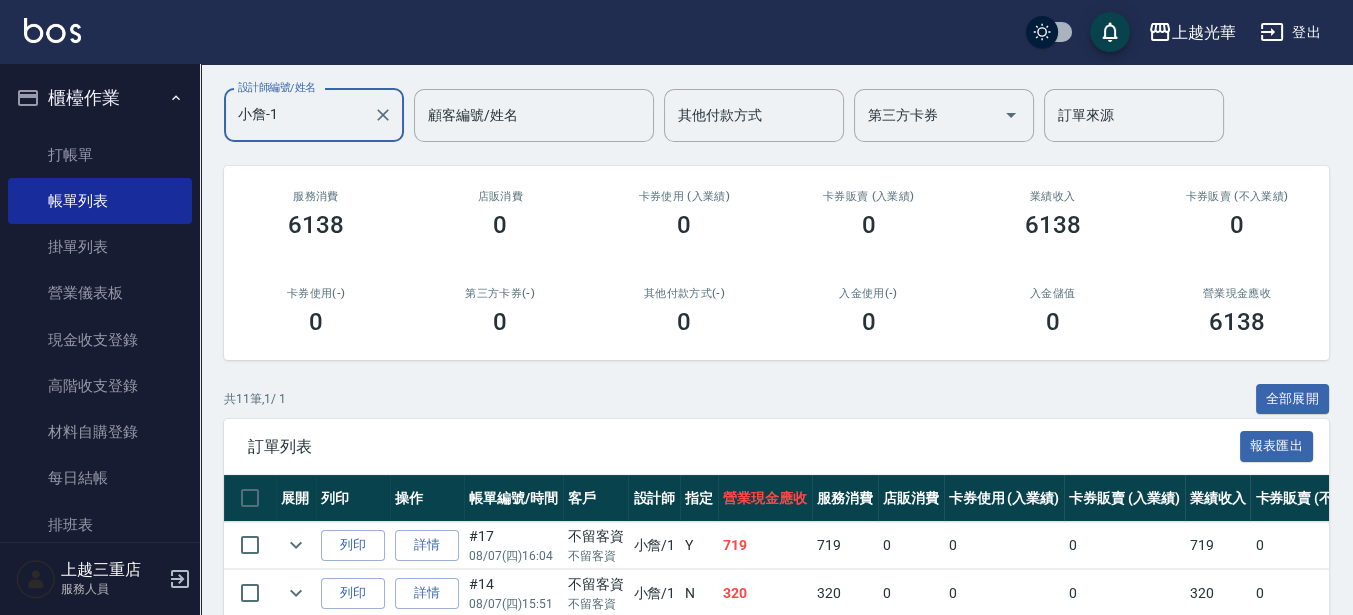 scroll, scrollTop: 250, scrollLeft: 0, axis: vertical 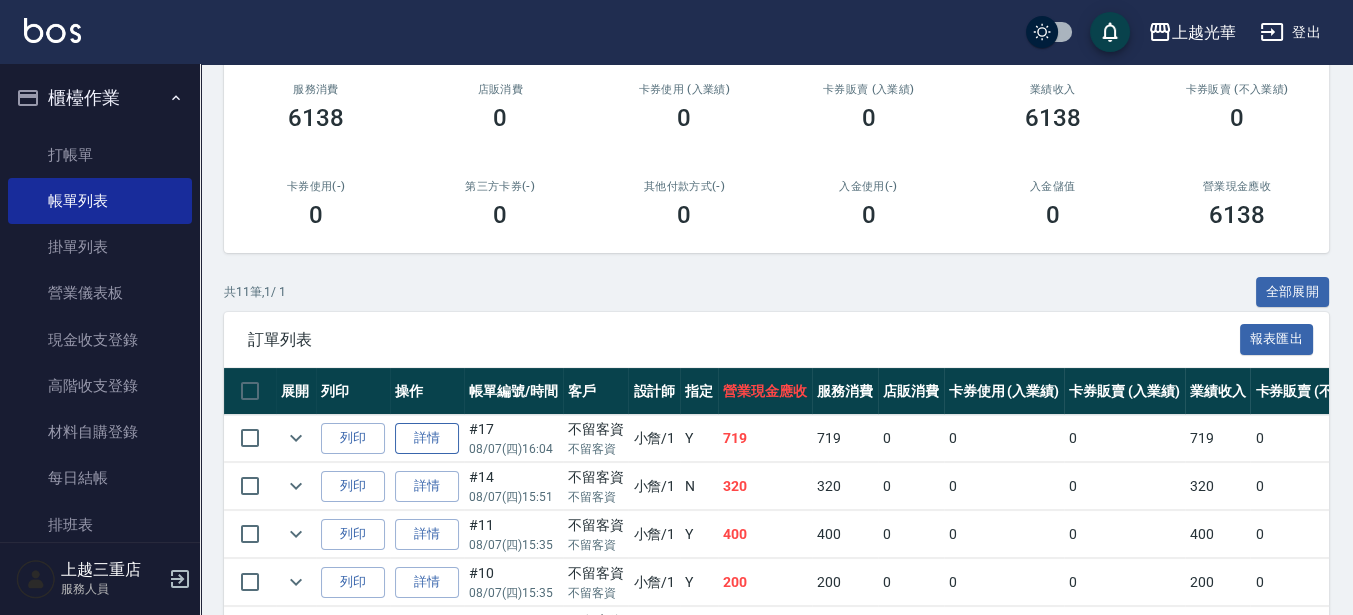 type on "小詹-1" 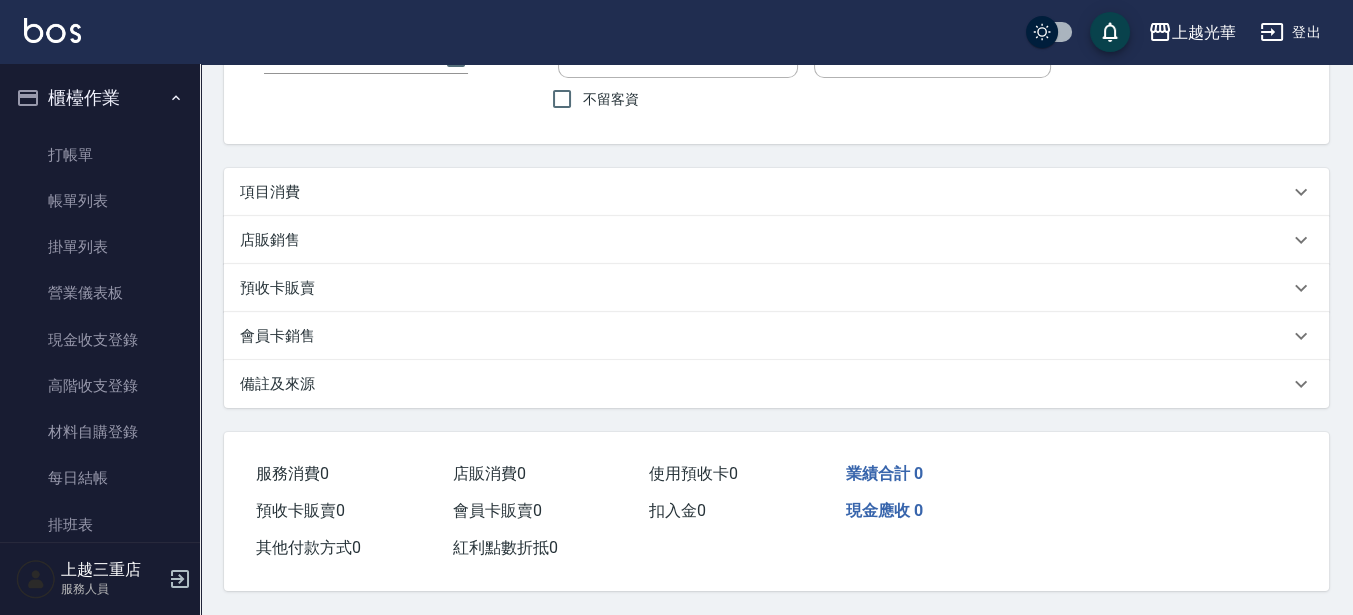 scroll, scrollTop: 0, scrollLeft: 0, axis: both 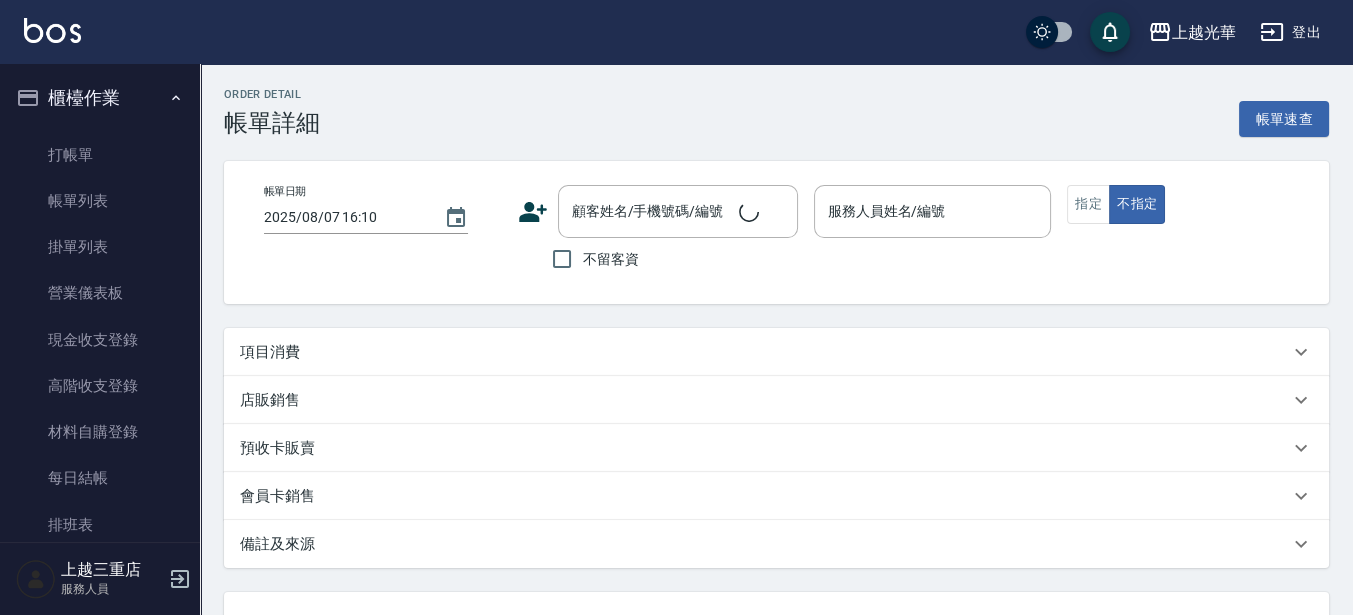 type on "2025/08/07 16:04" 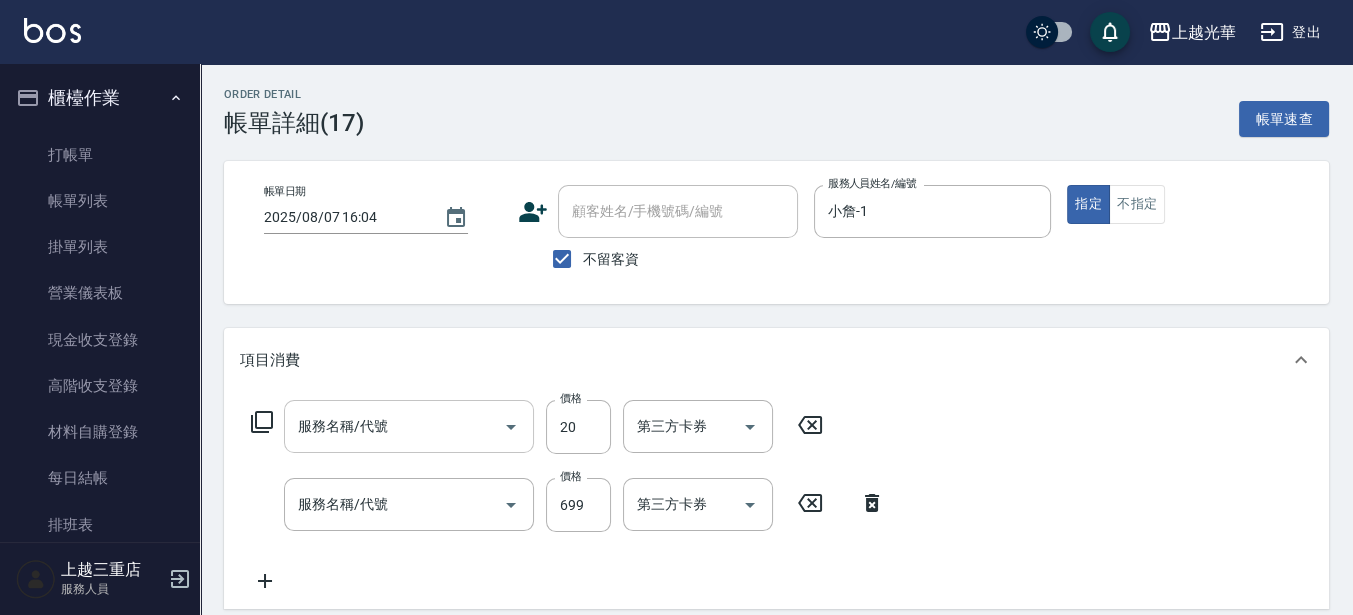 type on "潤絲(801)" 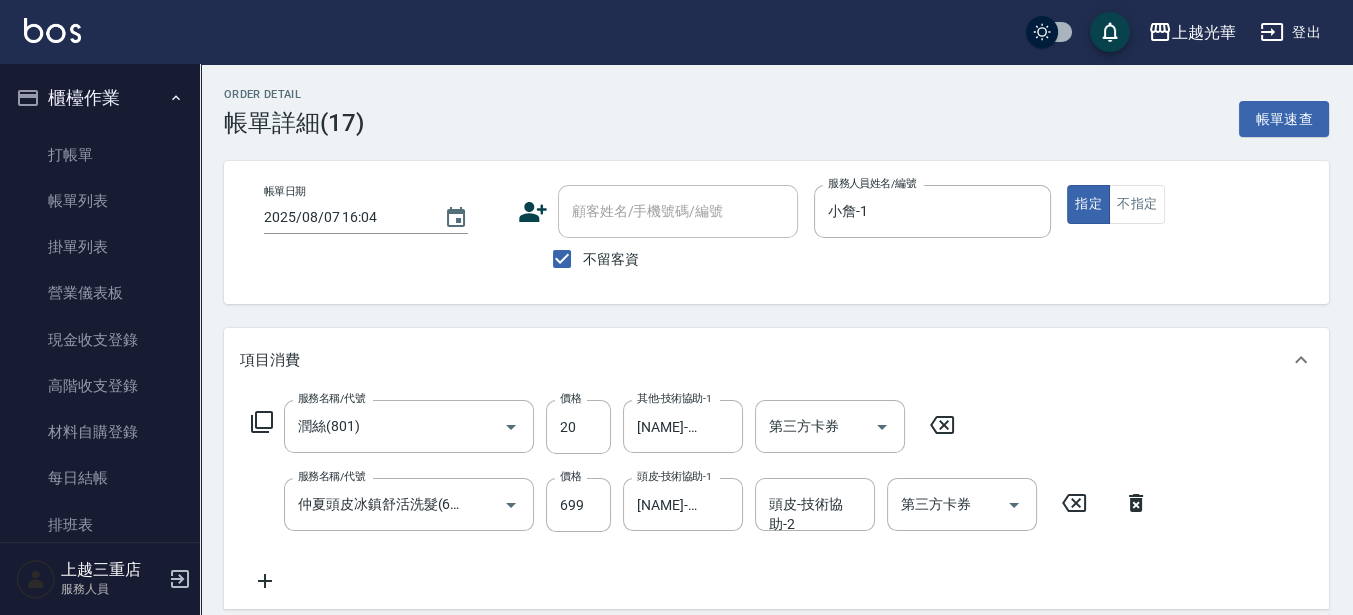 click 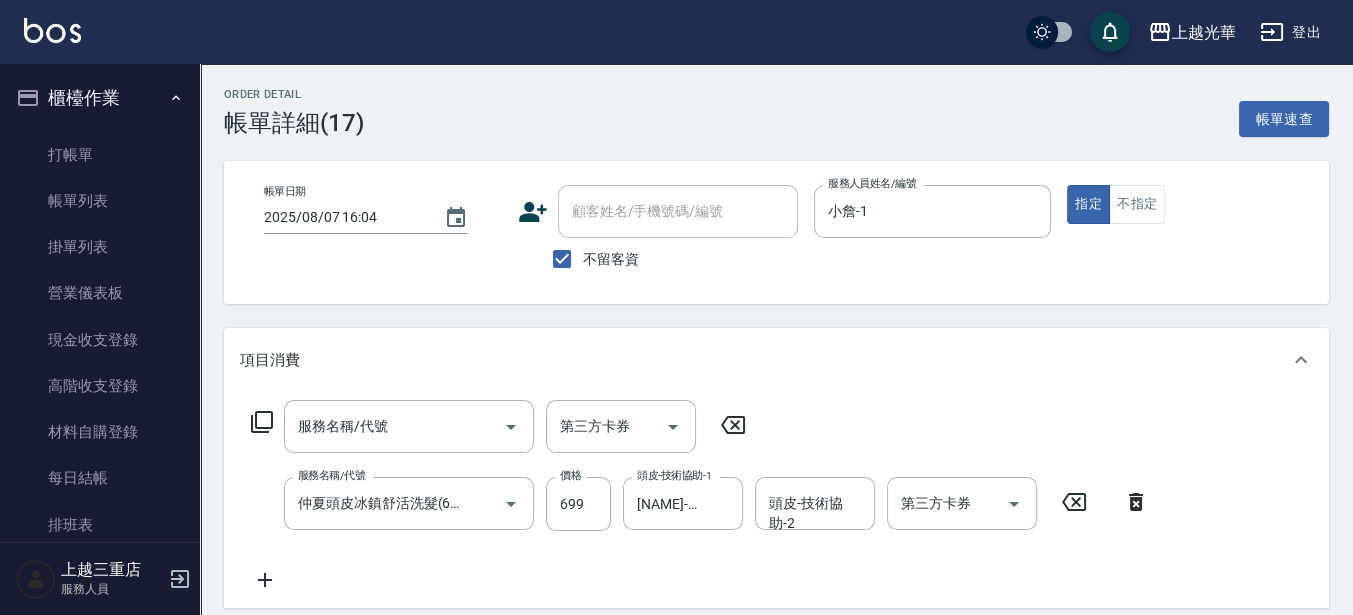 click 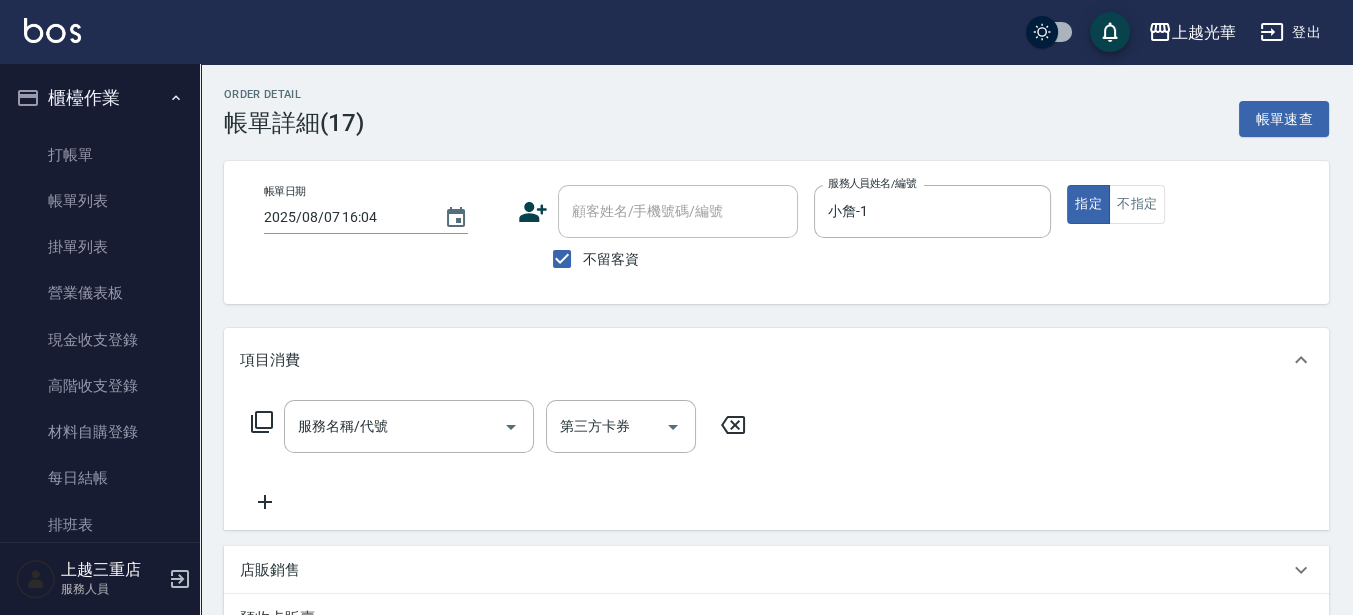 click 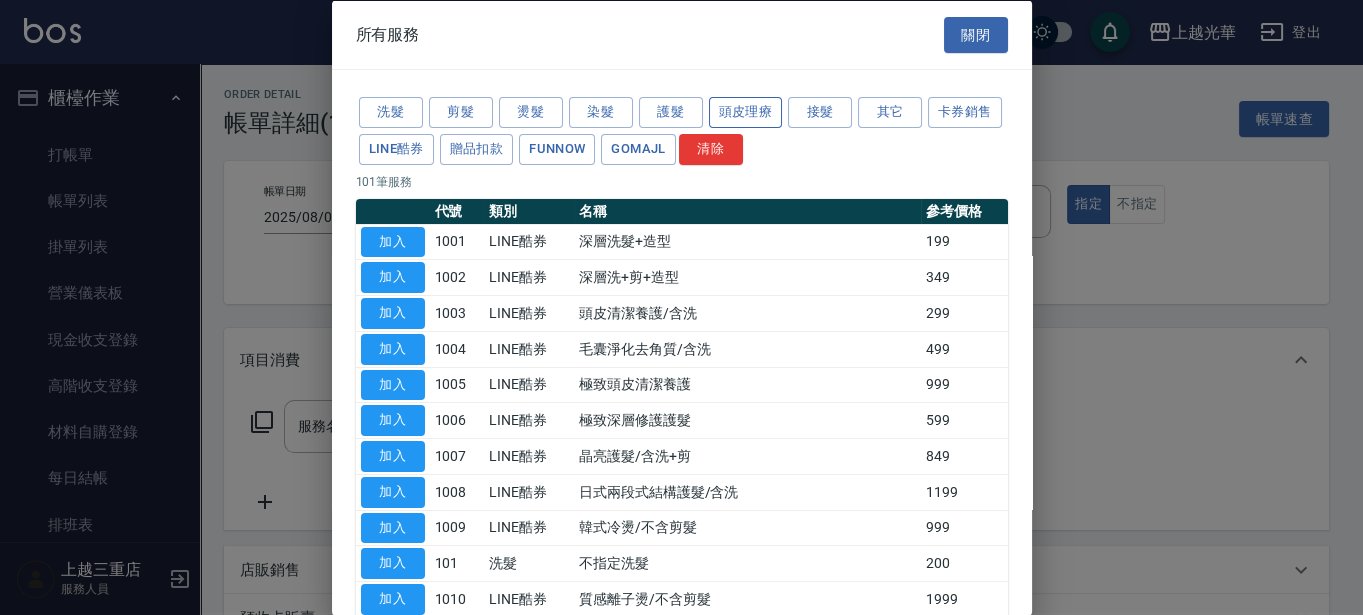 click on "頭皮理療" at bounding box center (746, 112) 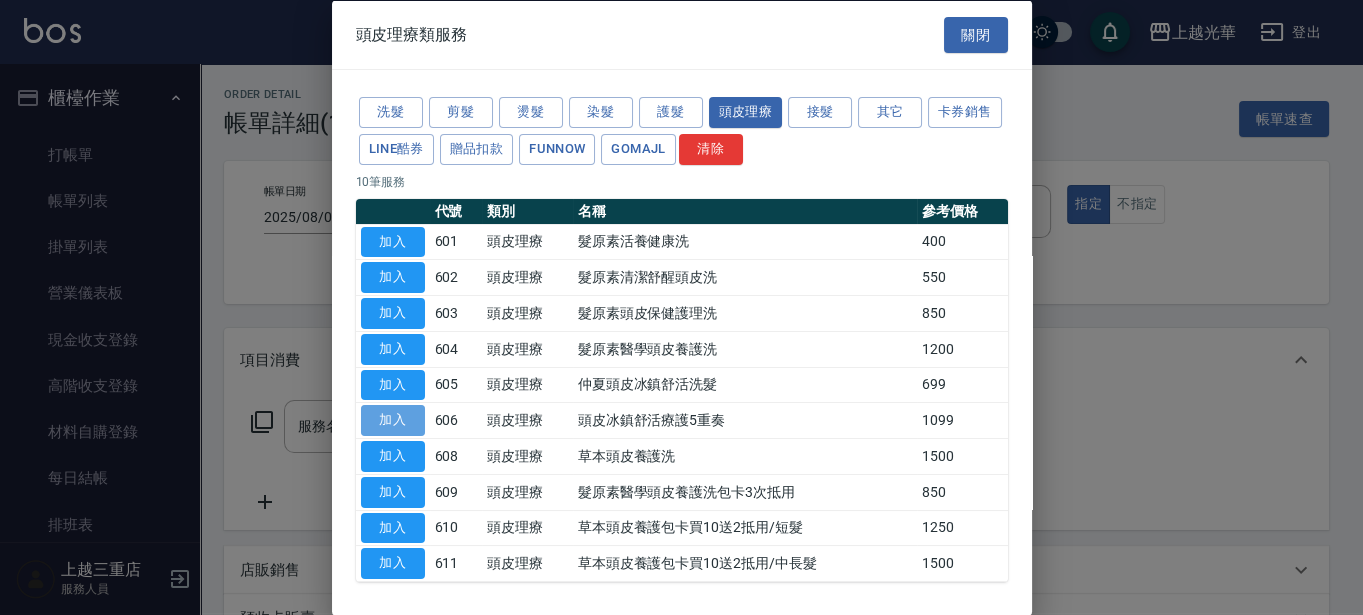 click on "加入" at bounding box center [393, 420] 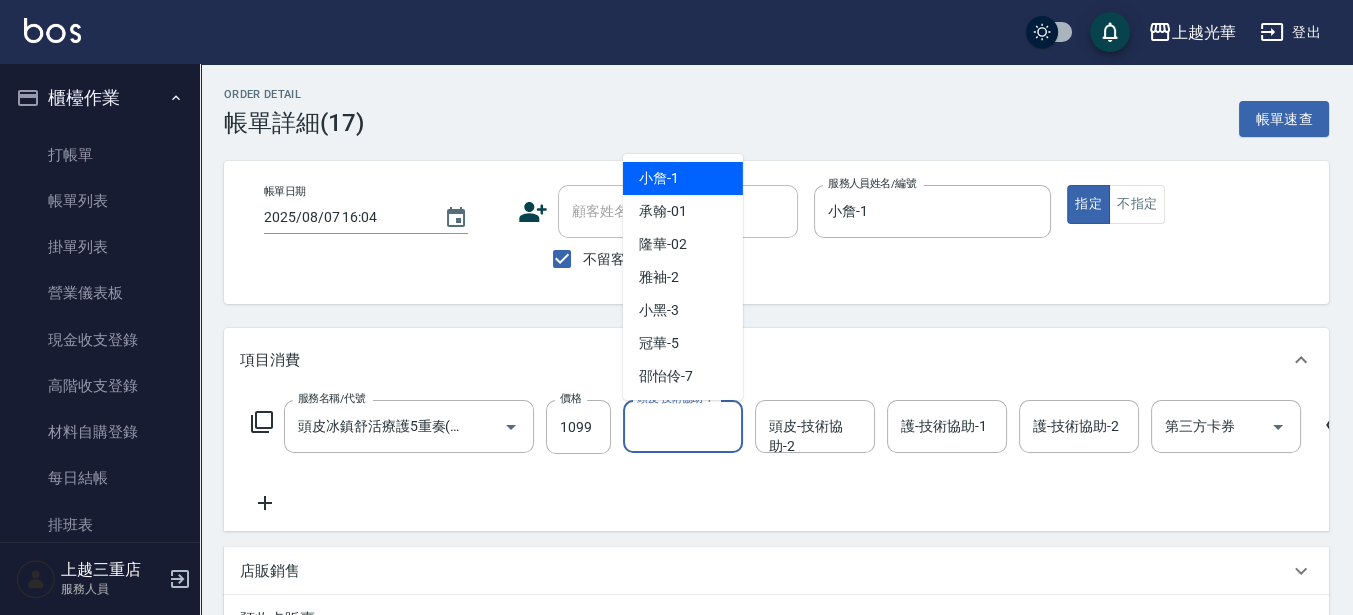 click on "頭皮-技術協助-1" at bounding box center [683, 426] 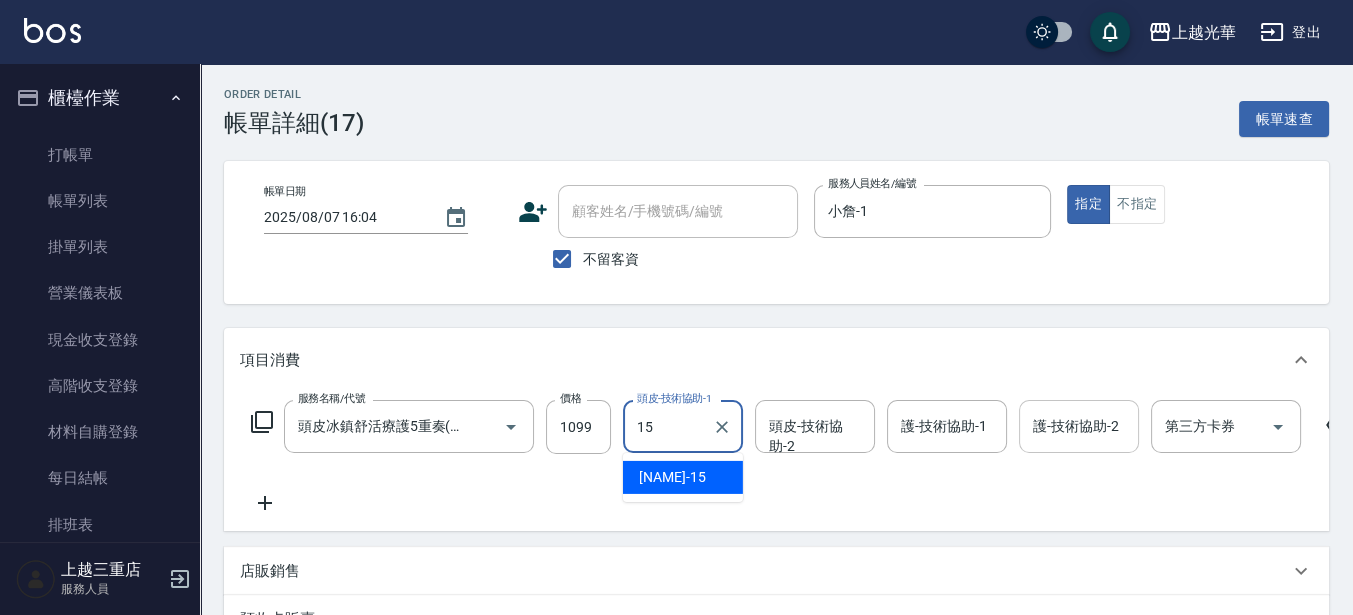 type on "張紫涵-15" 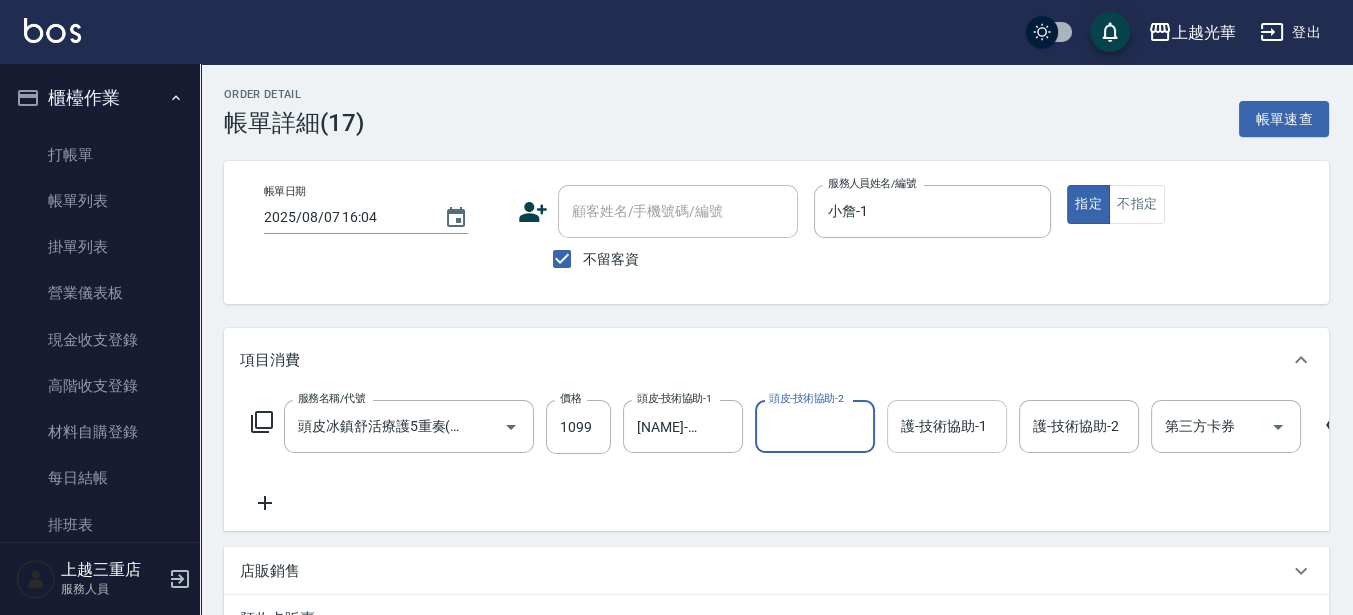 click on "護-技術協助-1" at bounding box center (947, 426) 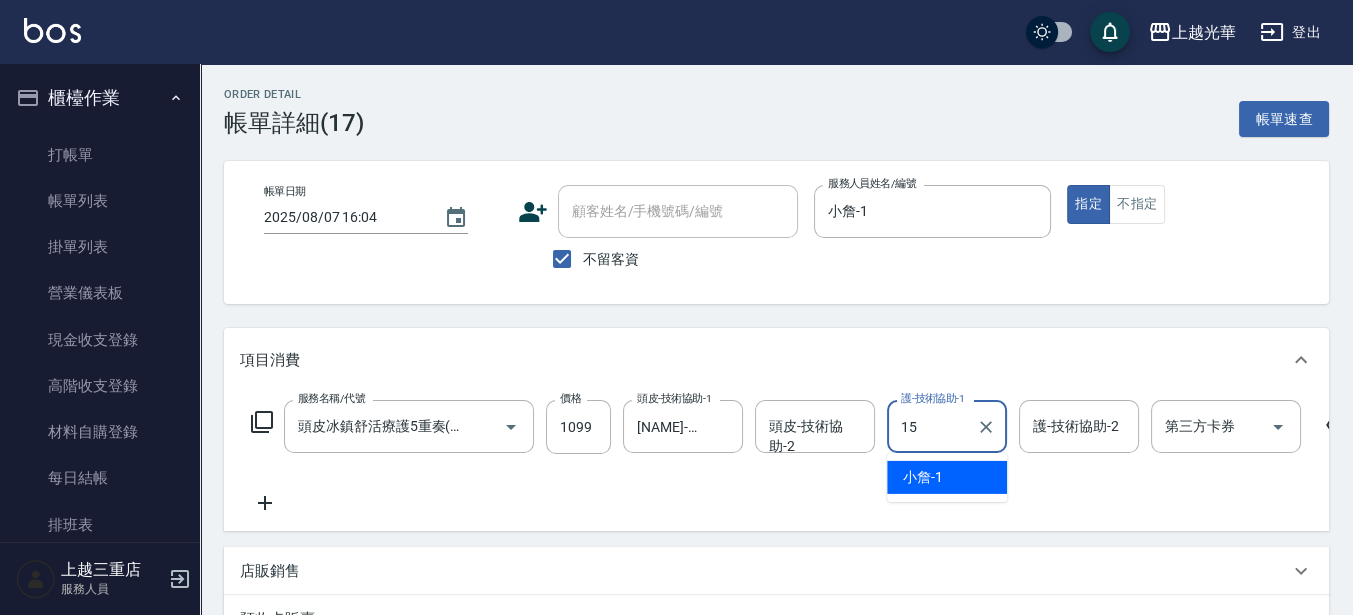 type on "張紫涵-15" 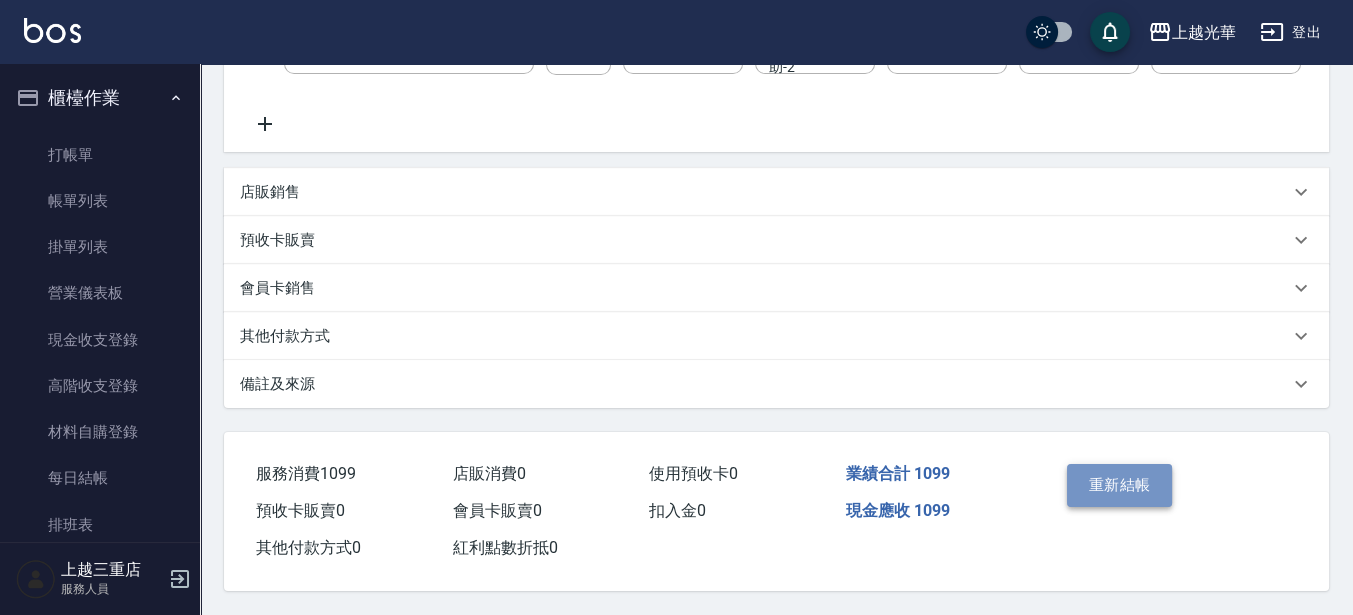 click on "重新結帳" at bounding box center (1120, 485) 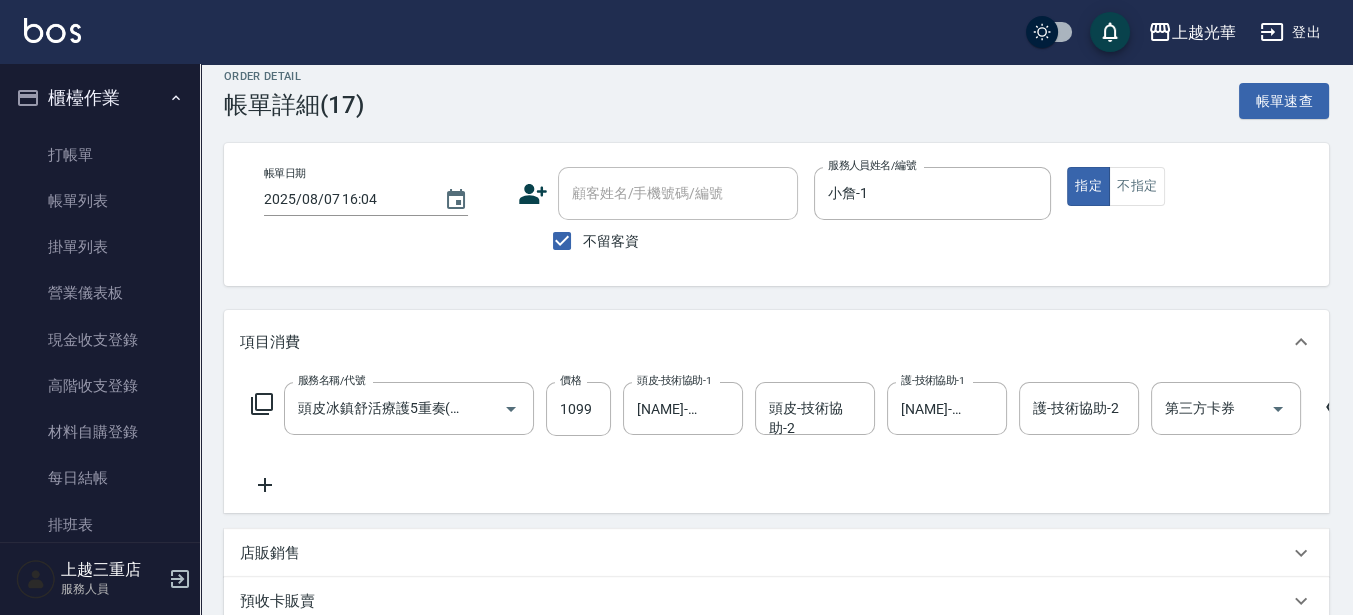scroll, scrollTop: 0, scrollLeft: 0, axis: both 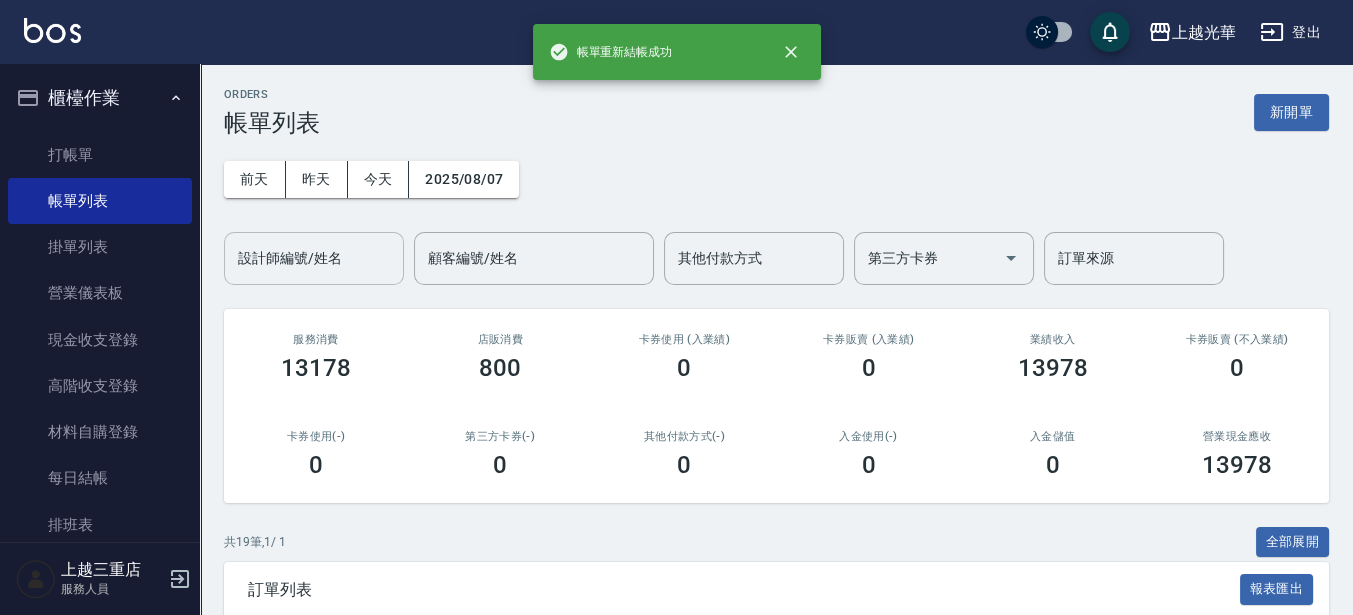 click on "設計師編號/姓名" at bounding box center [314, 258] 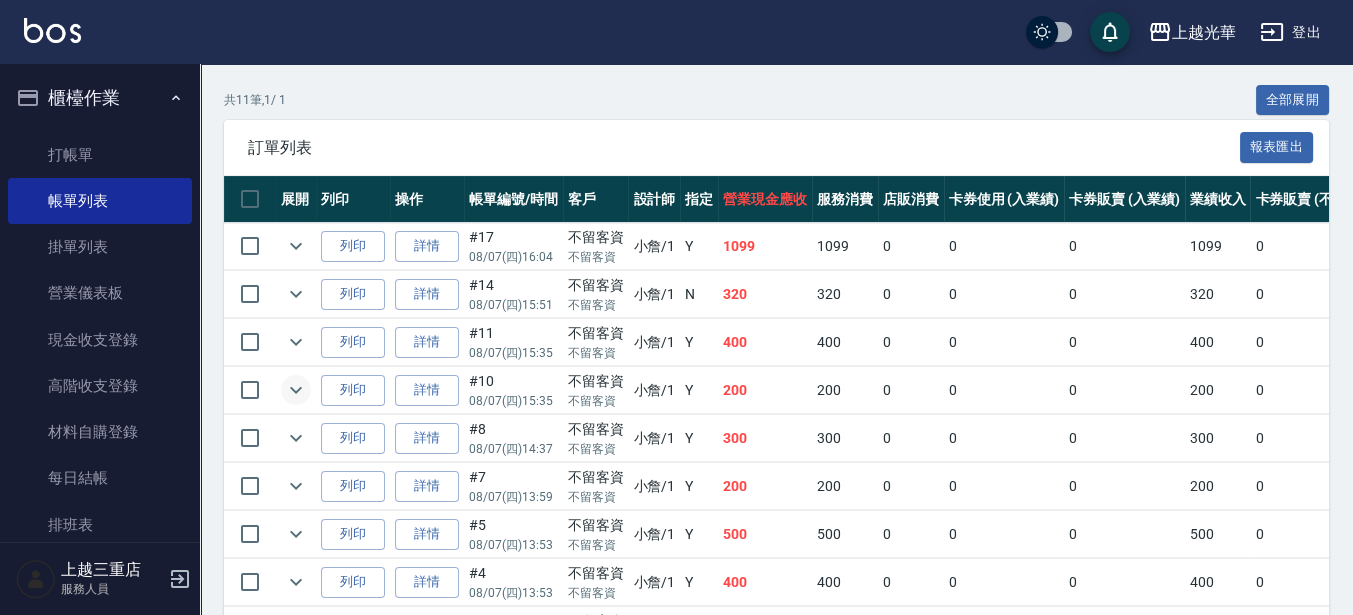 scroll, scrollTop: 375, scrollLeft: 0, axis: vertical 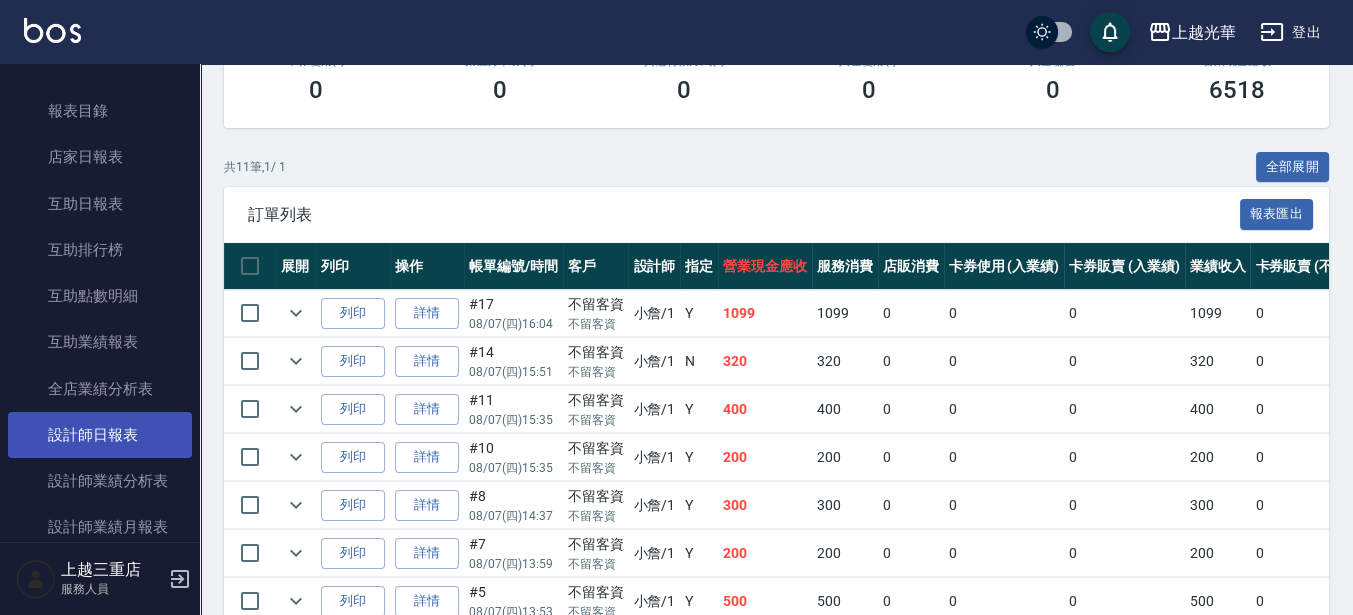 type on "小詹-1" 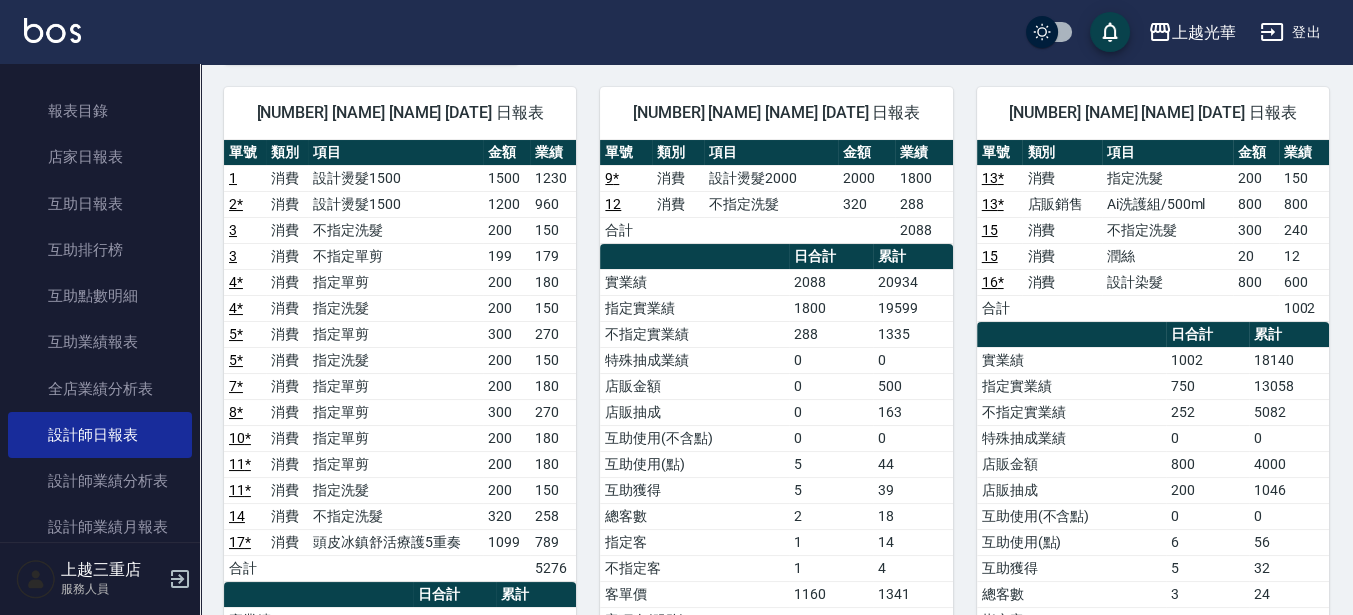 scroll, scrollTop: 125, scrollLeft: 0, axis: vertical 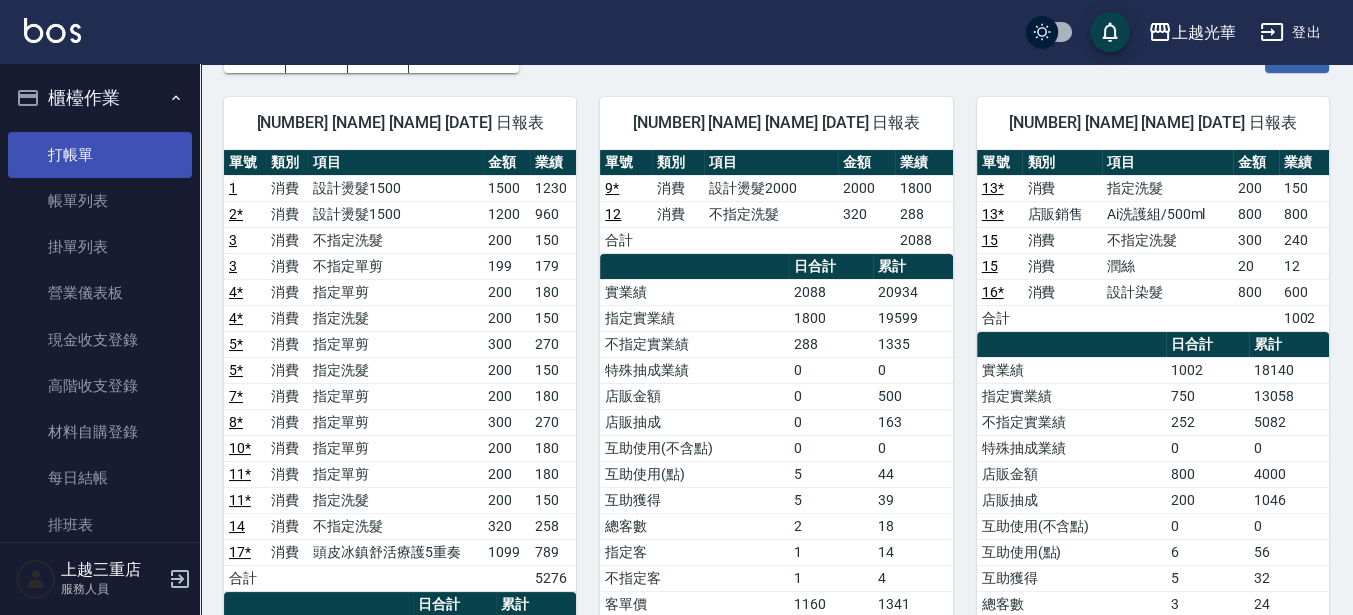 click on "打帳單" at bounding box center (100, 155) 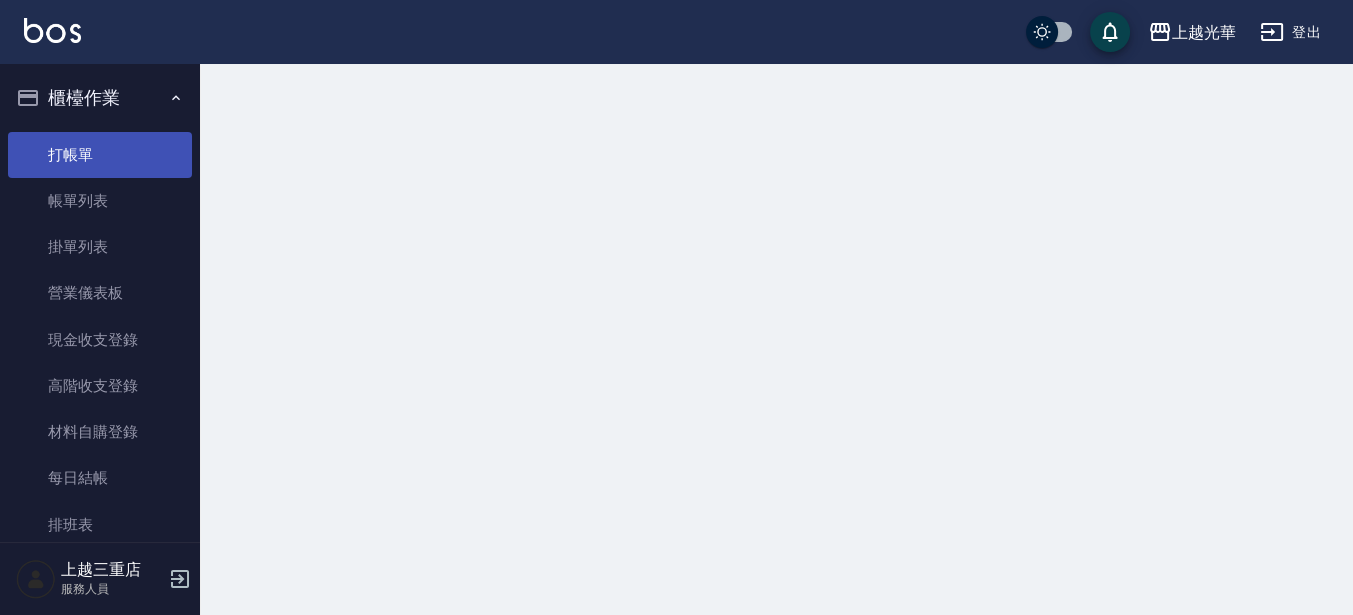 scroll, scrollTop: 0, scrollLeft: 0, axis: both 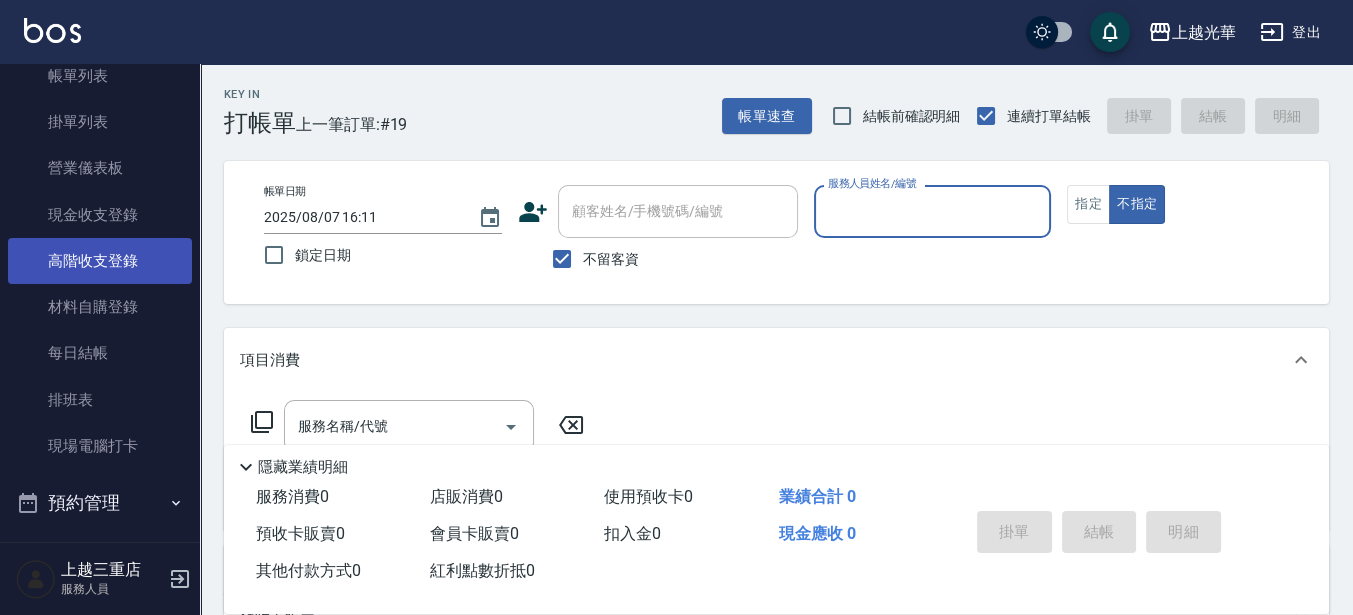 click on "高階收支登錄" at bounding box center (100, 261) 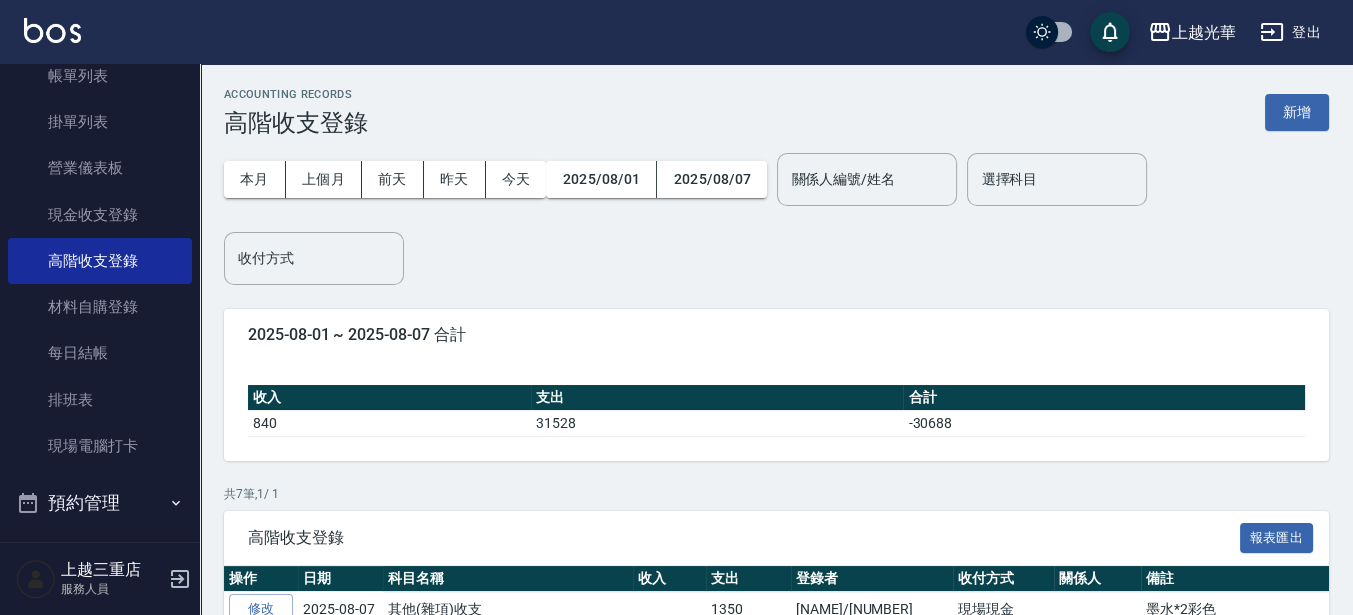 click on "ACCOUNTING RECORDS 高階收支登錄 新增" at bounding box center [776, 112] 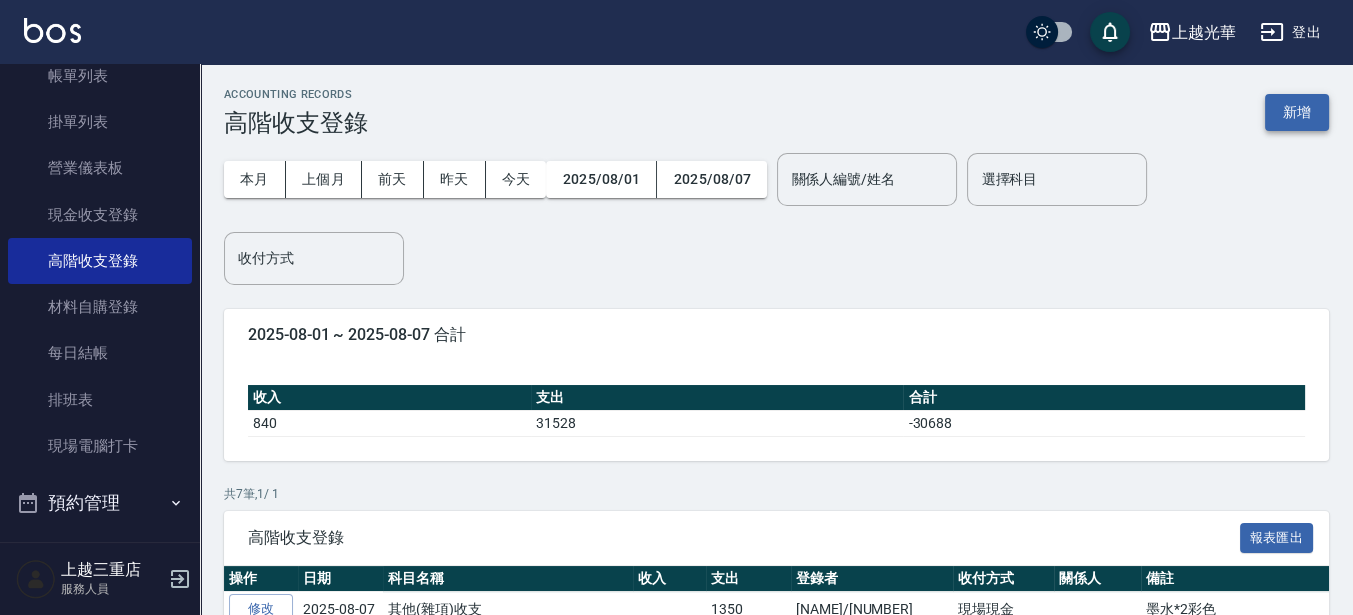 click on "新增" at bounding box center (1297, 112) 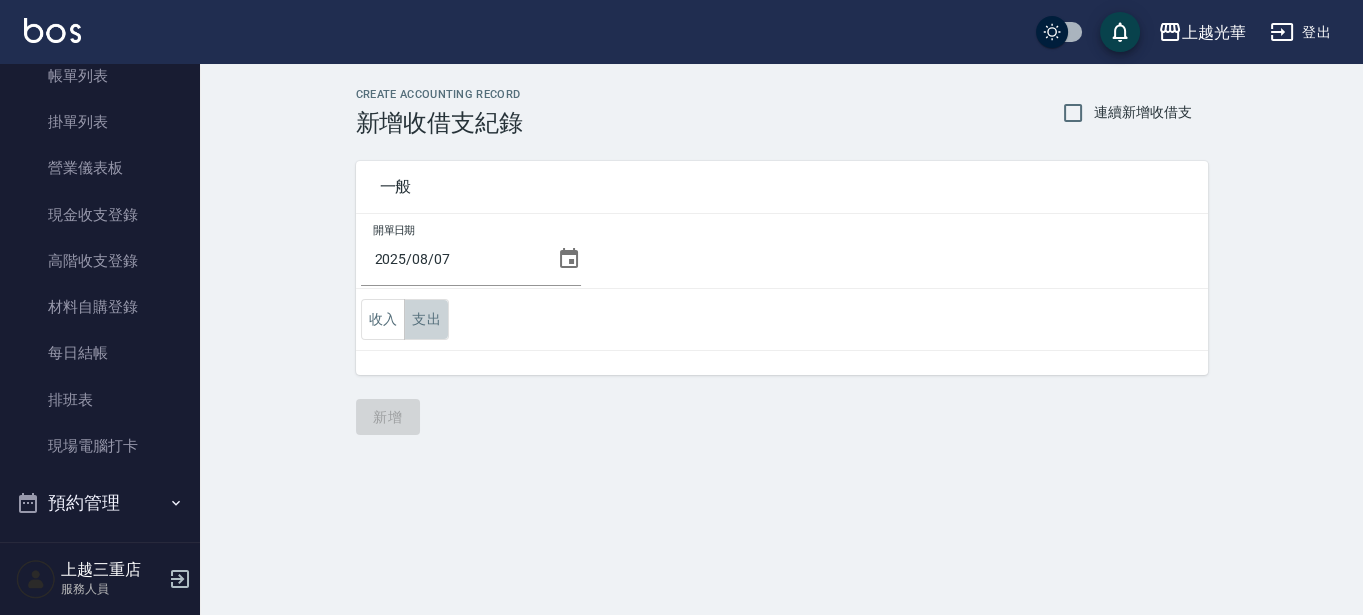 drag, startPoint x: 427, startPoint y: 328, endPoint x: 443, endPoint y: 314, distance: 21.260292 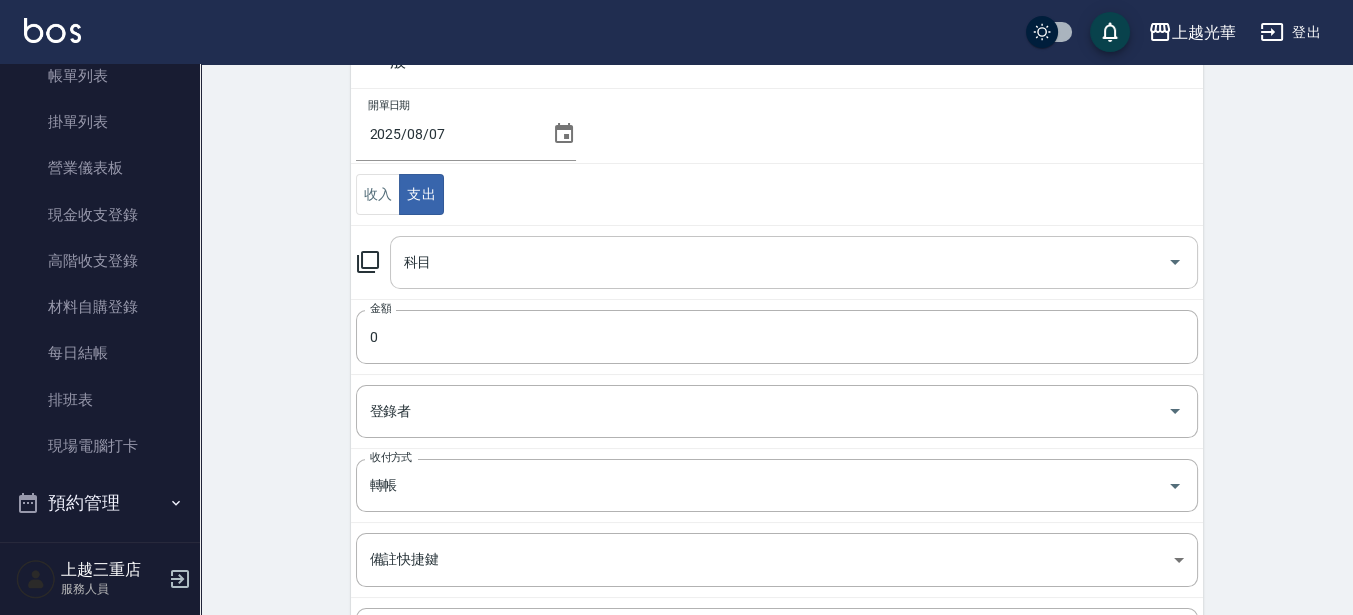 click on "科目" at bounding box center [794, 262] 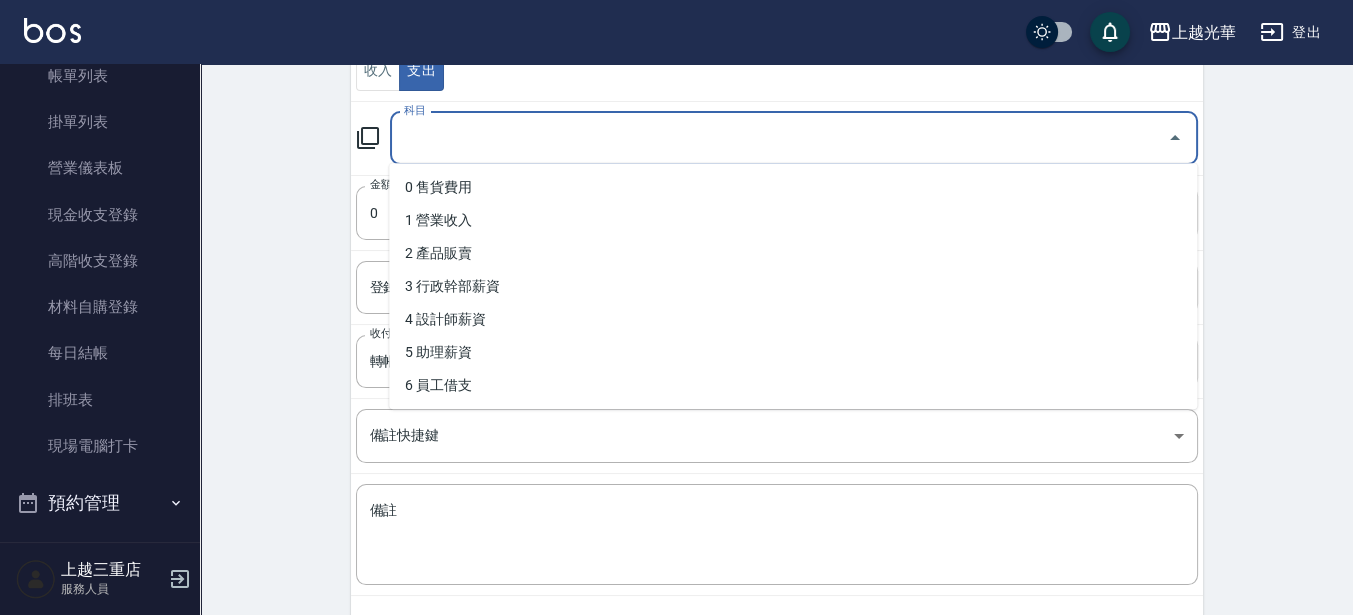 scroll, scrollTop: 250, scrollLeft: 0, axis: vertical 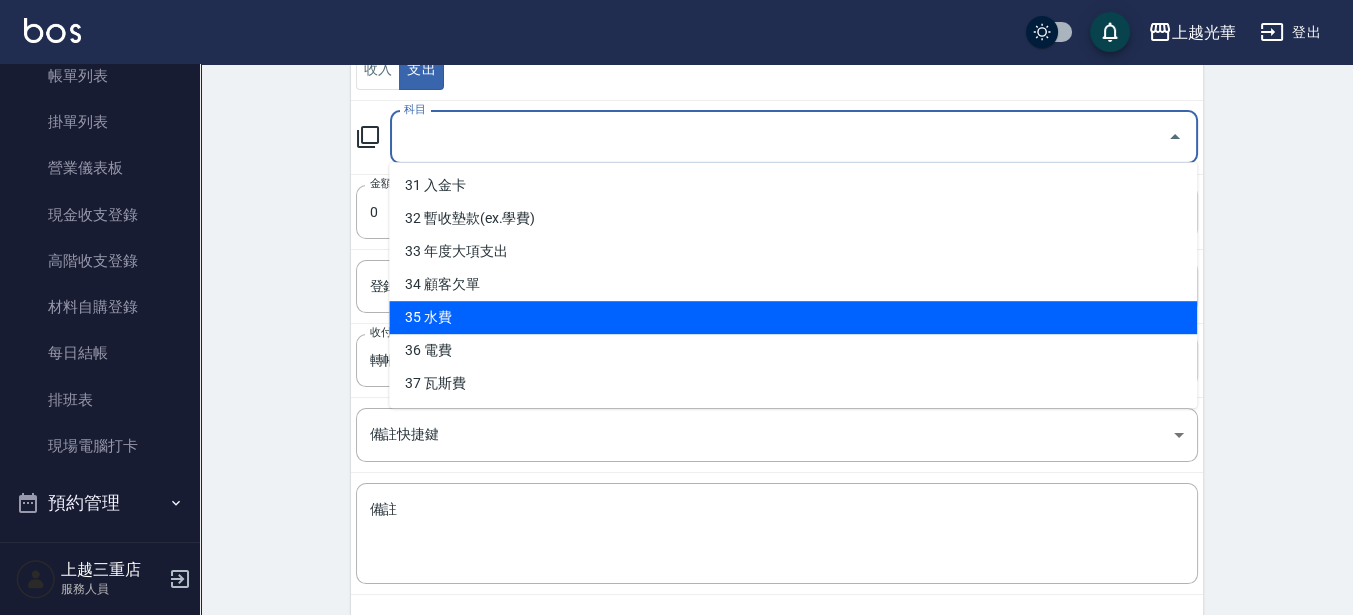 click on "35 水費" at bounding box center [793, 317] 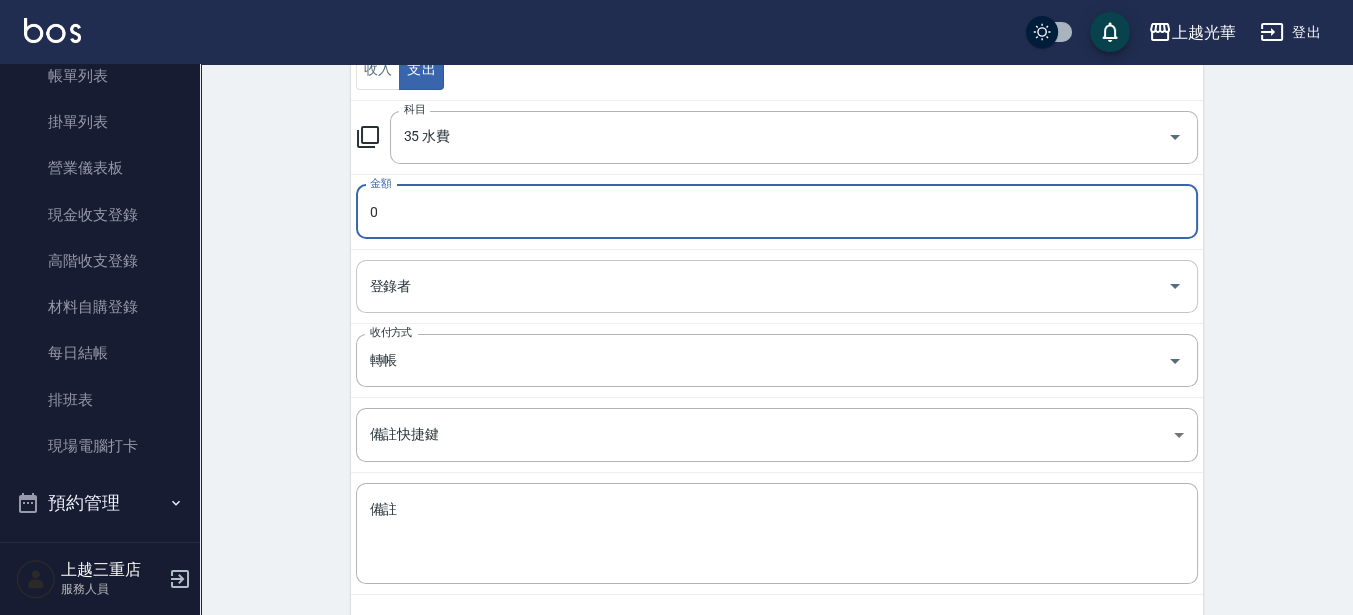 click on "登錄者" at bounding box center (762, 286) 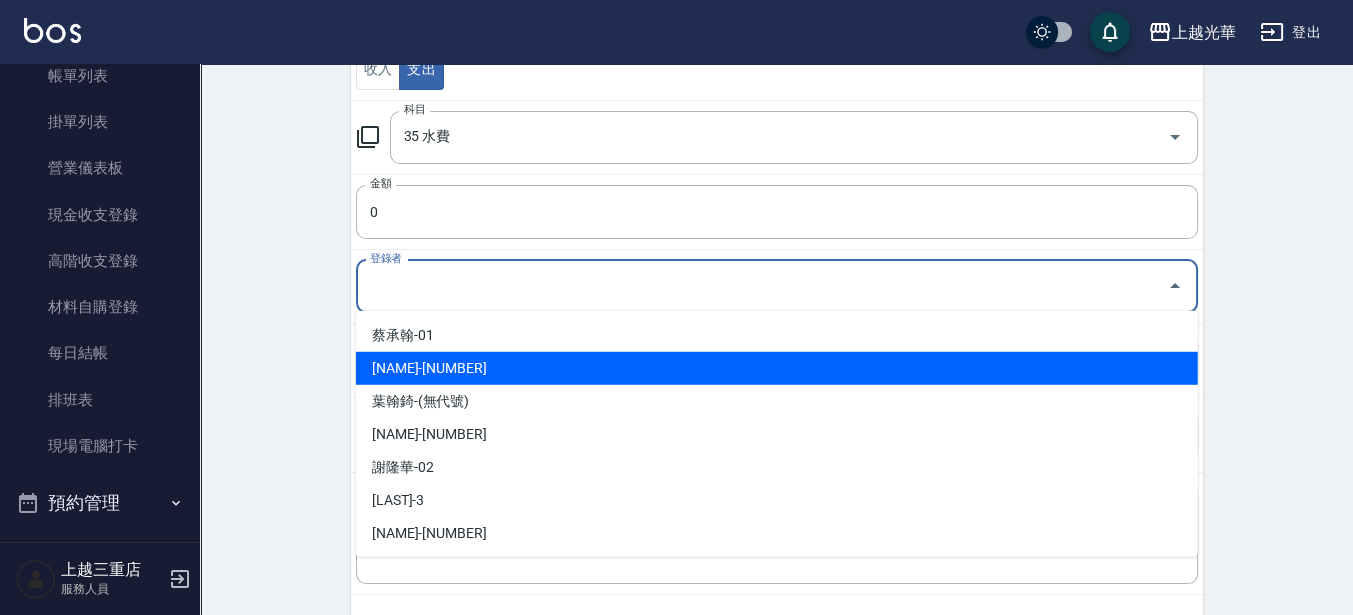 click on "詹振銓-1" at bounding box center [777, 368] 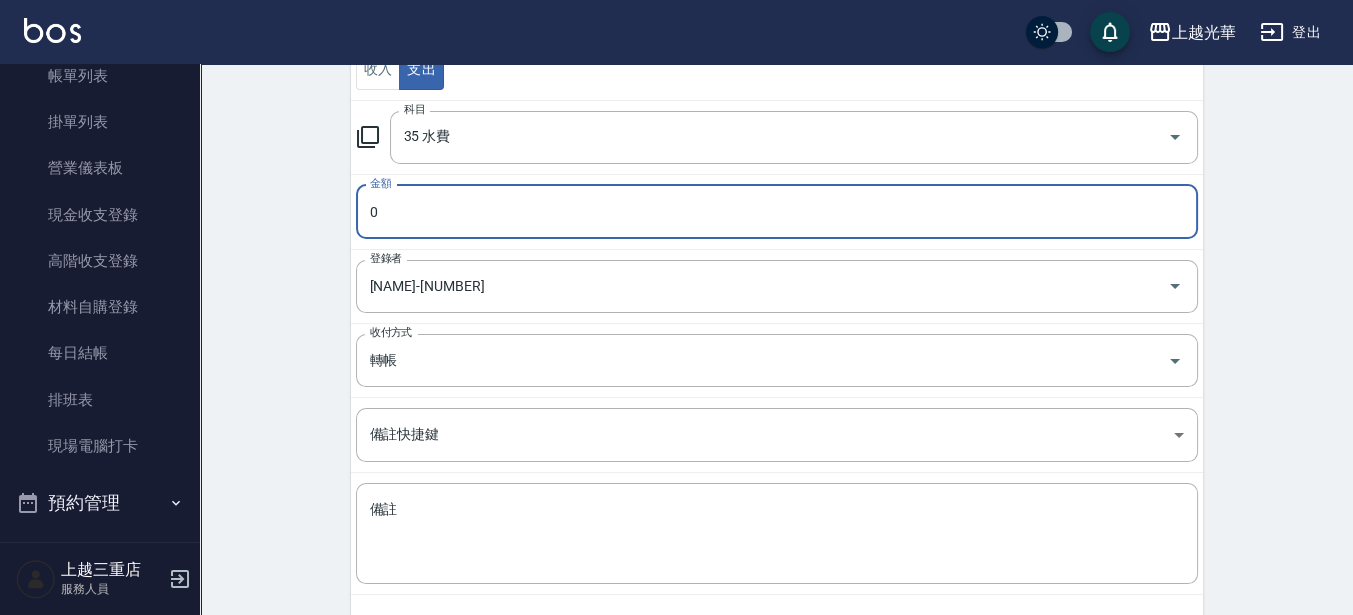click on "0" at bounding box center [777, 212] 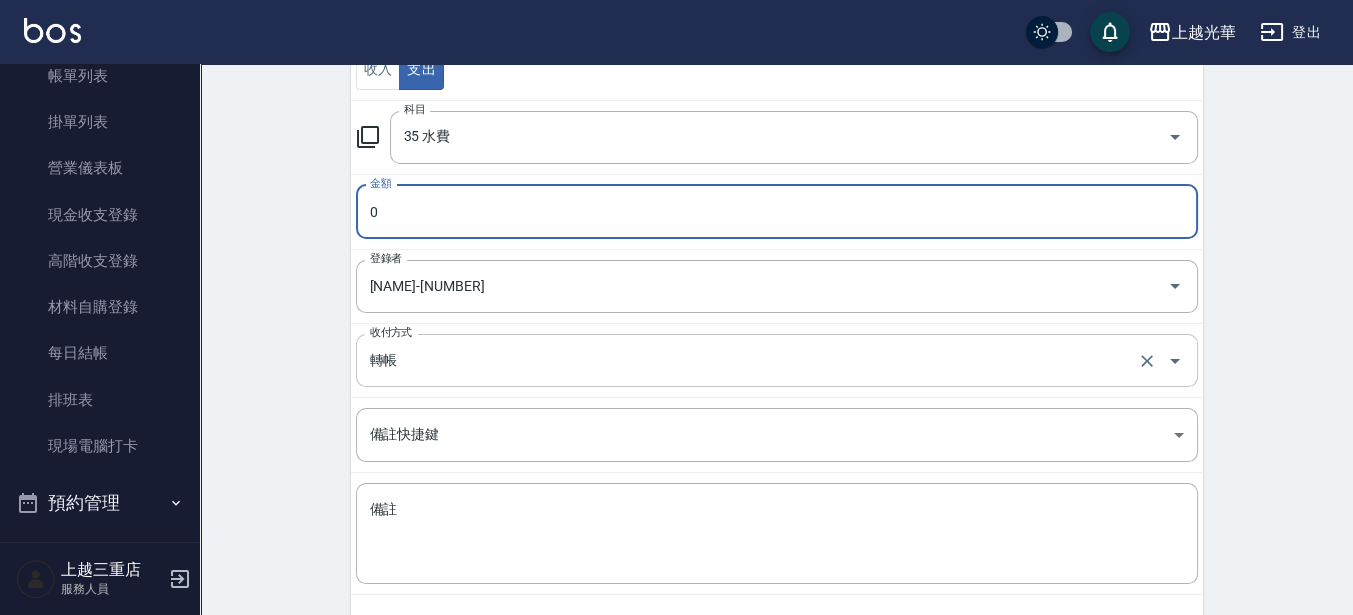 click on "轉帳" at bounding box center (749, 360) 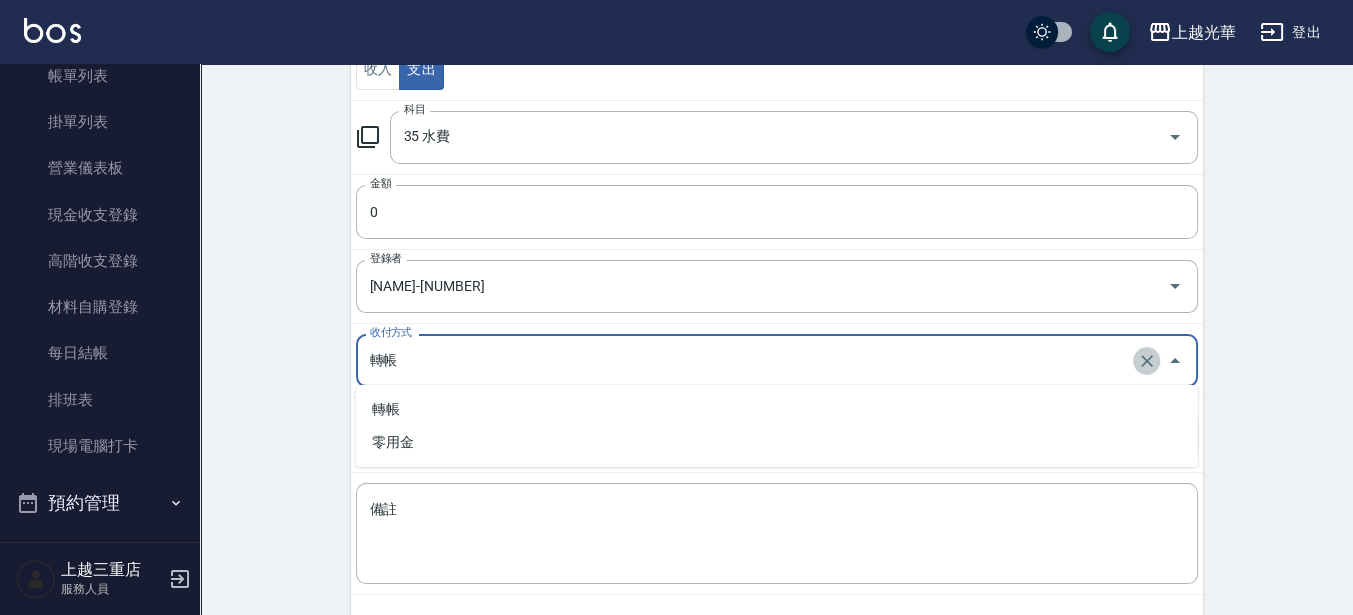 click 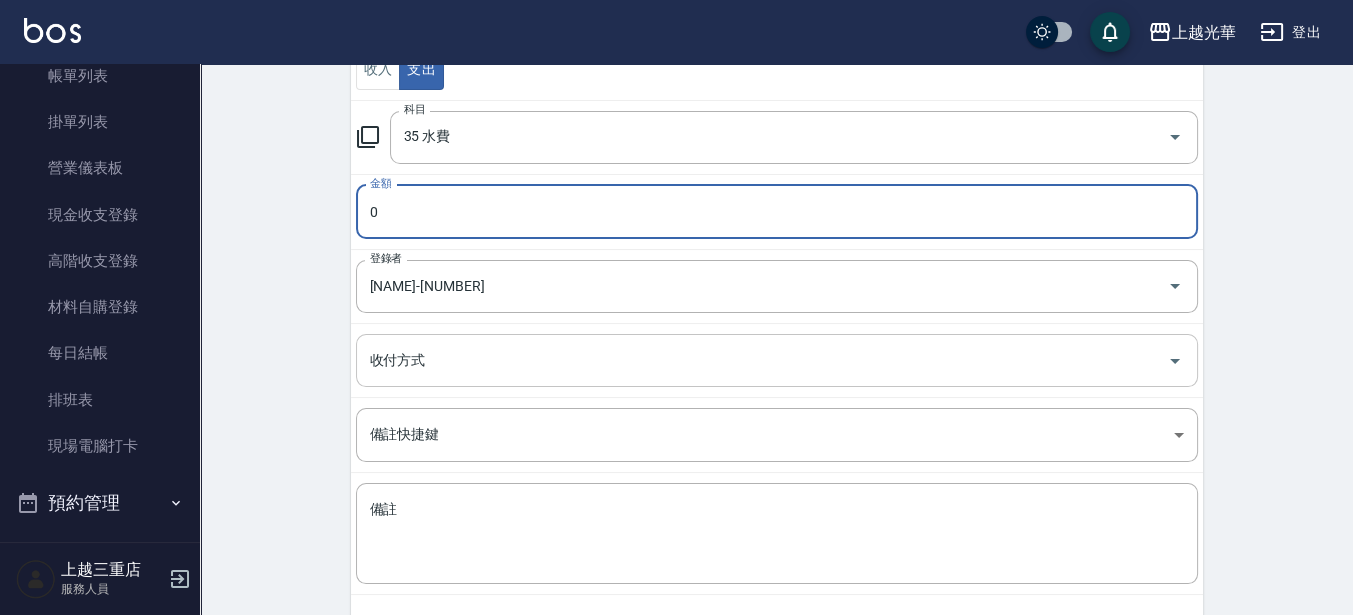 click on "0" at bounding box center [777, 212] 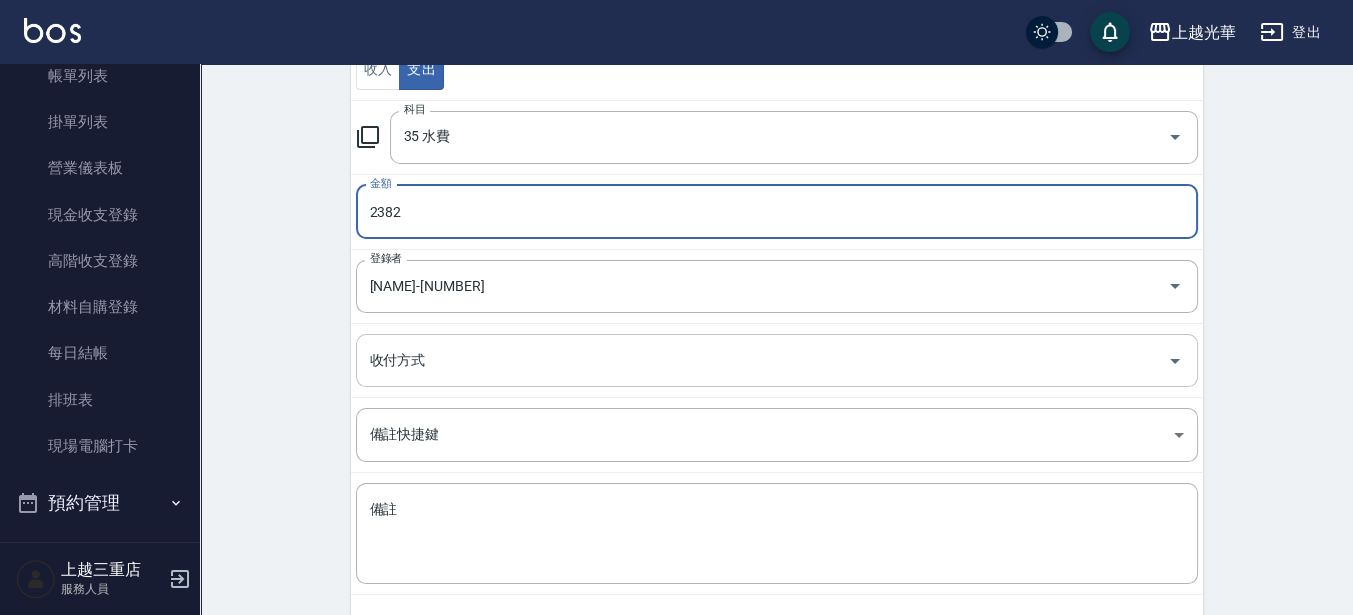 type on "2382" 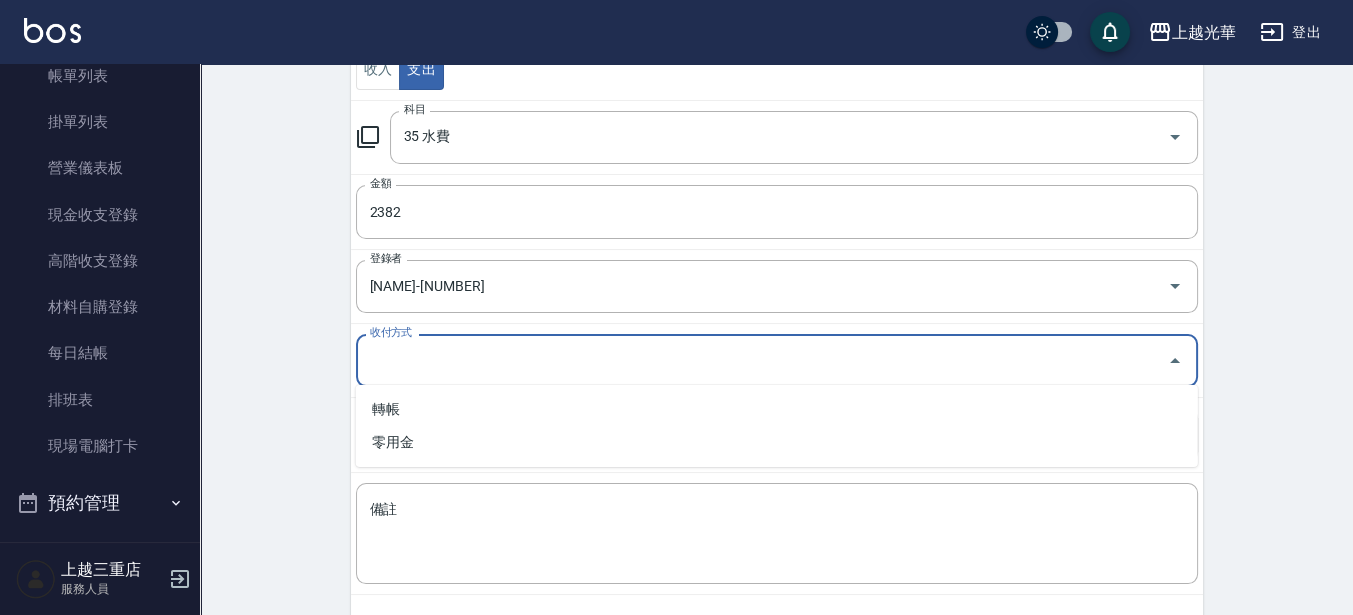click on "收付方式" at bounding box center [762, 360] 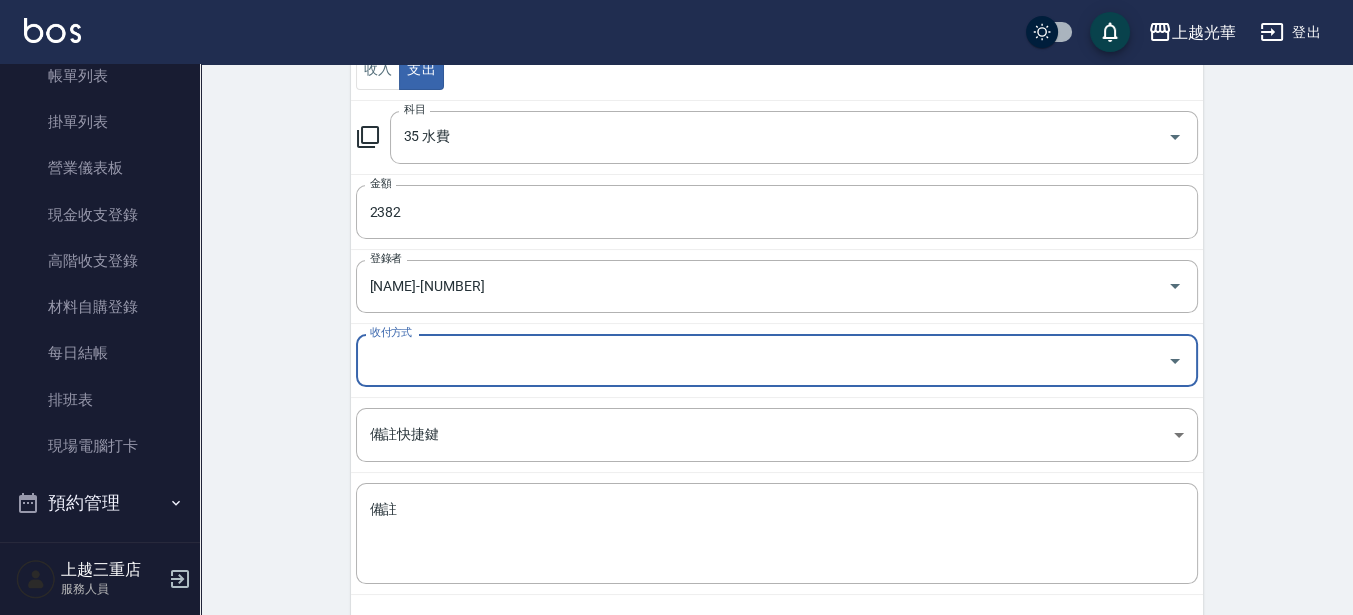 click on "收付方式" at bounding box center (762, 360) 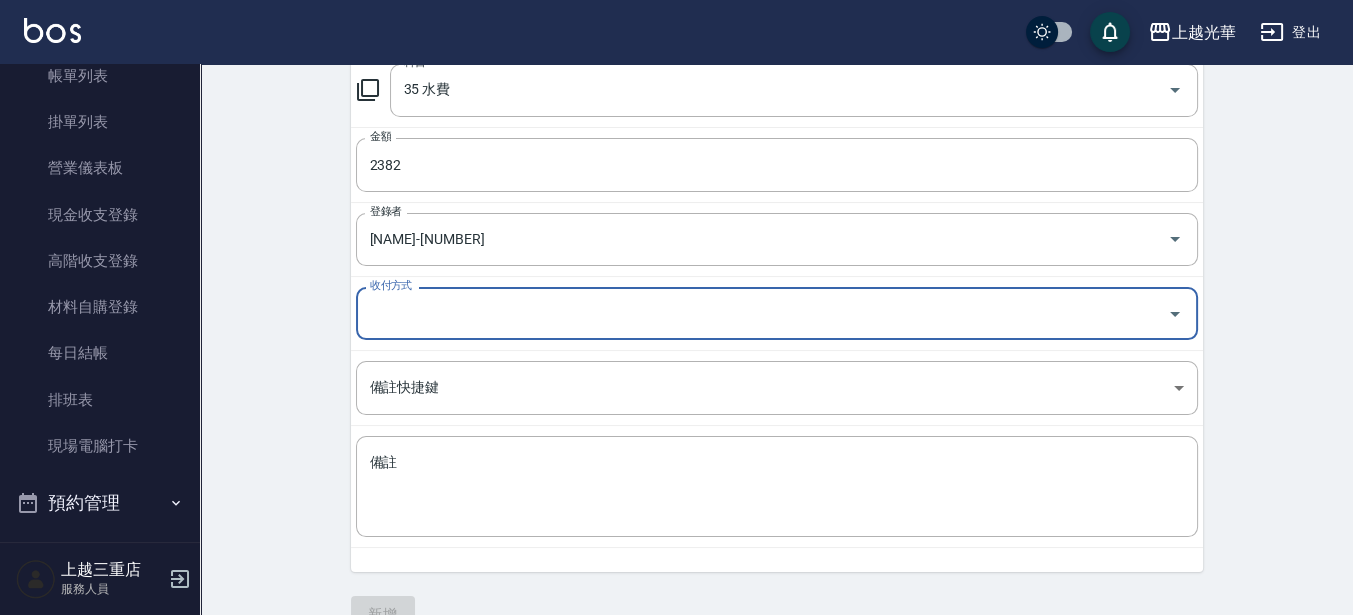 scroll, scrollTop: 335, scrollLeft: 0, axis: vertical 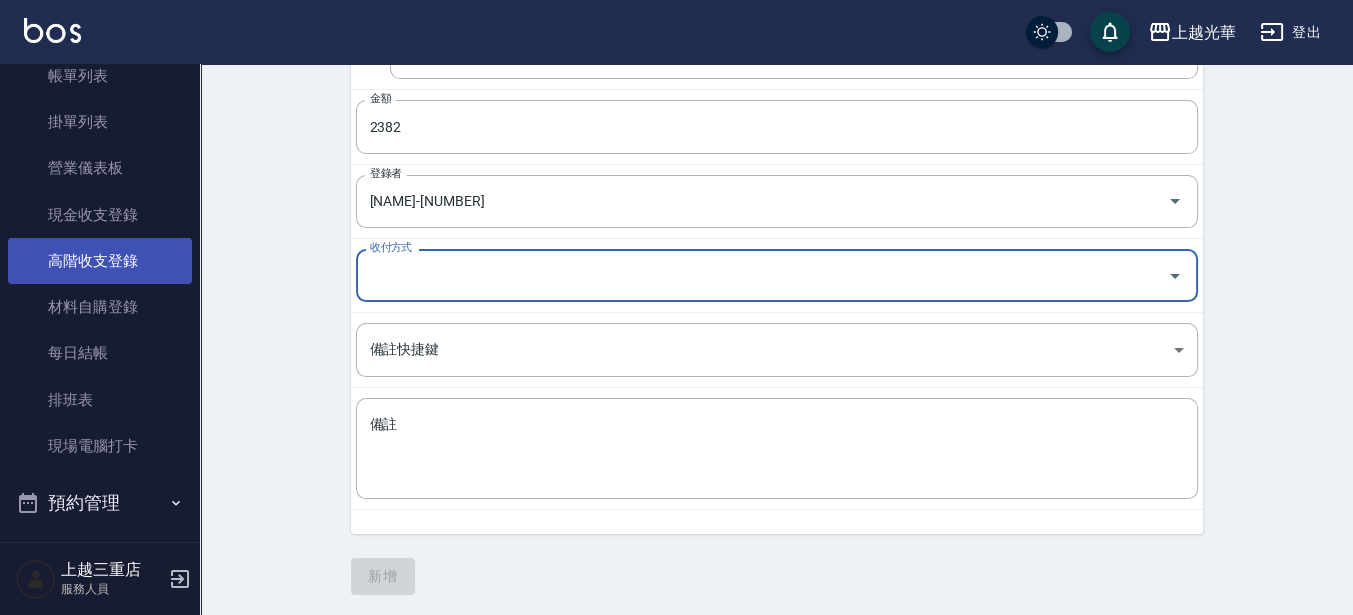 click on "高階收支登錄" at bounding box center [100, 261] 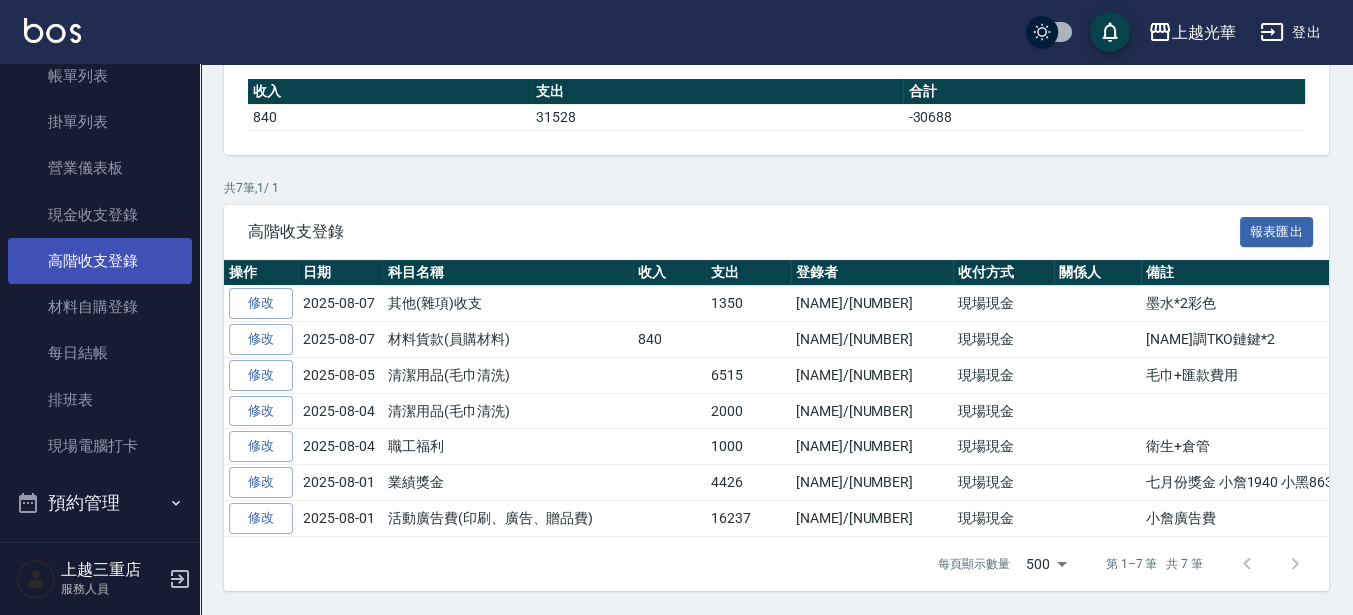 scroll, scrollTop: 0, scrollLeft: 0, axis: both 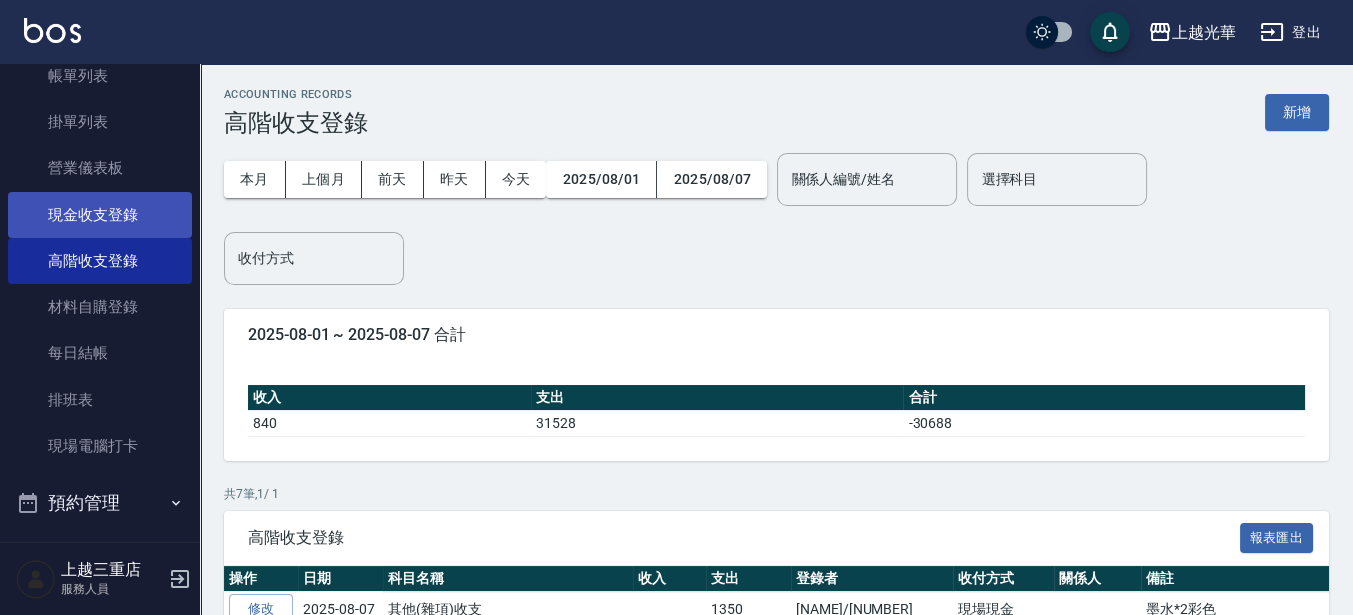 click on "現金收支登錄" at bounding box center [100, 215] 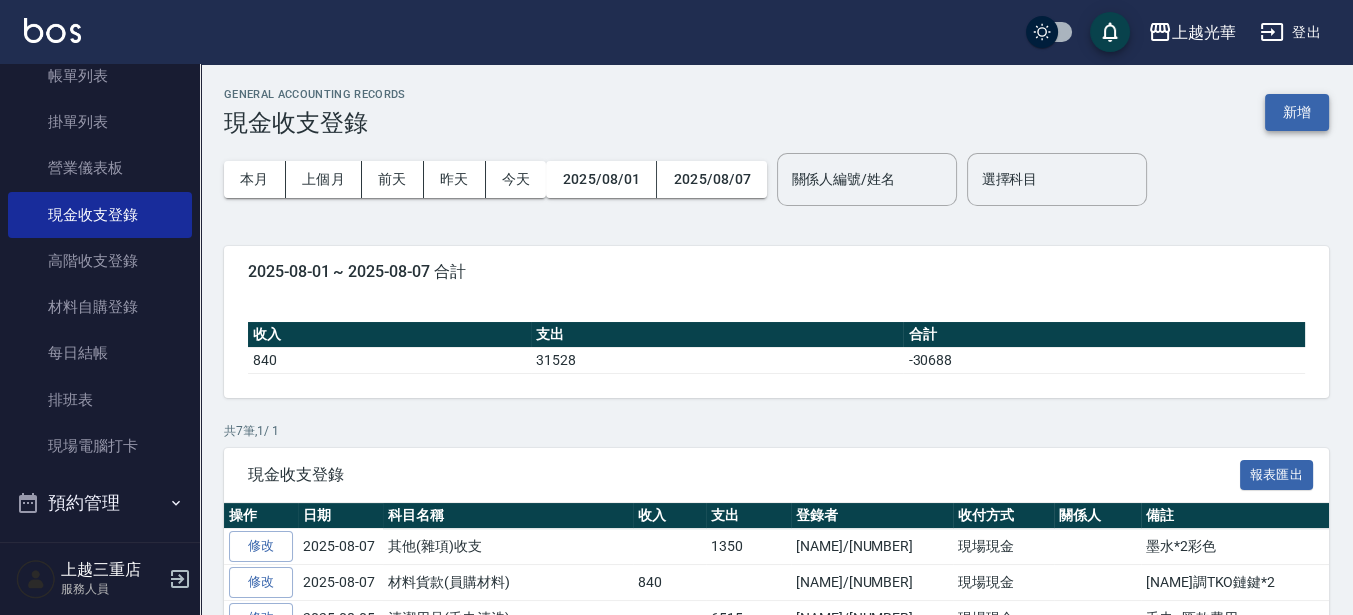 click on "新增" at bounding box center [1297, 112] 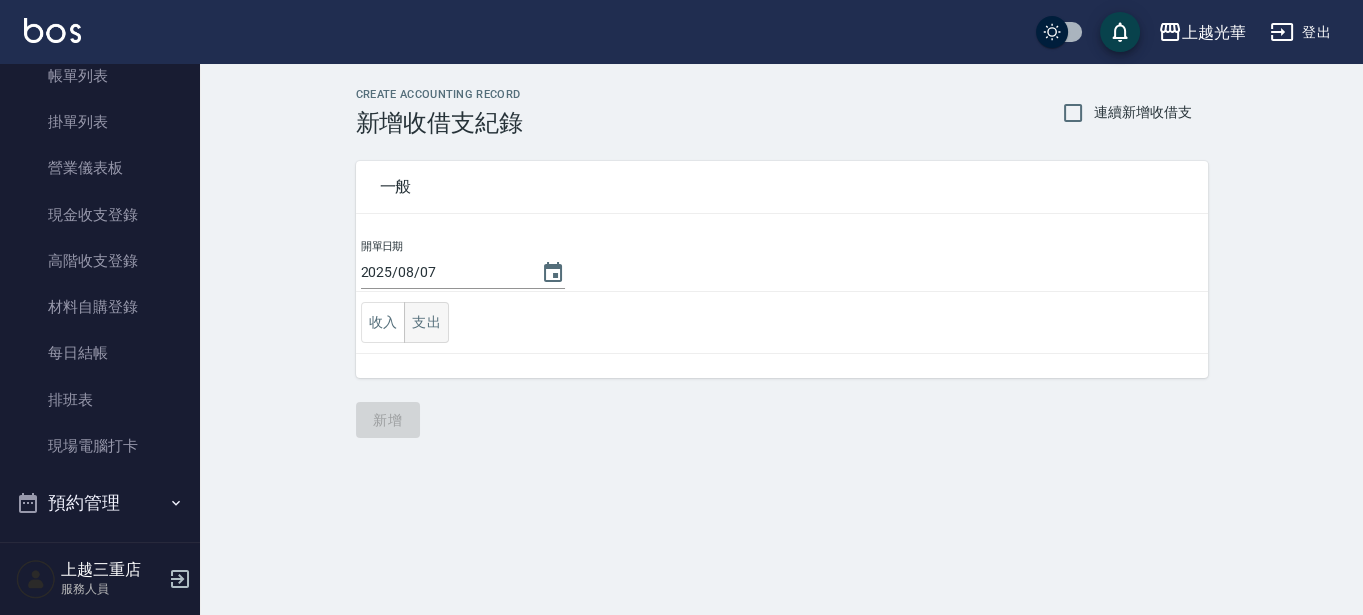 click on "支出" at bounding box center (426, 322) 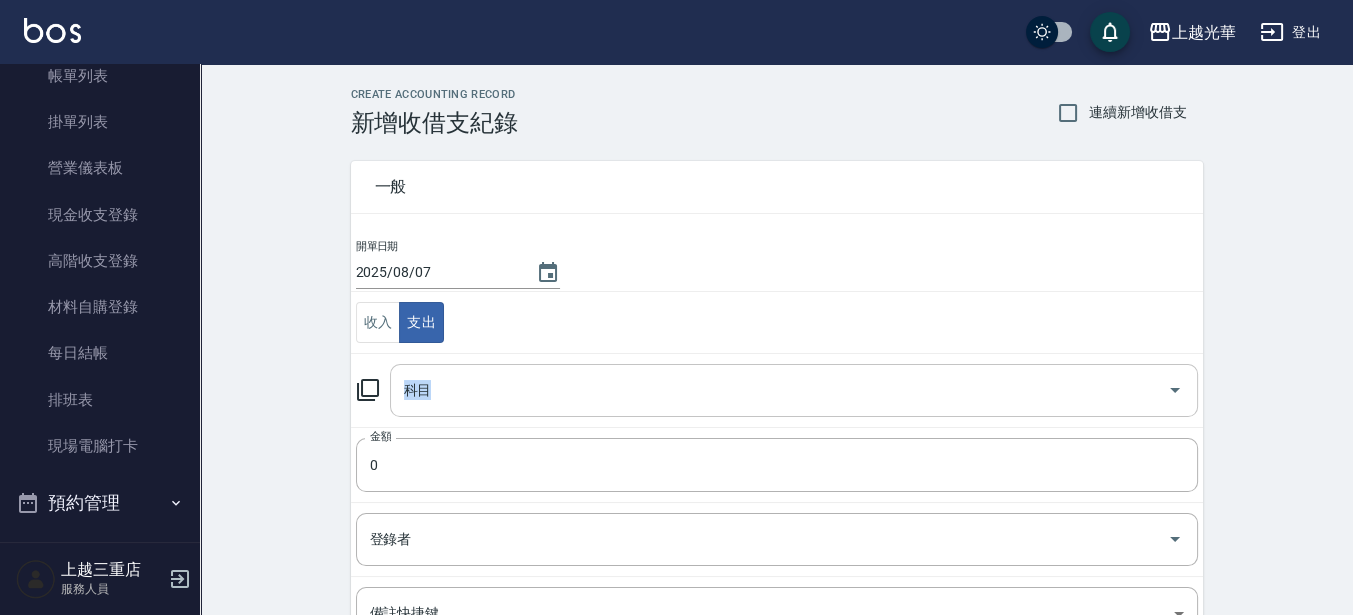 drag, startPoint x: 462, startPoint y: 360, endPoint x: 462, endPoint y: 385, distance: 25 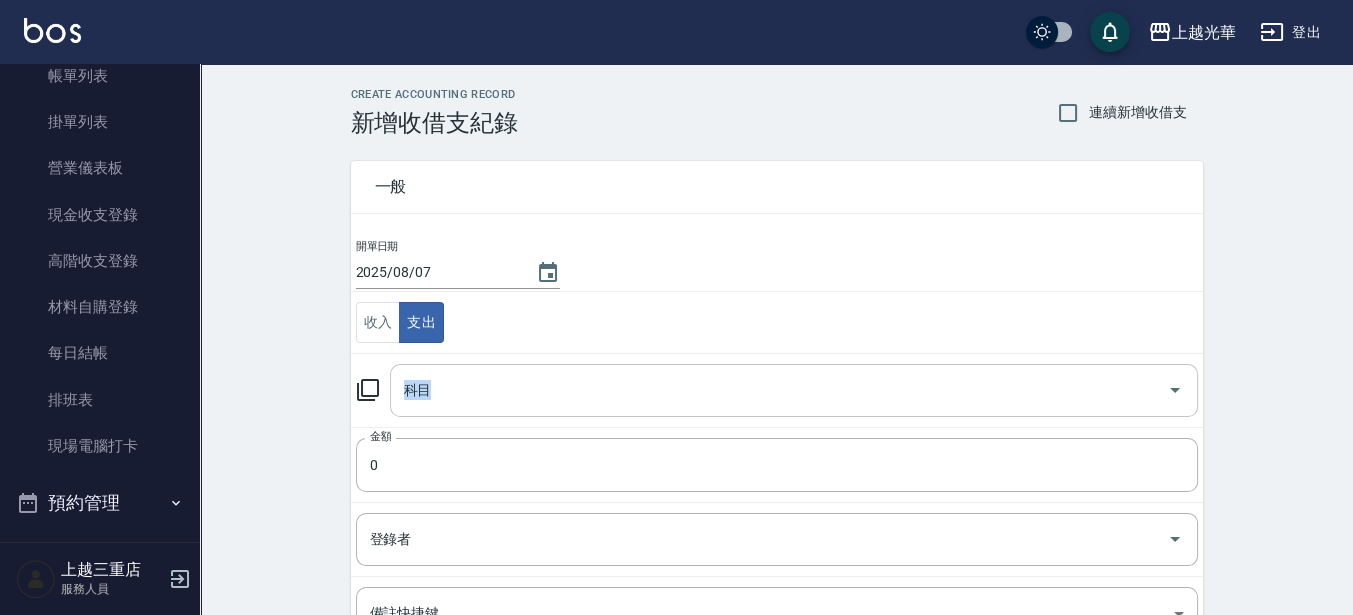 click on "科目 科目" at bounding box center (777, 390) 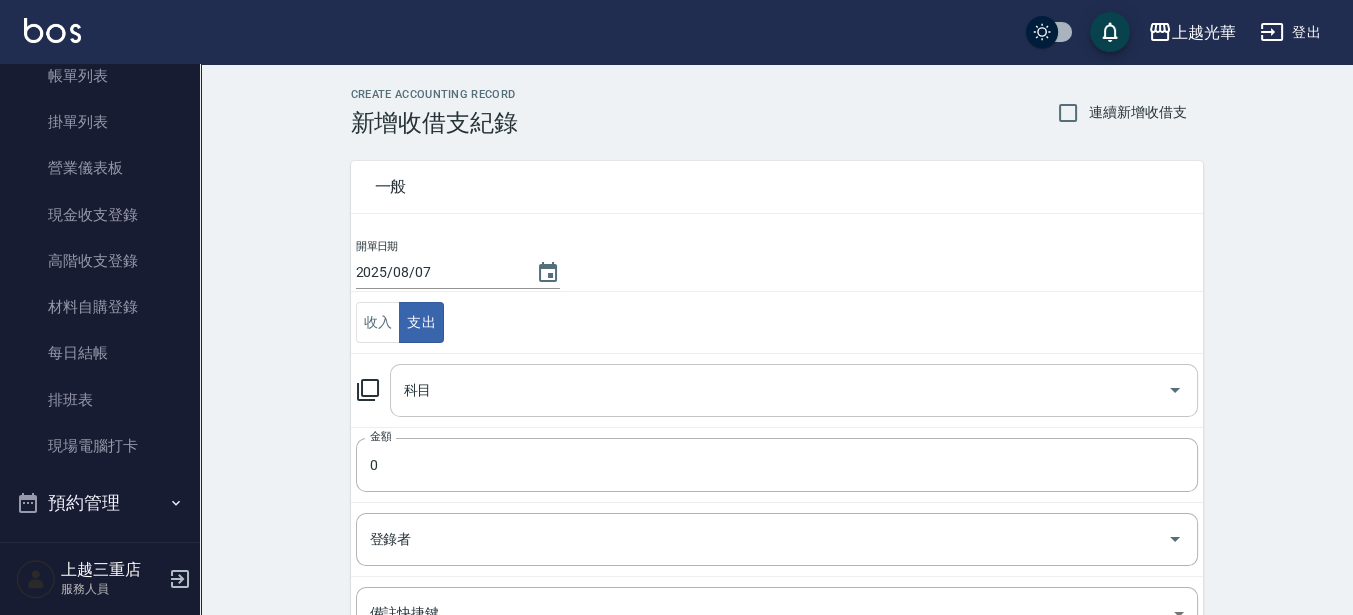 click on "科目" at bounding box center [779, 390] 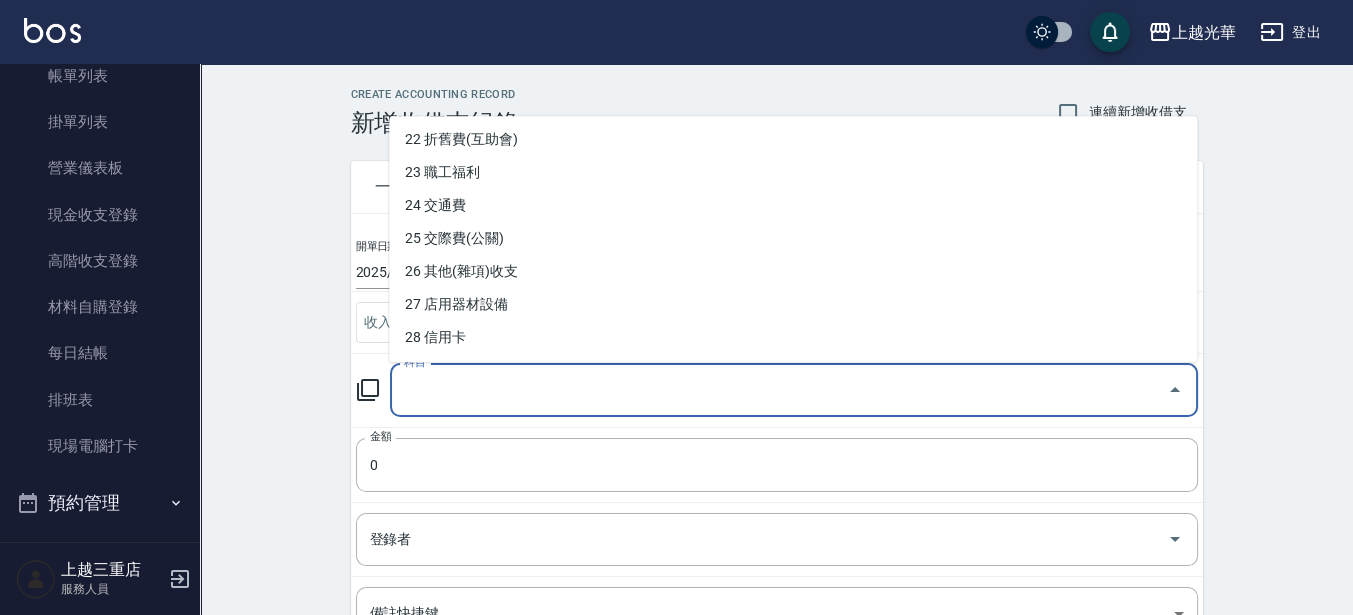 scroll, scrollTop: 1023, scrollLeft: 0, axis: vertical 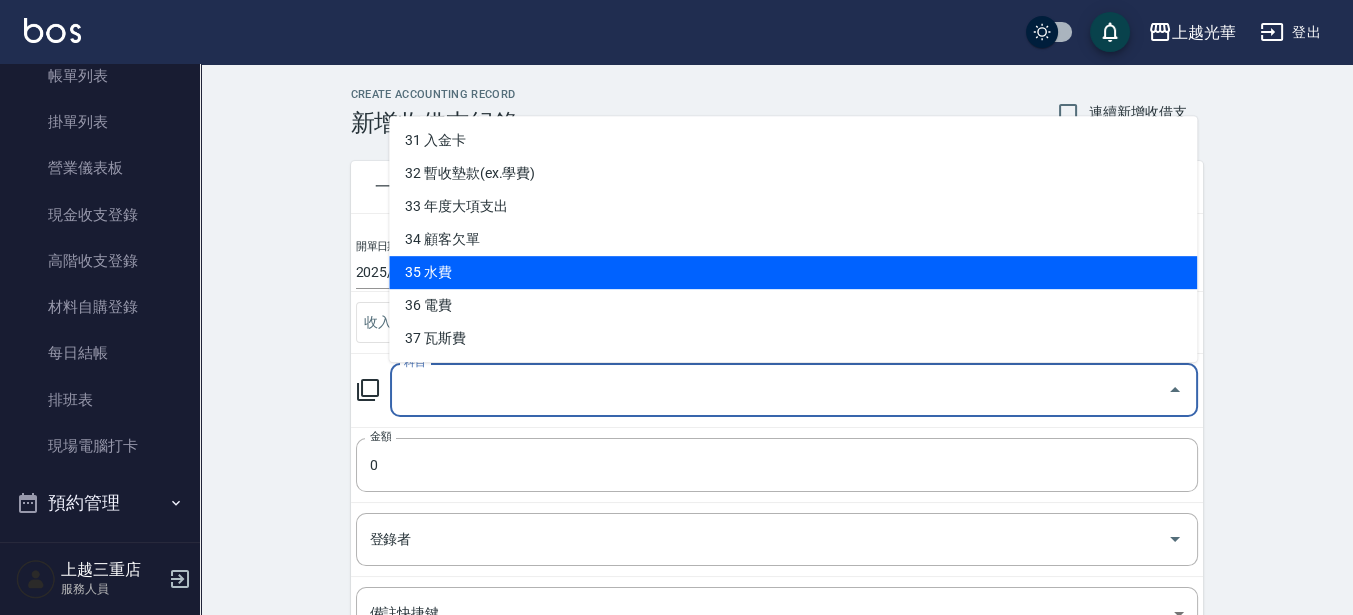 click on "35 水費" at bounding box center [793, 272] 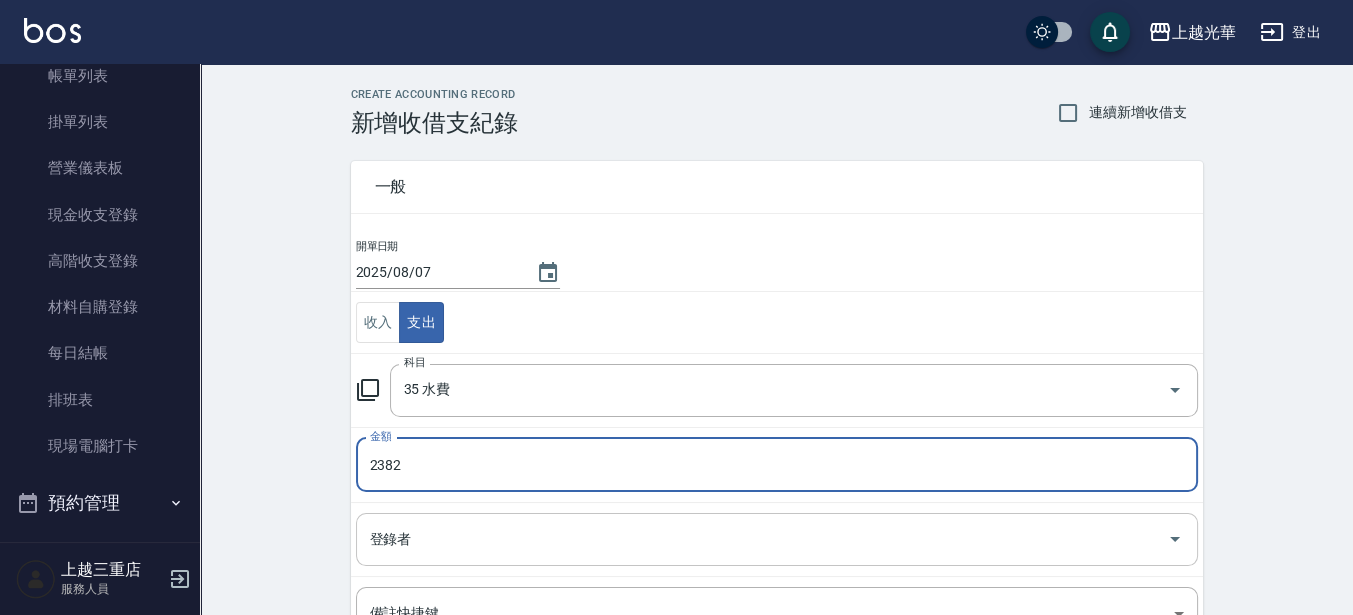 type on "2382" 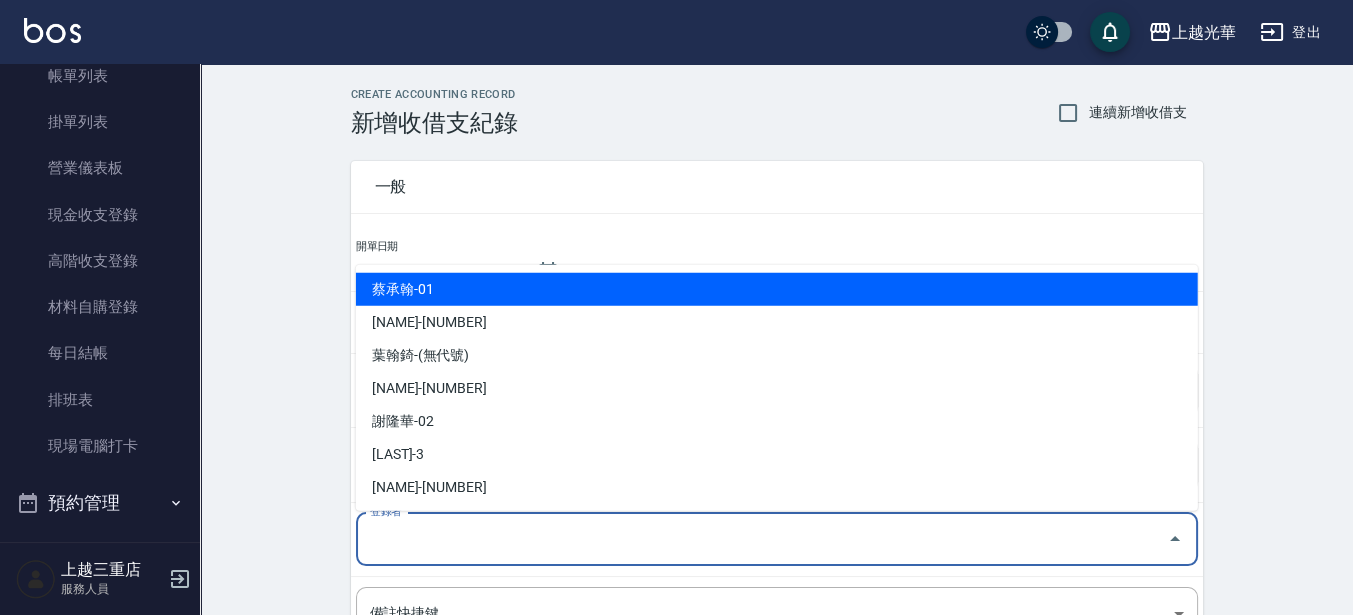 click on "登錄者" at bounding box center [762, 539] 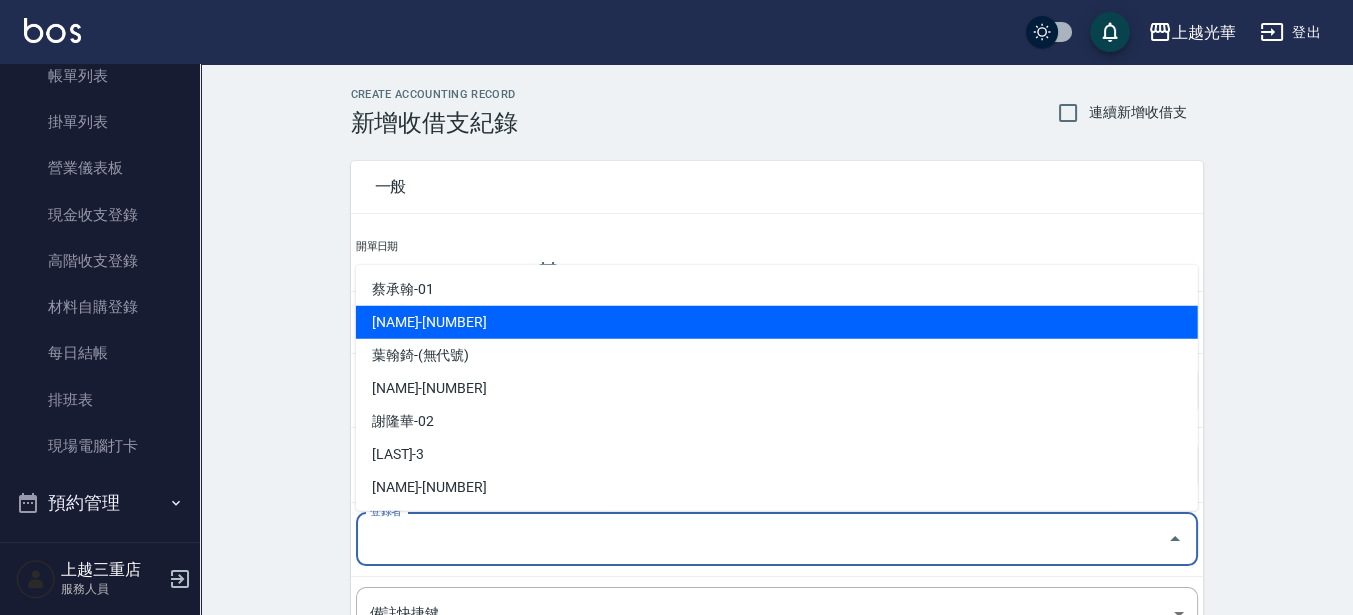 click on "詹振銓-1" at bounding box center [777, 322] 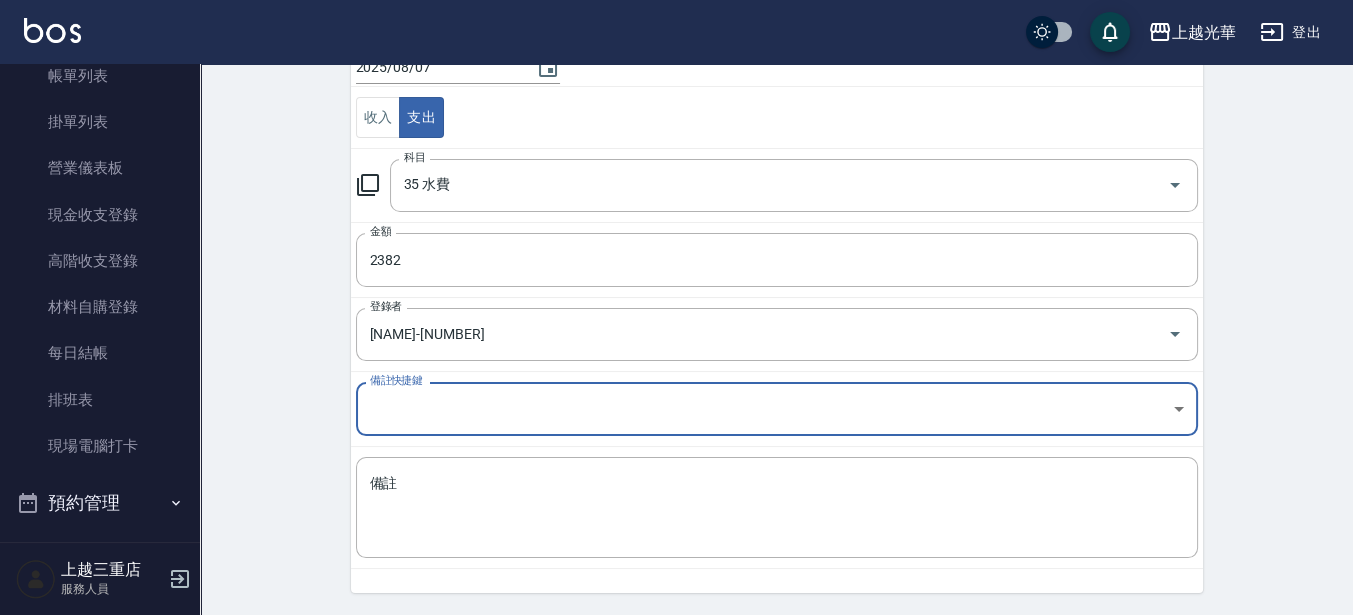scroll, scrollTop: 264, scrollLeft: 0, axis: vertical 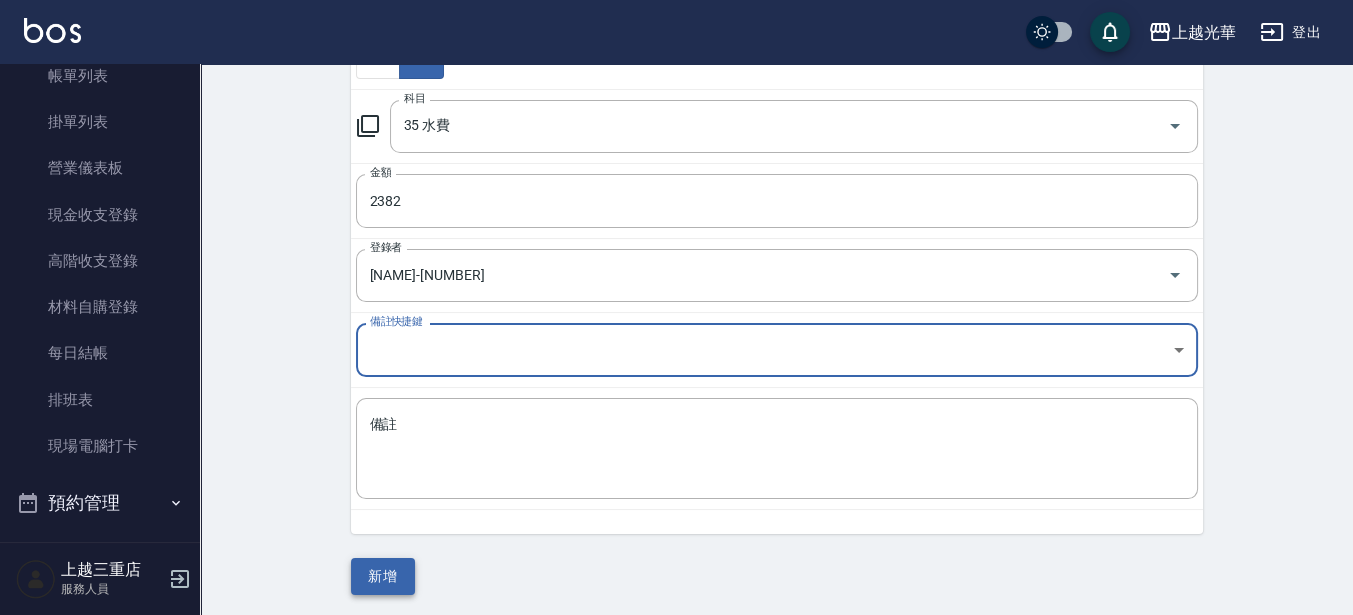 click on "新增" at bounding box center [383, 576] 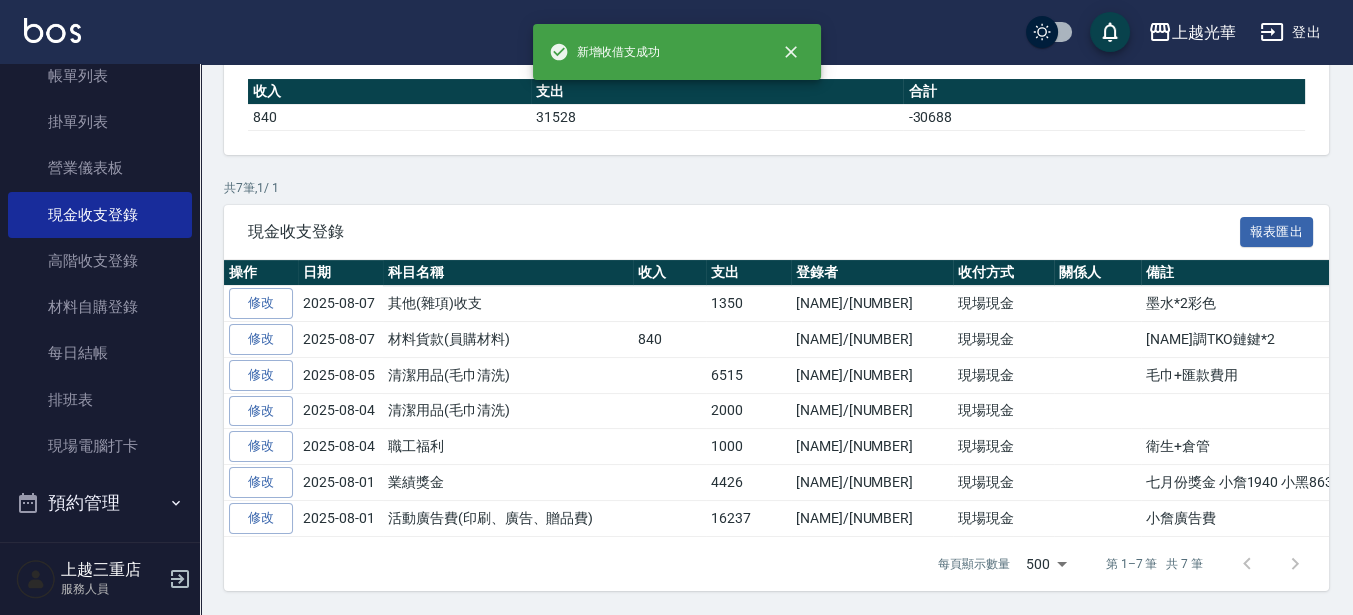 scroll, scrollTop: 0, scrollLeft: 0, axis: both 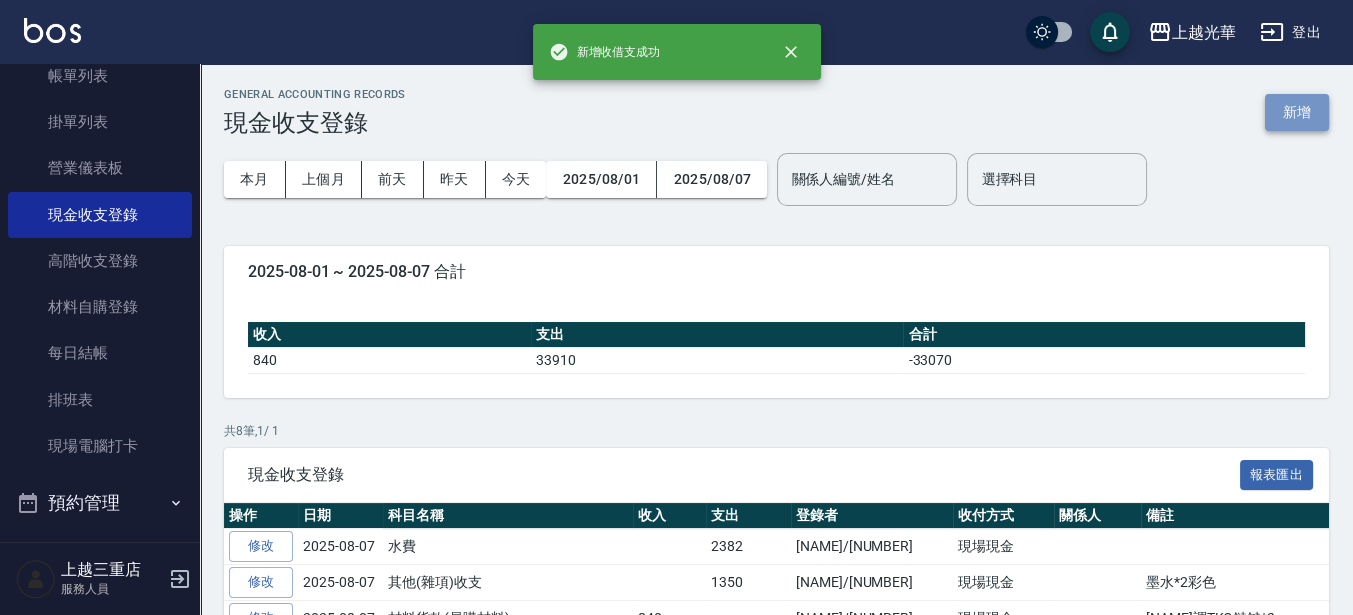 click on "新增" at bounding box center (1297, 112) 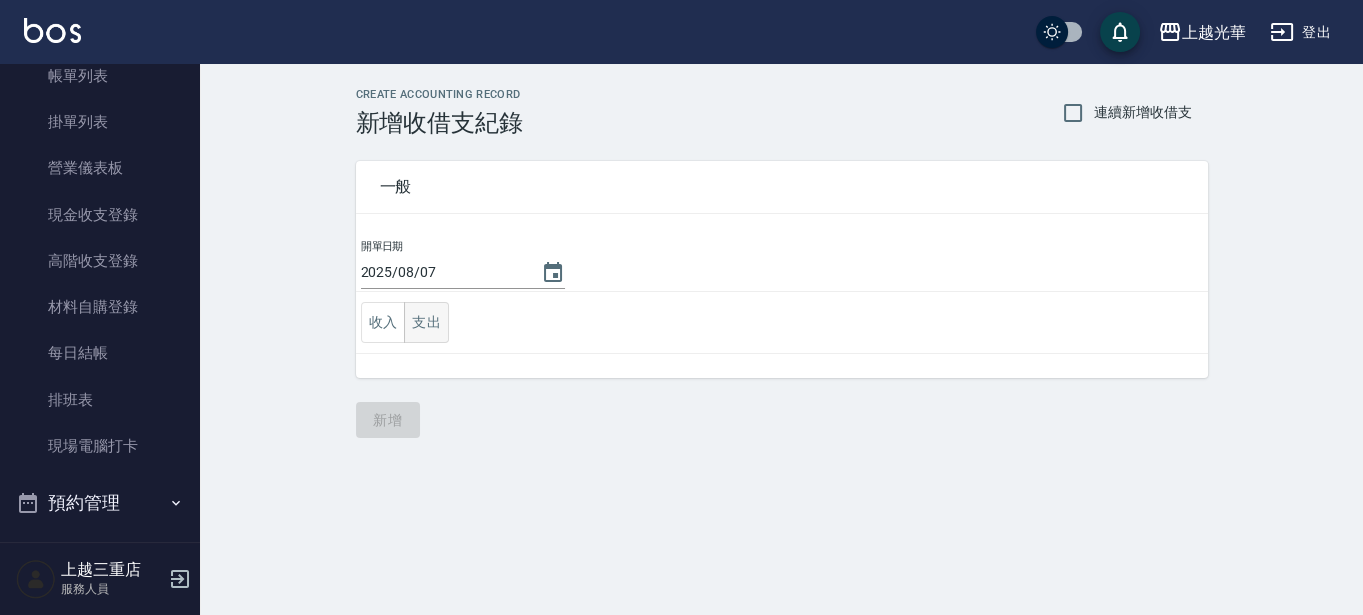 click on "支出" at bounding box center (426, 322) 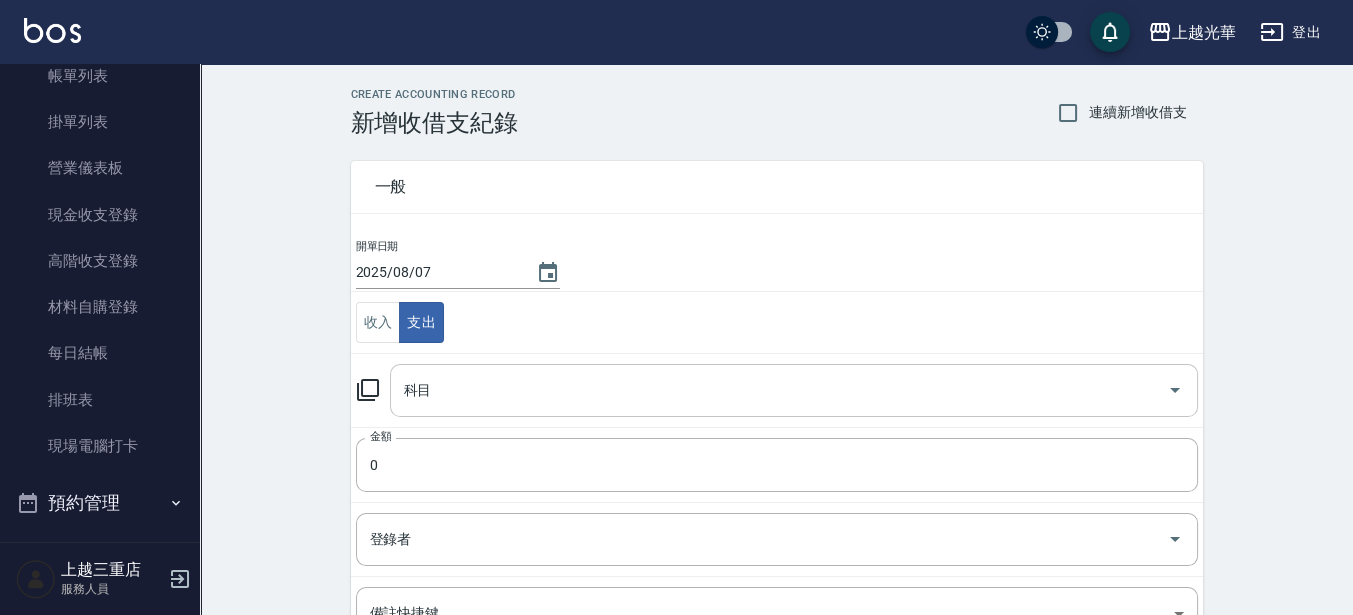click on "科目" at bounding box center [779, 390] 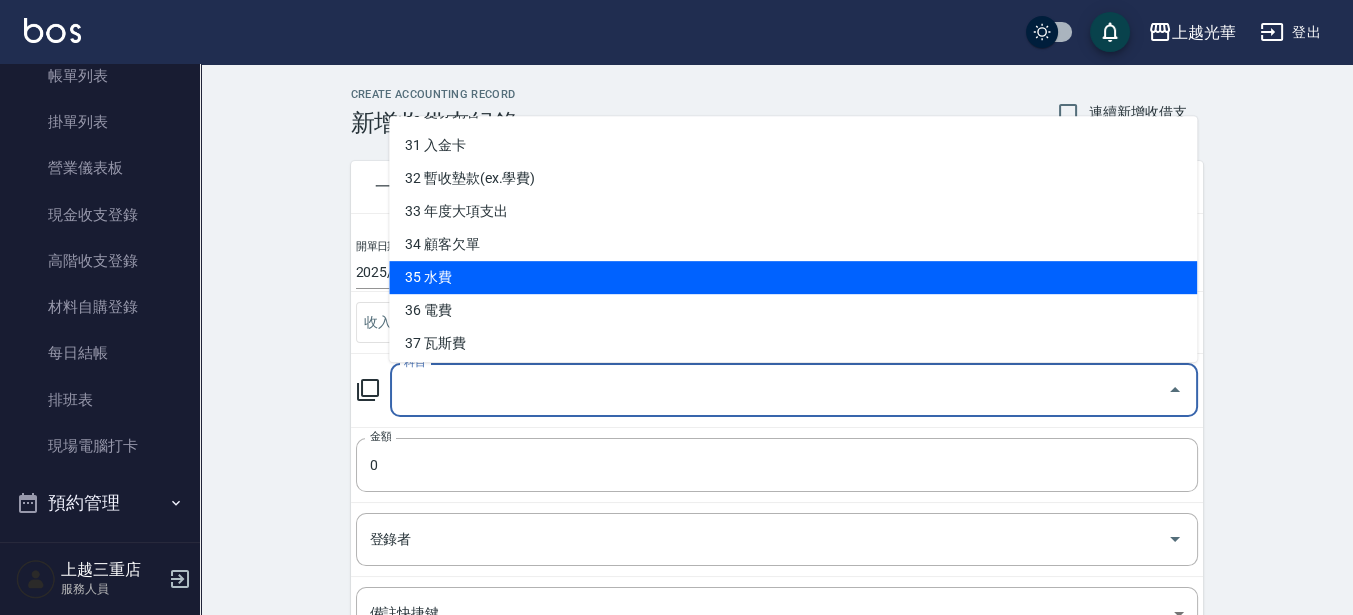 scroll, scrollTop: 1023, scrollLeft: 0, axis: vertical 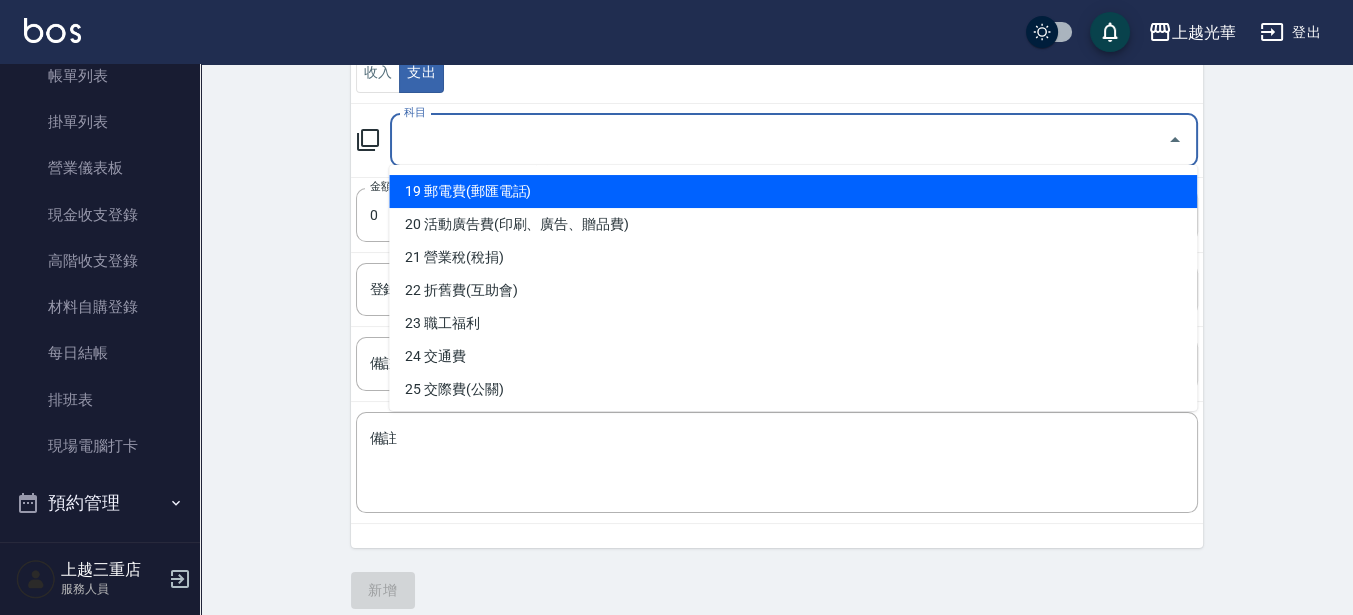 click on "19 郵電費(郵匯電話)" at bounding box center (793, 191) 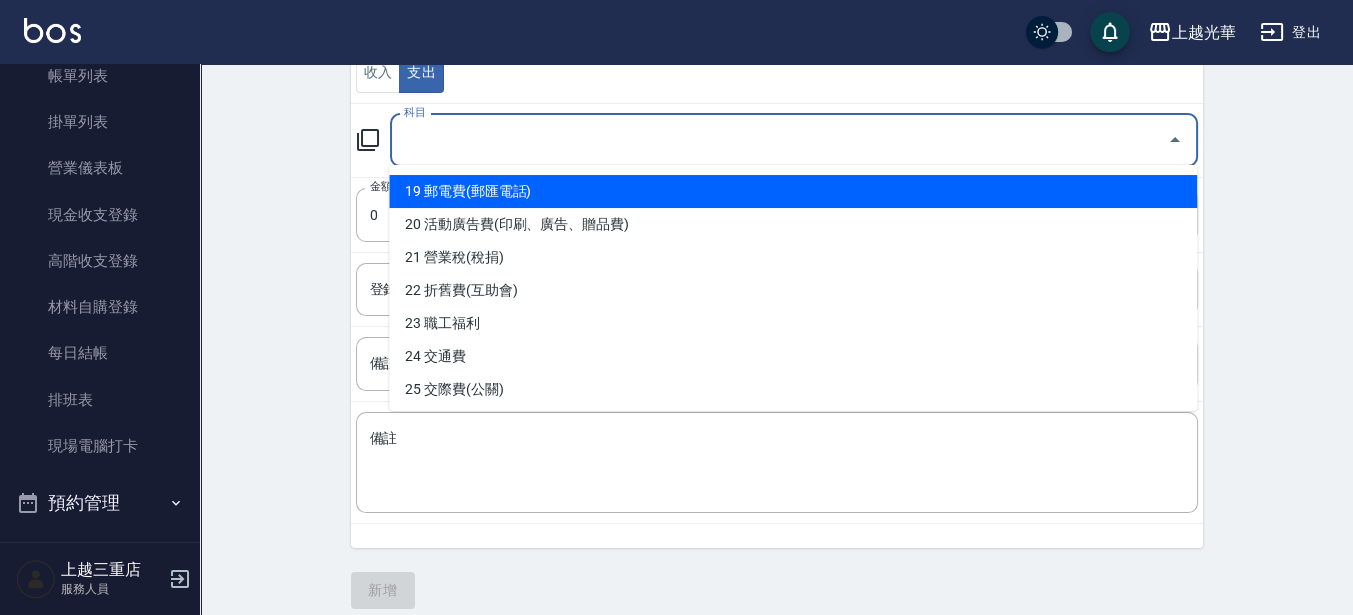 type on "19 郵電費(郵匯電話)" 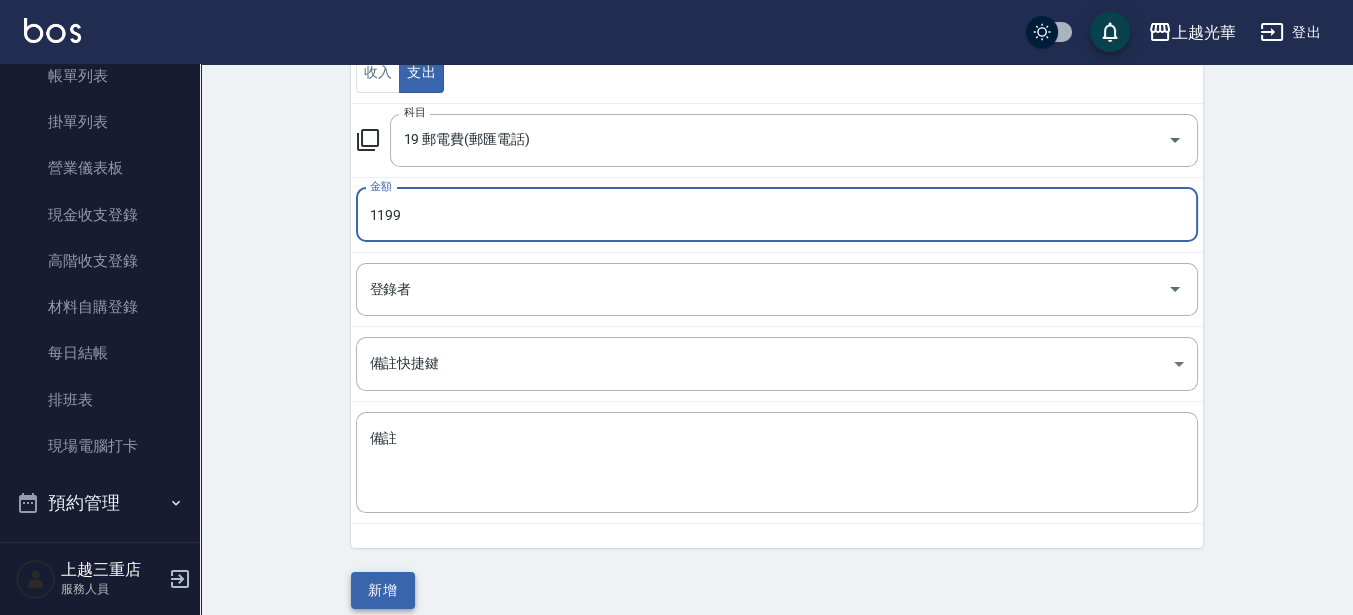 type on "1199" 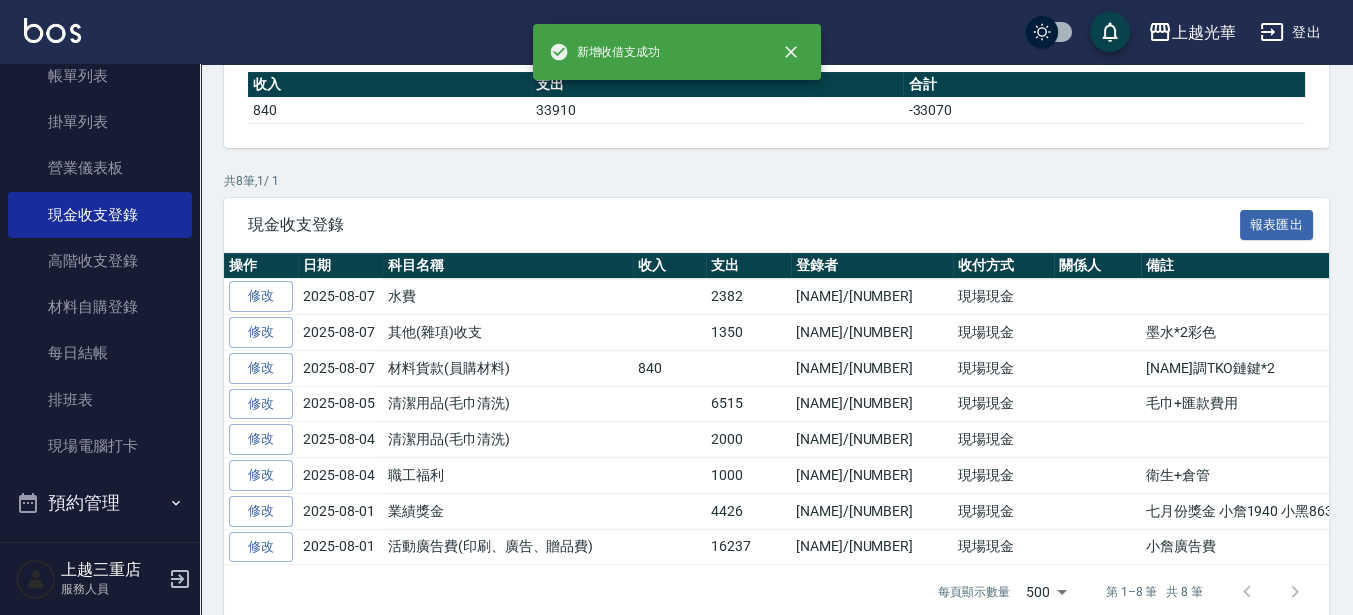 scroll, scrollTop: 0, scrollLeft: 0, axis: both 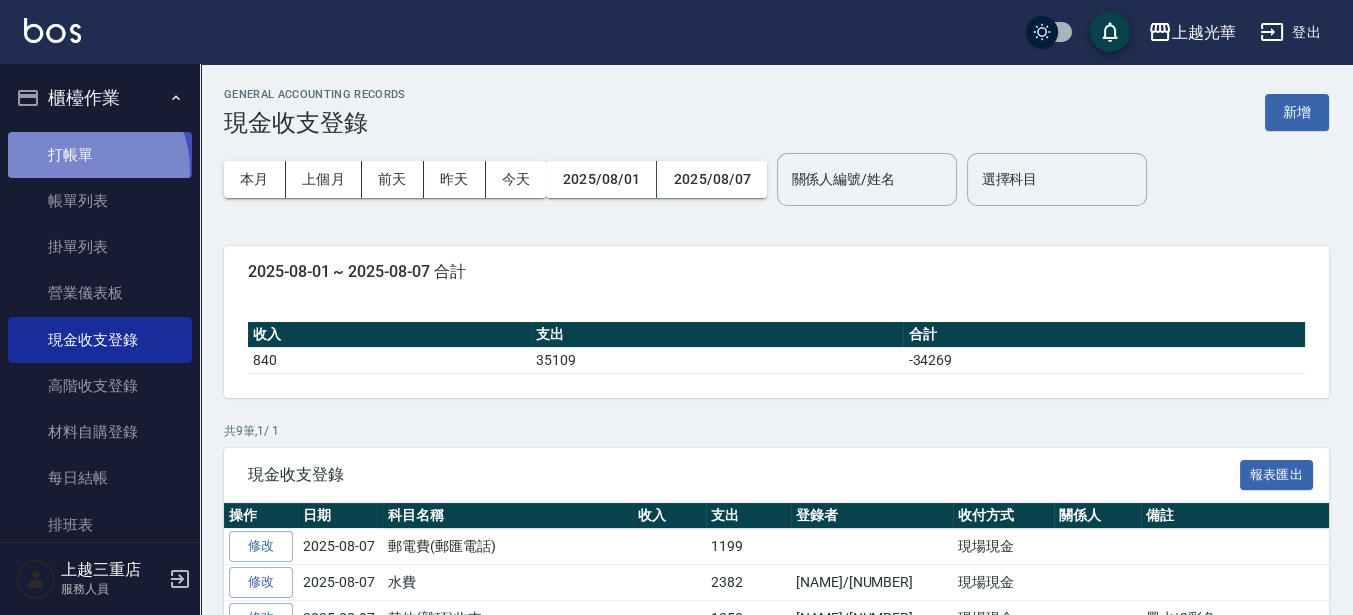 click on "打帳單" at bounding box center [100, 155] 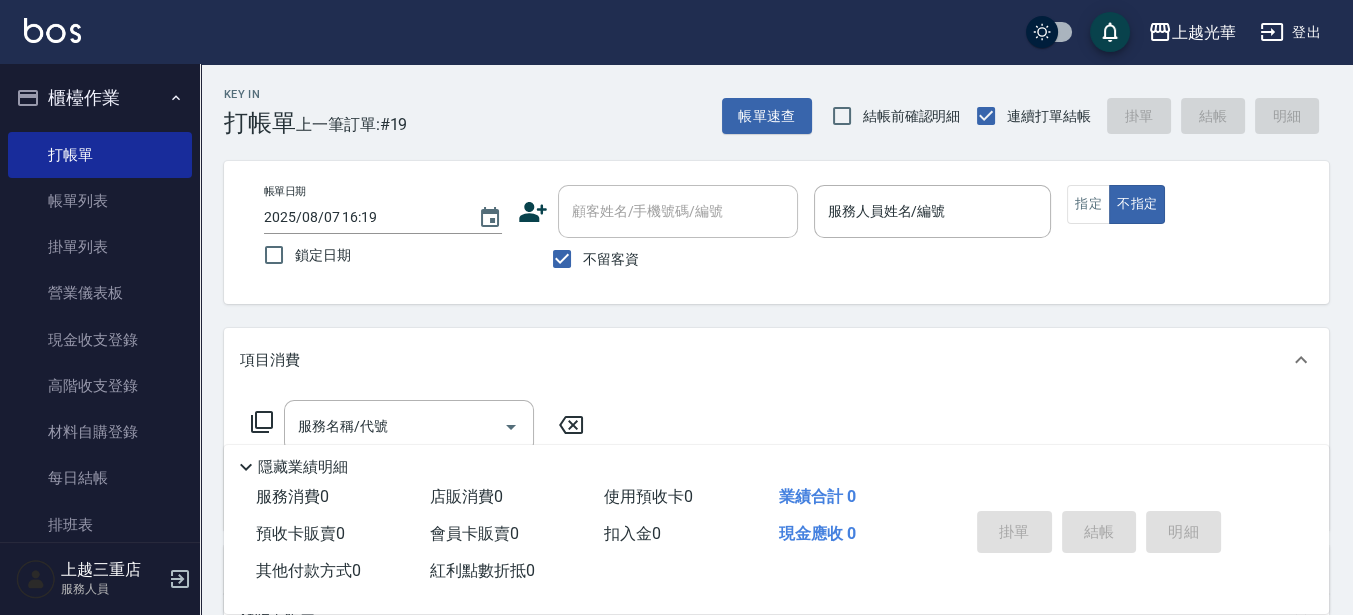 click on "不留客資" at bounding box center (611, 259) 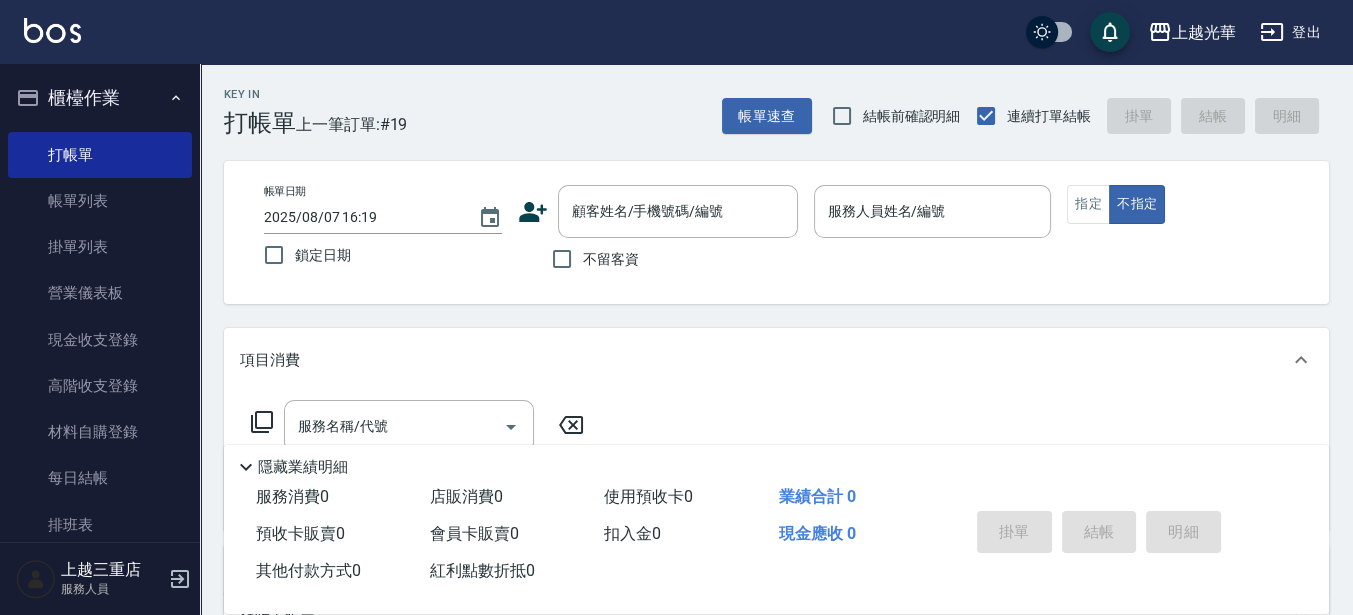 click on "帳單日期 2025/08/07 16:19 鎖定日期 顧客姓名/手機號碼/編號 顧客姓名/手機號碼/編號 不留客資 服務人員姓名/編號 服務人員姓名/編號 指定 不指定" at bounding box center [776, 232] 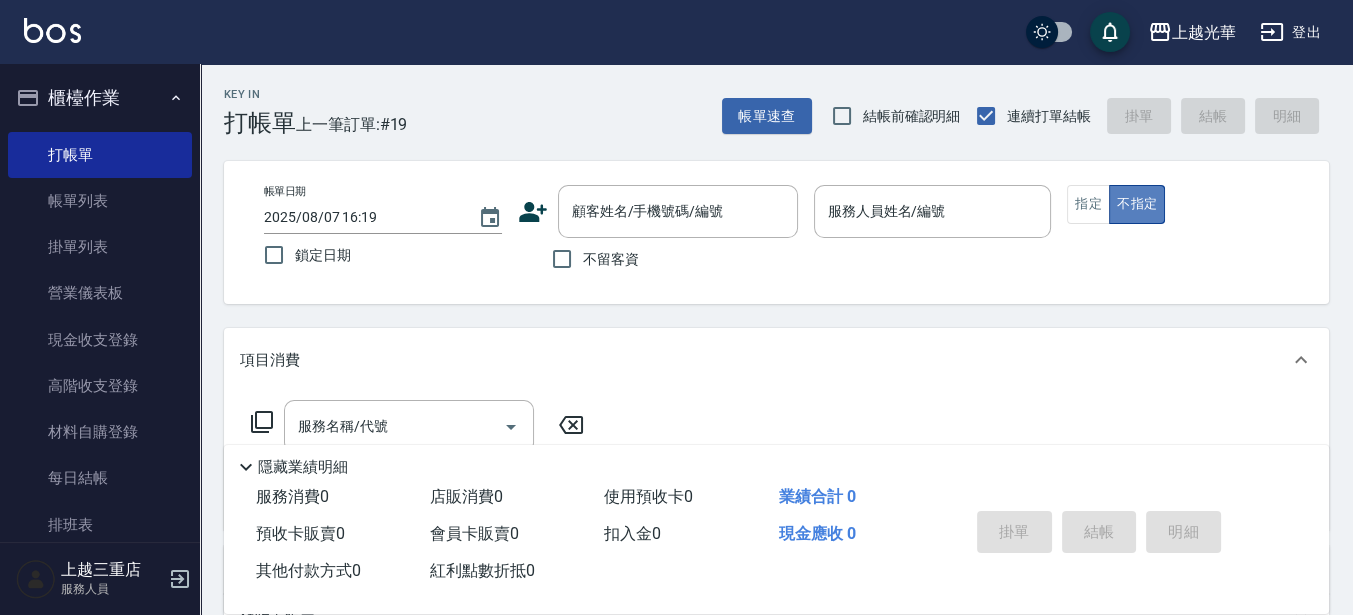 drag, startPoint x: 1113, startPoint y: 205, endPoint x: 1097, endPoint y: 210, distance: 16.763054 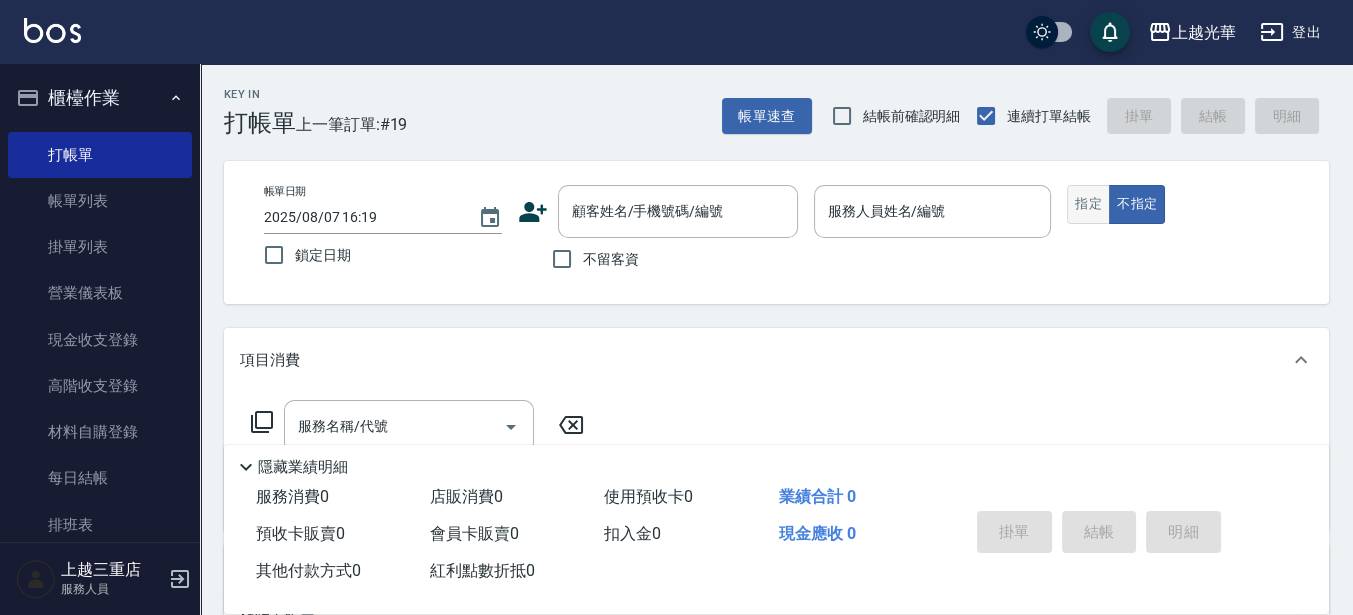 click on "指定" at bounding box center [1088, 204] 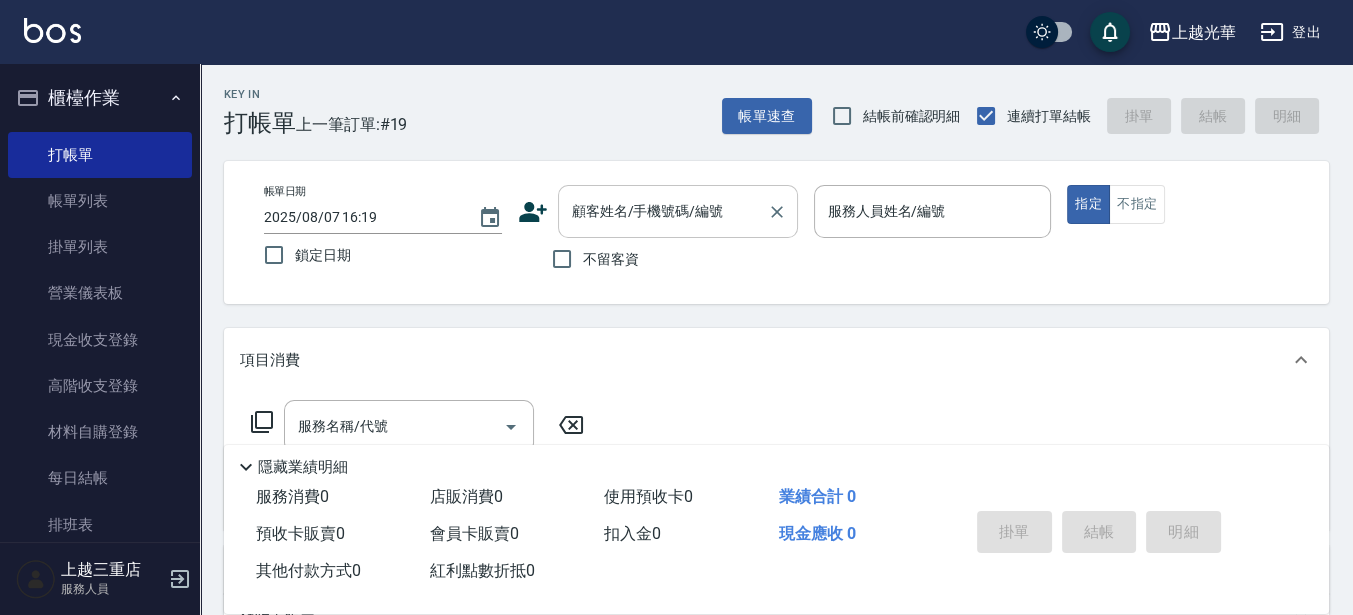 click on "顧客姓名/手機號碼/編號" at bounding box center (678, 211) 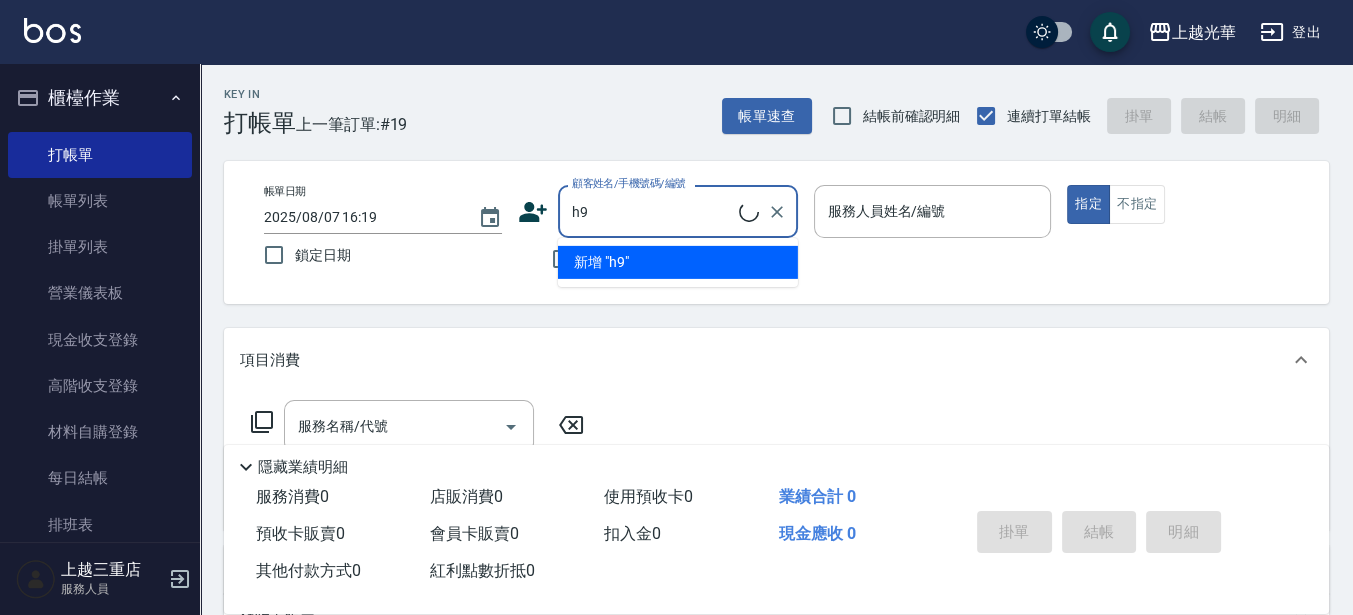 type on "h" 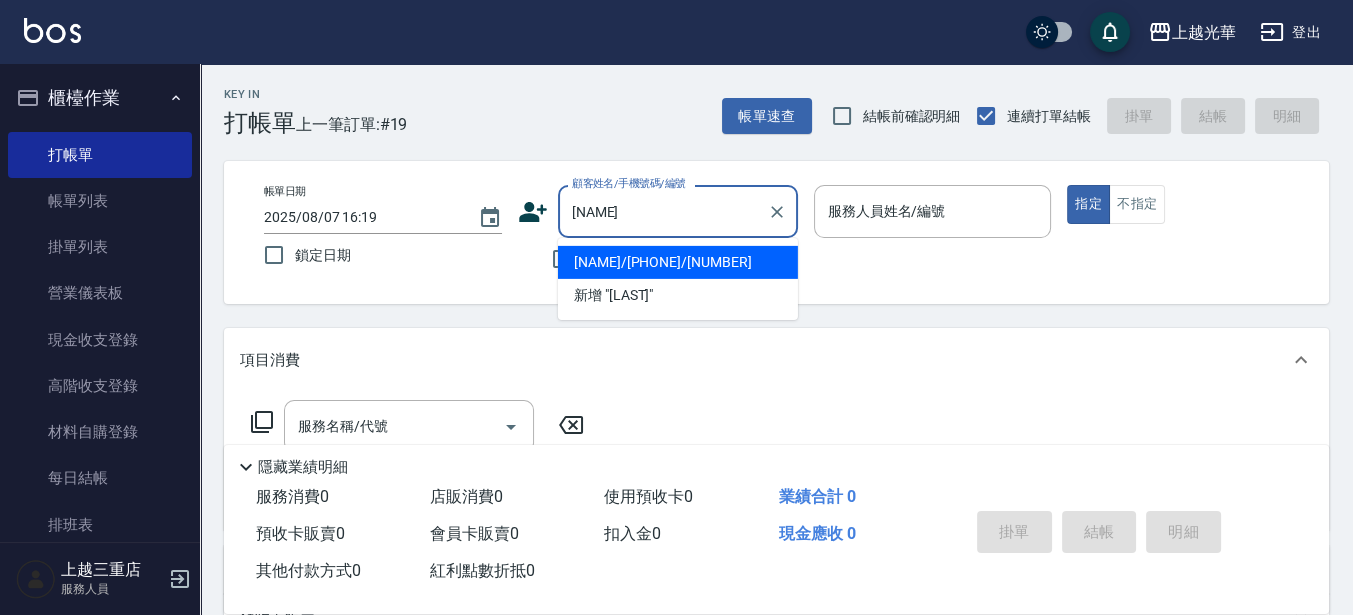 click on "蔡莉" at bounding box center [663, 211] 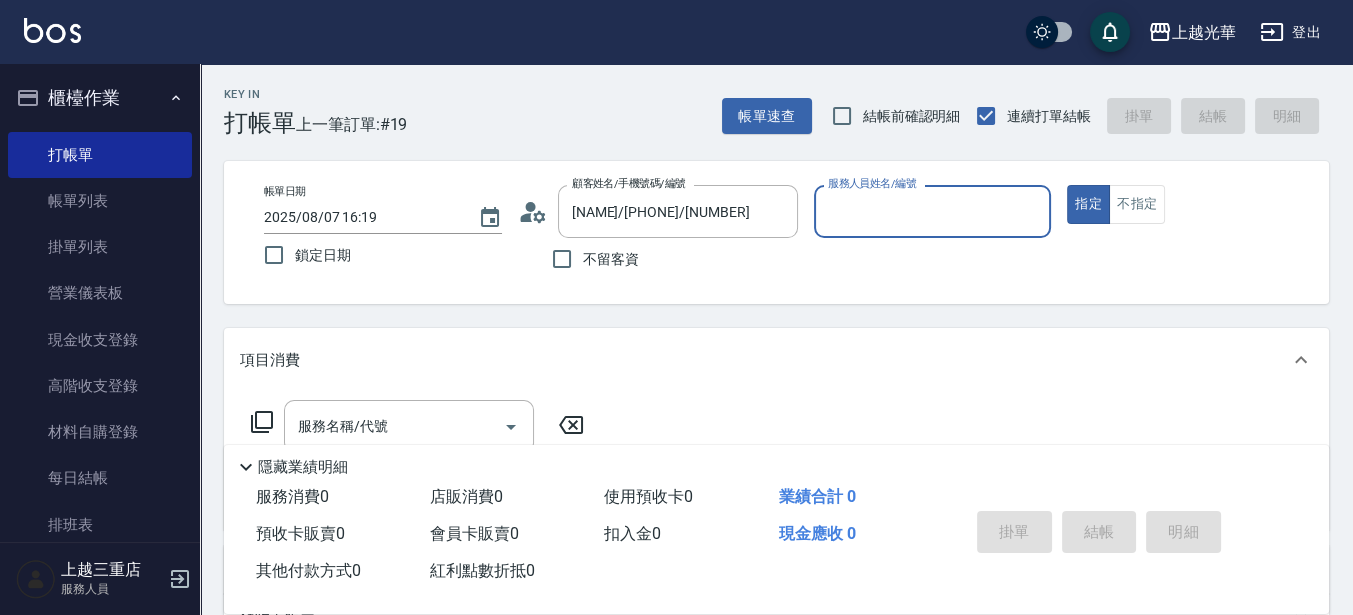 type on "喨喨-9" 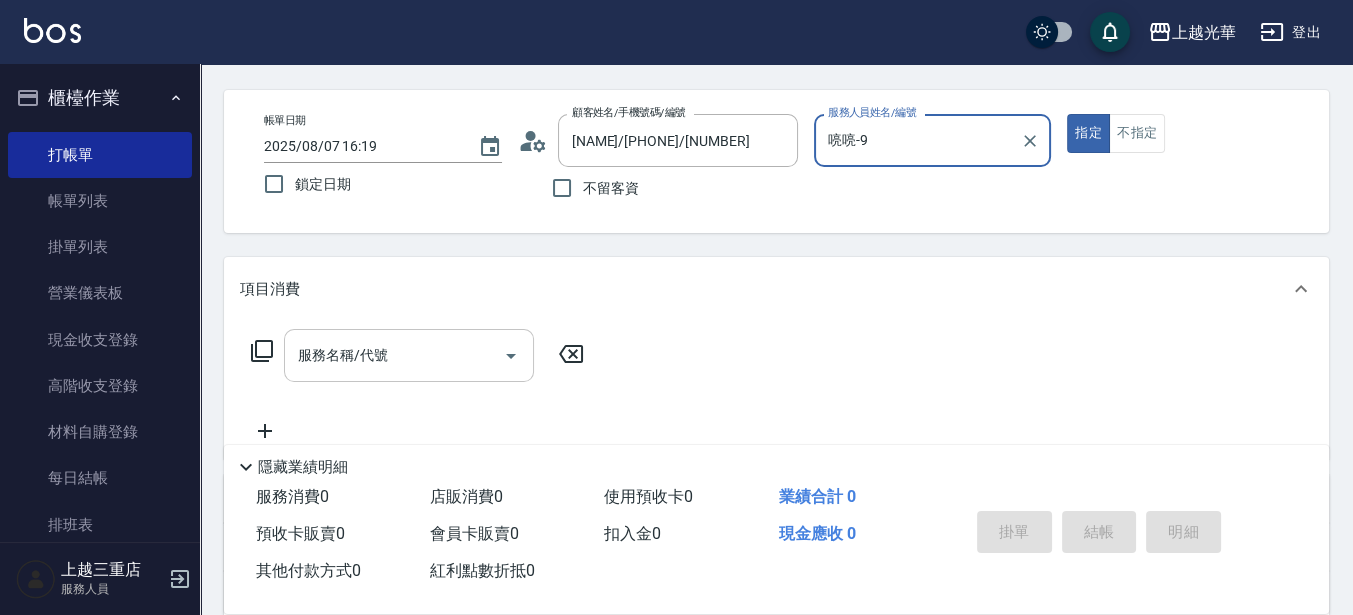 scroll, scrollTop: 125, scrollLeft: 0, axis: vertical 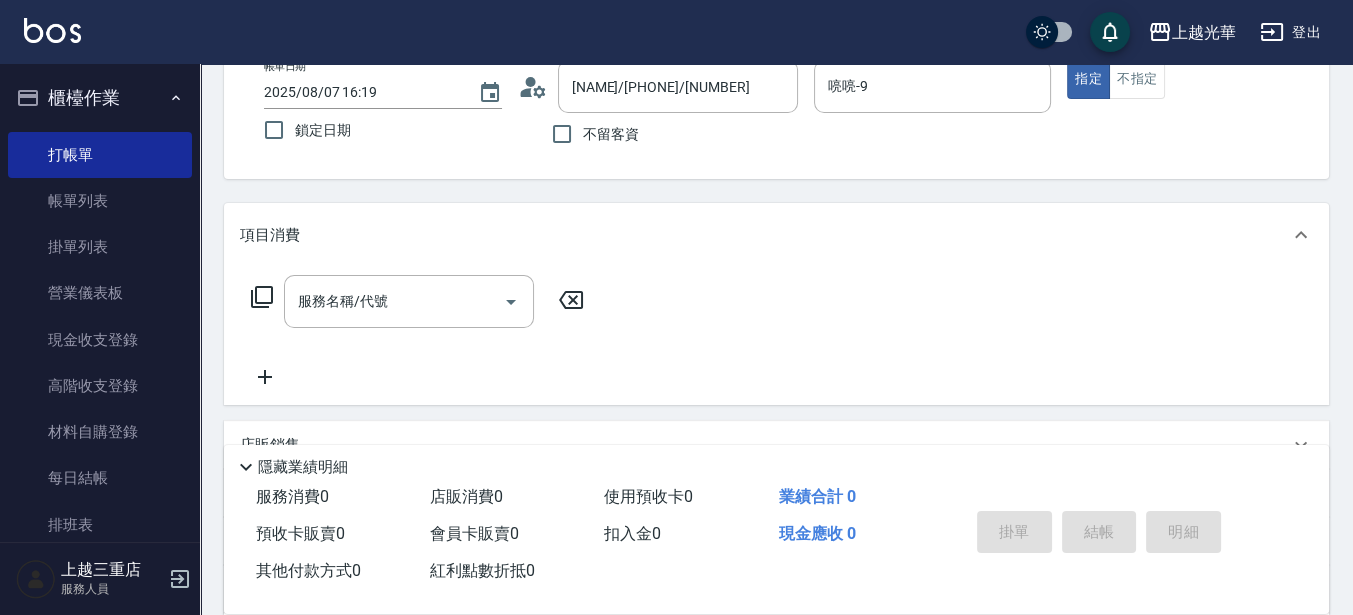 drag, startPoint x: 417, startPoint y: 331, endPoint x: 401, endPoint y: 273, distance: 60.166435 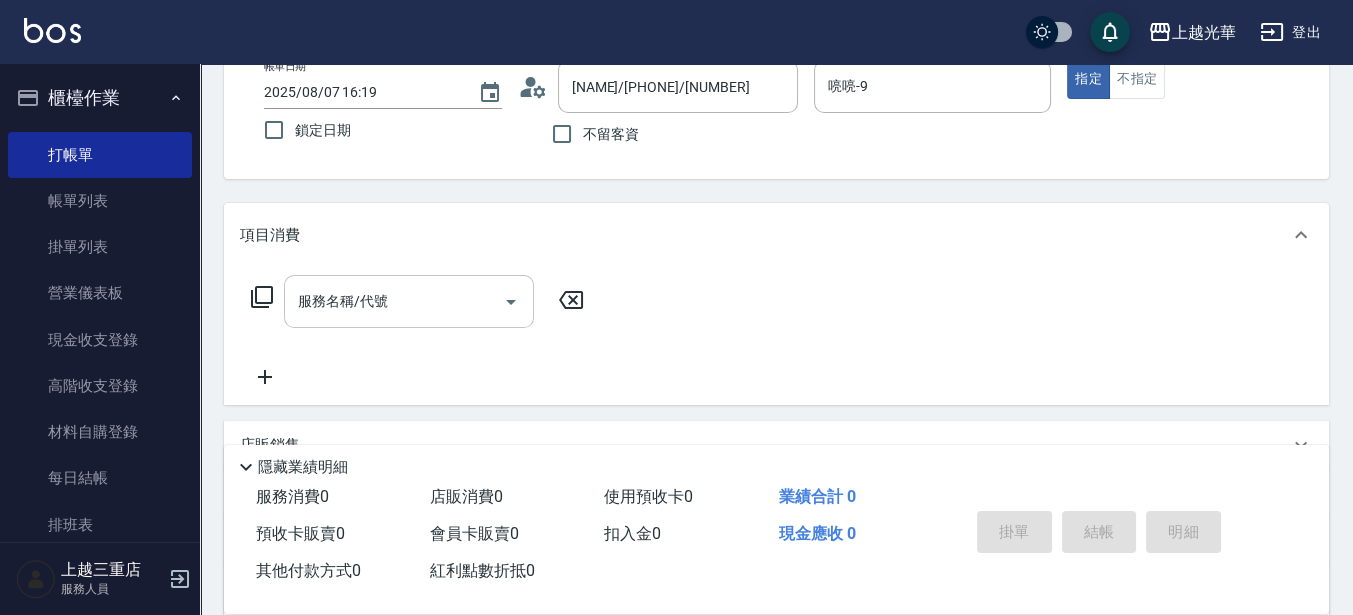 click on "服務名稱/代號" at bounding box center [409, 301] 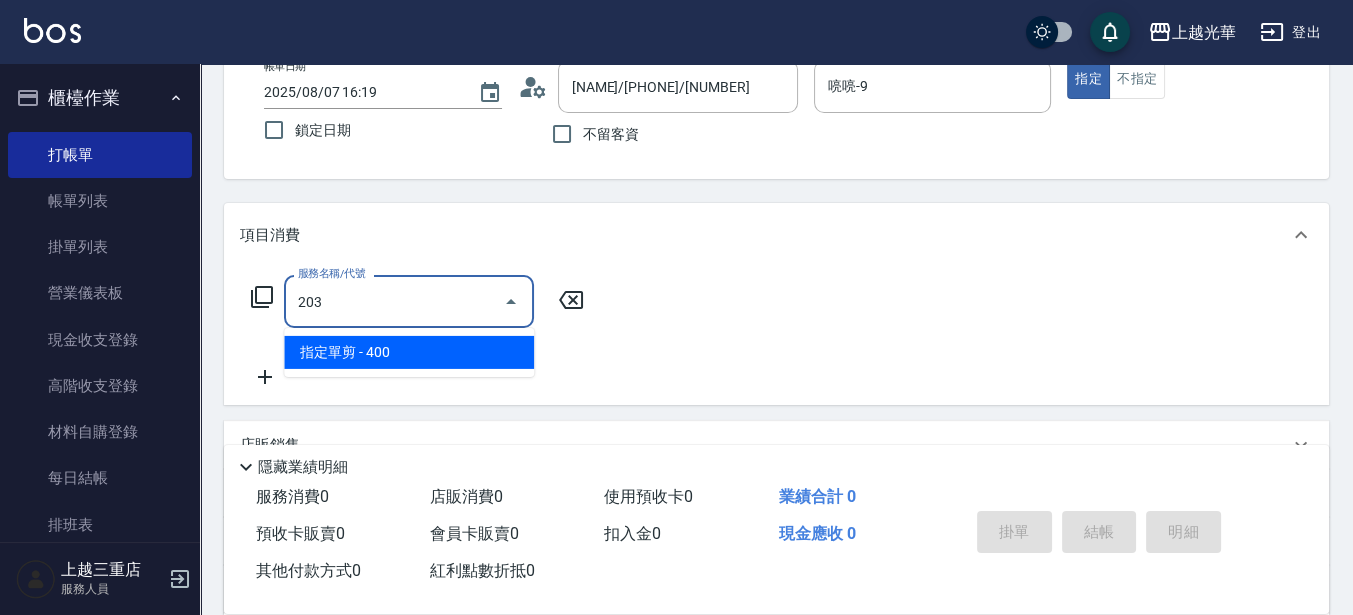 type 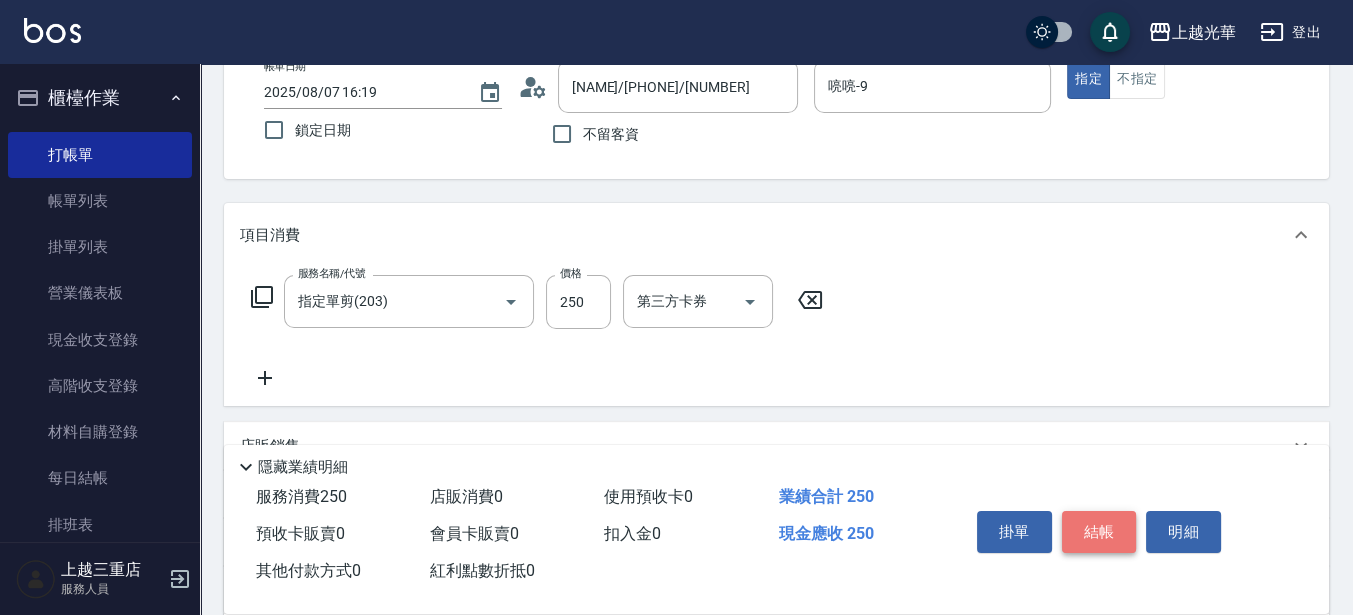 click on "結帳" at bounding box center [1099, 532] 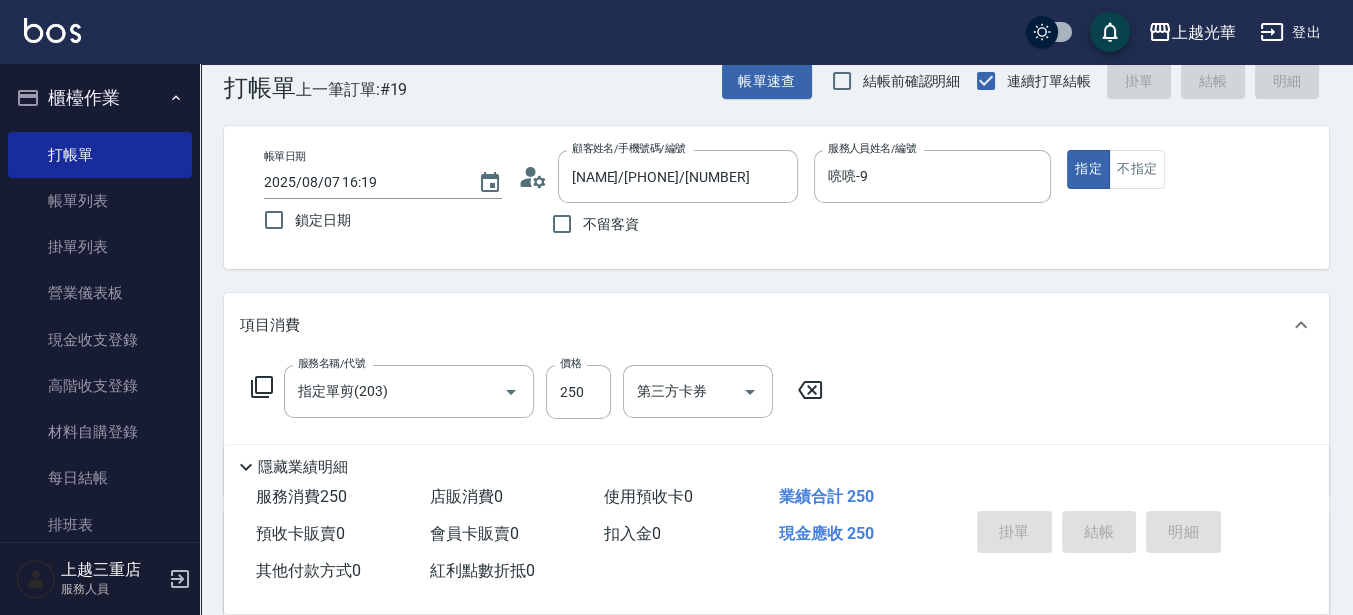 scroll, scrollTop: 0, scrollLeft: 0, axis: both 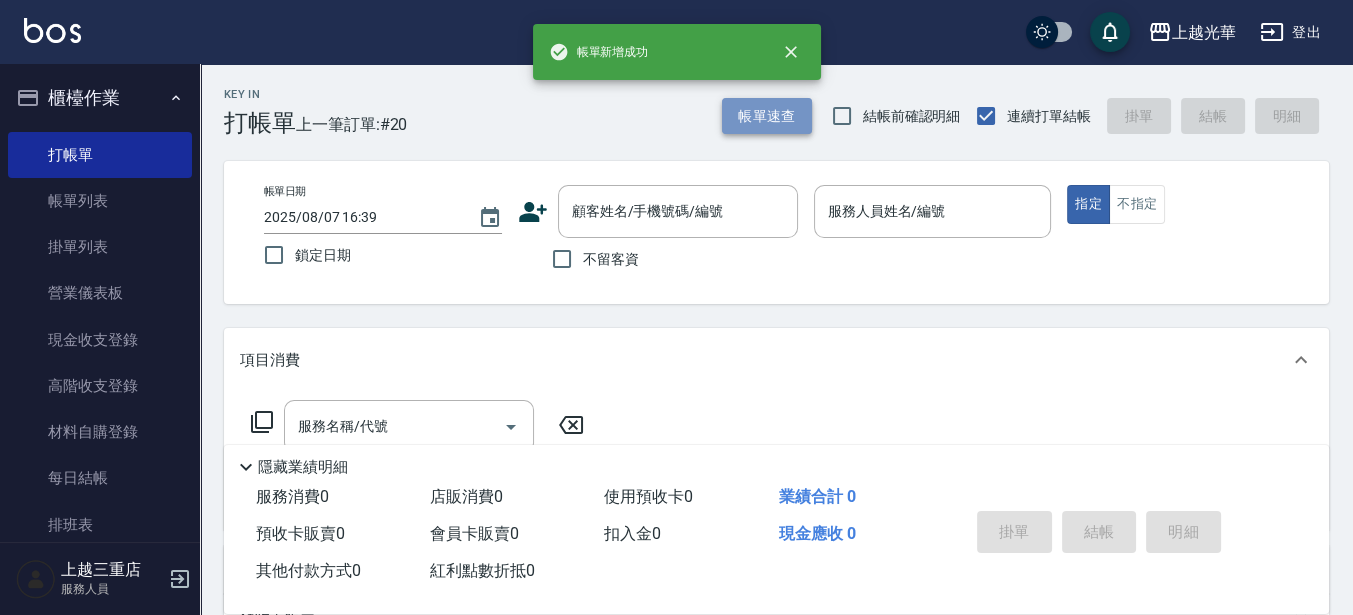 click on "帳單速查" at bounding box center (767, 116) 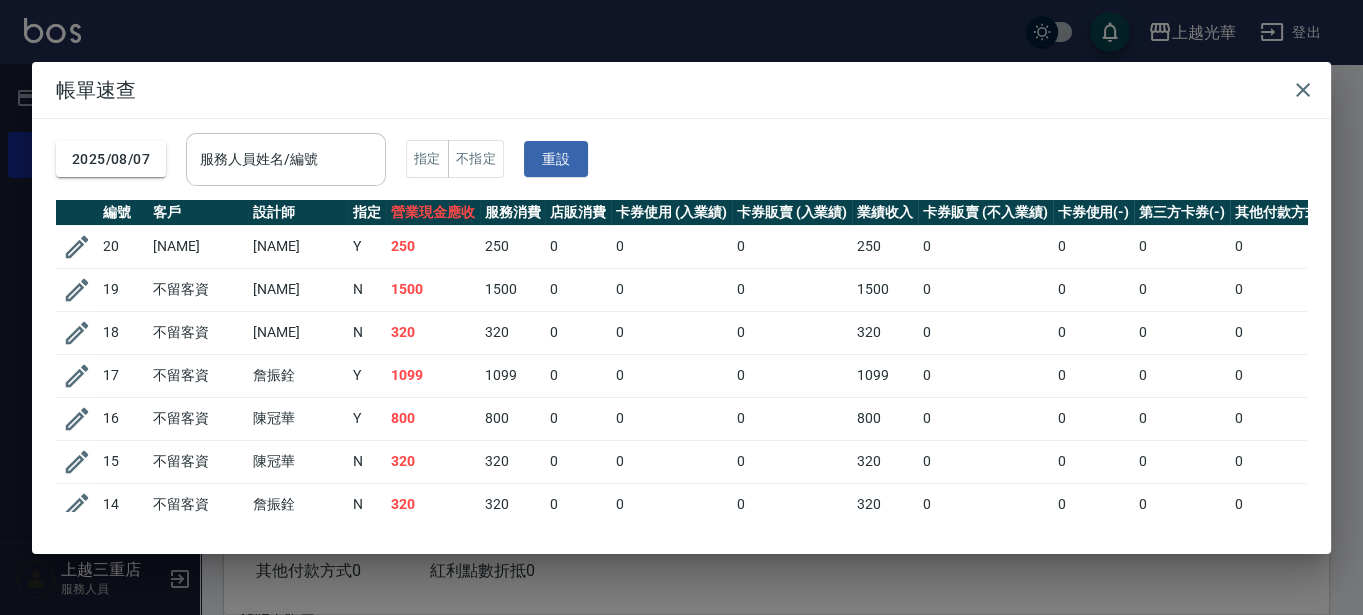 click on "服務人員姓名/編號" at bounding box center (286, 159) 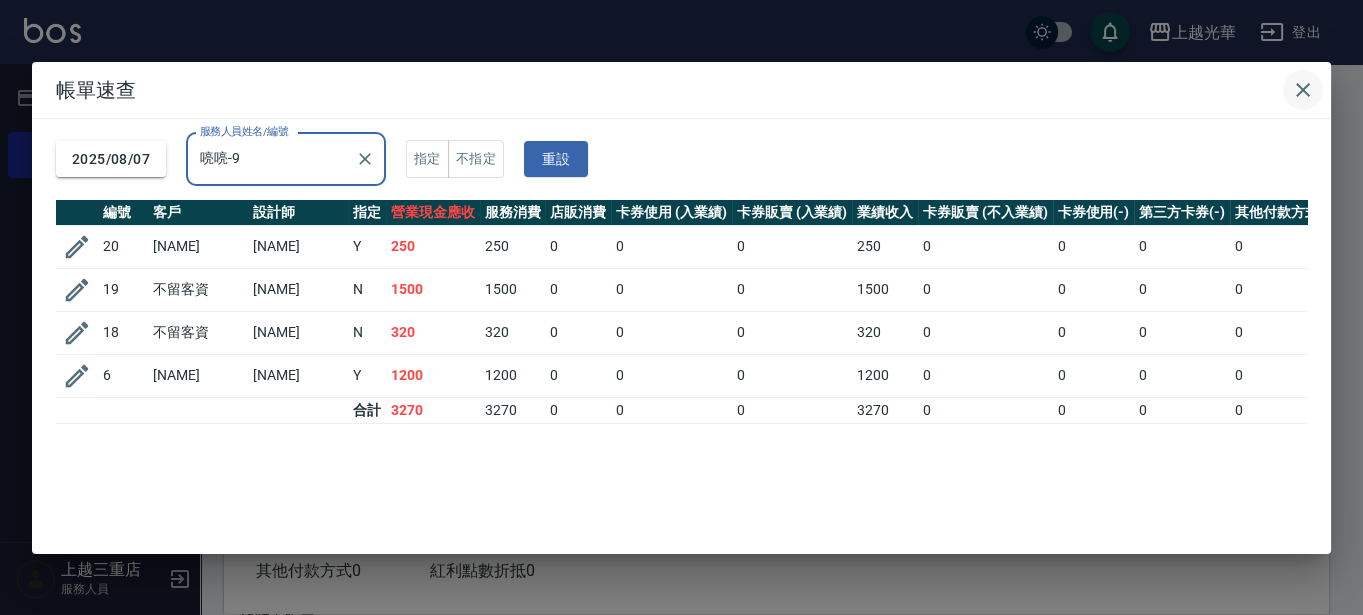 click 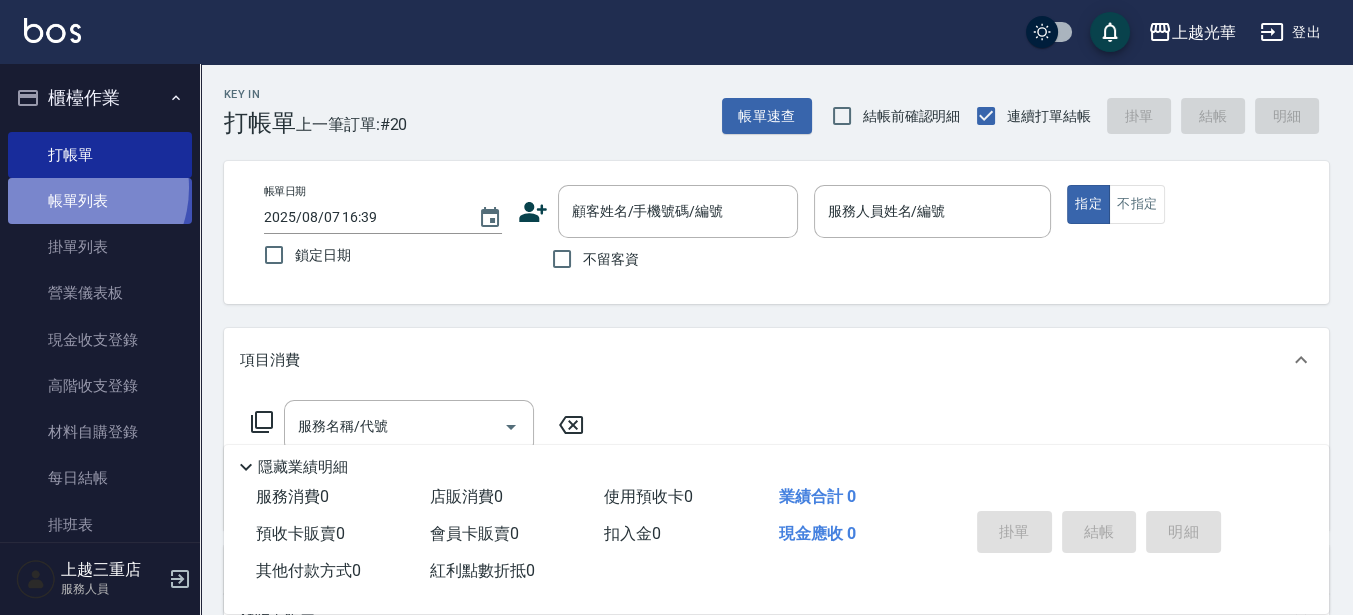 click on "帳單列表" at bounding box center [100, 201] 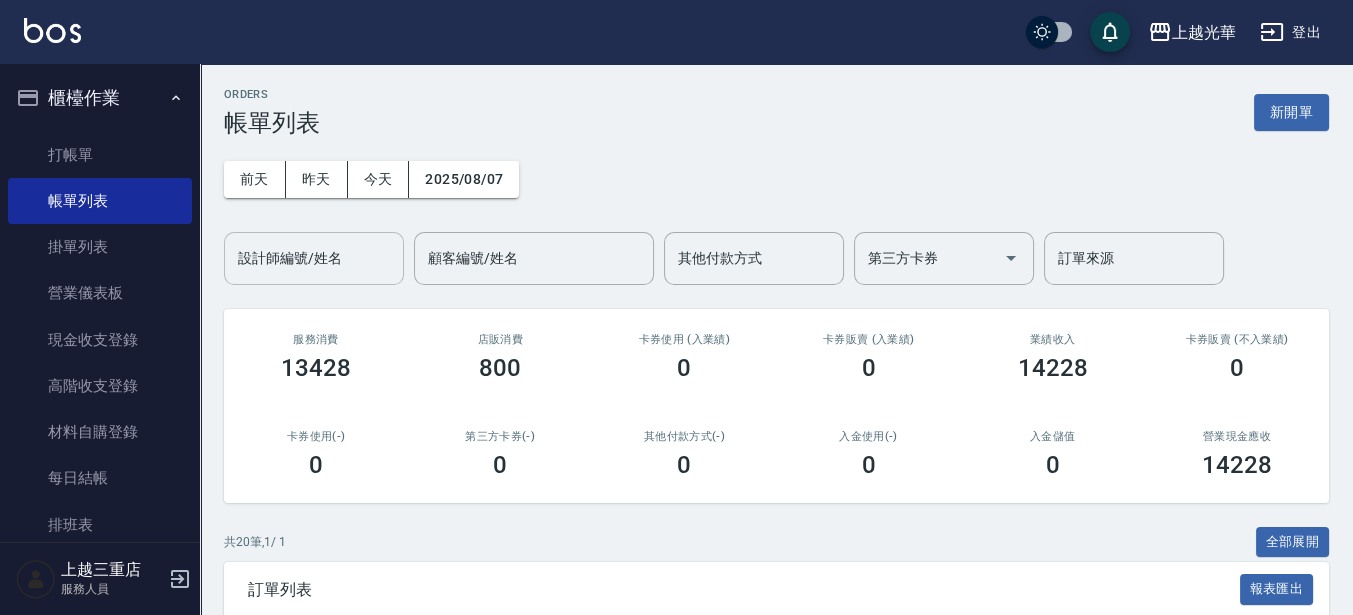 click on "設計師編號/姓名" at bounding box center (314, 258) 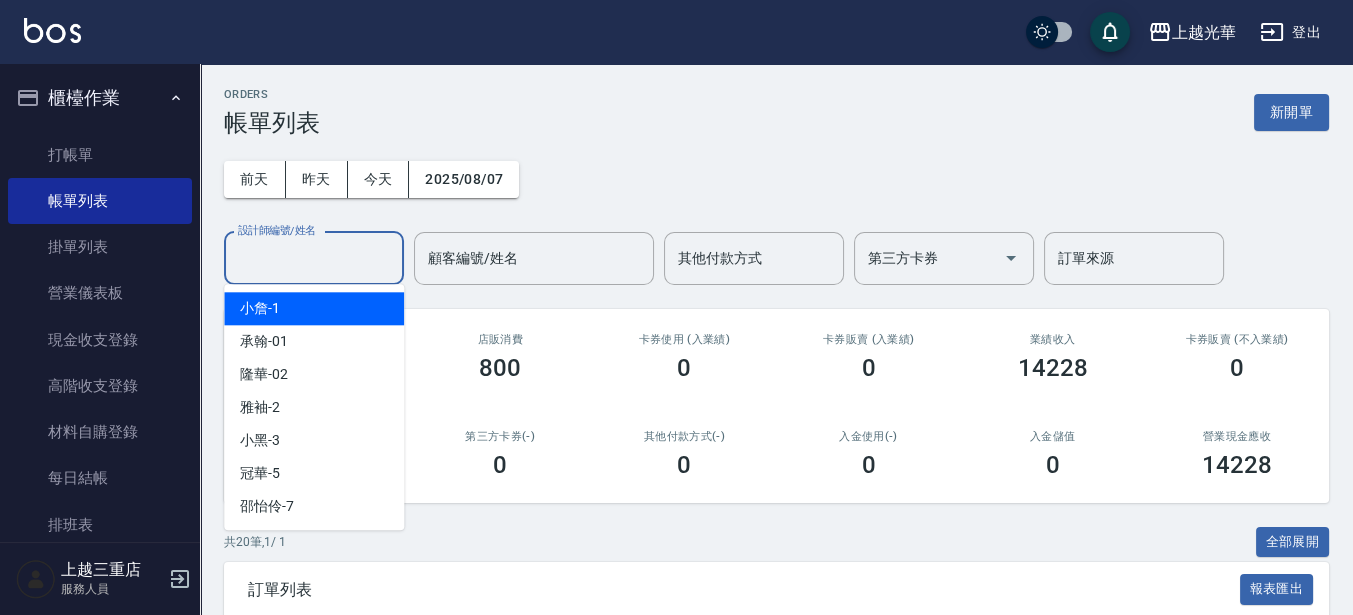 click on "小詹 -1" at bounding box center (314, 308) 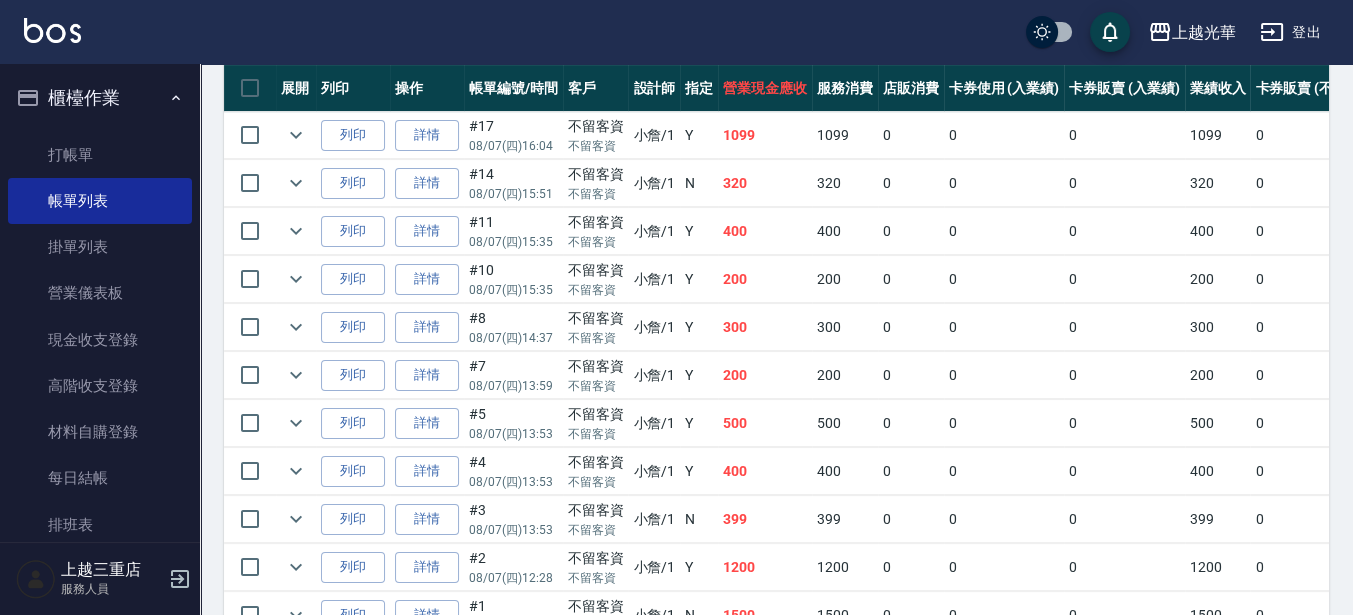 scroll, scrollTop: 667, scrollLeft: 0, axis: vertical 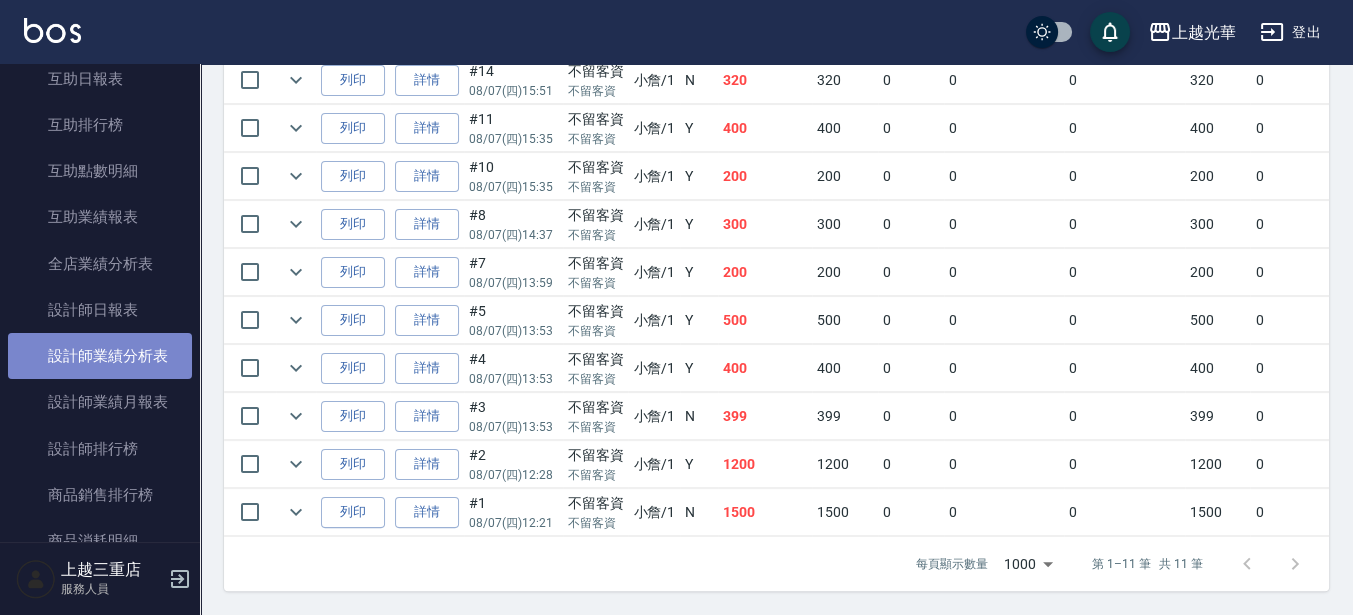 click on "設計師業績分析表" at bounding box center (100, 356) 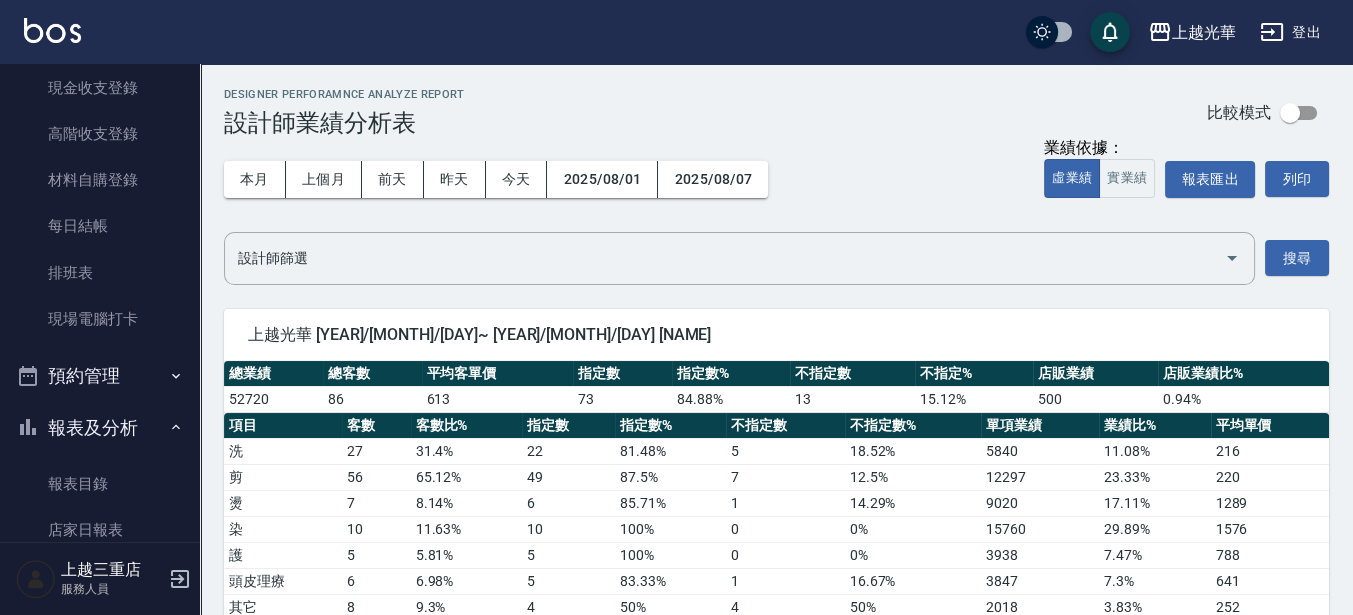 scroll, scrollTop: 0, scrollLeft: 0, axis: both 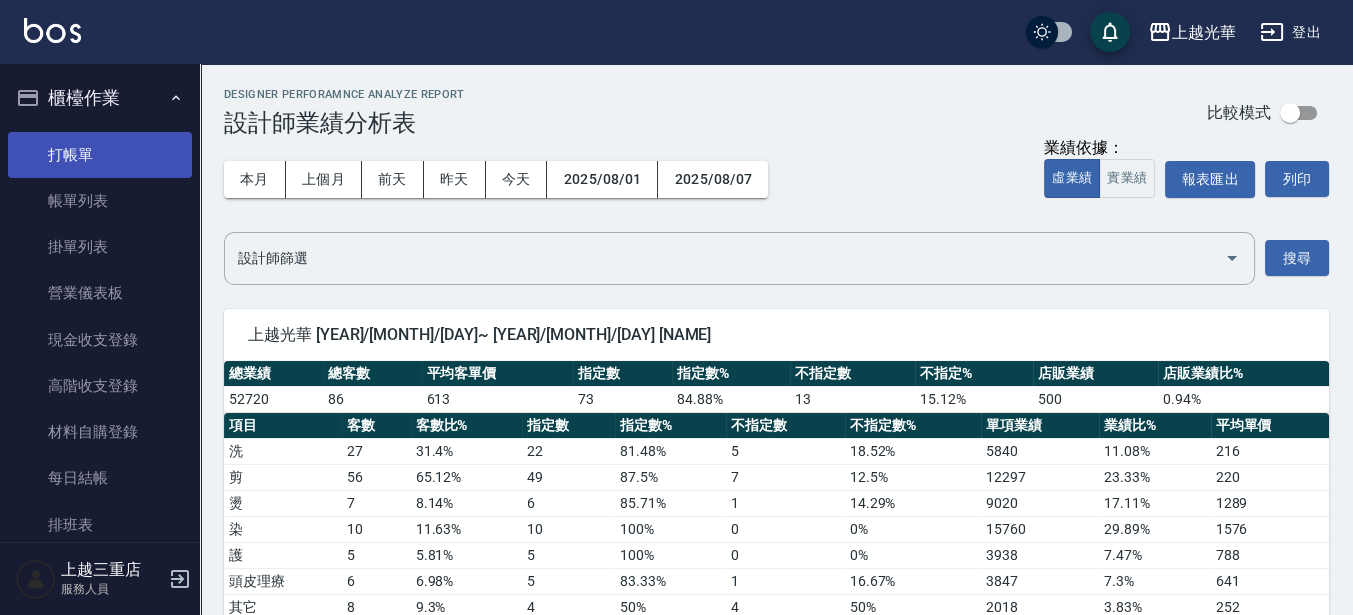click on "打帳單" at bounding box center (100, 155) 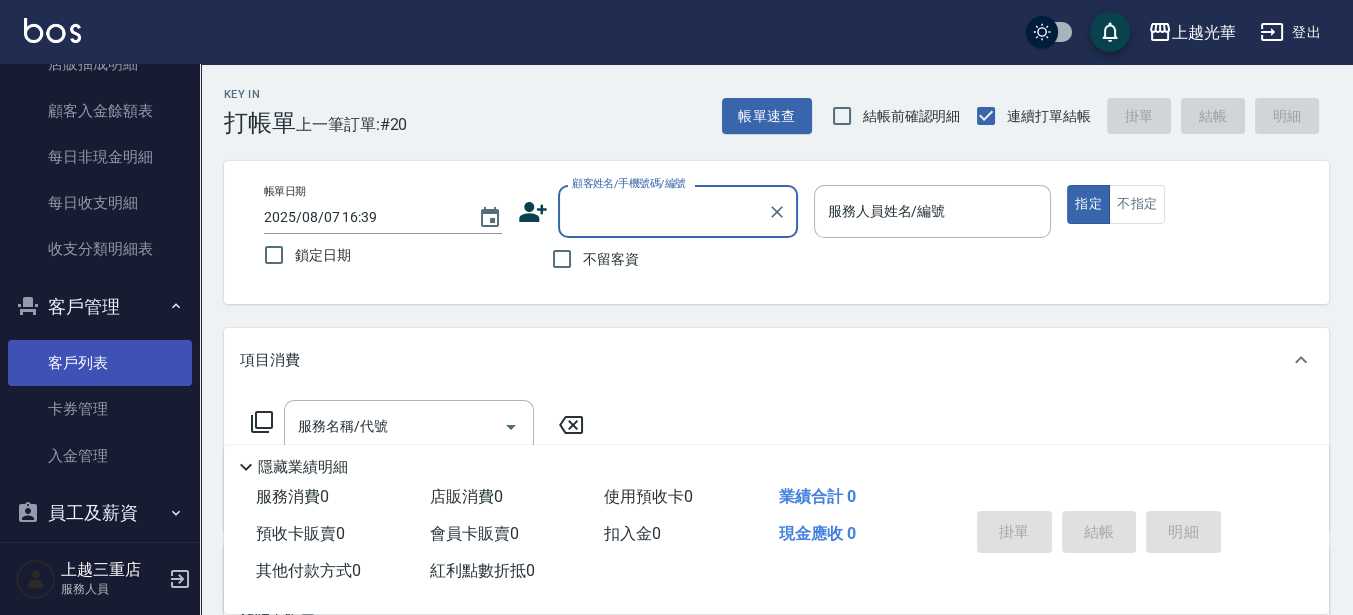 scroll, scrollTop: 1292, scrollLeft: 0, axis: vertical 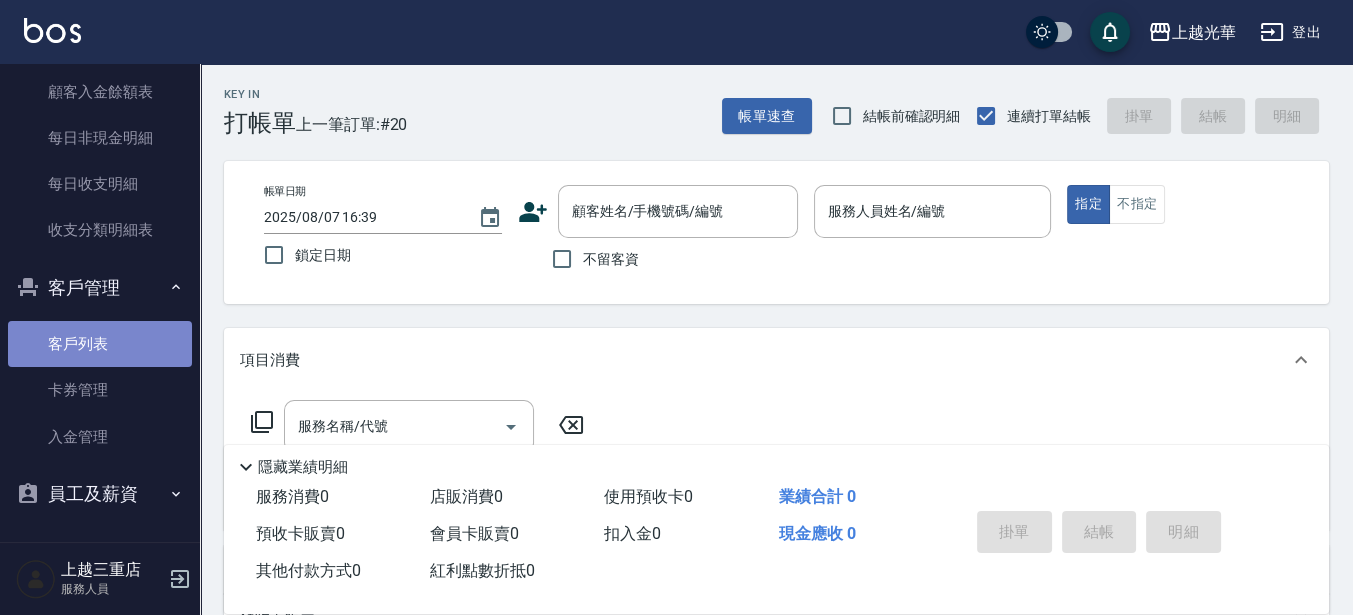 click on "客戶列表" at bounding box center [100, 344] 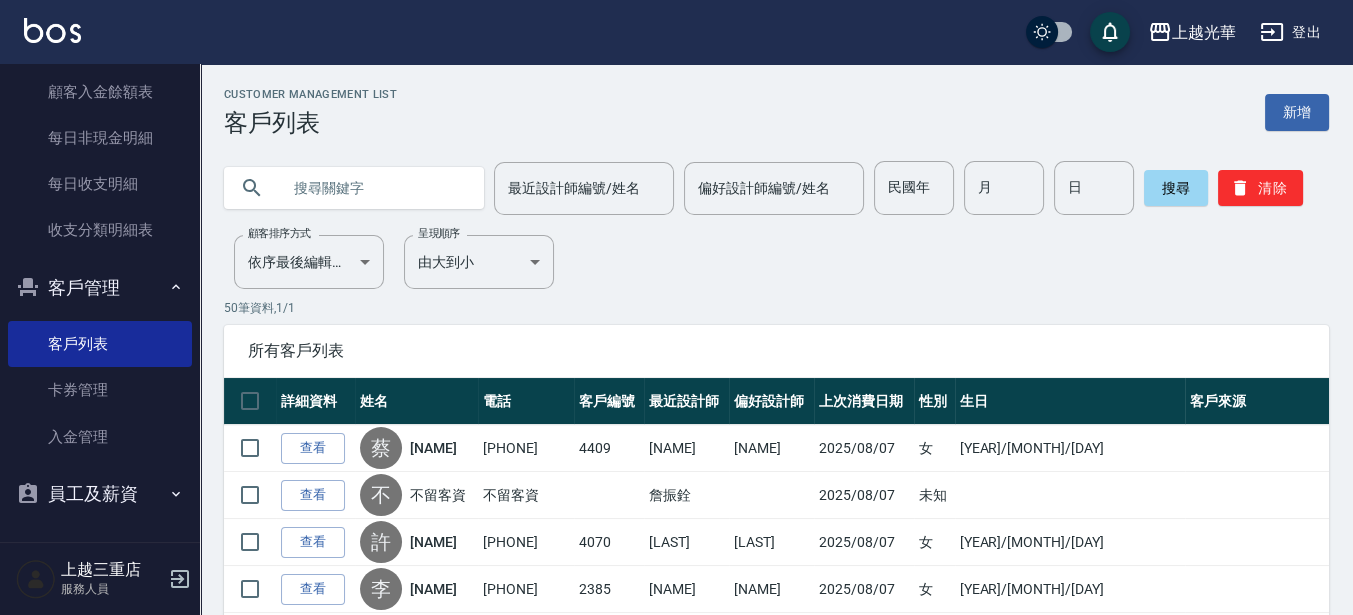 click at bounding box center [374, 188] 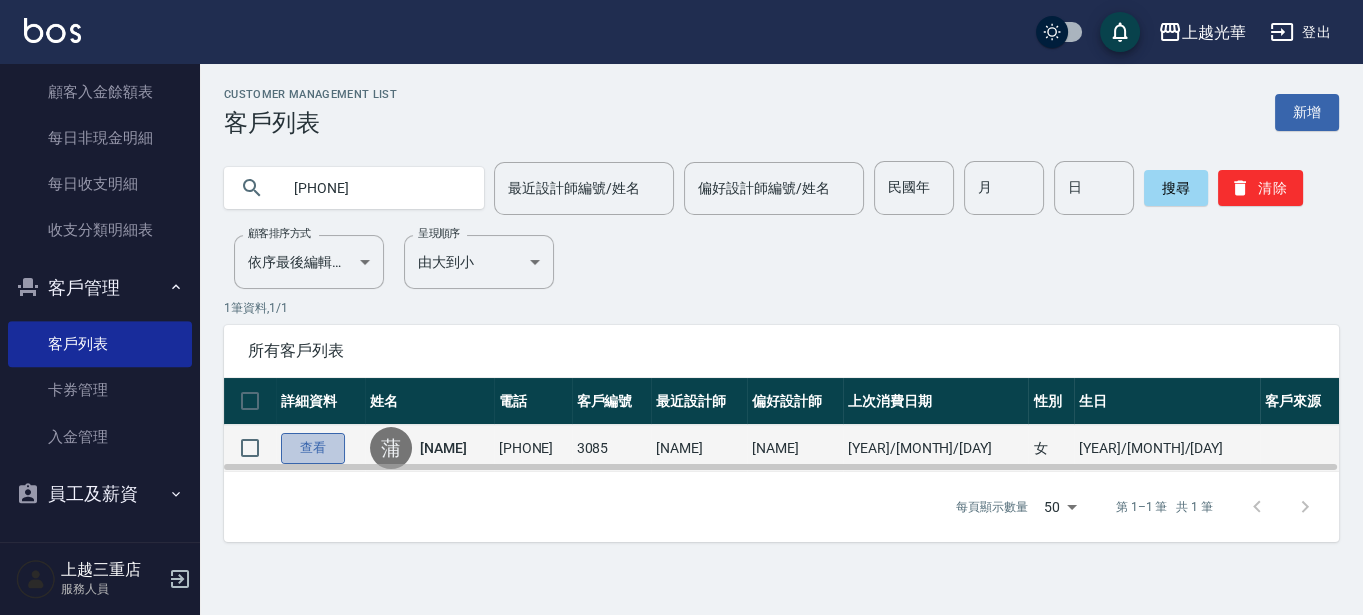 click on "查看" at bounding box center (313, 448) 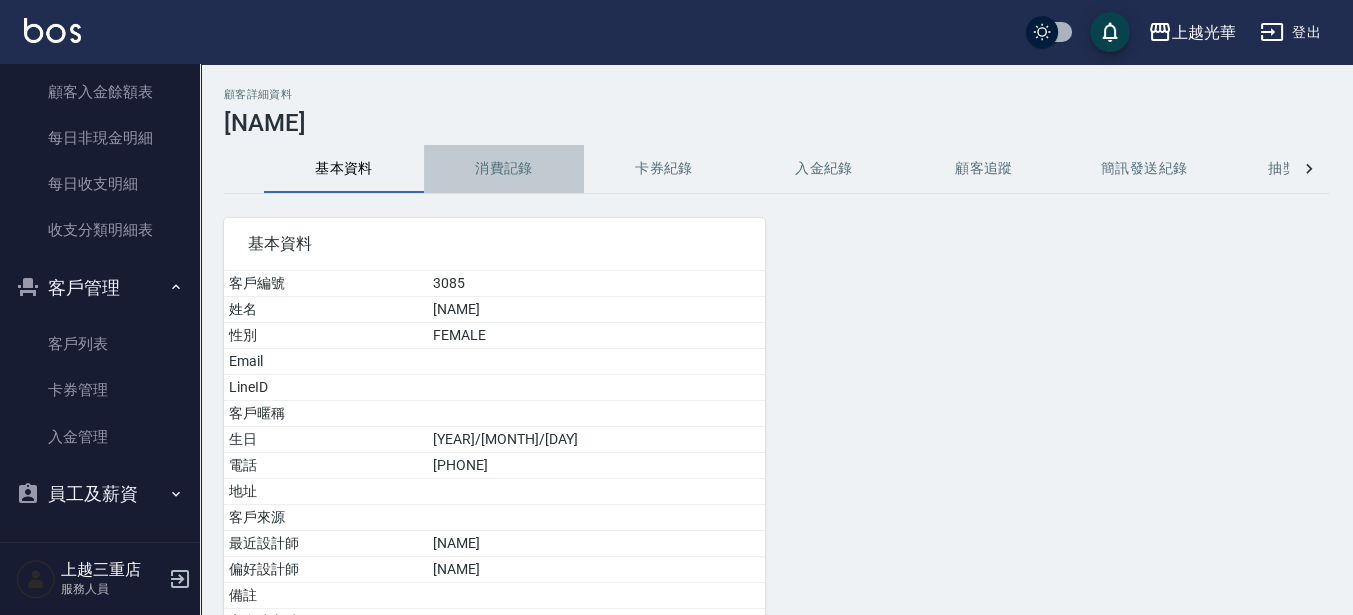 click on "消費記錄" at bounding box center [504, 169] 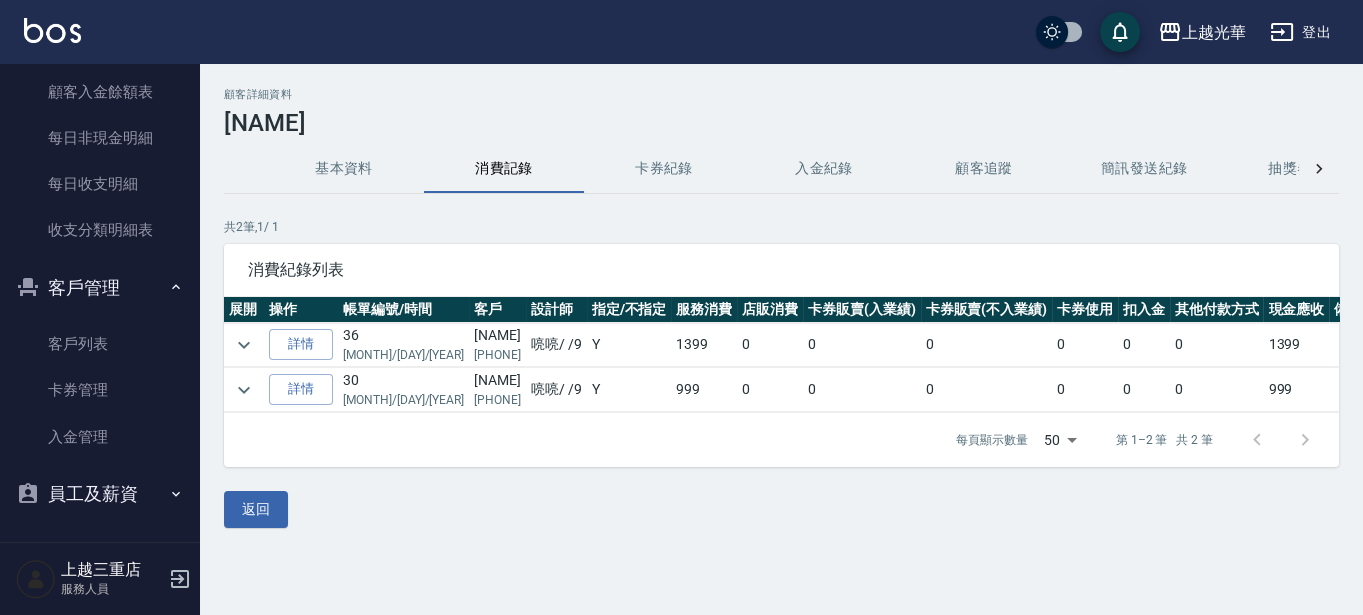 click at bounding box center (244, 345) 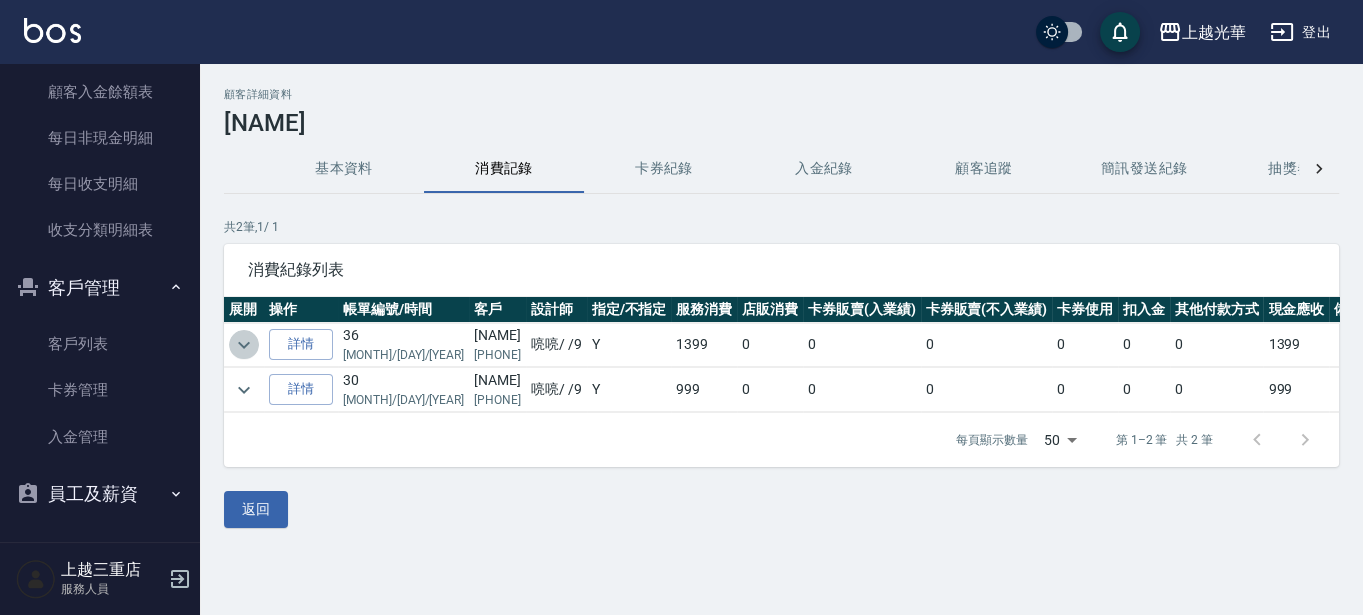 click 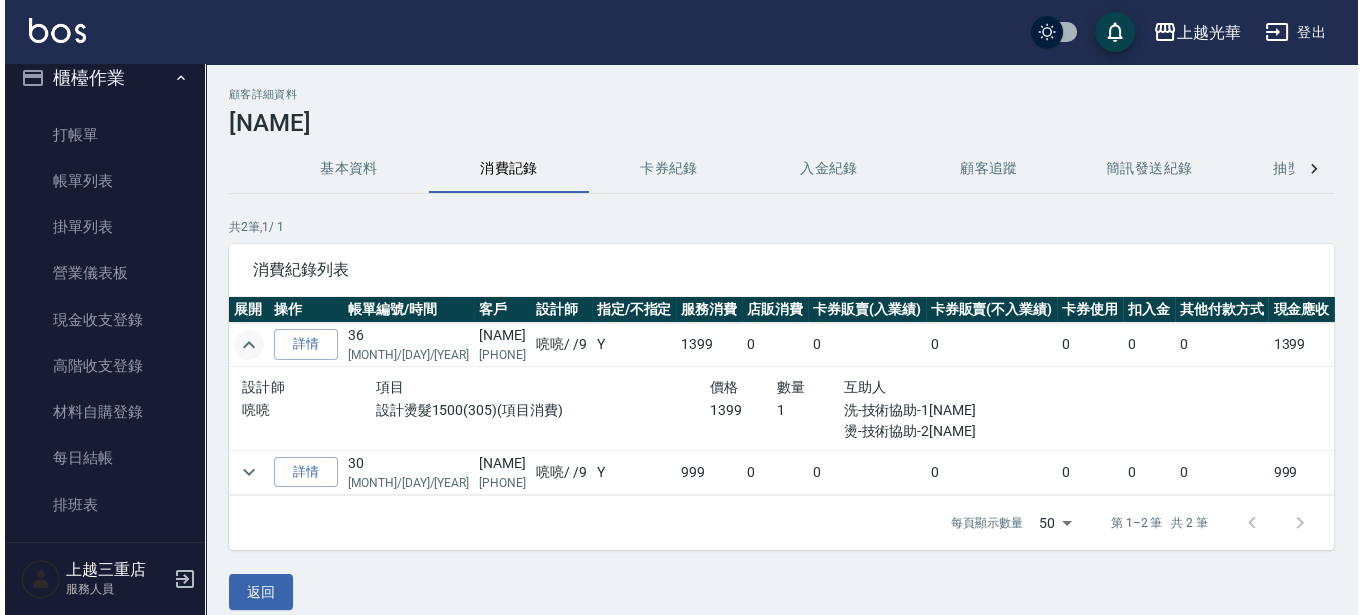 scroll, scrollTop: 0, scrollLeft: 0, axis: both 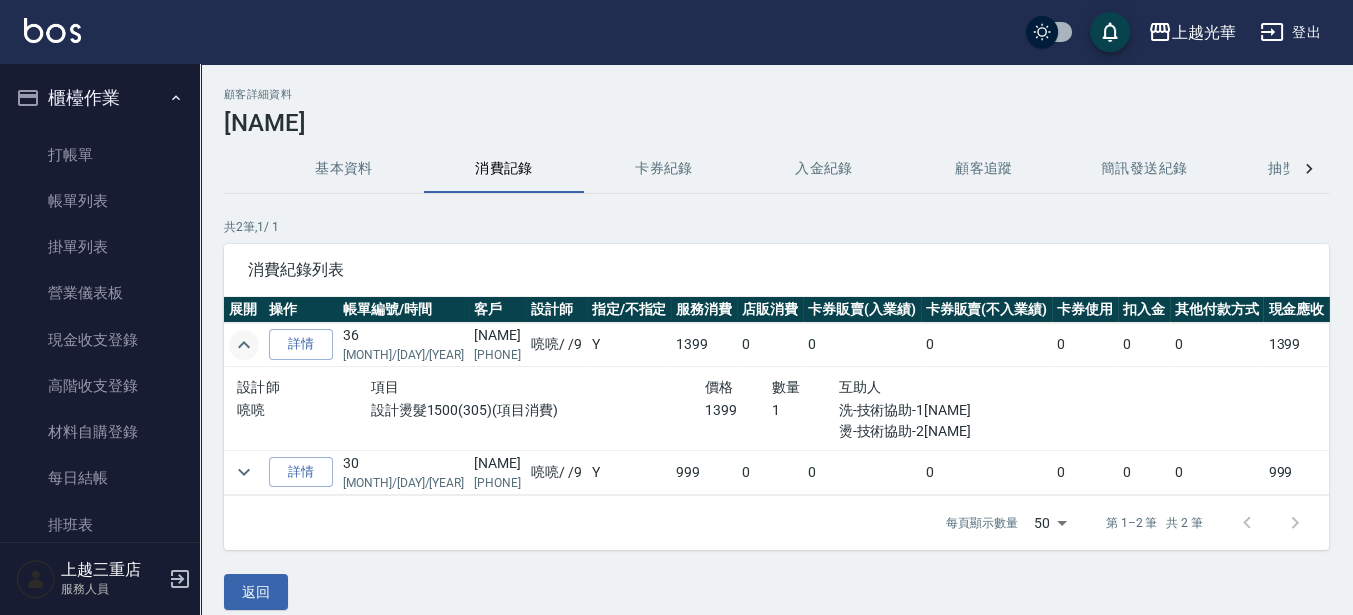 click on "打帳單 帳單列表 掛單列表 營業儀表板 現金收支登錄 高階收支登錄 材料自購登錄 每日結帳 排班表 現場電腦打卡" at bounding box center [100, 363] 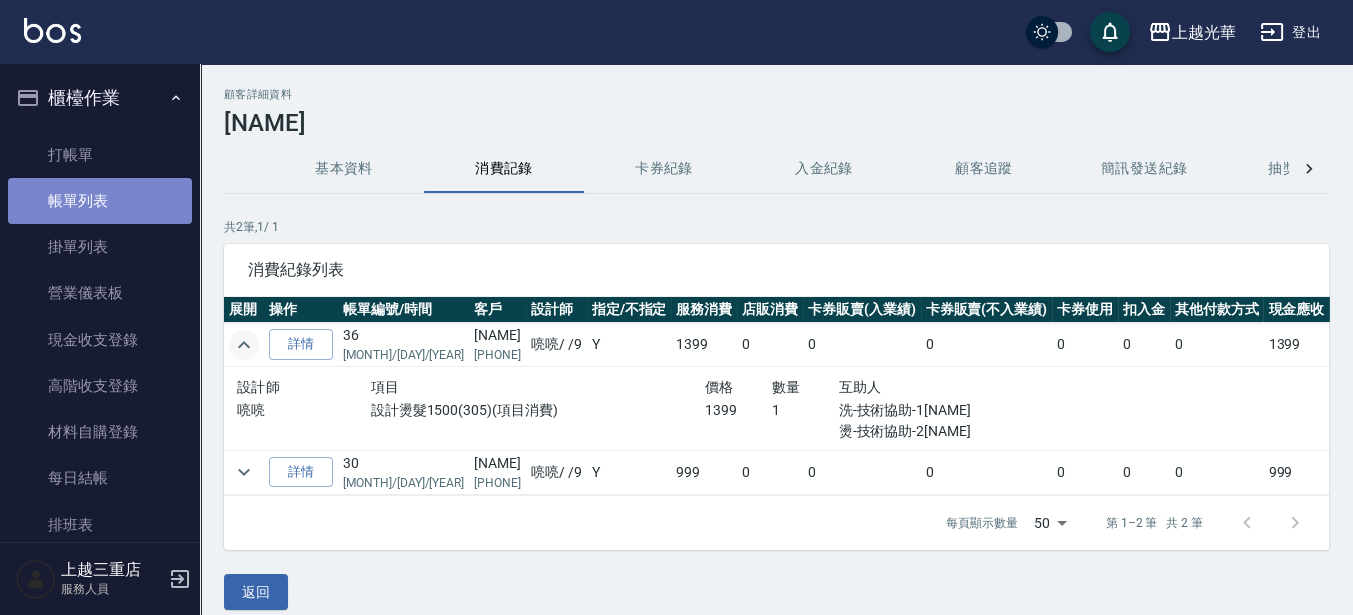 click on "帳單列表" at bounding box center [100, 201] 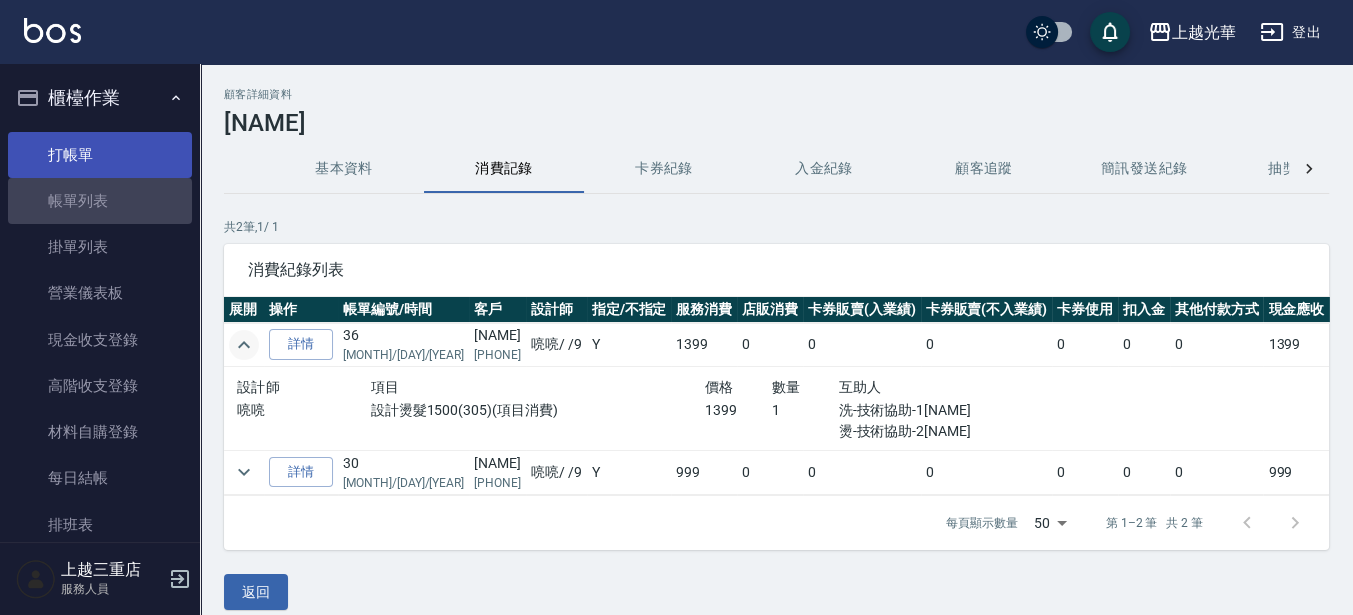 click on "打帳單" at bounding box center [100, 155] 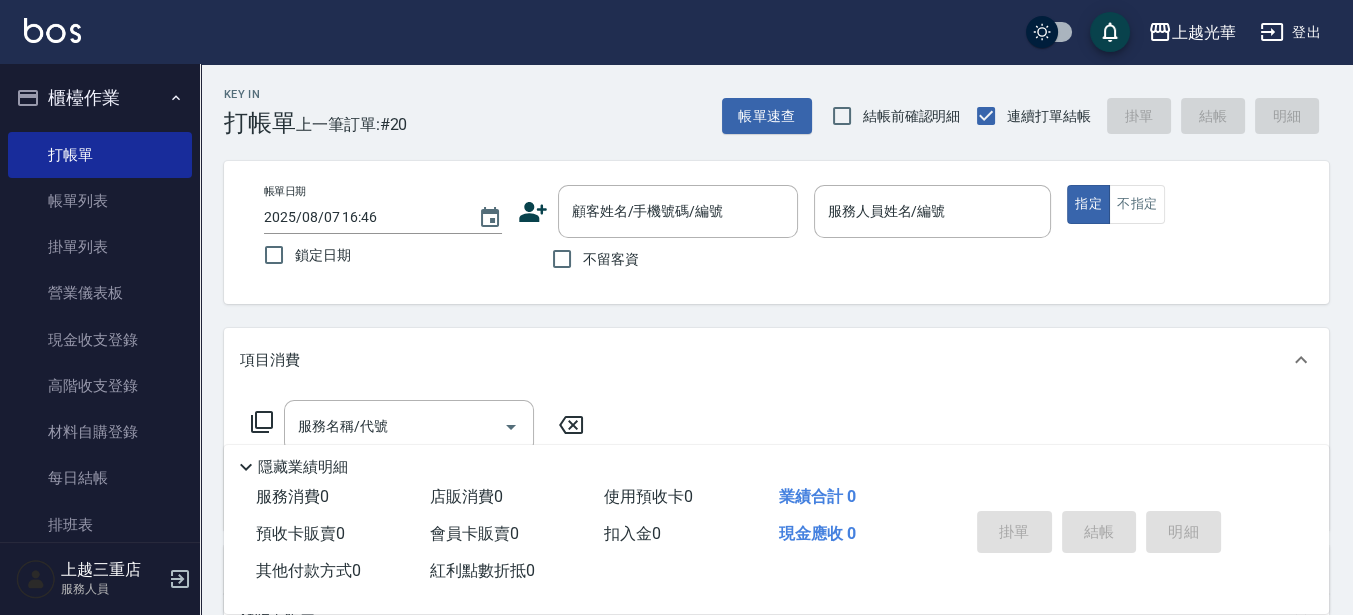 click on "不留客資" at bounding box center [590, 259] 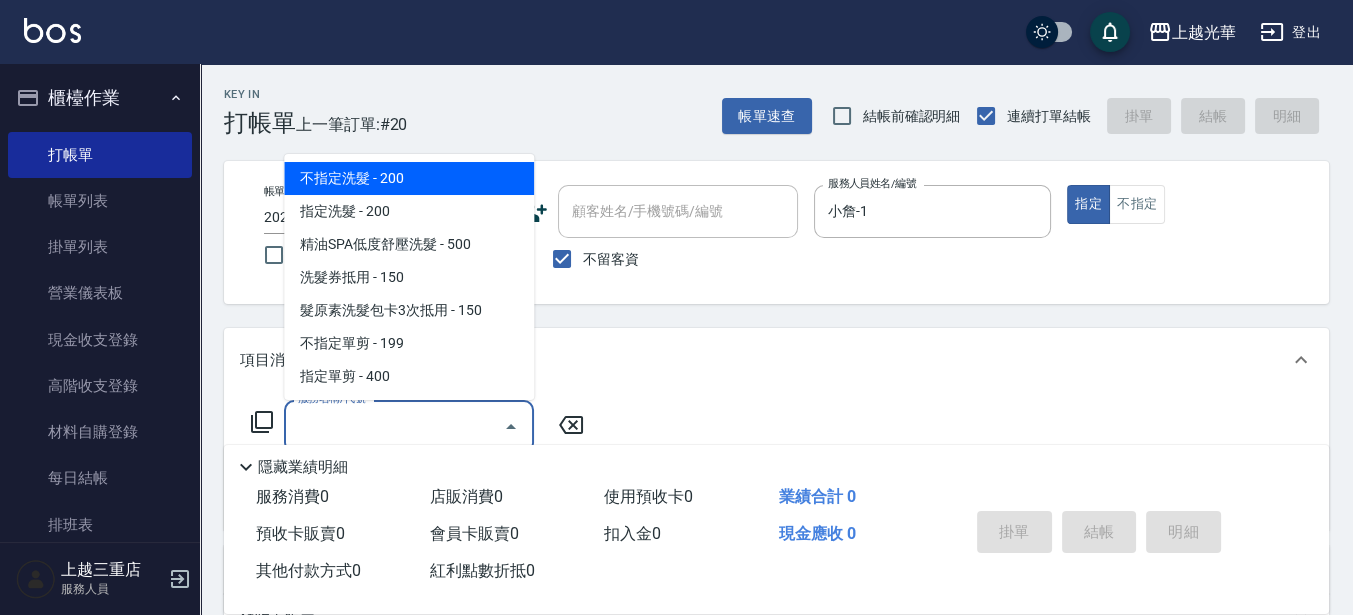 click on "服務名稱/代號" at bounding box center [394, 426] 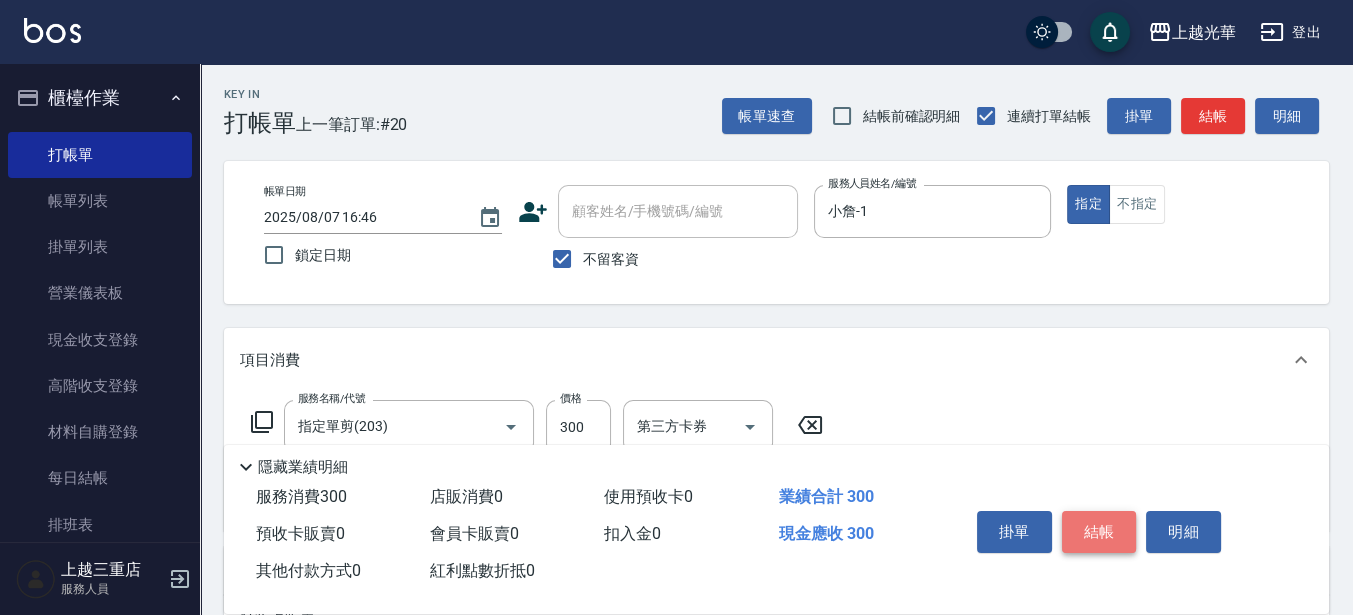 click on "結帳" at bounding box center (1099, 532) 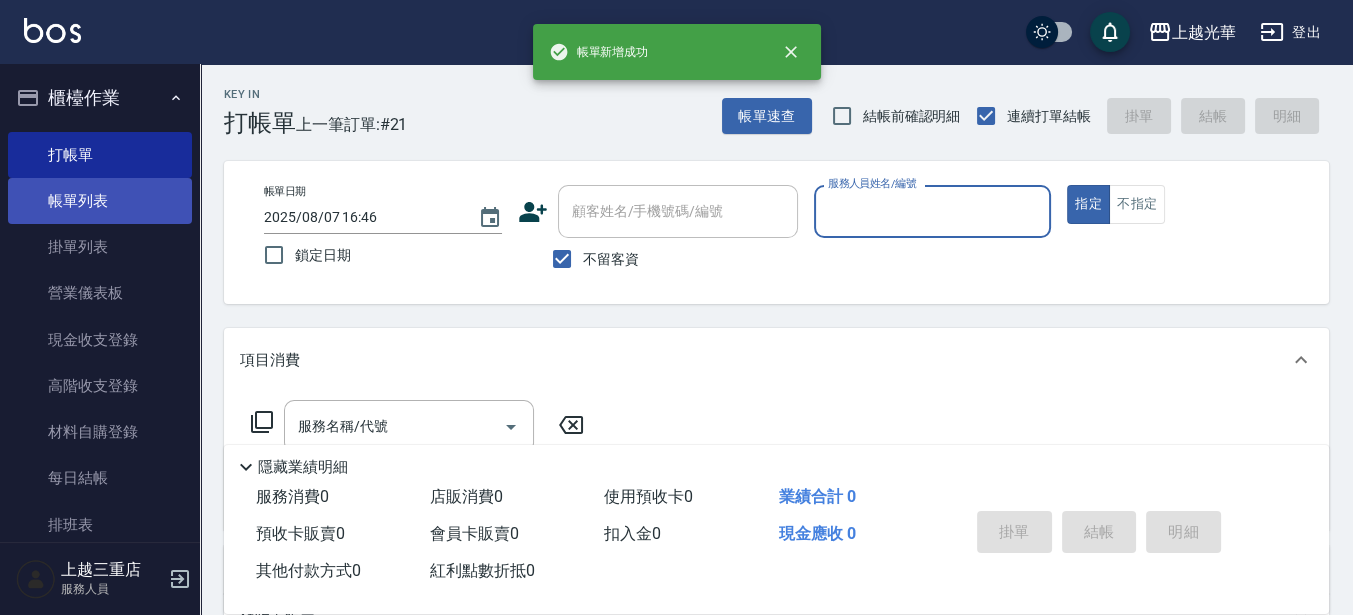 click on "帳單列表" at bounding box center [100, 201] 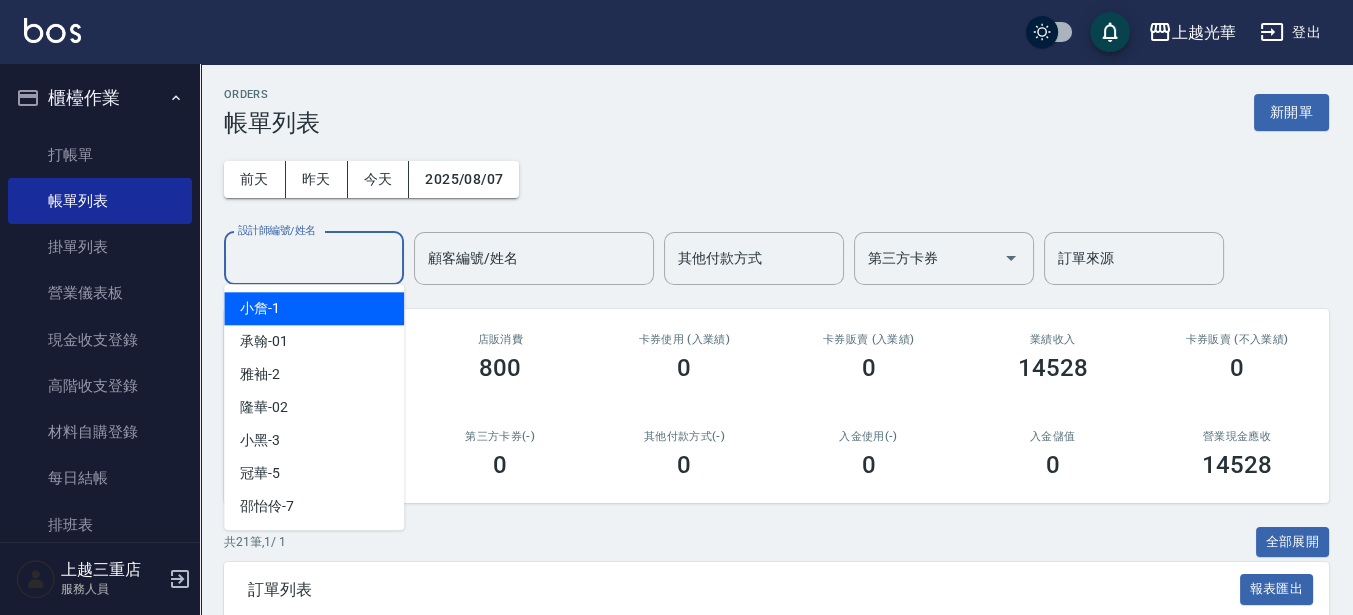 click on "設計師編號/姓名" at bounding box center (314, 258) 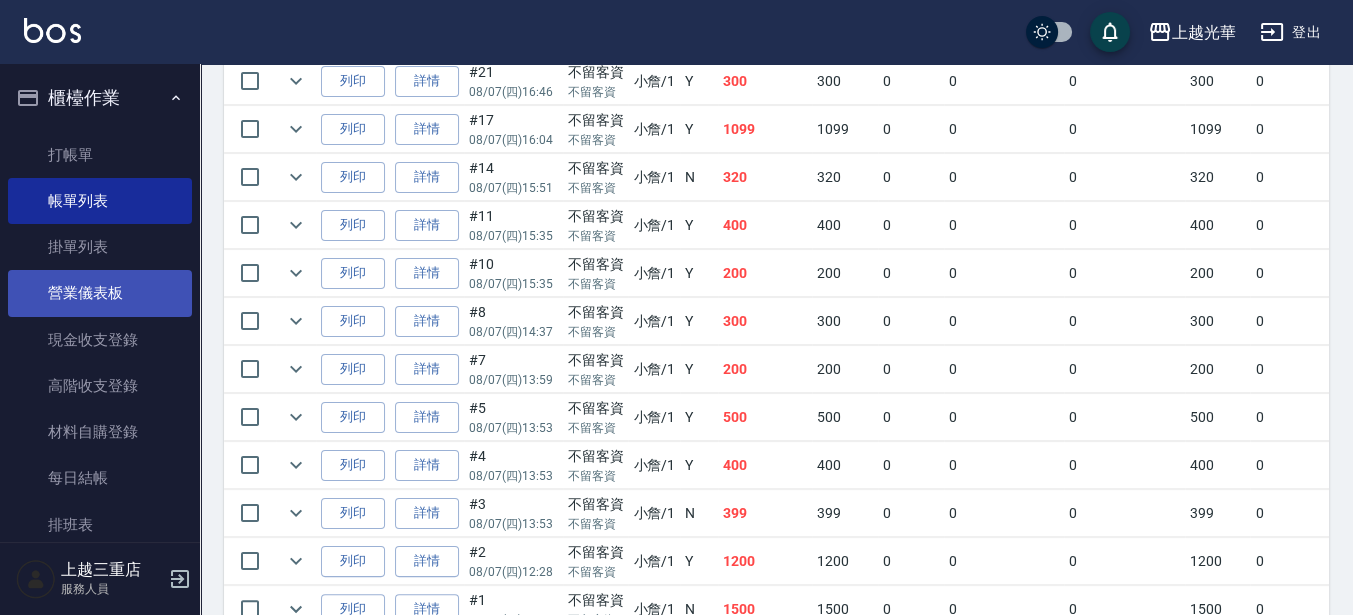 scroll, scrollTop: 715, scrollLeft: 0, axis: vertical 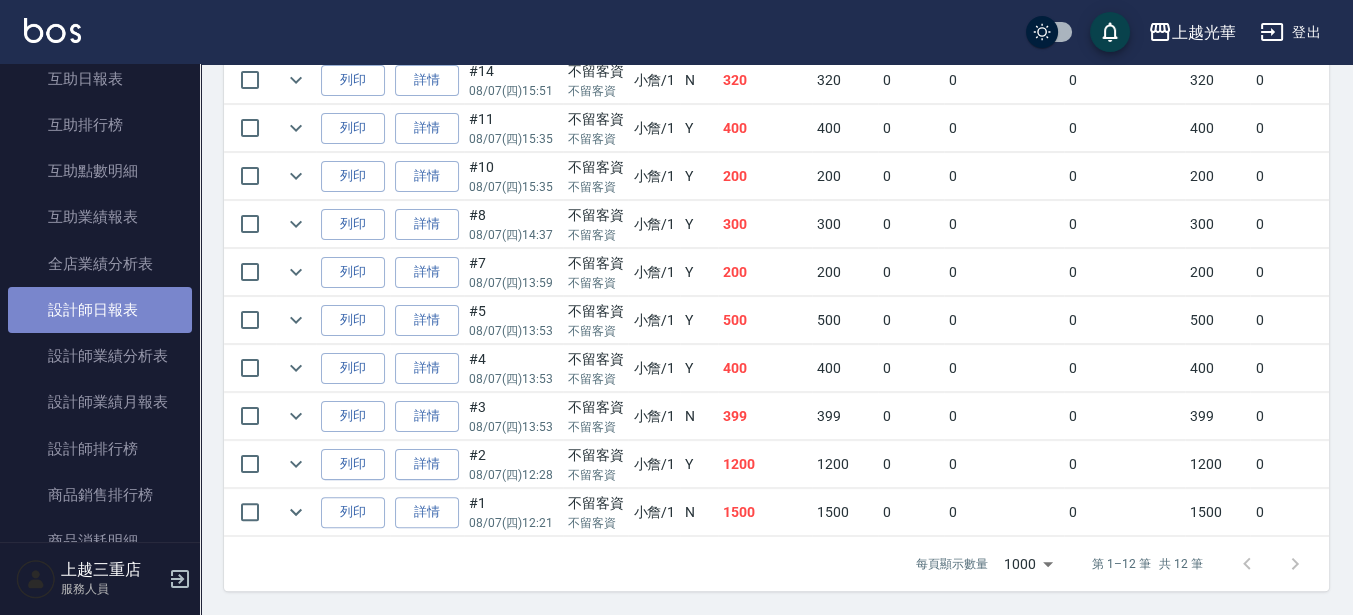 click on "設計師日報表" at bounding box center (100, 310) 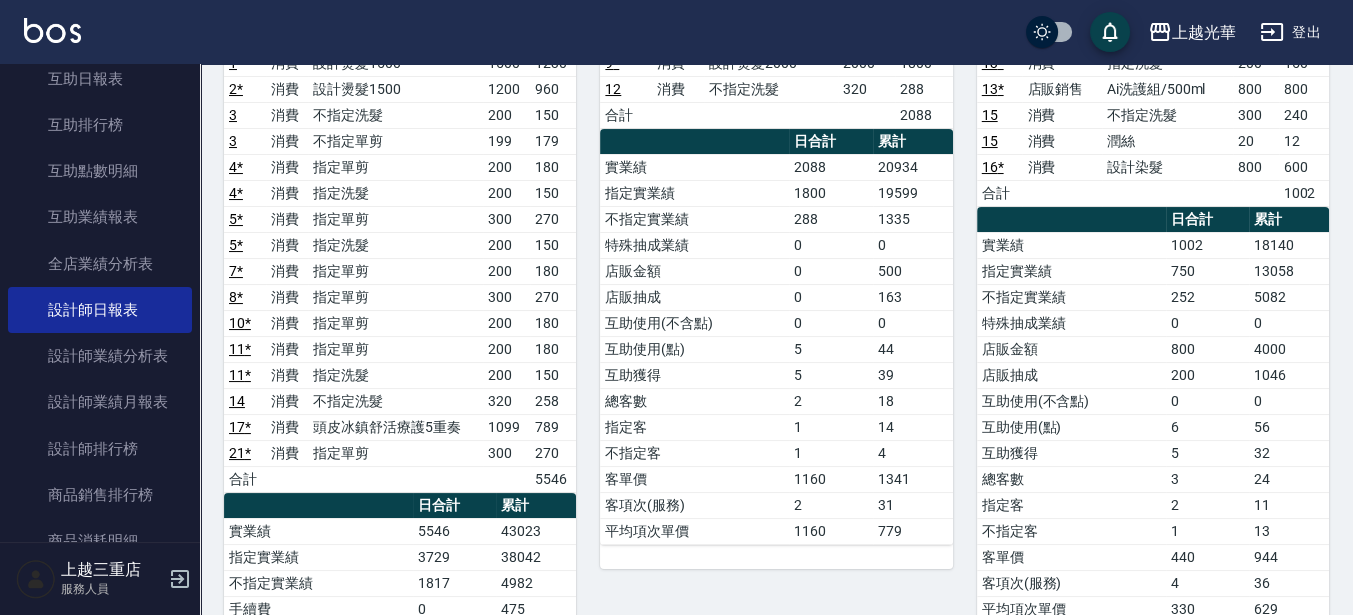 scroll, scrollTop: 375, scrollLeft: 0, axis: vertical 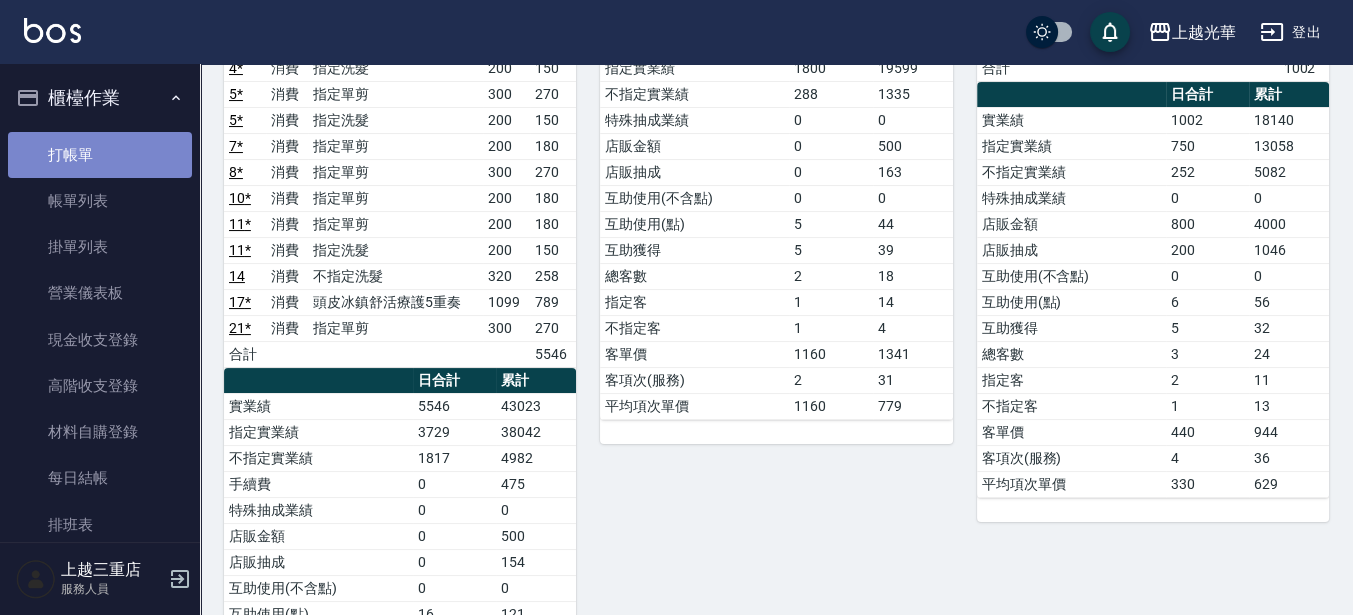 click on "打帳單" at bounding box center (100, 155) 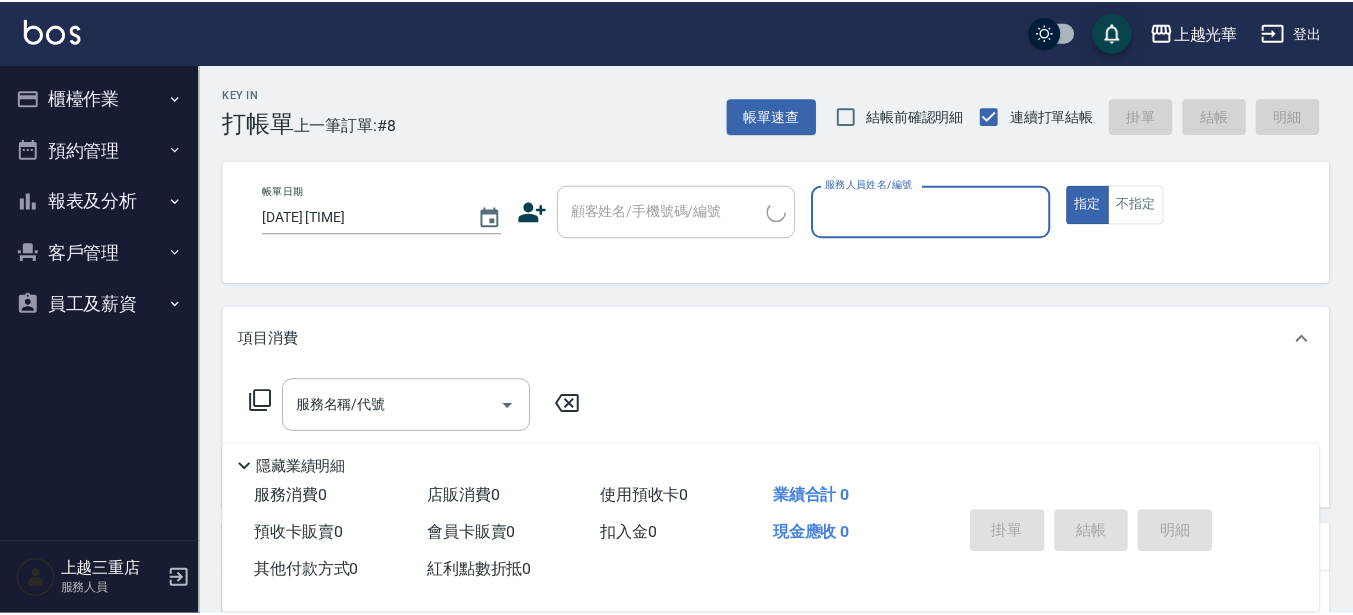 scroll, scrollTop: 0, scrollLeft: 0, axis: both 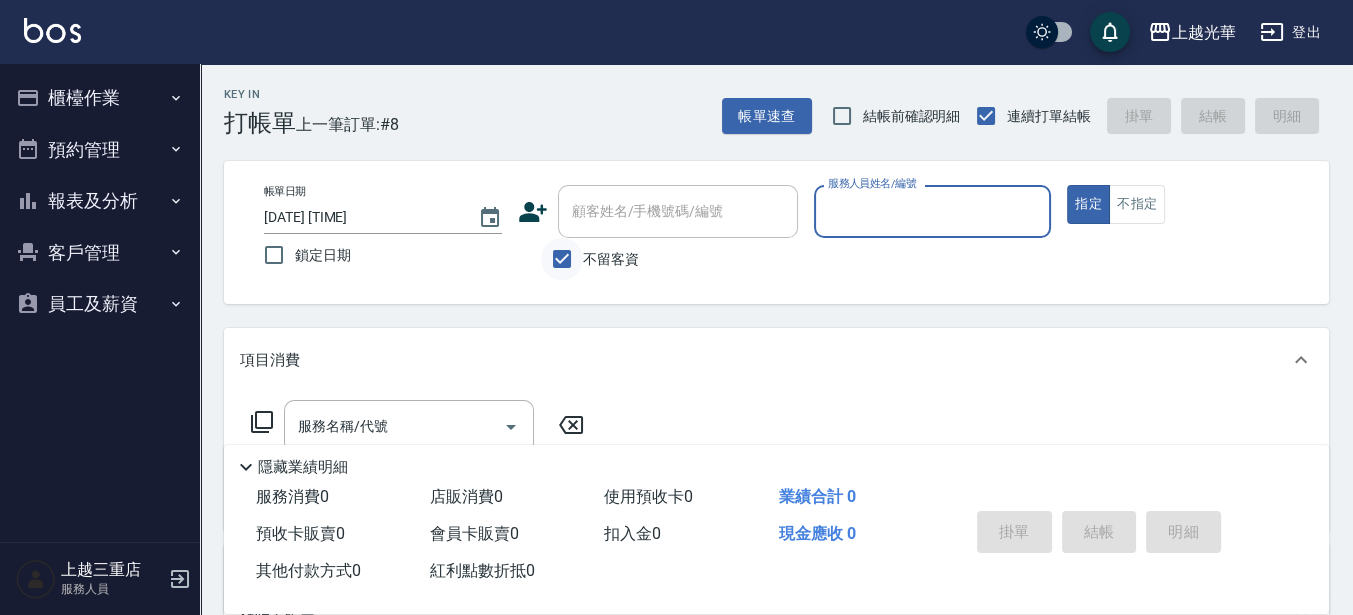 click on "不留客資" at bounding box center [562, 259] 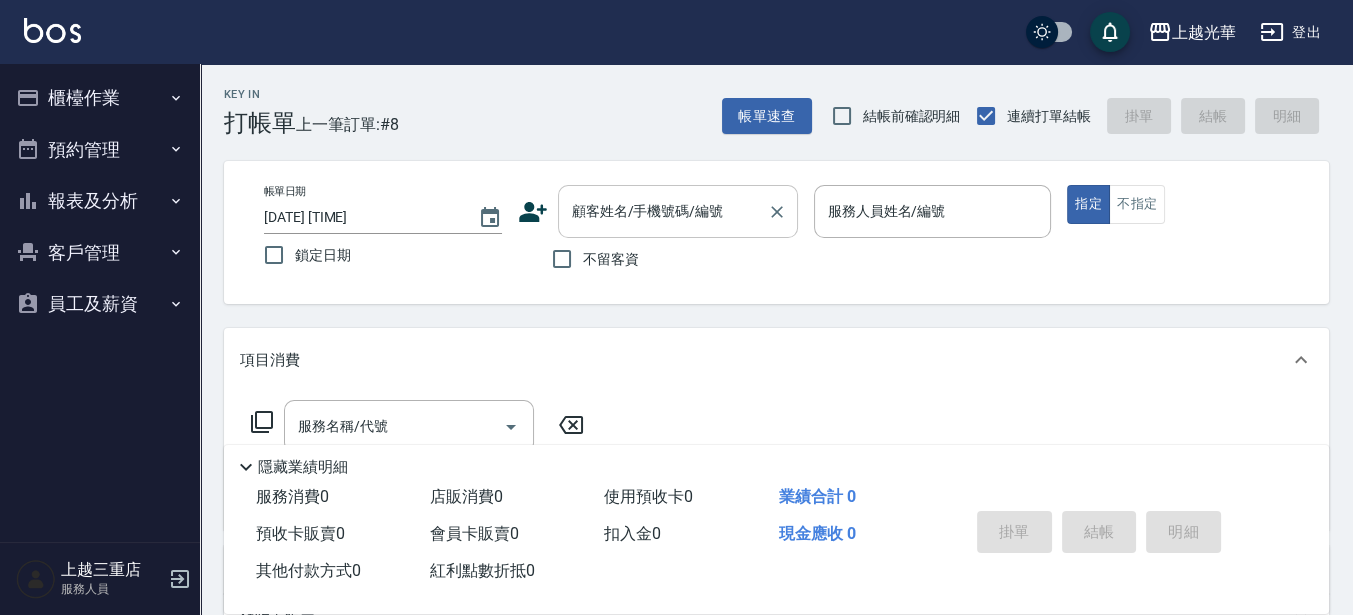click on "顧客姓名/手機號碼/編號" at bounding box center (663, 211) 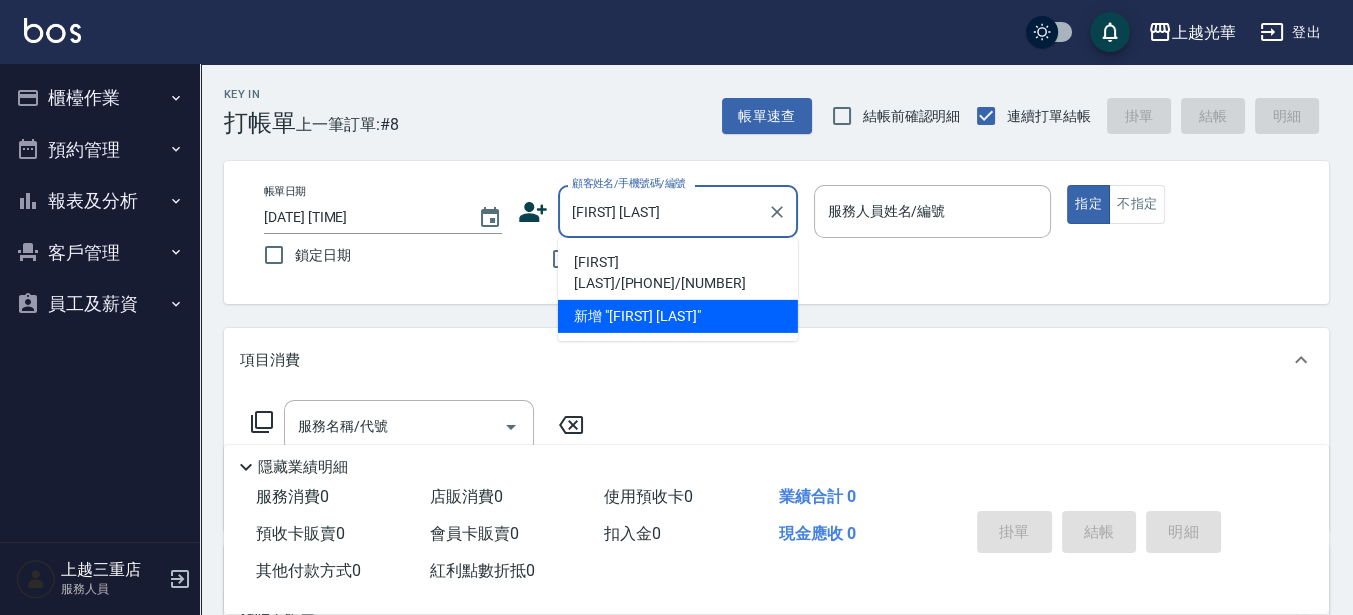 click on "[FIRST] [LAST]/[PHONE]/[NUMBER]" at bounding box center (678, 273) 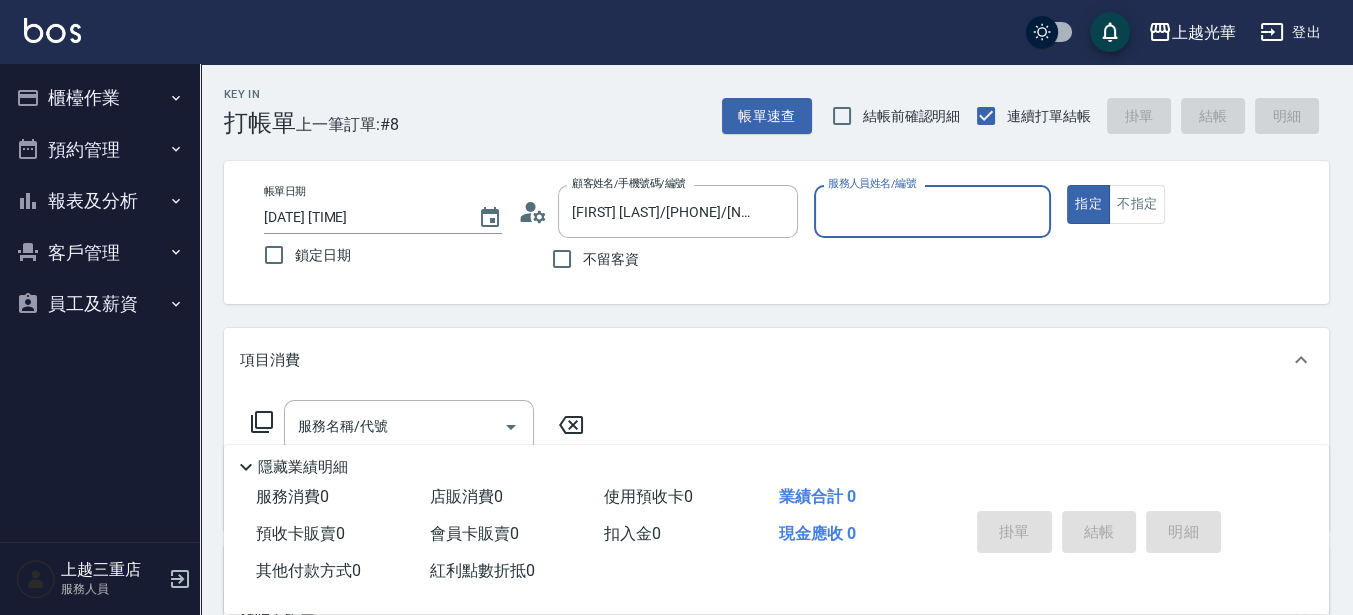 type on "小黑-3" 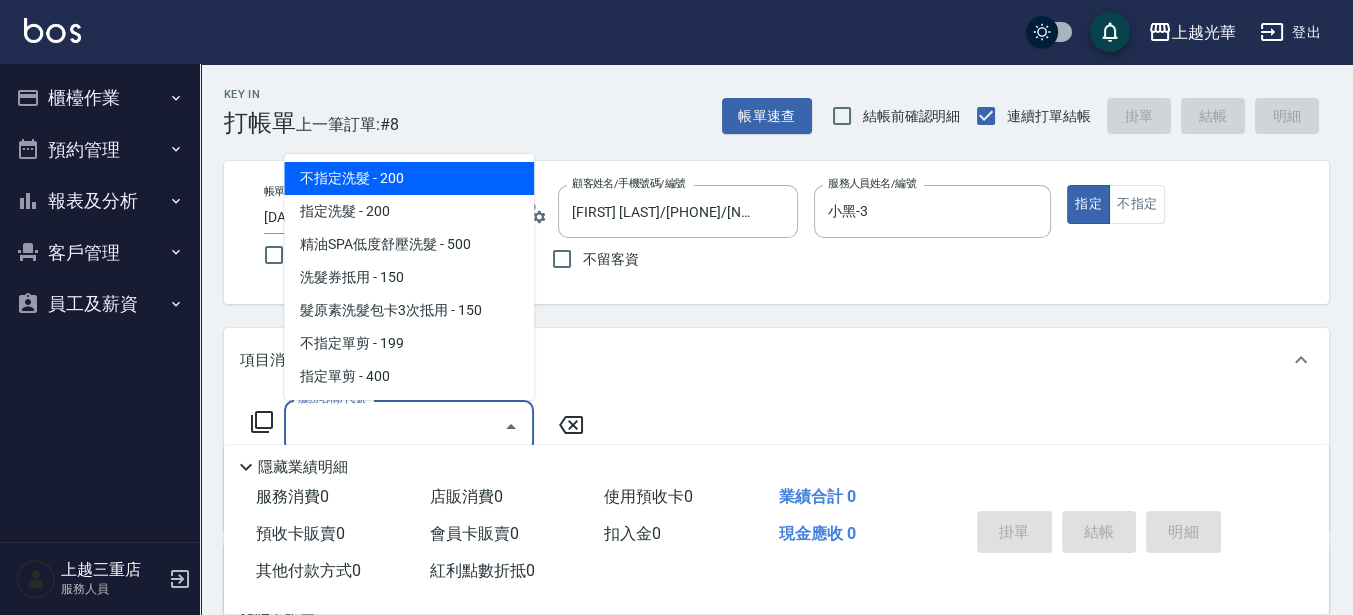click on "服務名稱/代號" at bounding box center [394, 426] 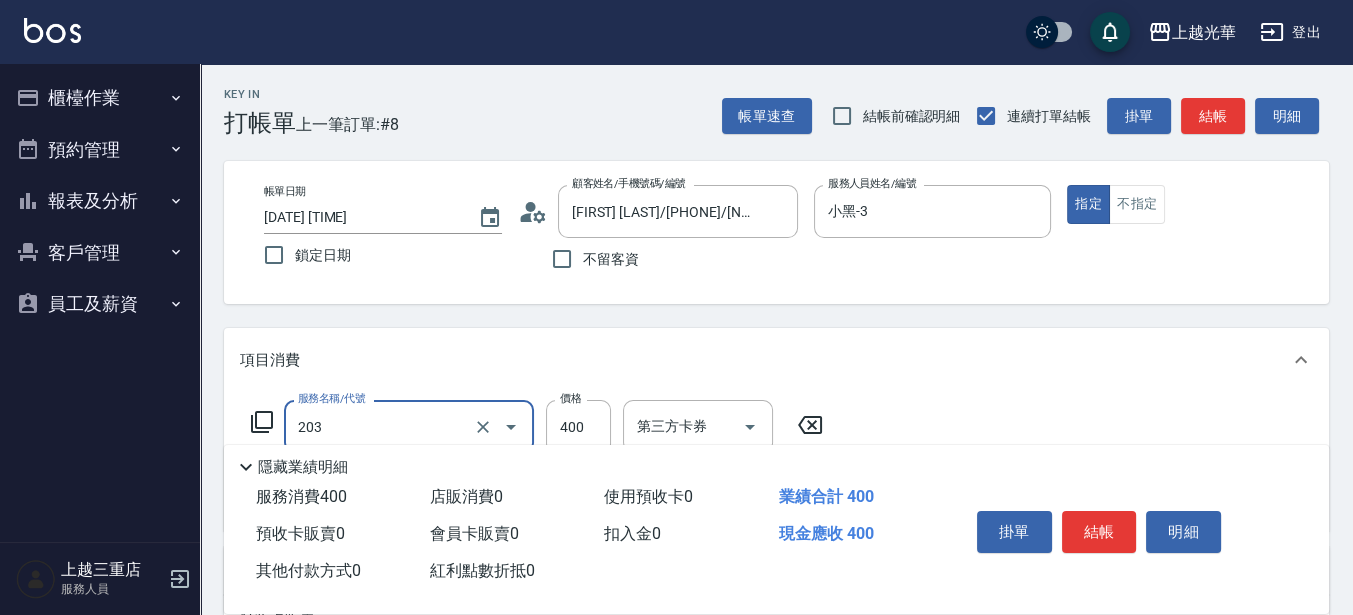 type on "指定單剪(203)" 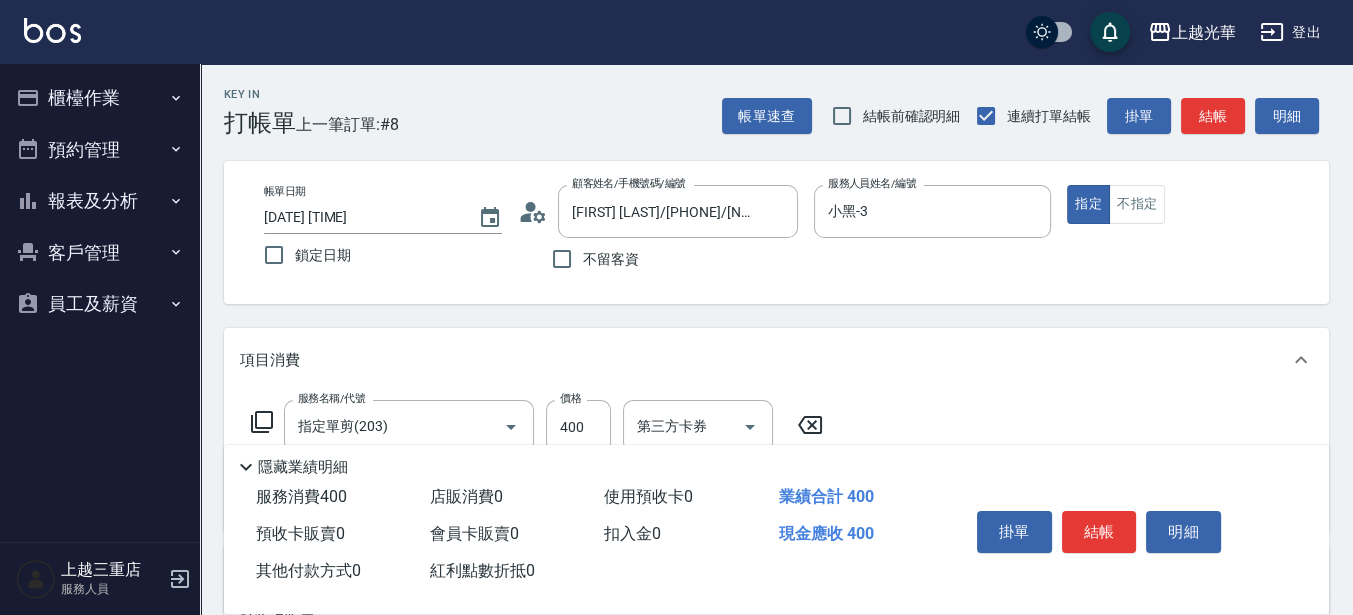 click 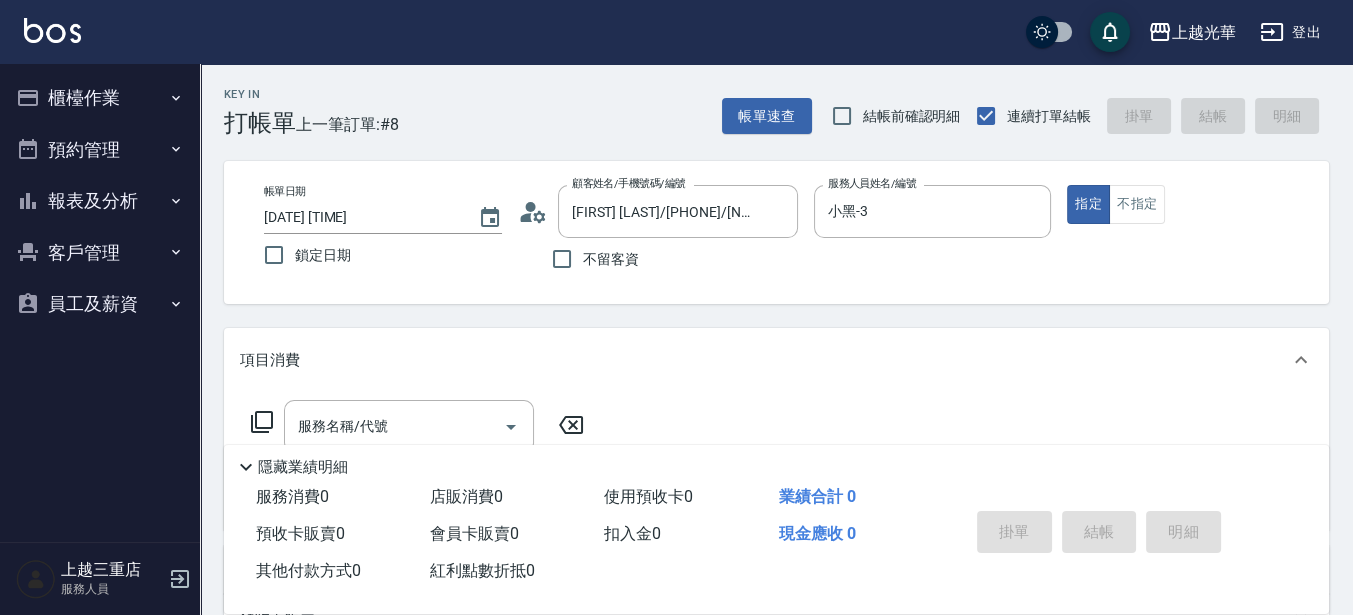 click 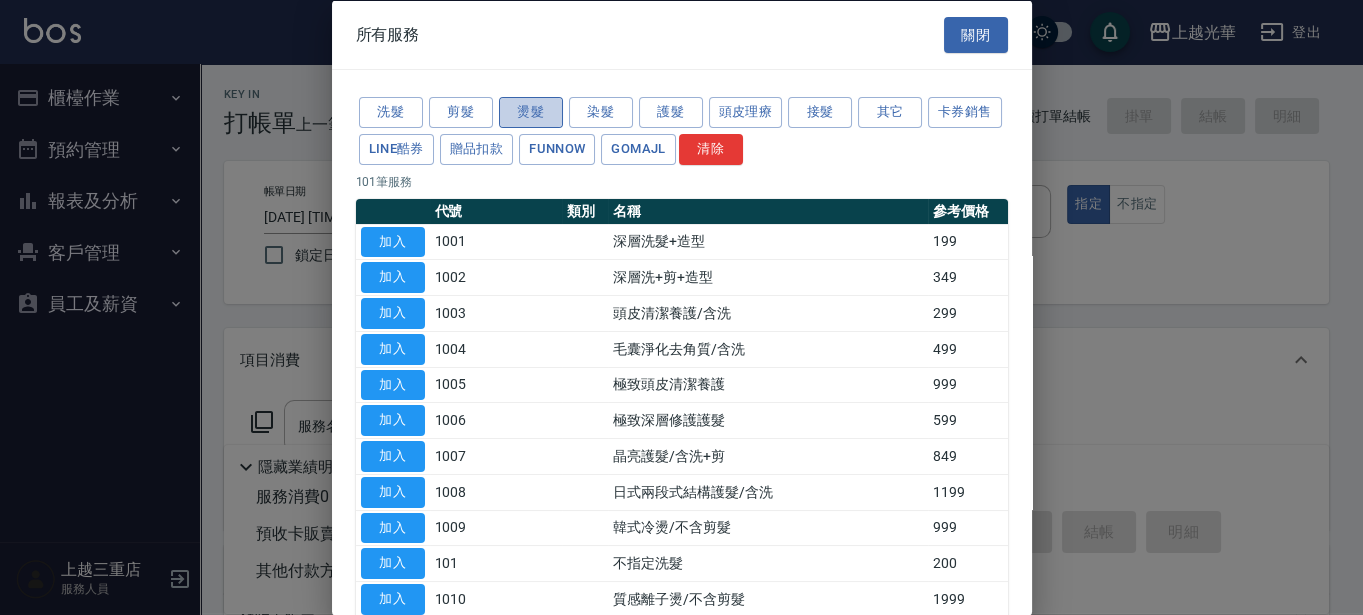 click on "燙髮" at bounding box center [531, 112] 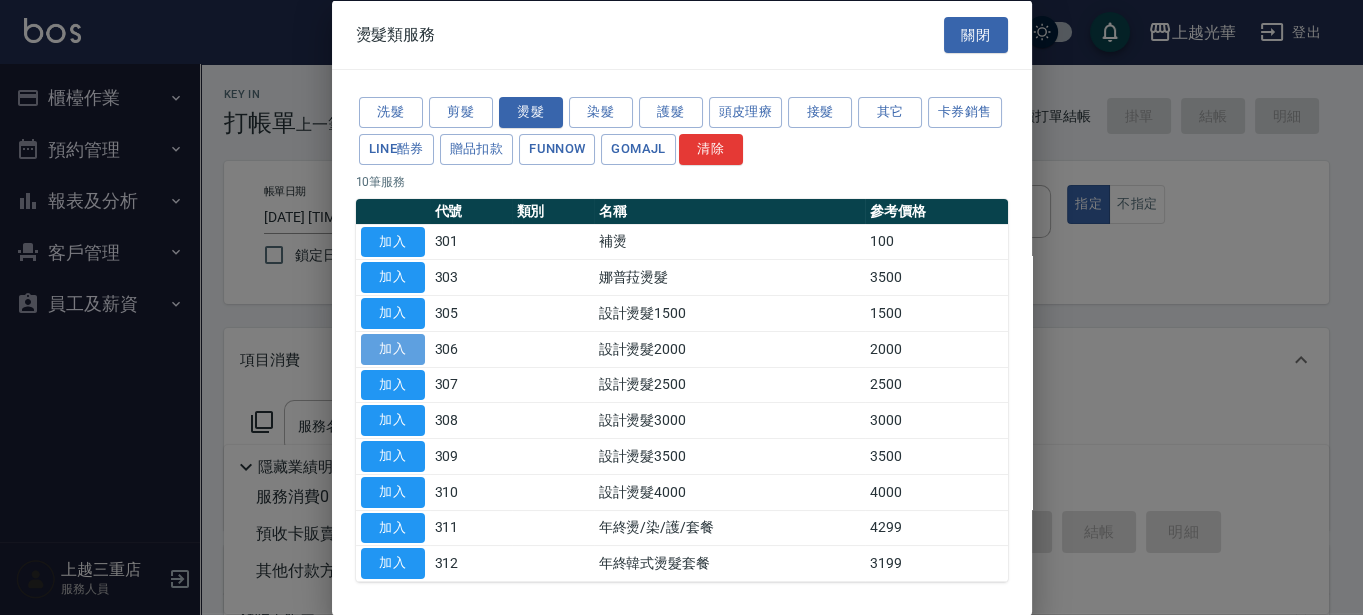 click on "加入" at bounding box center [393, 348] 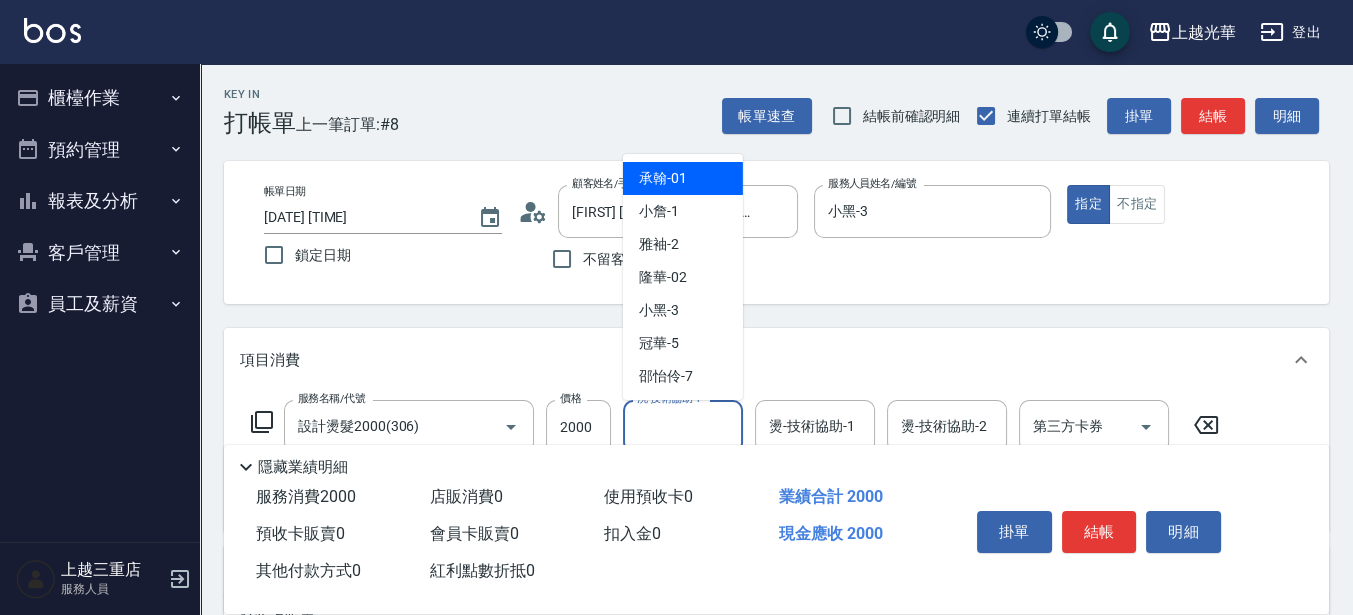 click on "洗-技術協助-1" at bounding box center (683, 426) 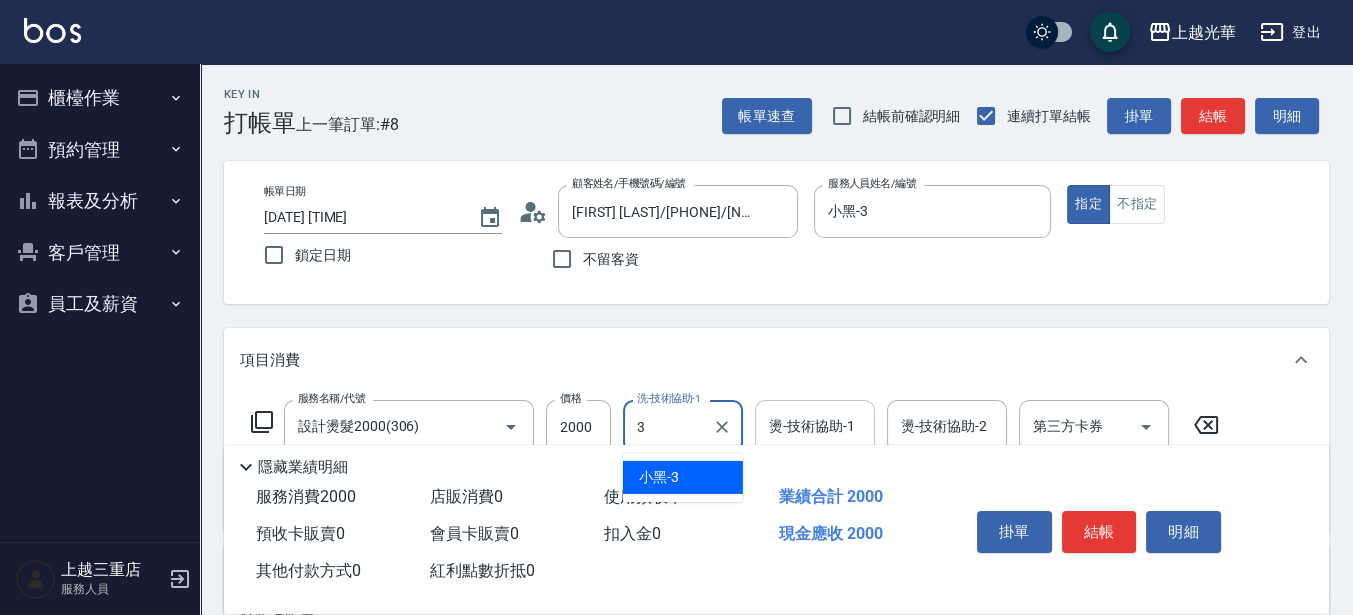 type on "小黑-3" 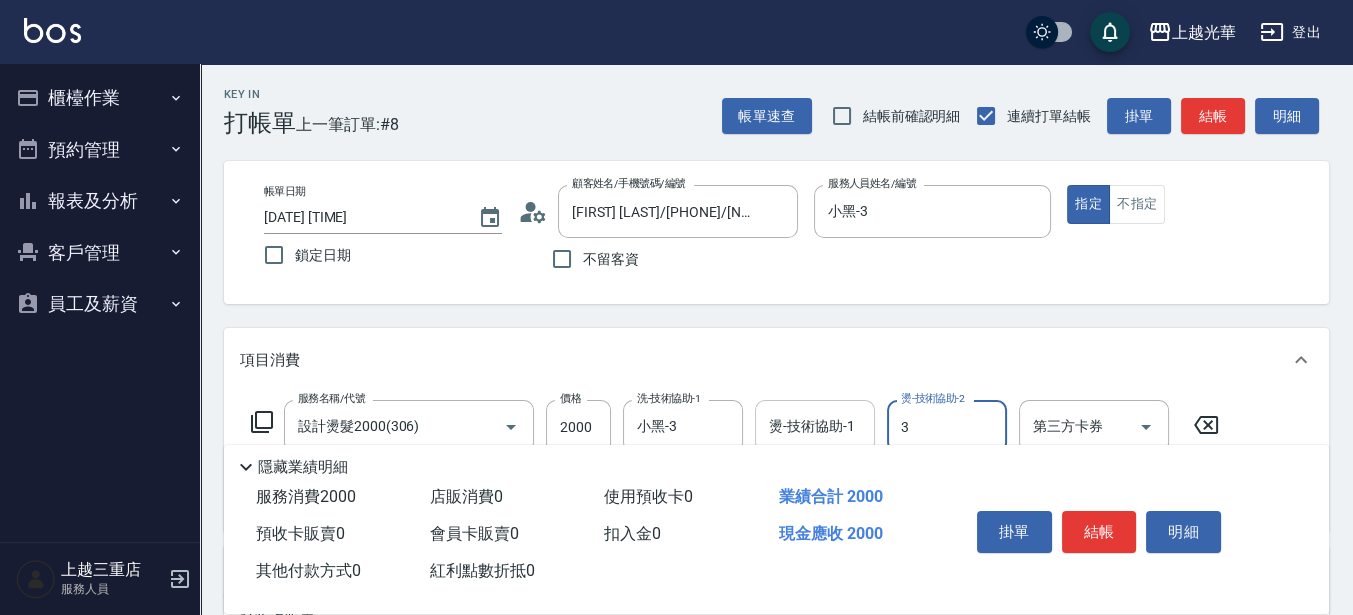 type on "小黑-3" 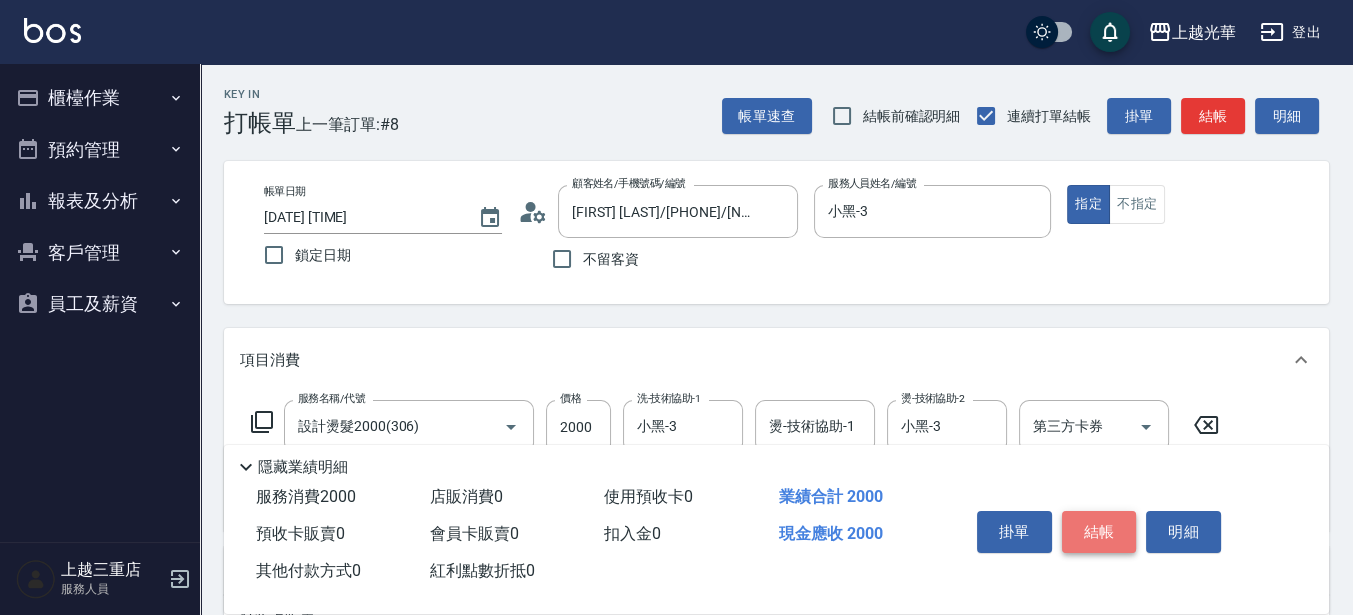 click on "結帳" at bounding box center (1099, 532) 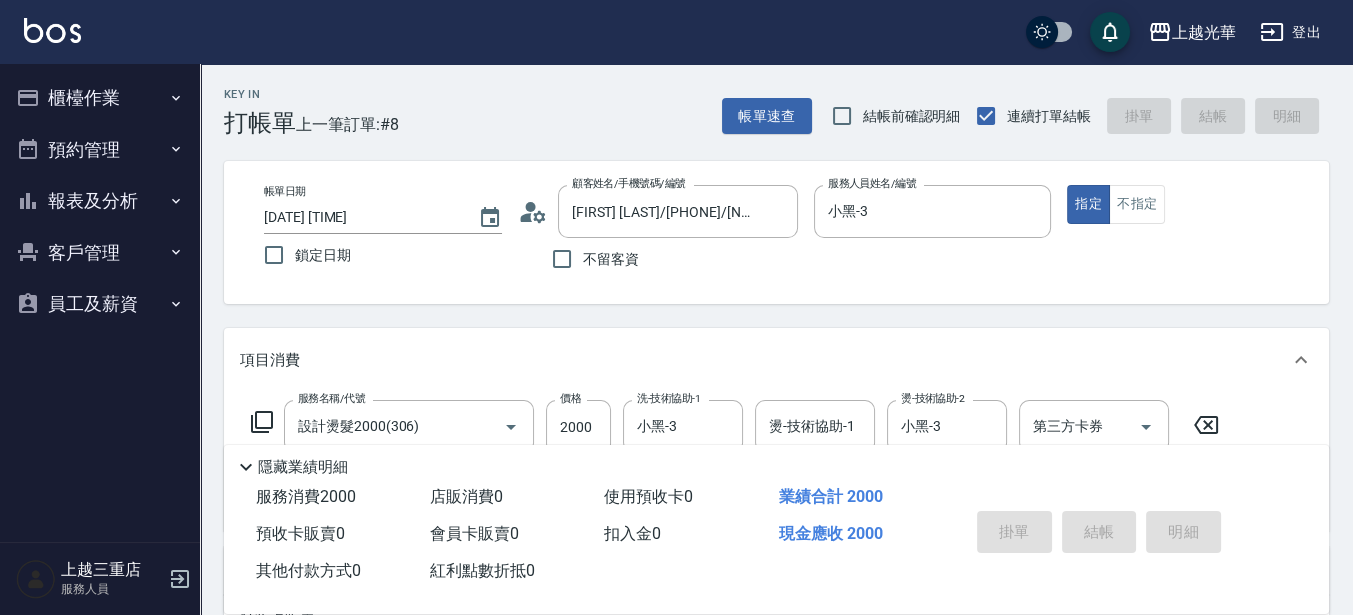 type 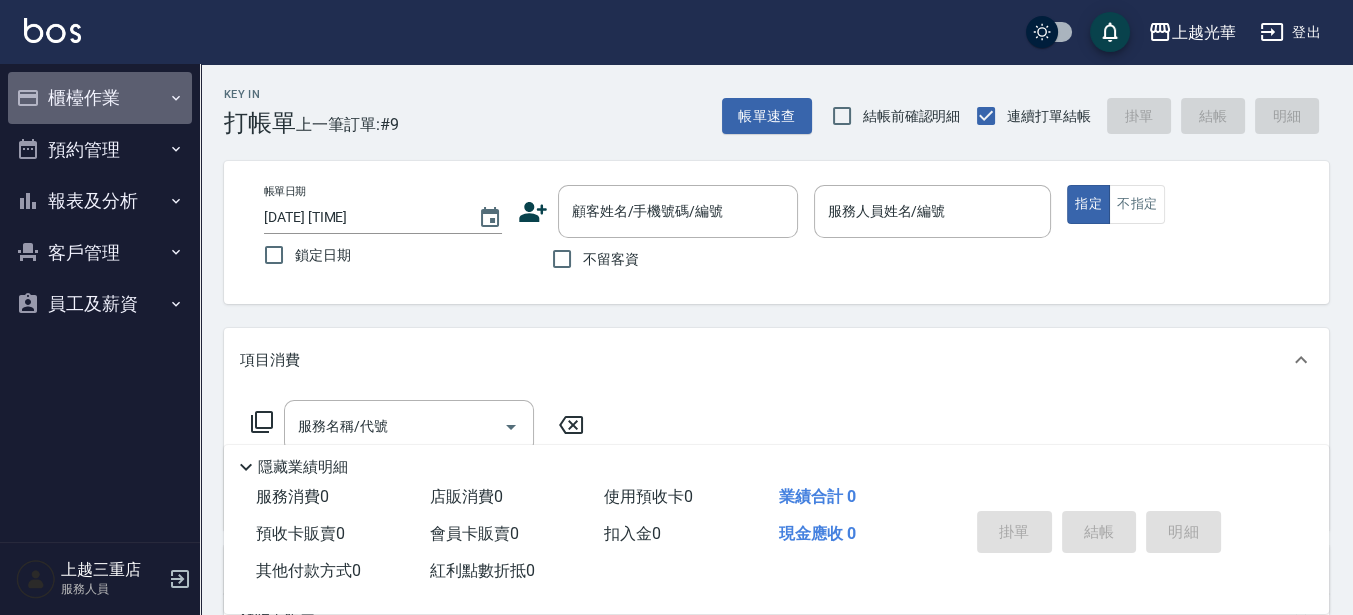 click on "櫃檯作業" at bounding box center [100, 98] 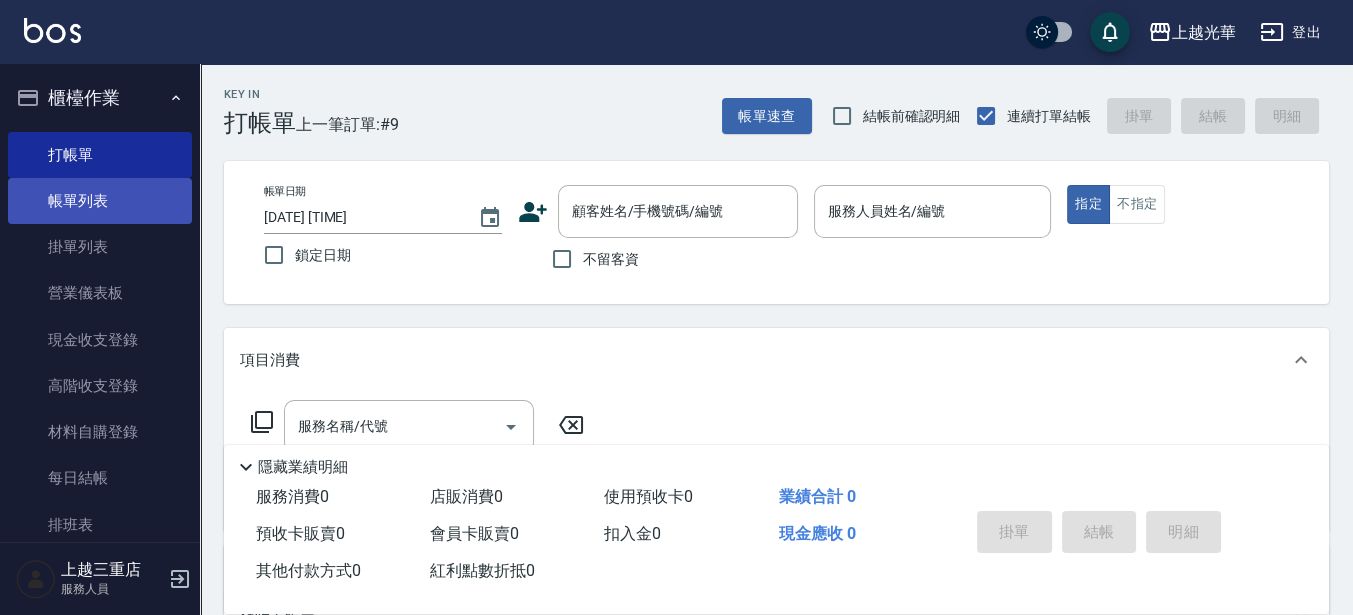 click on "帳單列表" at bounding box center (100, 201) 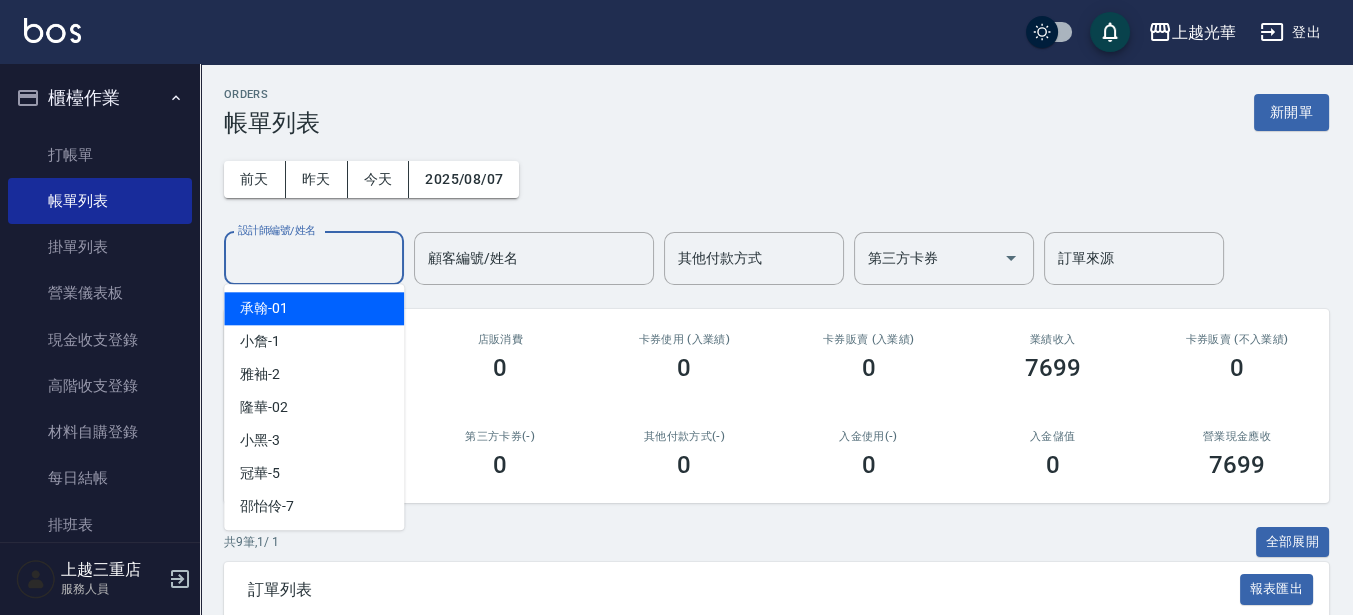 click on "設計師編號/姓名" at bounding box center (314, 258) 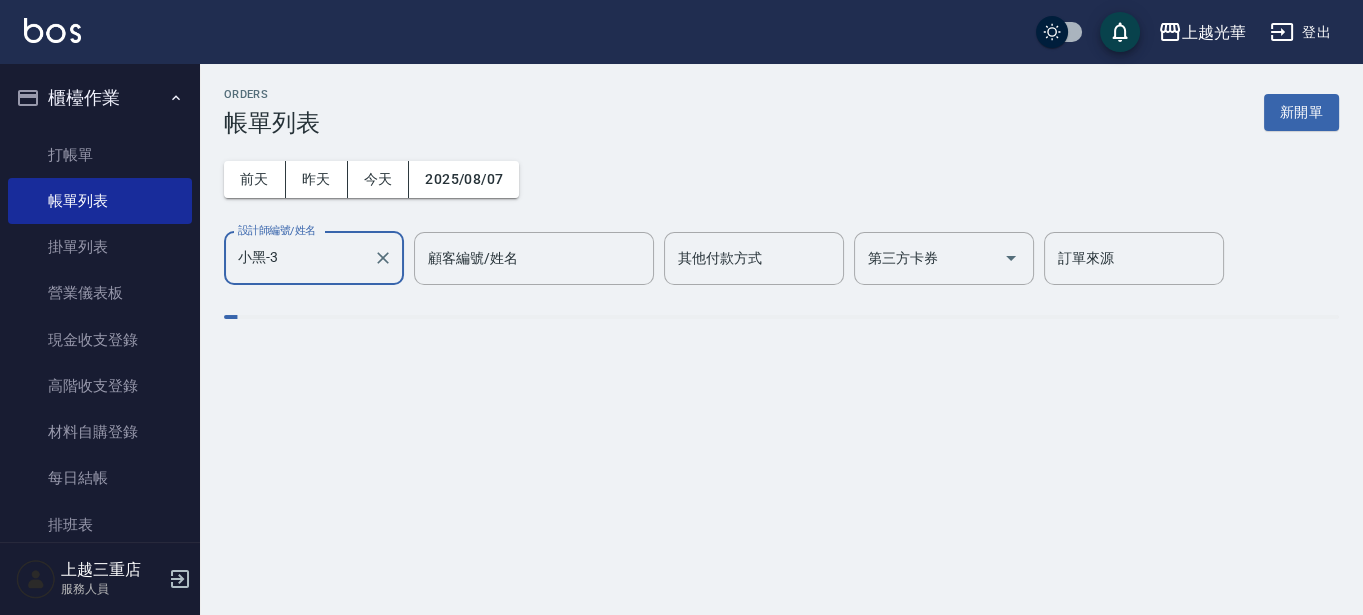 type on "小黑-3" 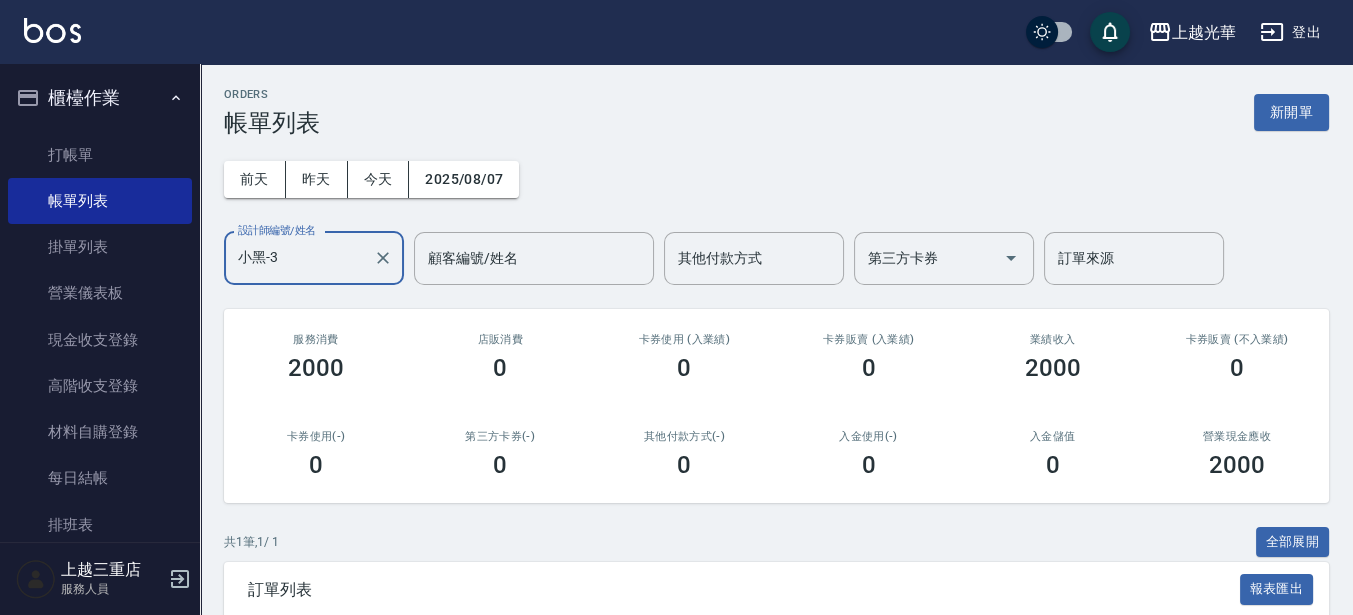 scroll, scrollTop: 250, scrollLeft: 0, axis: vertical 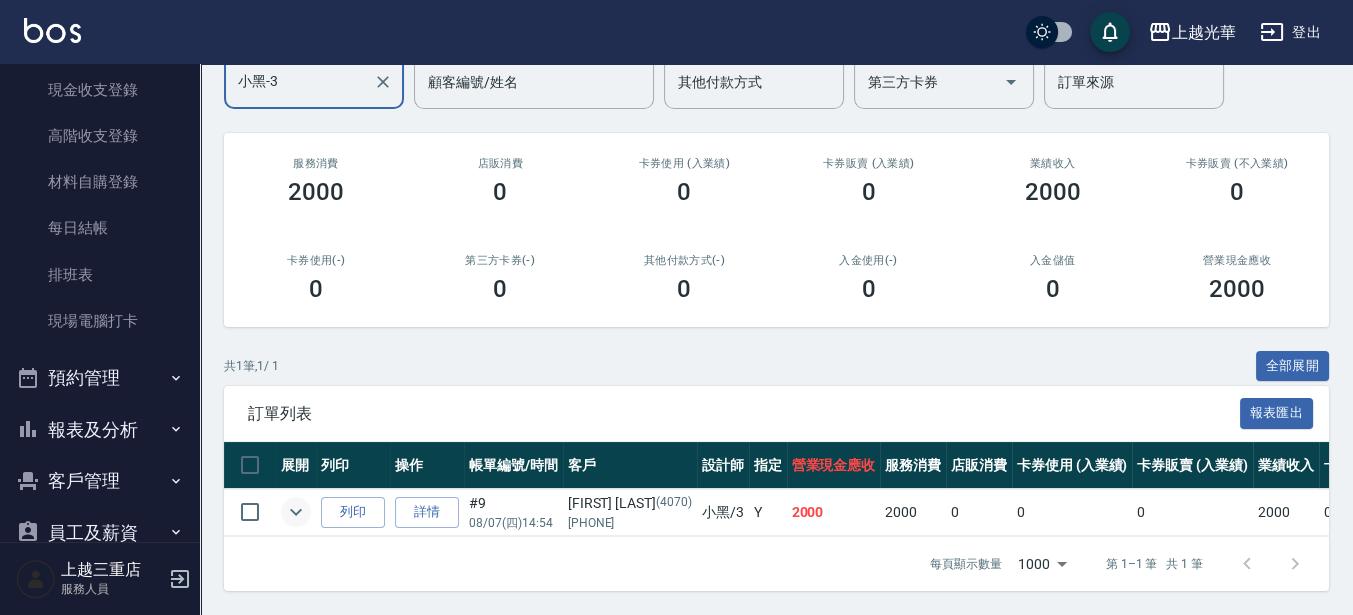 click 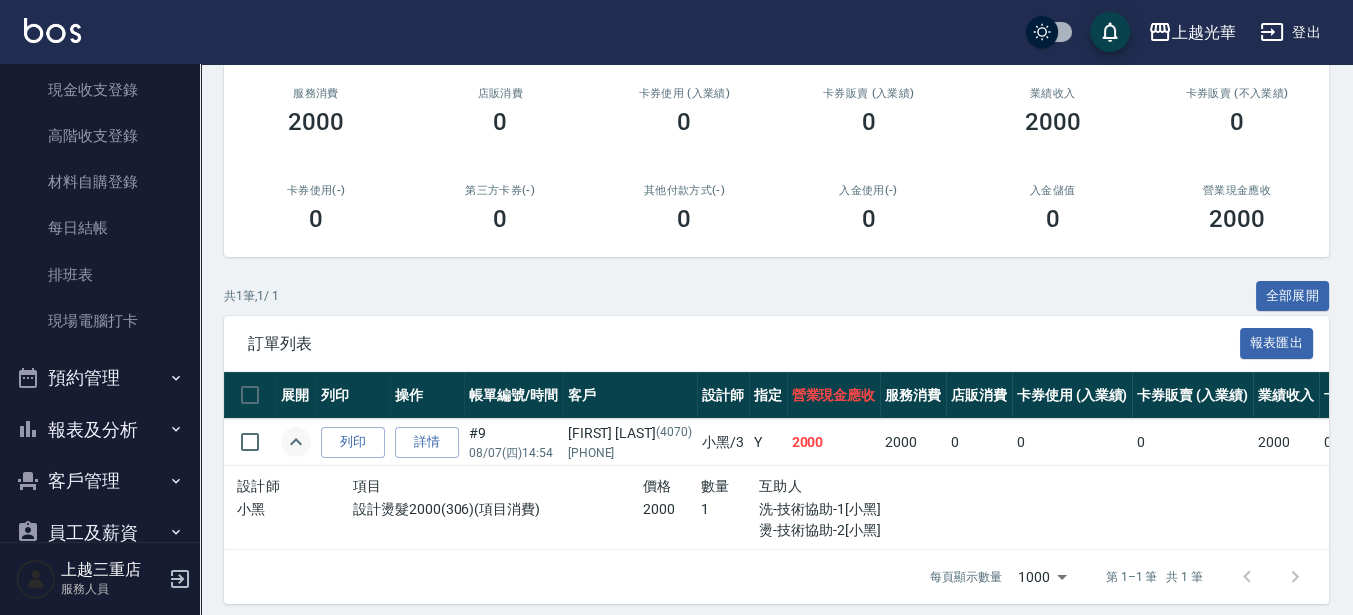 scroll, scrollTop: 275, scrollLeft: 0, axis: vertical 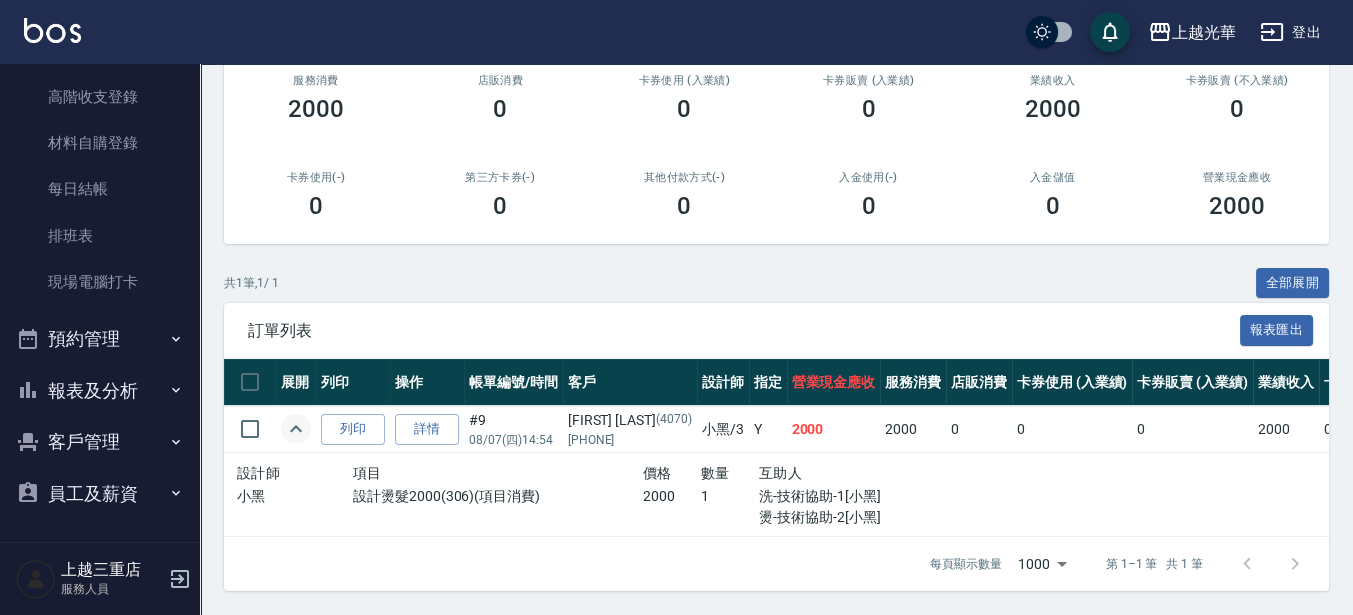 click on "客戶管理" at bounding box center [100, 442] 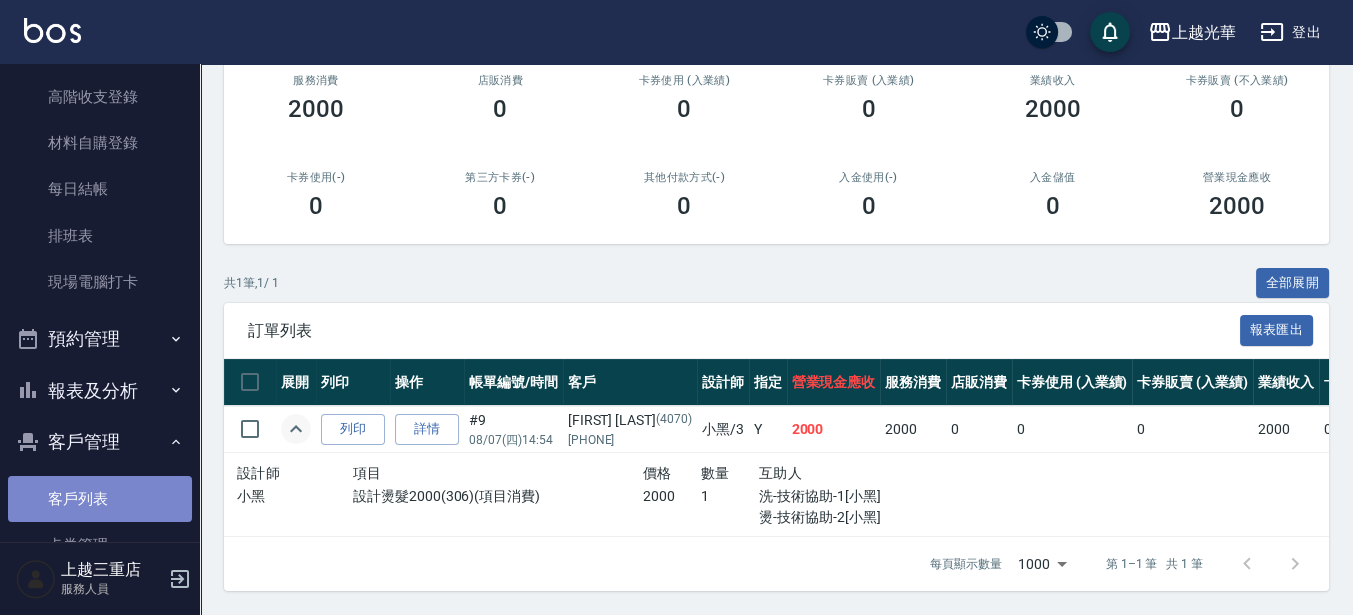 click on "客戶列表" at bounding box center [100, 499] 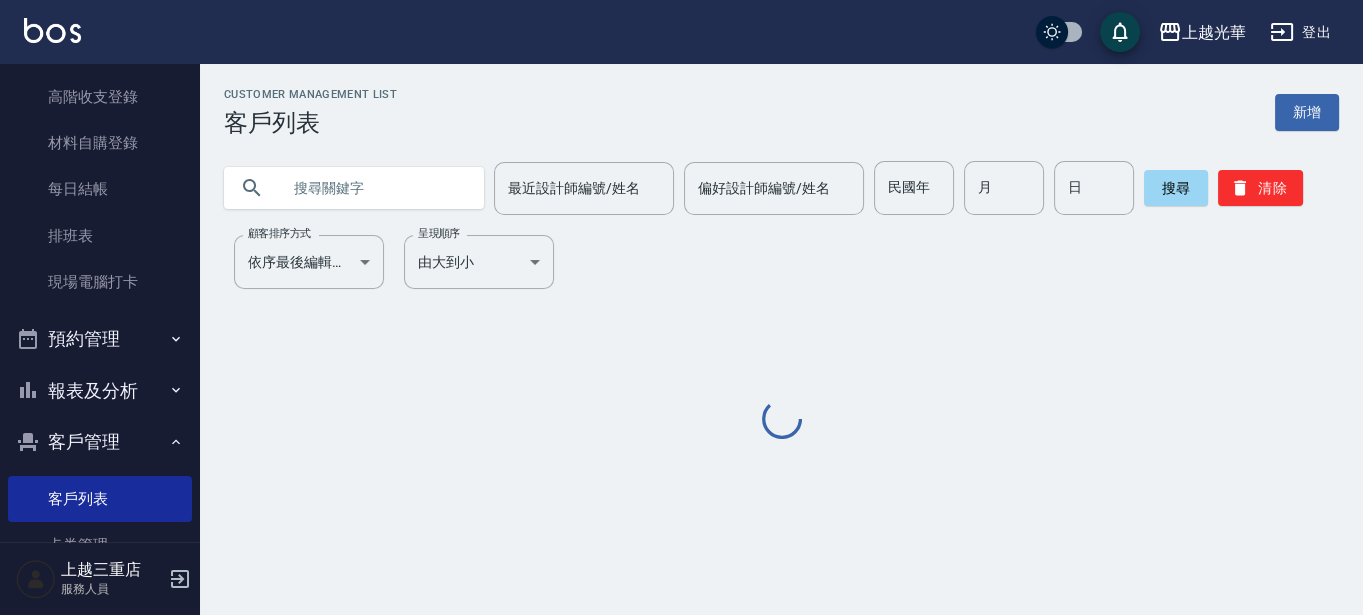 click at bounding box center [374, 188] 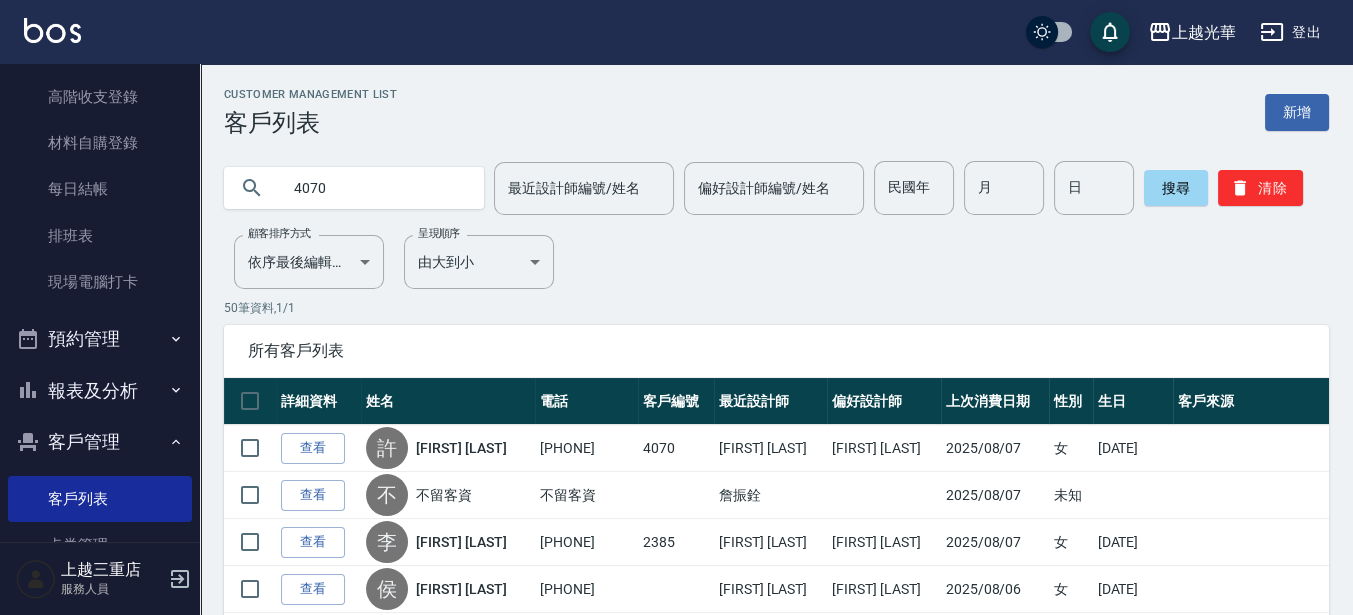 type on "4070" 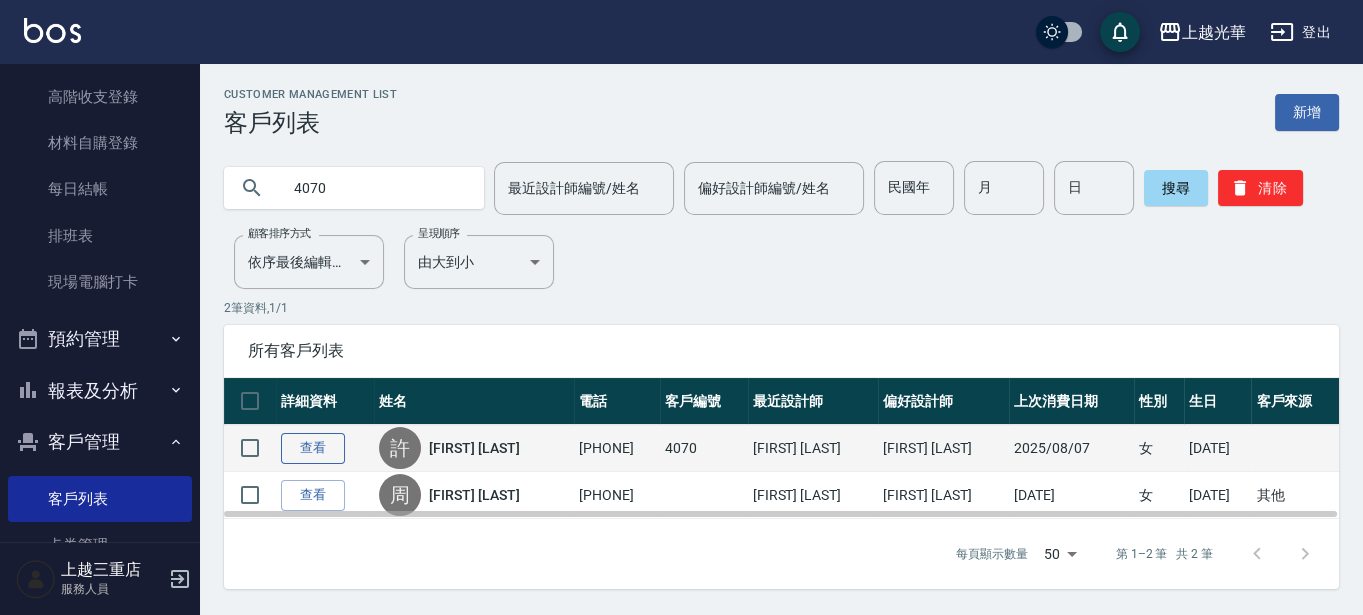 click on "查看" at bounding box center [313, 448] 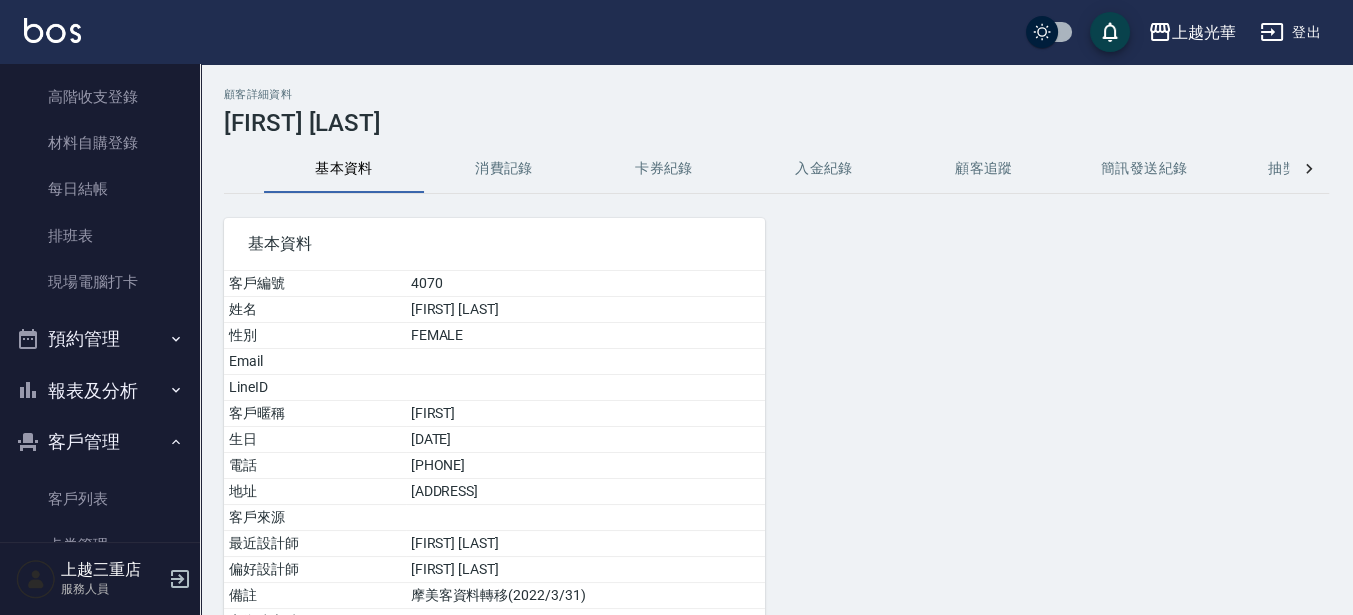 click on "消費記錄" at bounding box center [504, 169] 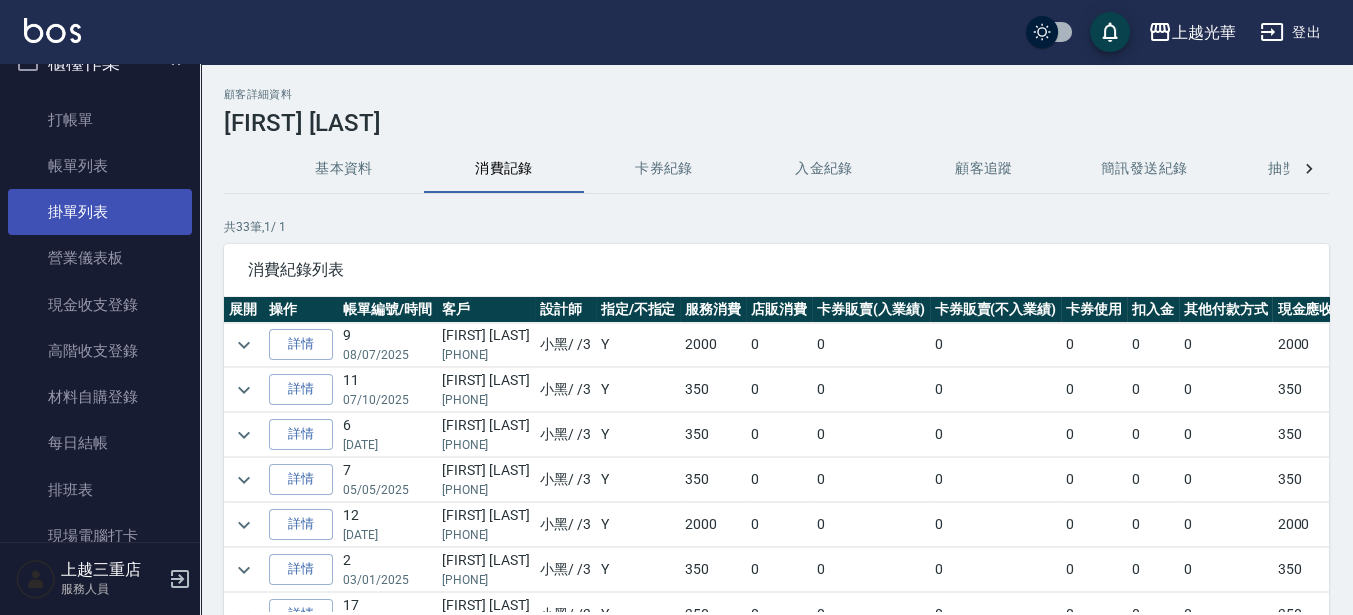 scroll, scrollTop: 0, scrollLeft: 0, axis: both 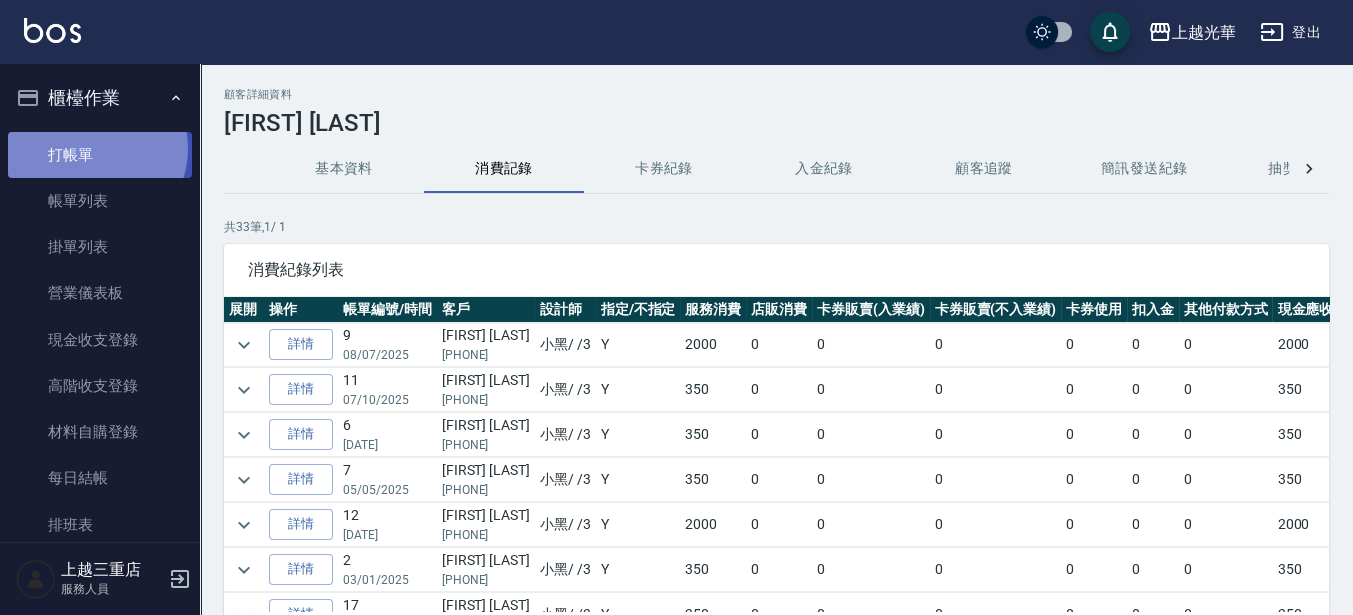 click on "打帳單" at bounding box center [100, 155] 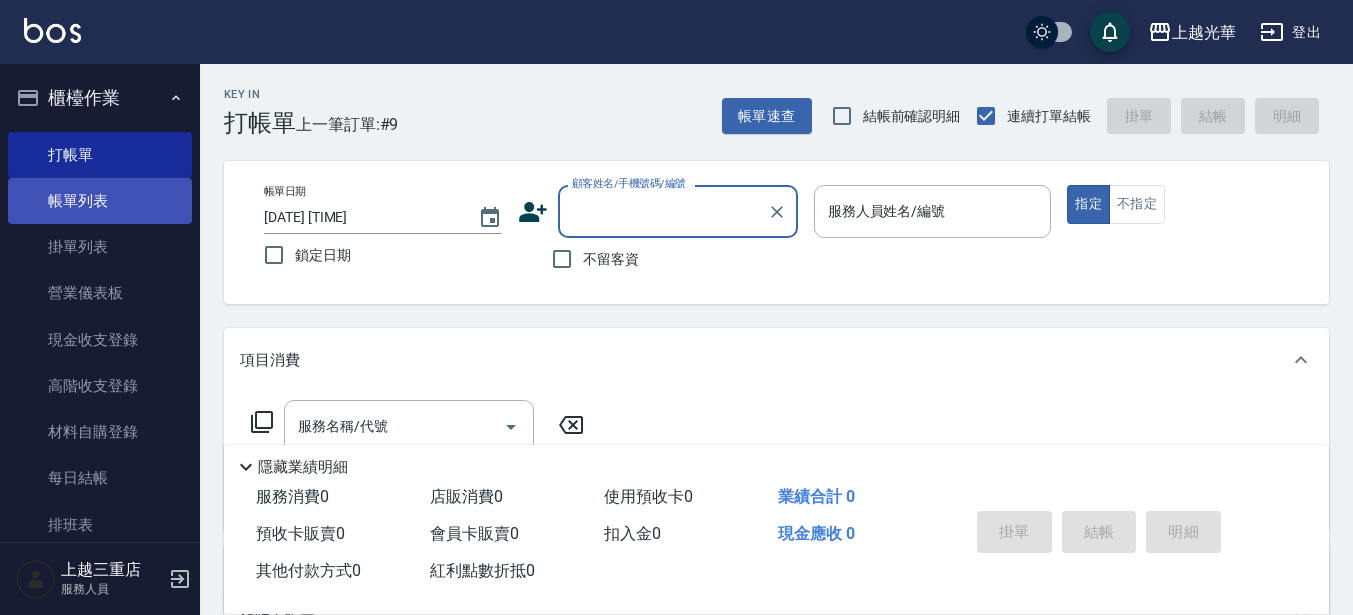 scroll, scrollTop: 0, scrollLeft: 0, axis: both 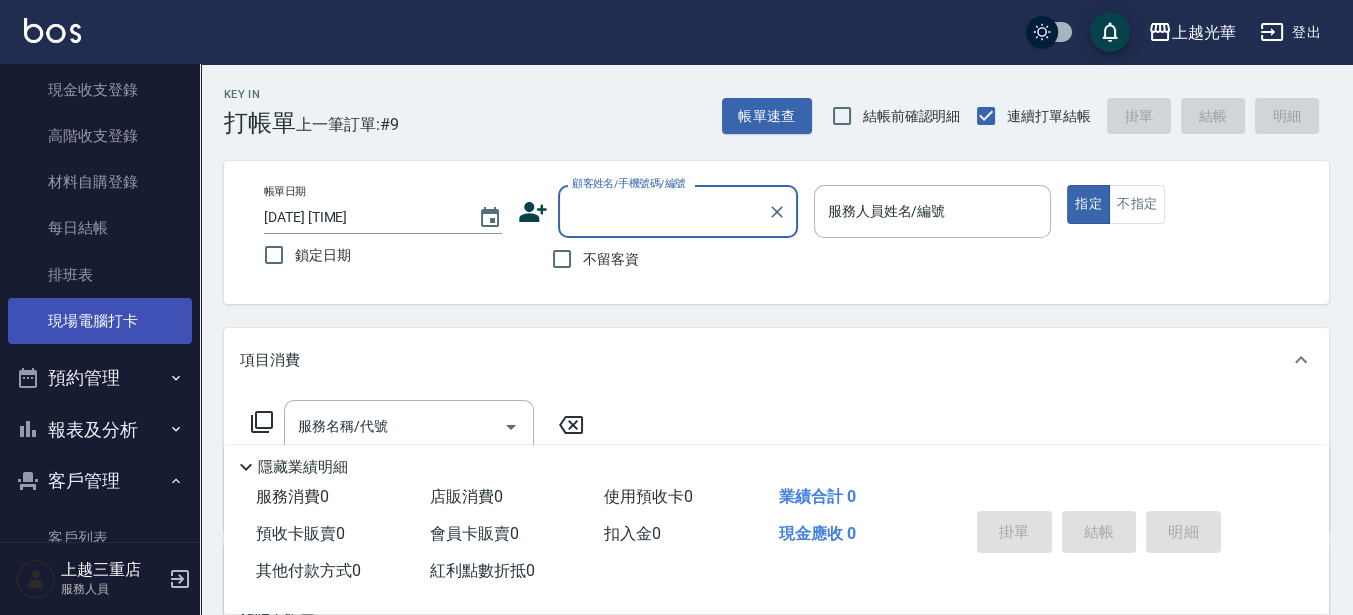 click on "現場電腦打卡" at bounding box center [100, 321] 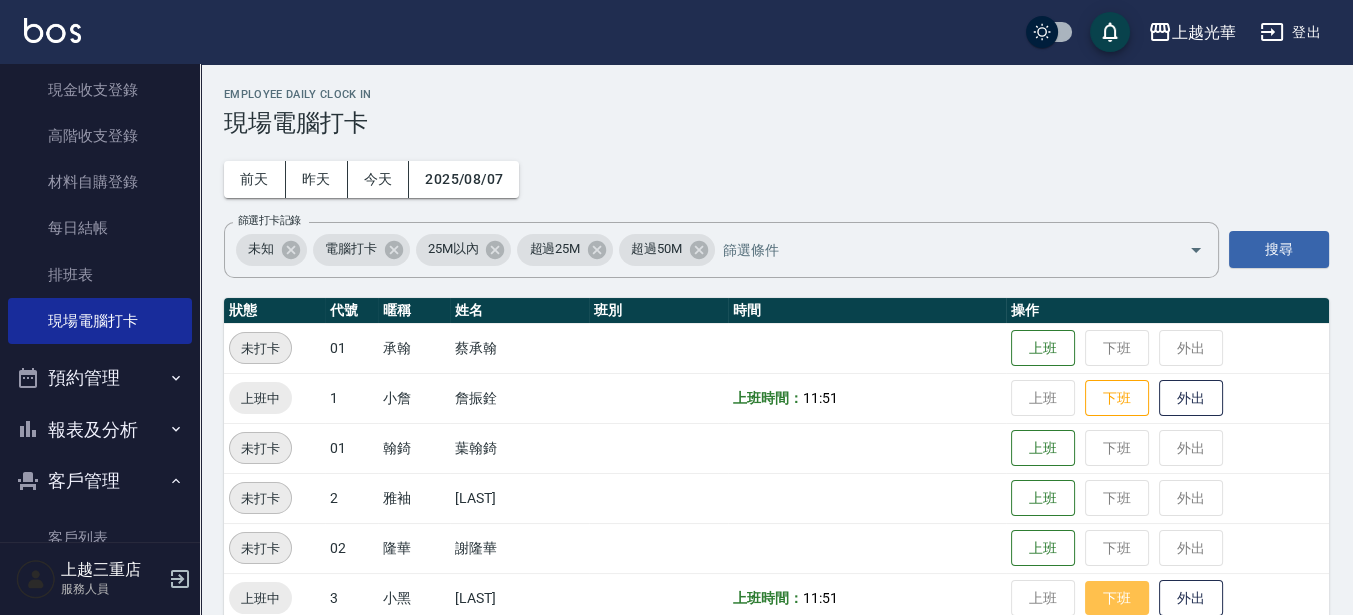 click on "下班" at bounding box center (1117, 598) 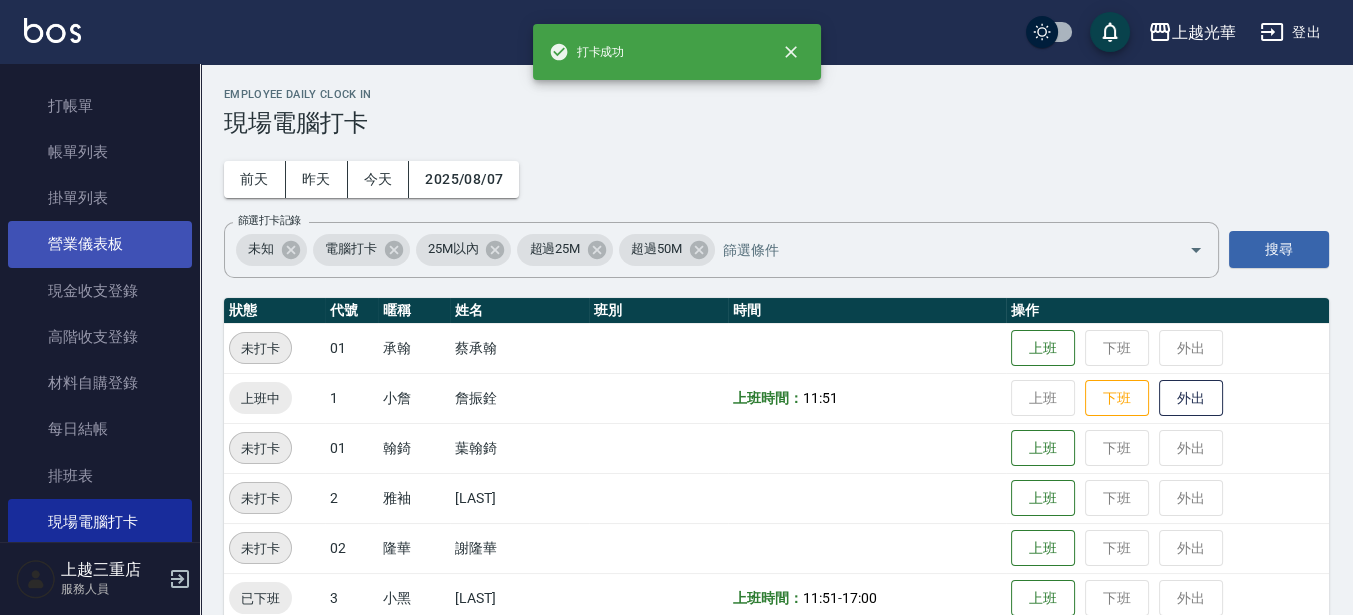scroll, scrollTop: 0, scrollLeft: 0, axis: both 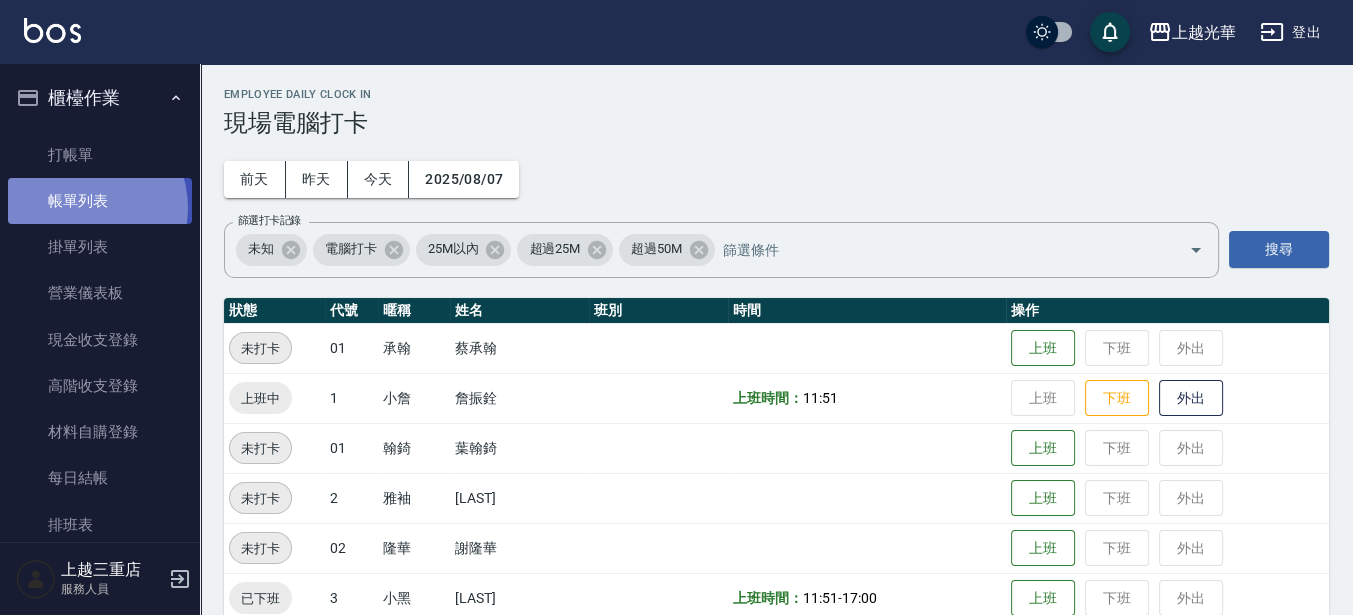 click on "帳單列表" at bounding box center (100, 201) 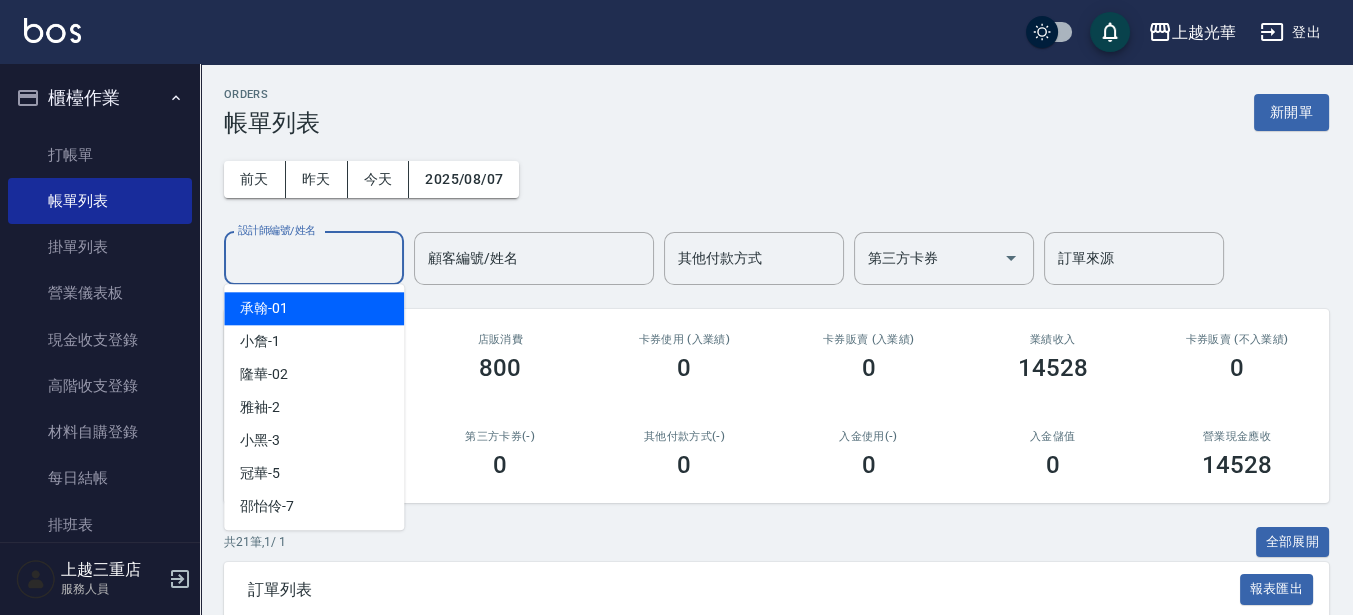 click on "設計師編號/姓名" at bounding box center (314, 258) 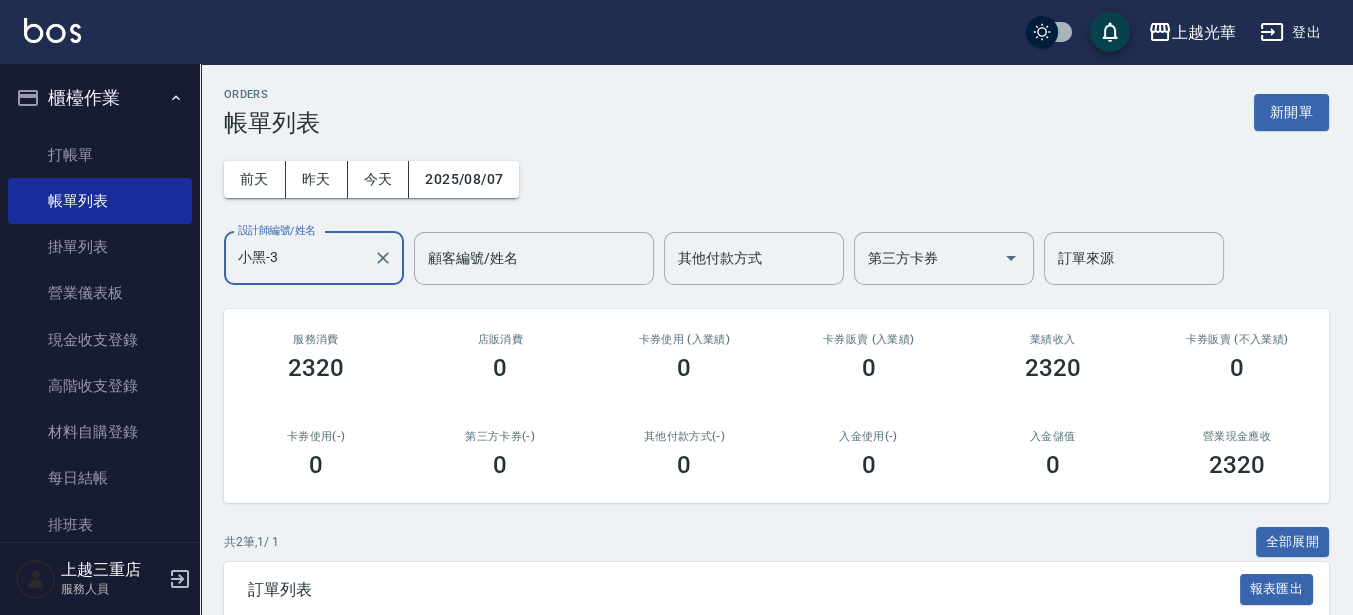 scroll, scrollTop: 240, scrollLeft: 0, axis: vertical 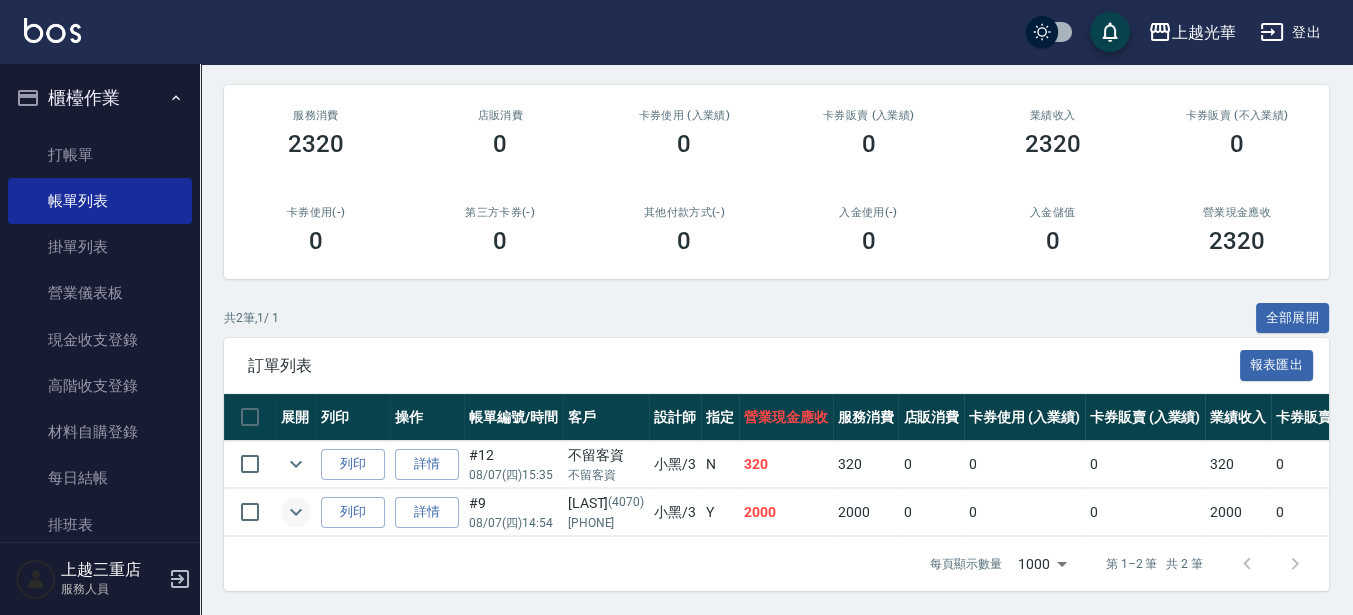 type on "小黑-3" 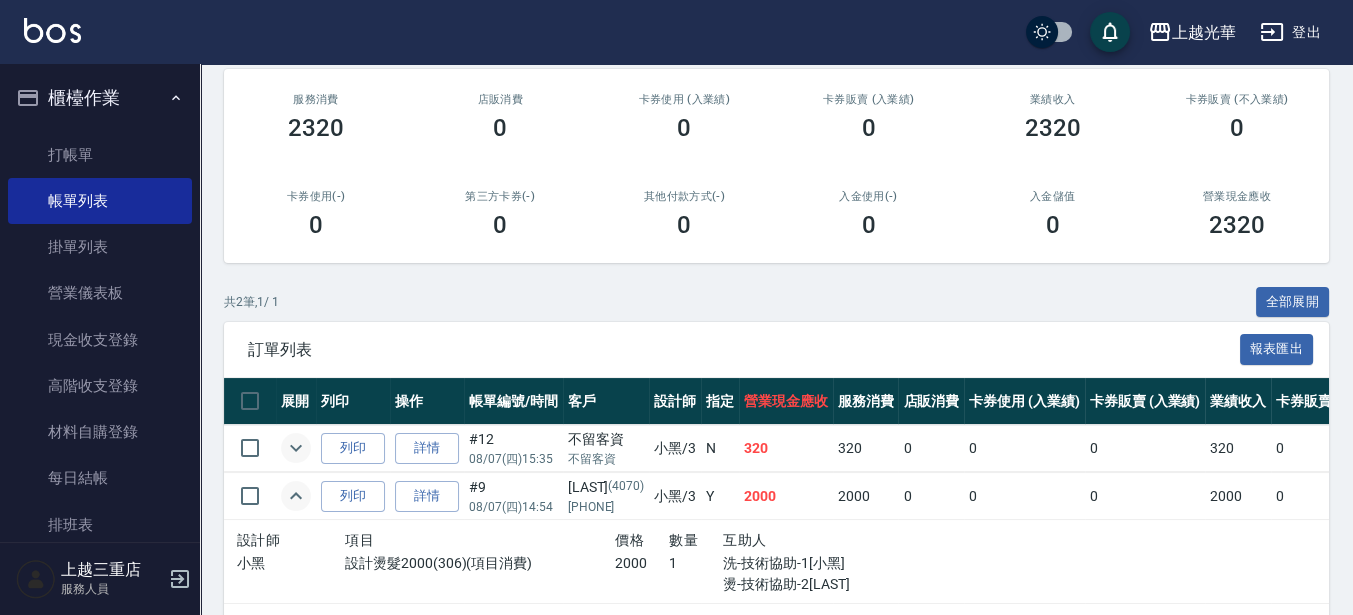 click 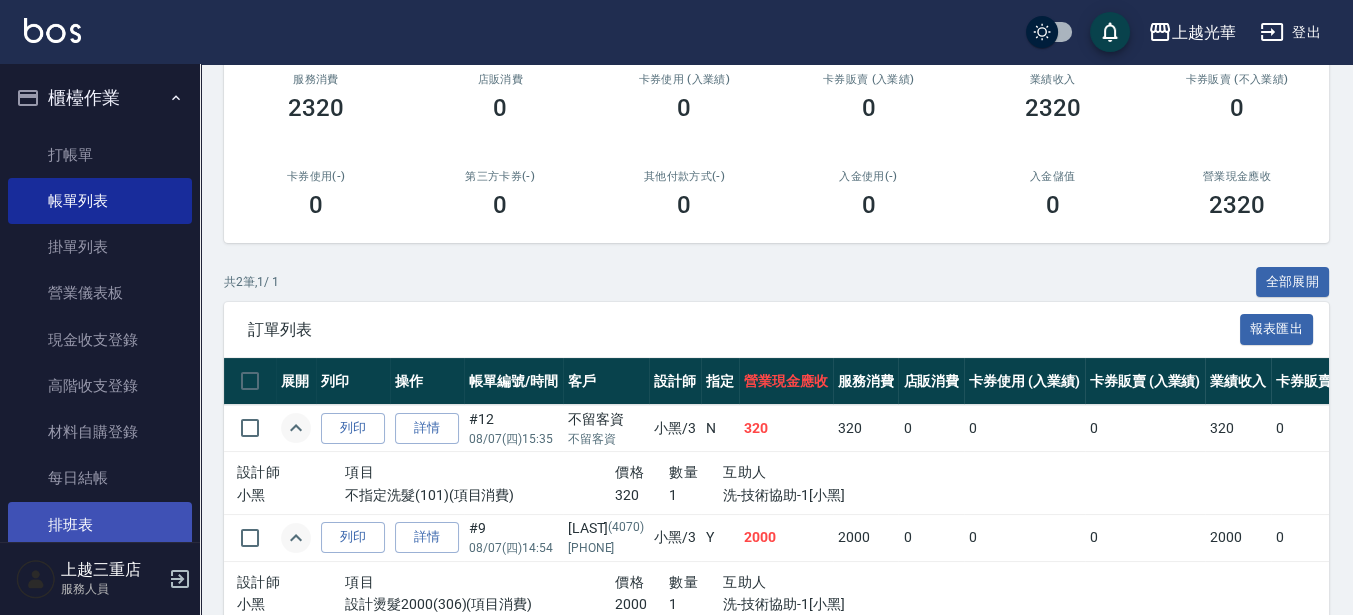 scroll, scrollTop: 260, scrollLeft: 0, axis: vertical 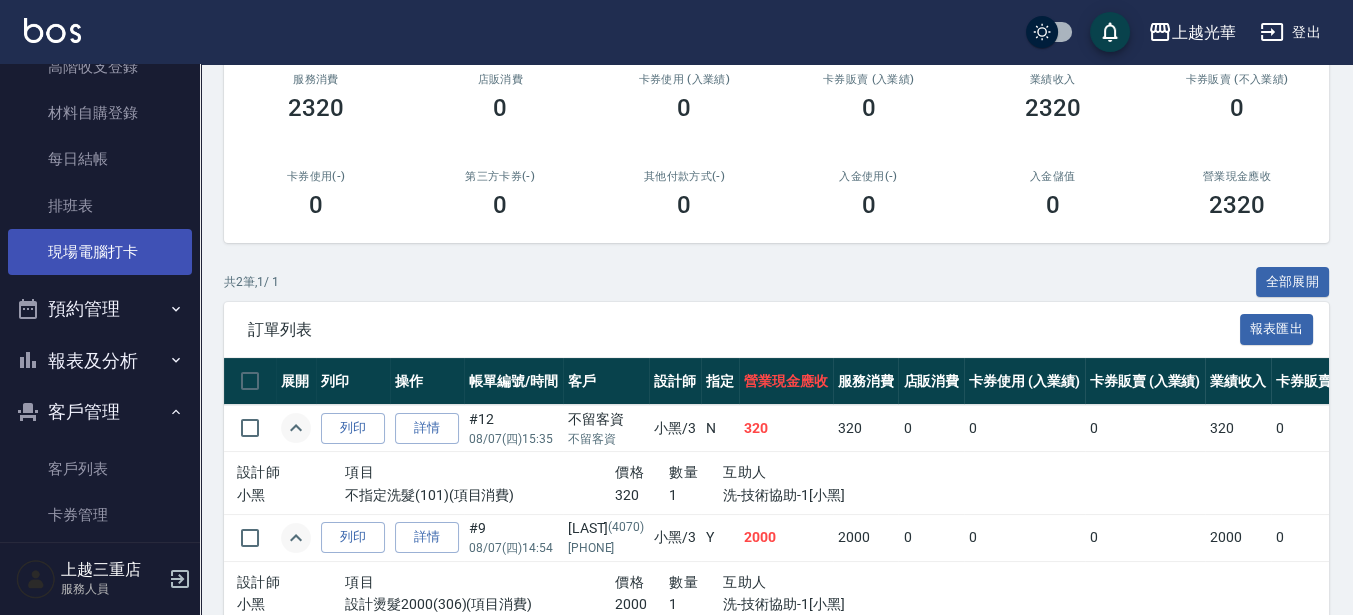click on "現場電腦打卡" at bounding box center (100, 252) 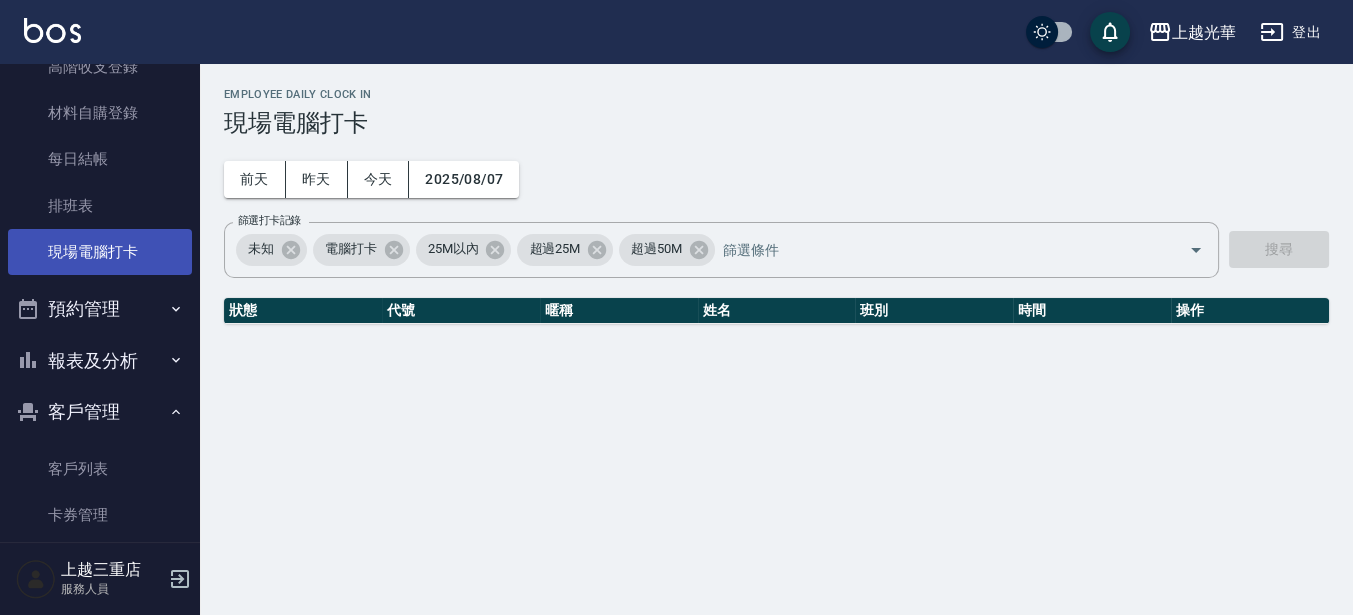 scroll, scrollTop: 0, scrollLeft: 0, axis: both 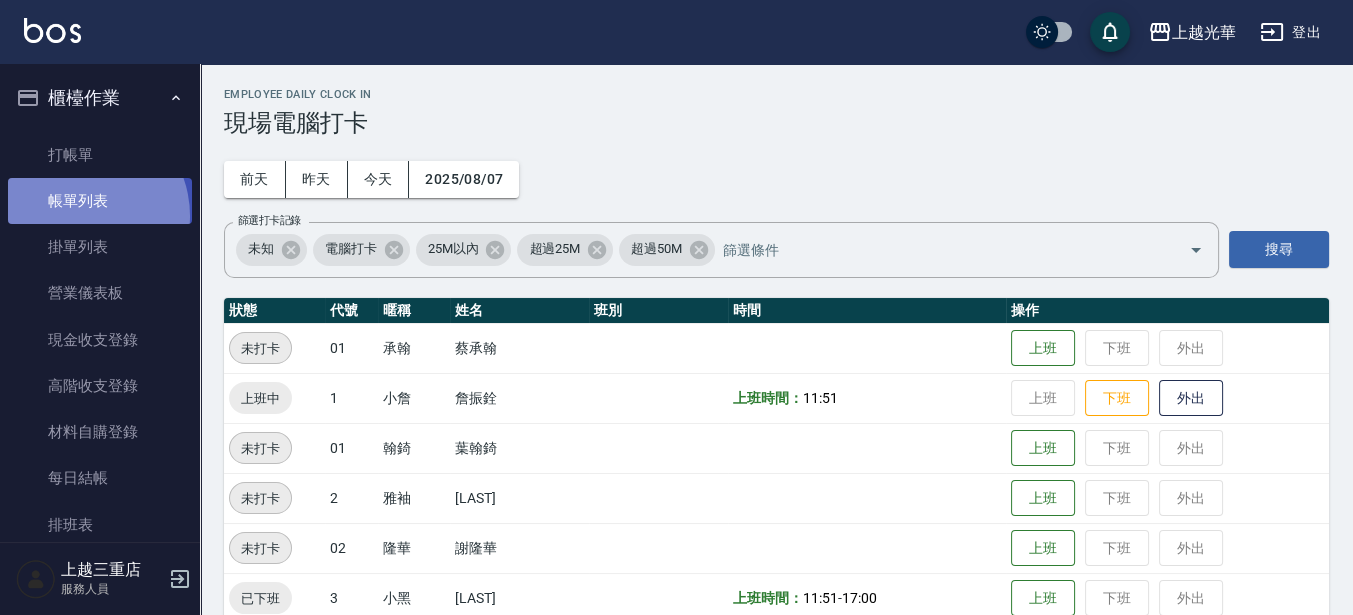 click on "帳單列表" at bounding box center (100, 201) 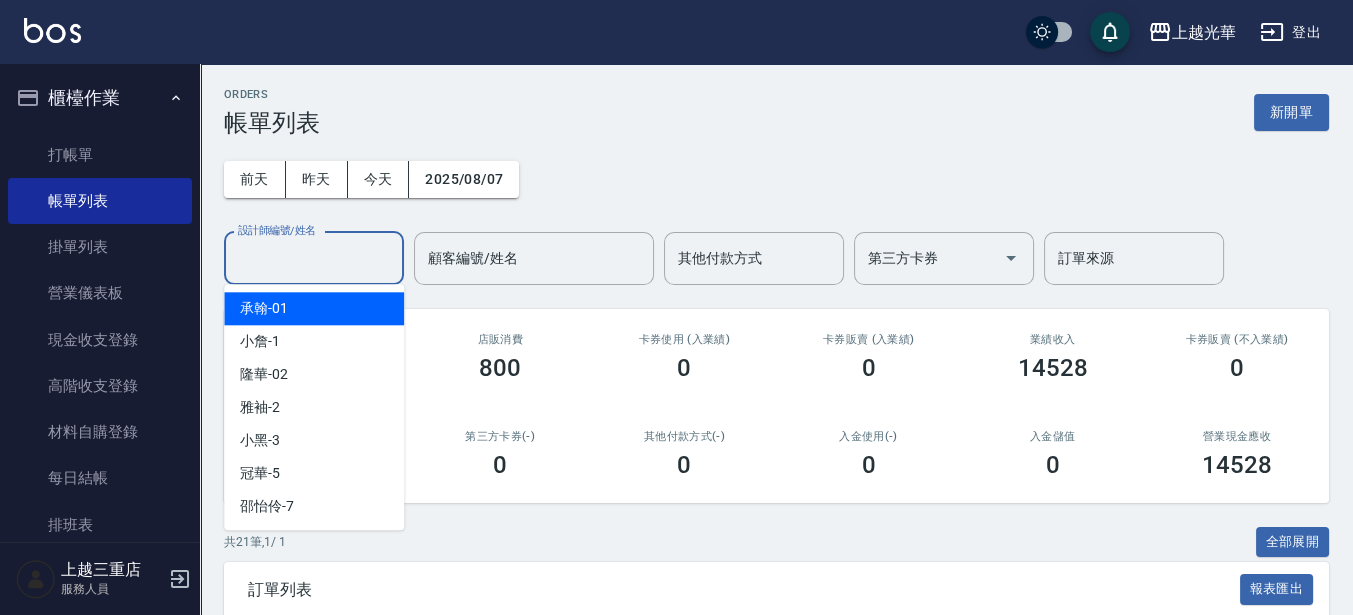 click on "設計師編號/姓名" at bounding box center (314, 258) 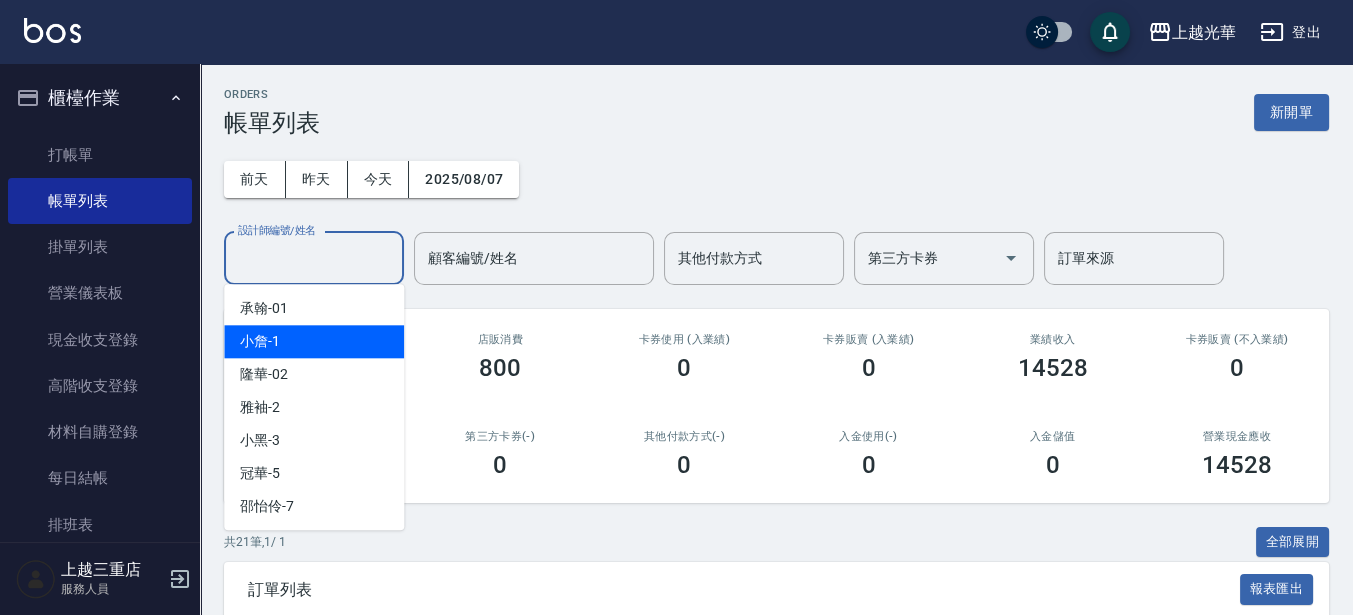 click on "小詹 -1" at bounding box center (260, 341) 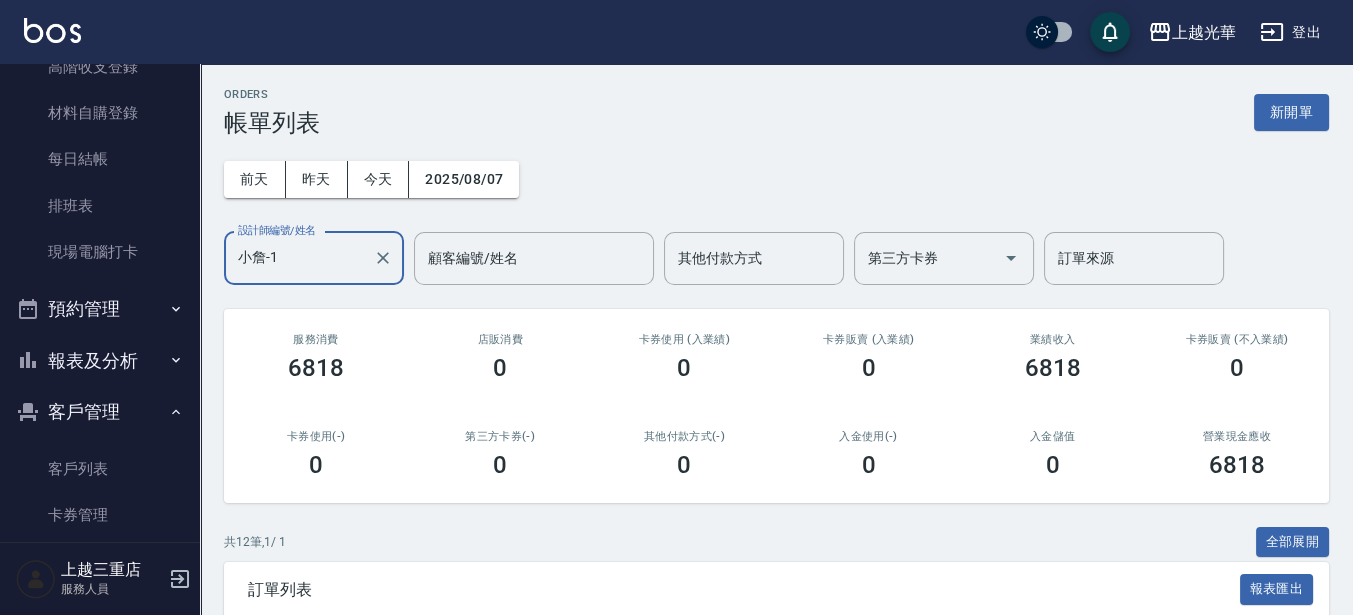 click on "報表及分析" at bounding box center [100, 361] 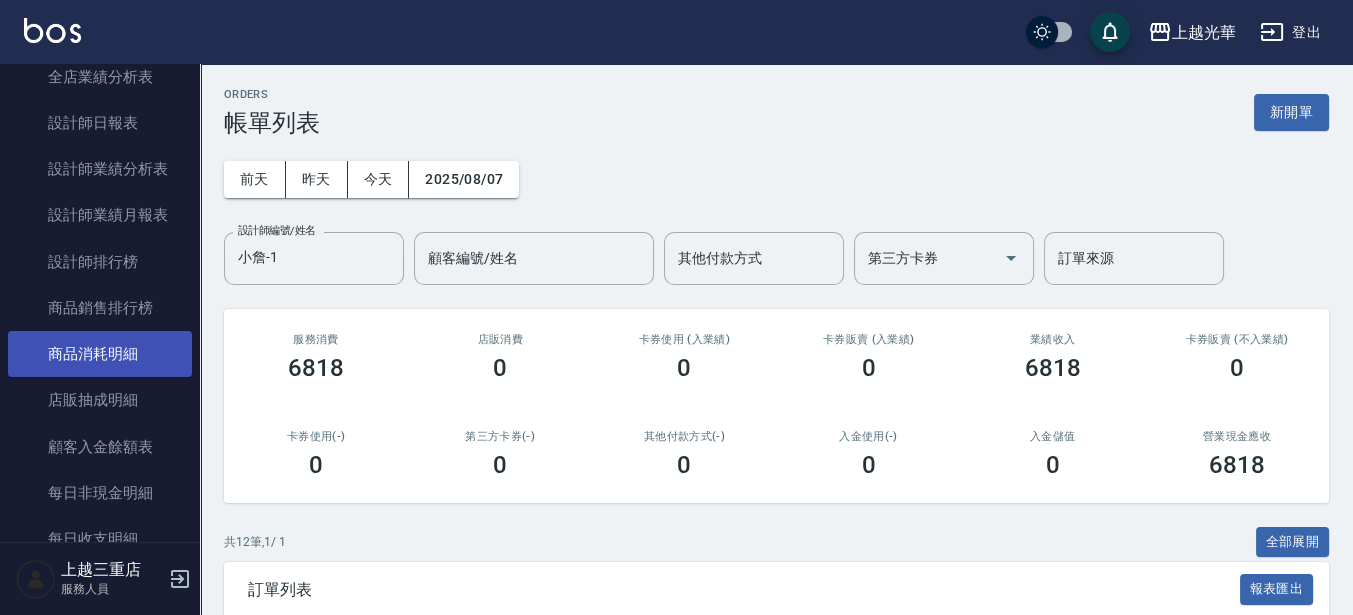 scroll, scrollTop: 944, scrollLeft: 0, axis: vertical 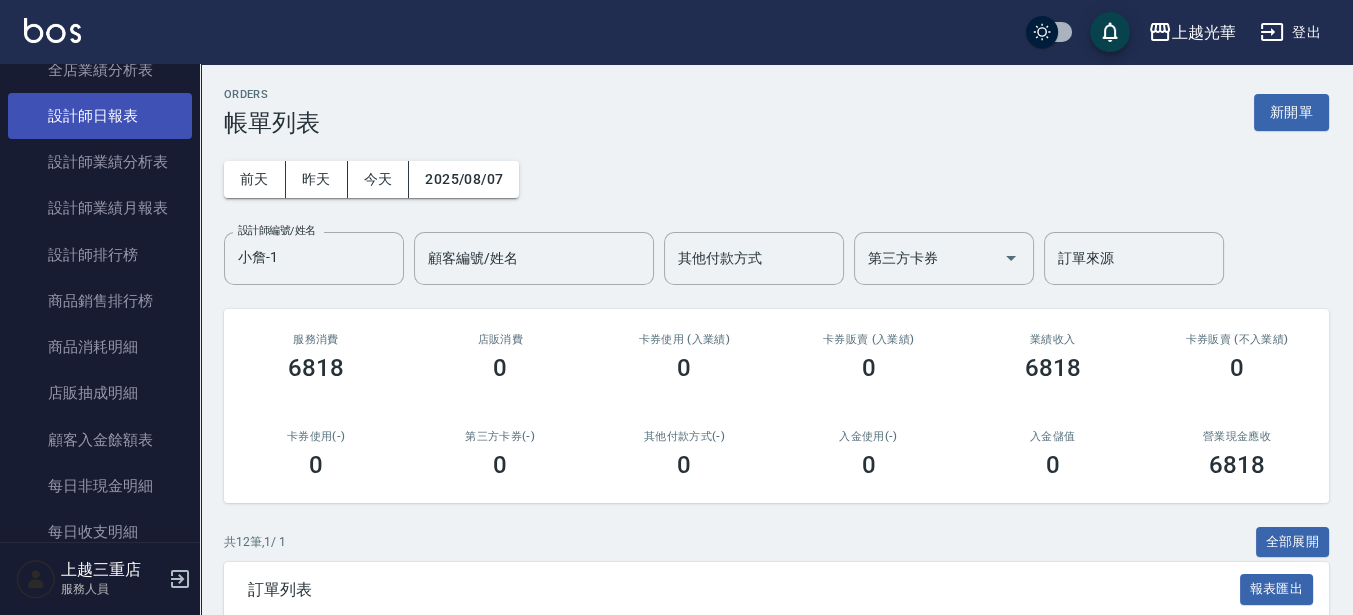 click on "設計師日報表" at bounding box center [100, 116] 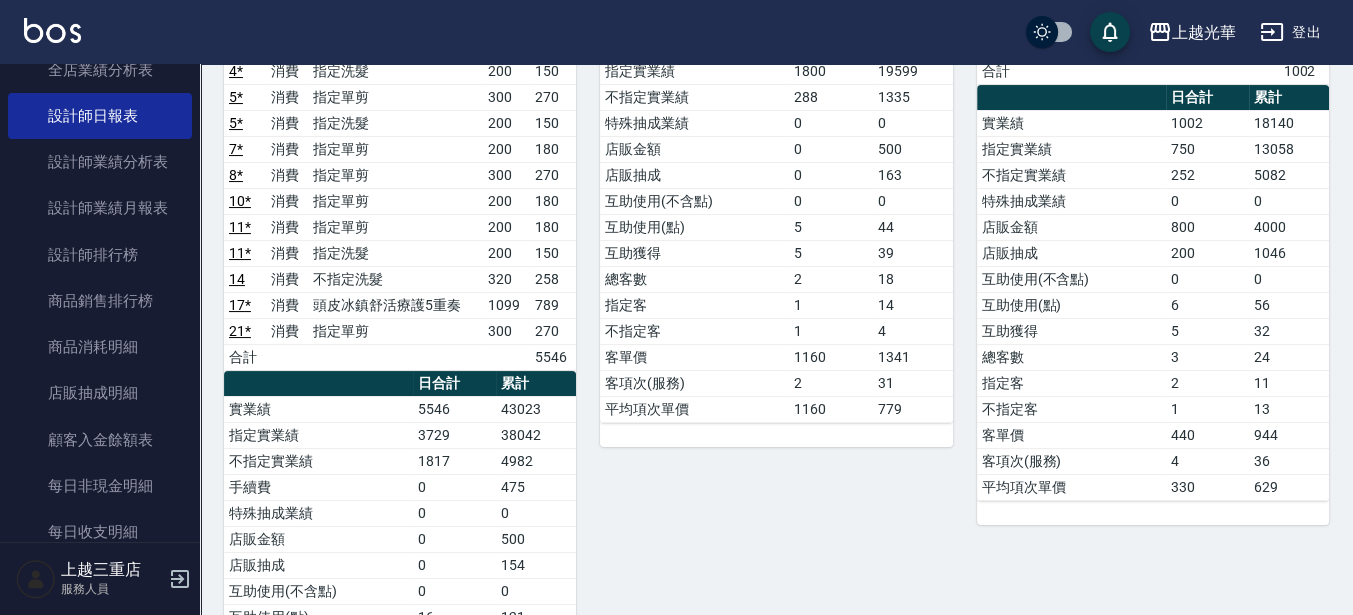 scroll, scrollTop: 375, scrollLeft: 0, axis: vertical 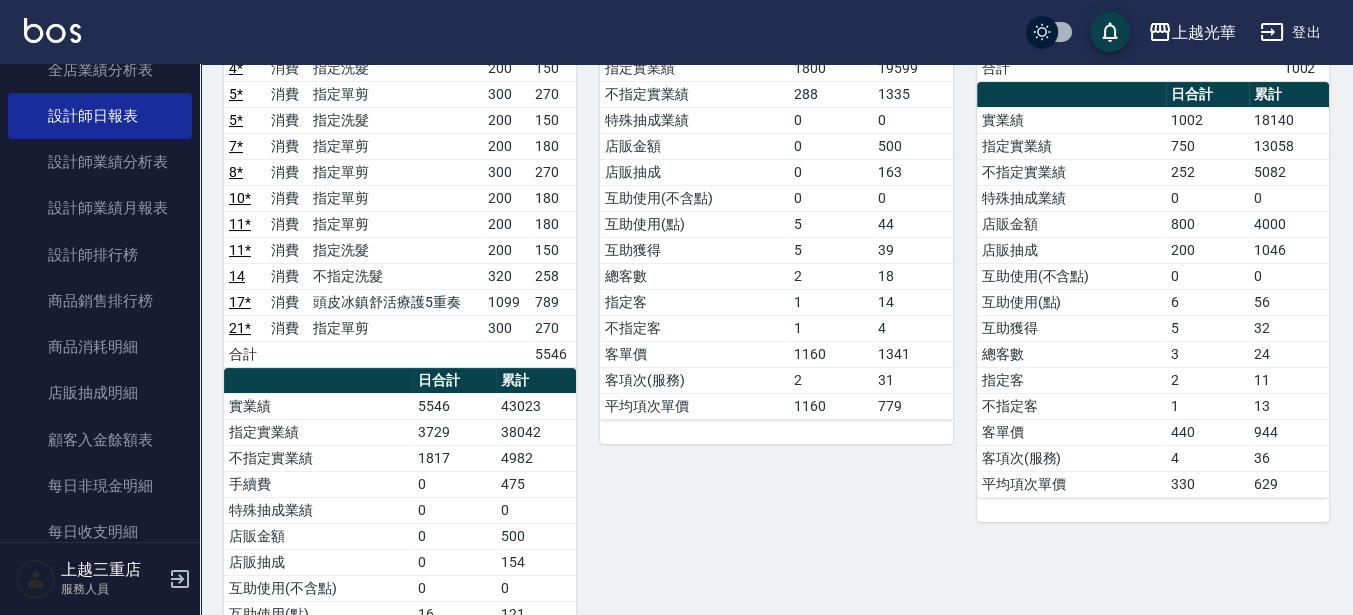 click on "登出" at bounding box center (1290, 32) 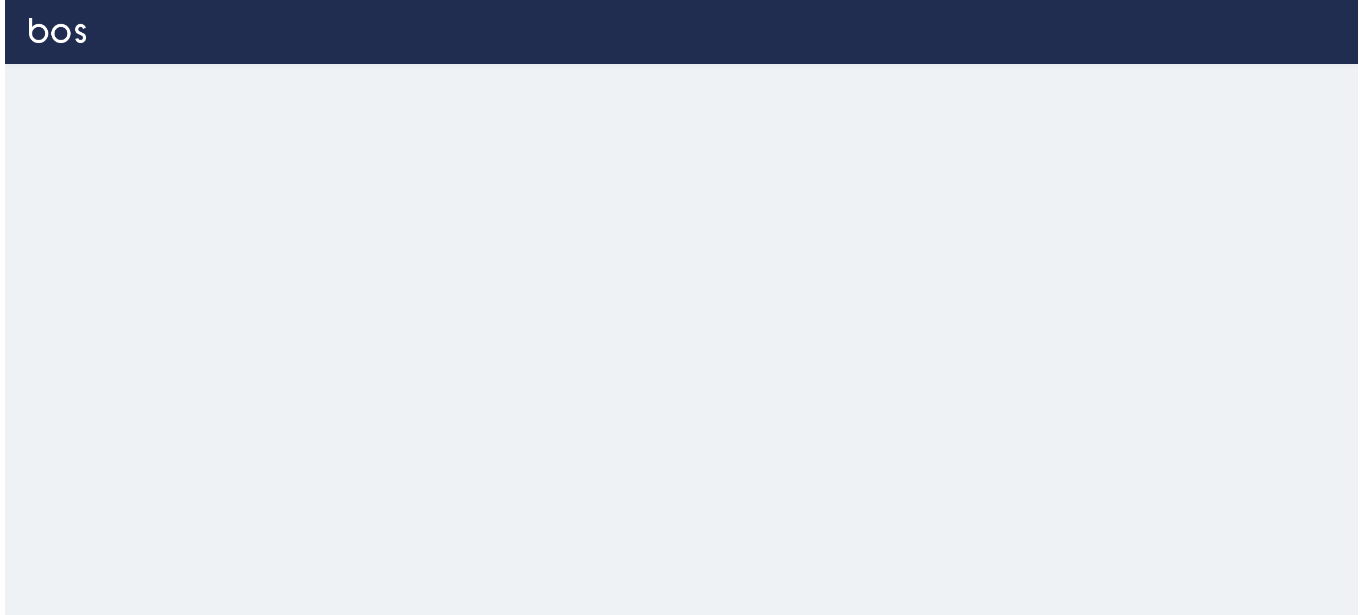 scroll, scrollTop: 0, scrollLeft: 0, axis: both 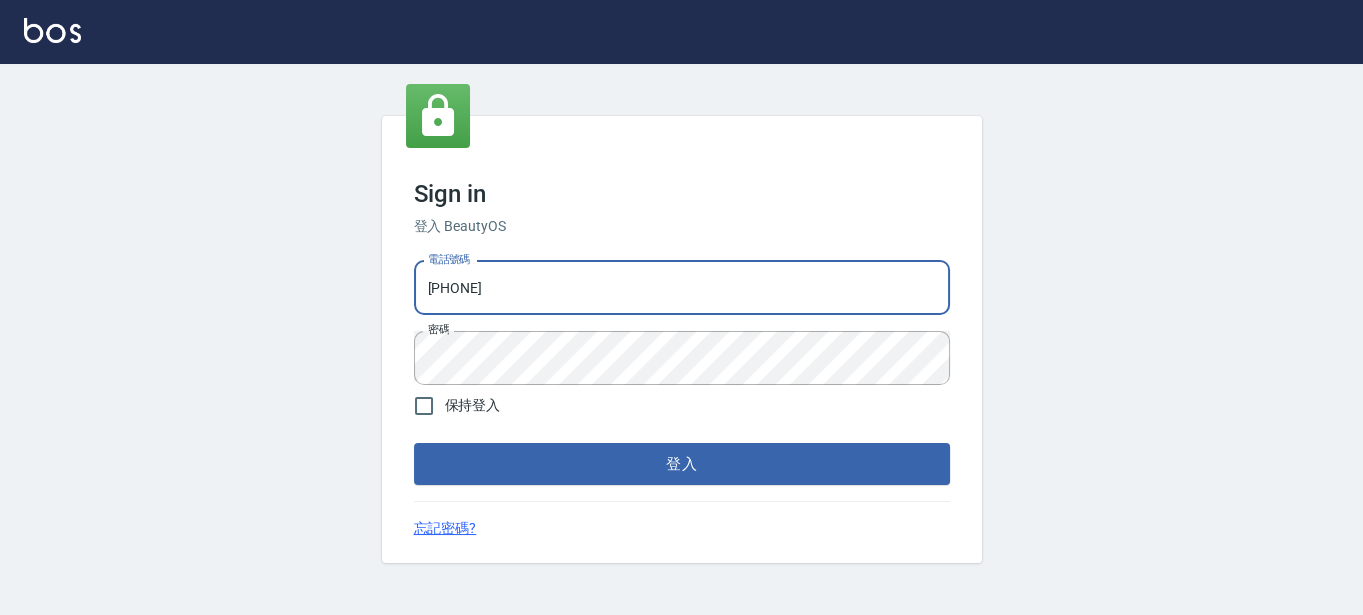 drag, startPoint x: 0, startPoint y: 0, endPoint x: 33, endPoint y: 310, distance: 311.7515 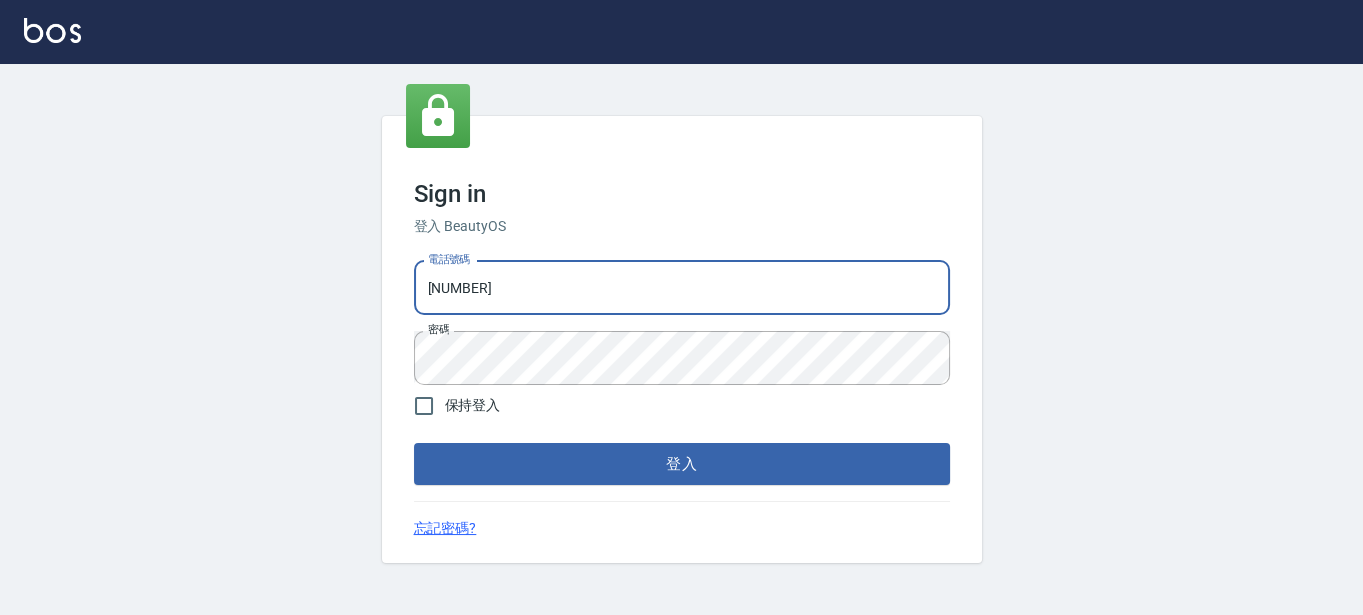 type on "0955332100" 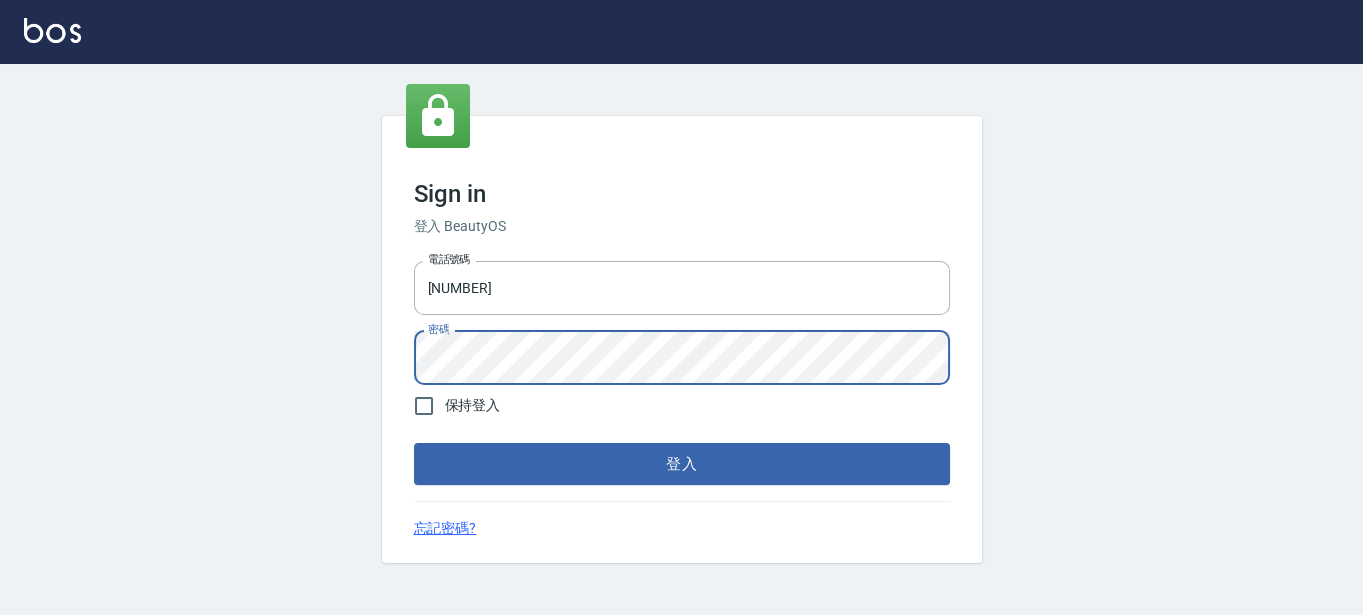 click on "登入" at bounding box center (682, 464) 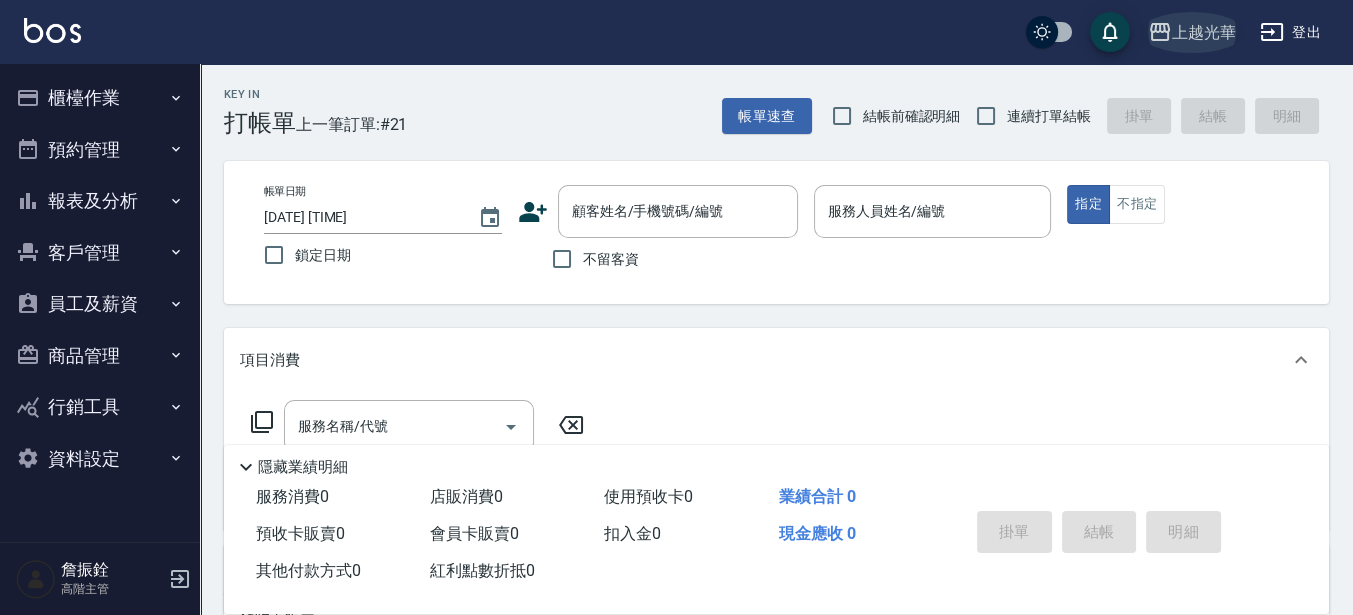 click on "上越光華" at bounding box center (1192, 32) 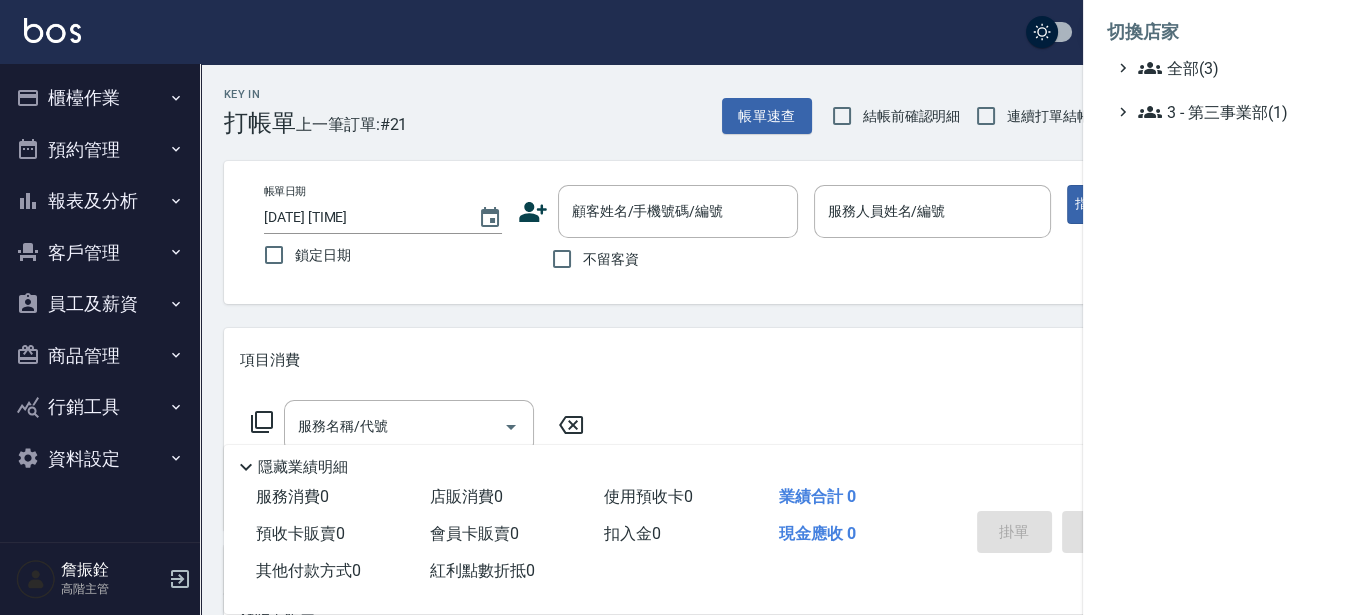 click on "全部(3) 3 - 第三事業部(1)" at bounding box center [1223, 90] 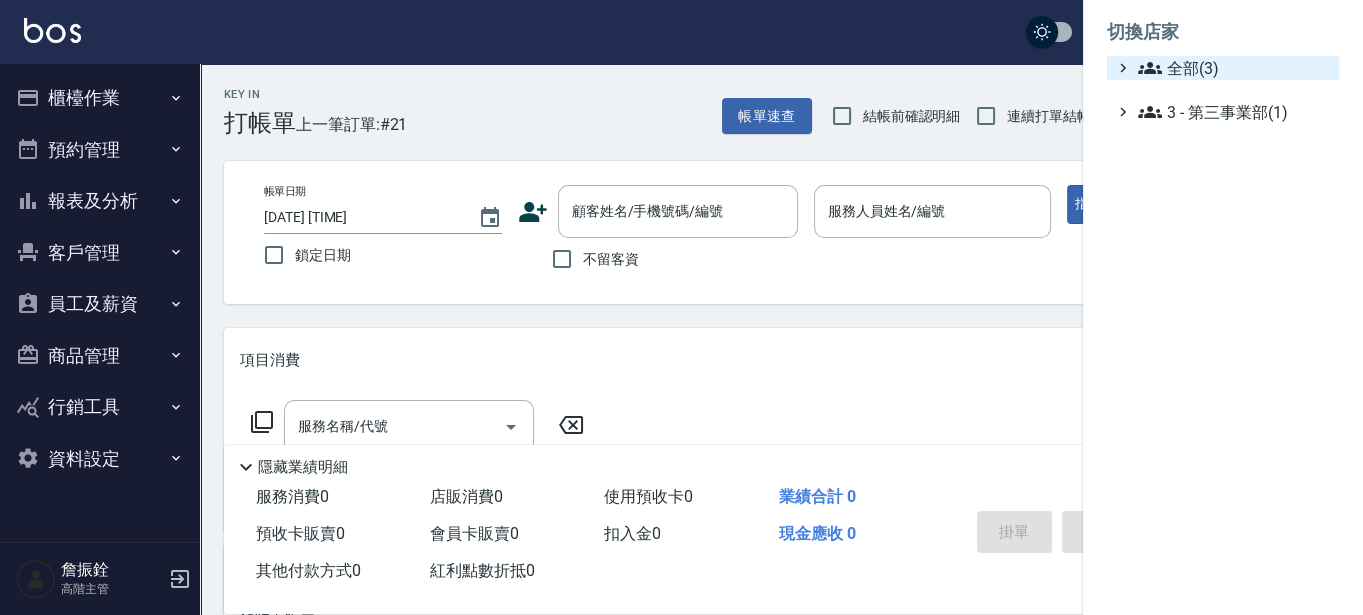 click on "全部(3)" at bounding box center (1234, 68) 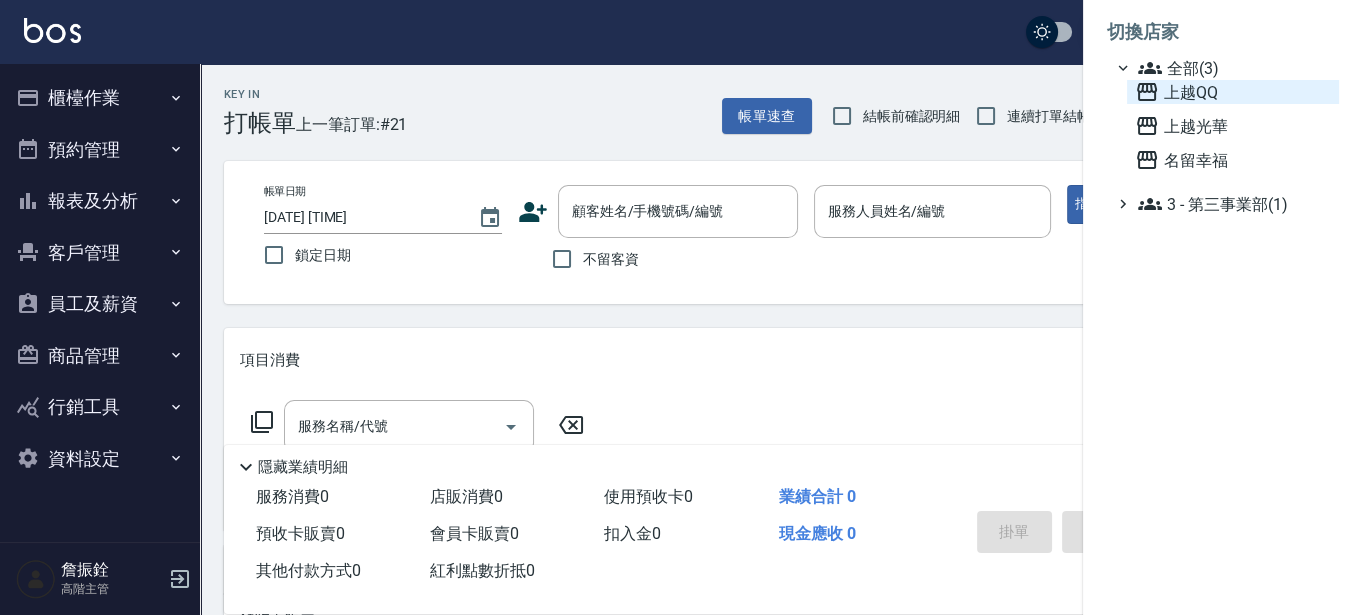 click on "上越QQ" at bounding box center (1233, 92) 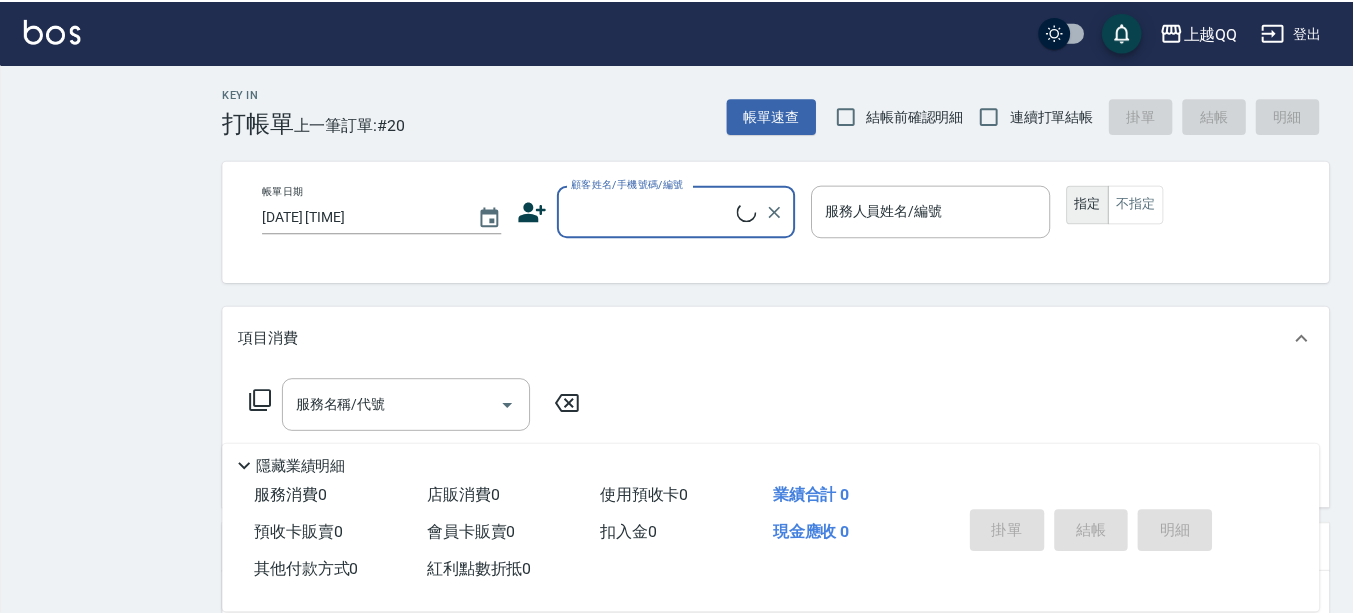 scroll, scrollTop: 0, scrollLeft: 0, axis: both 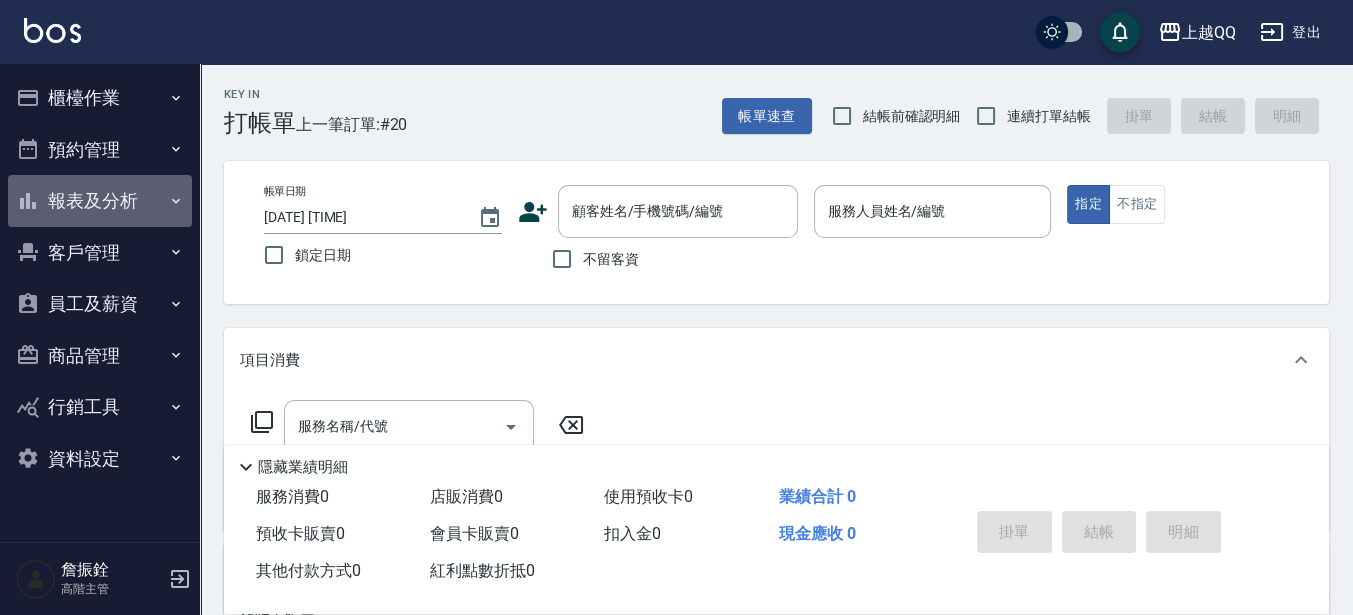 click on "報表及分析" at bounding box center (100, 201) 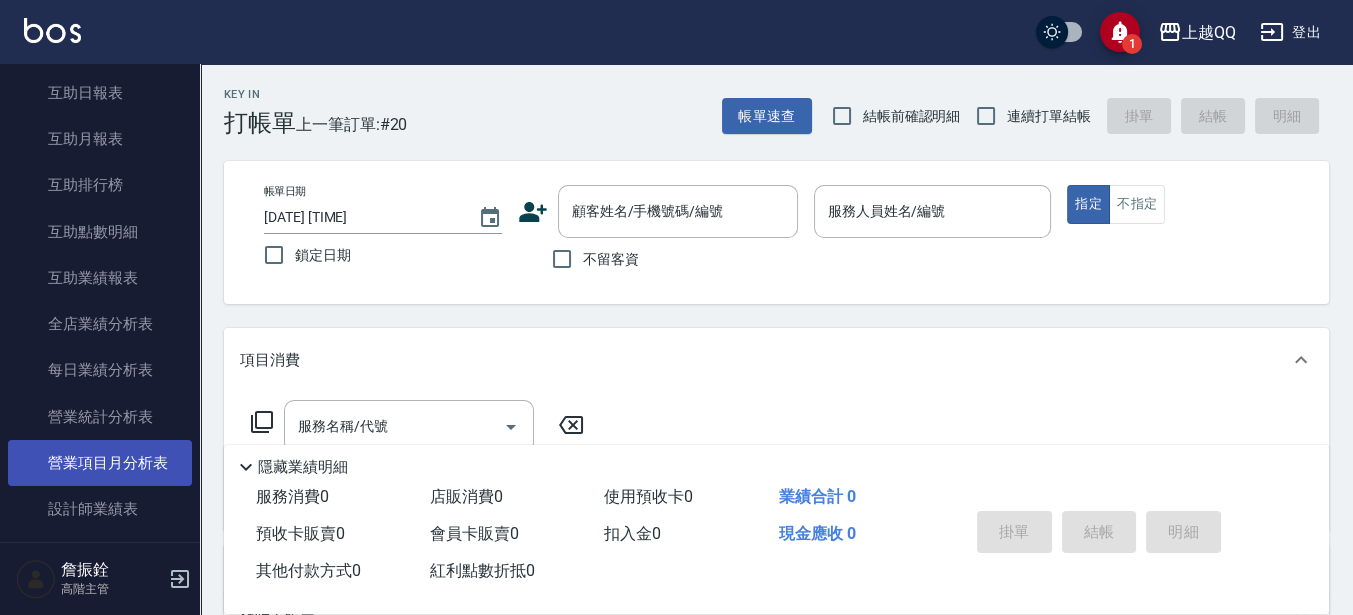 scroll, scrollTop: 500, scrollLeft: 0, axis: vertical 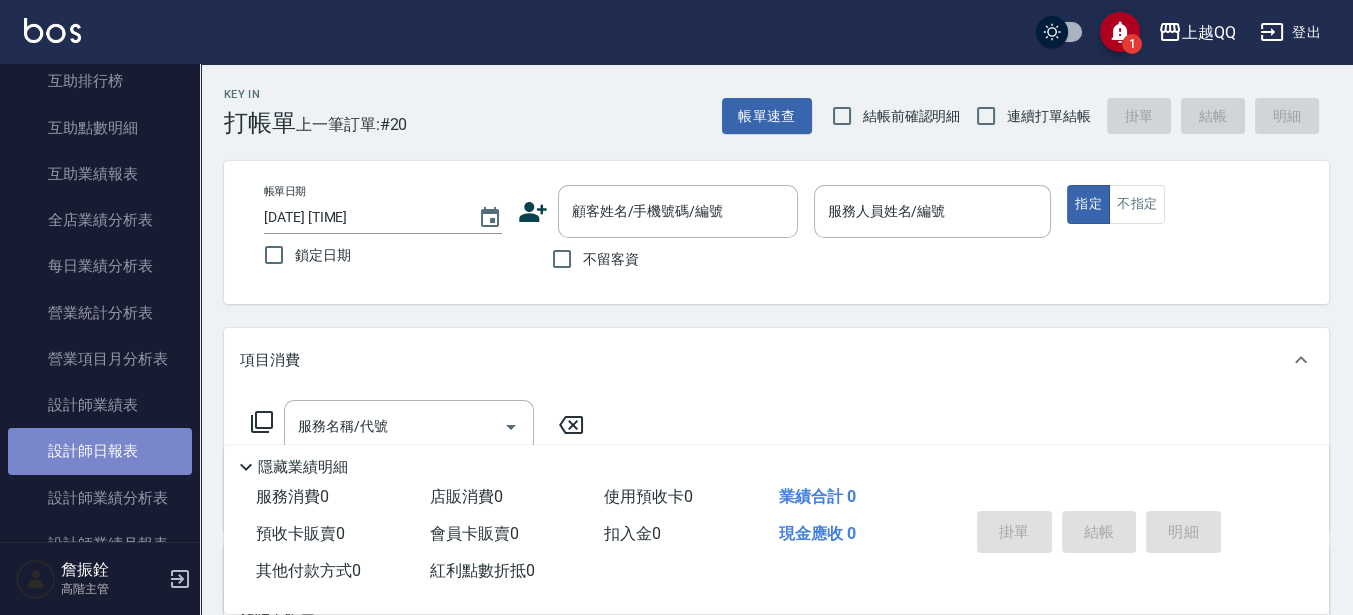 click on "設計師日報表" at bounding box center [100, 451] 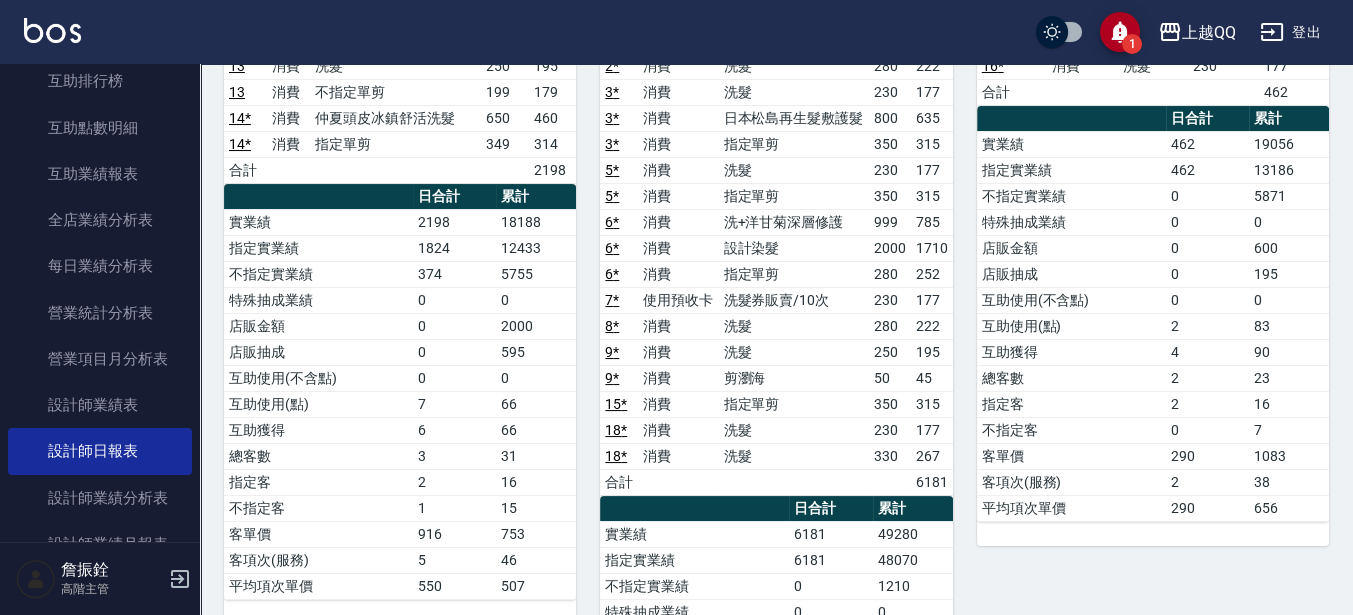 scroll, scrollTop: 500, scrollLeft: 0, axis: vertical 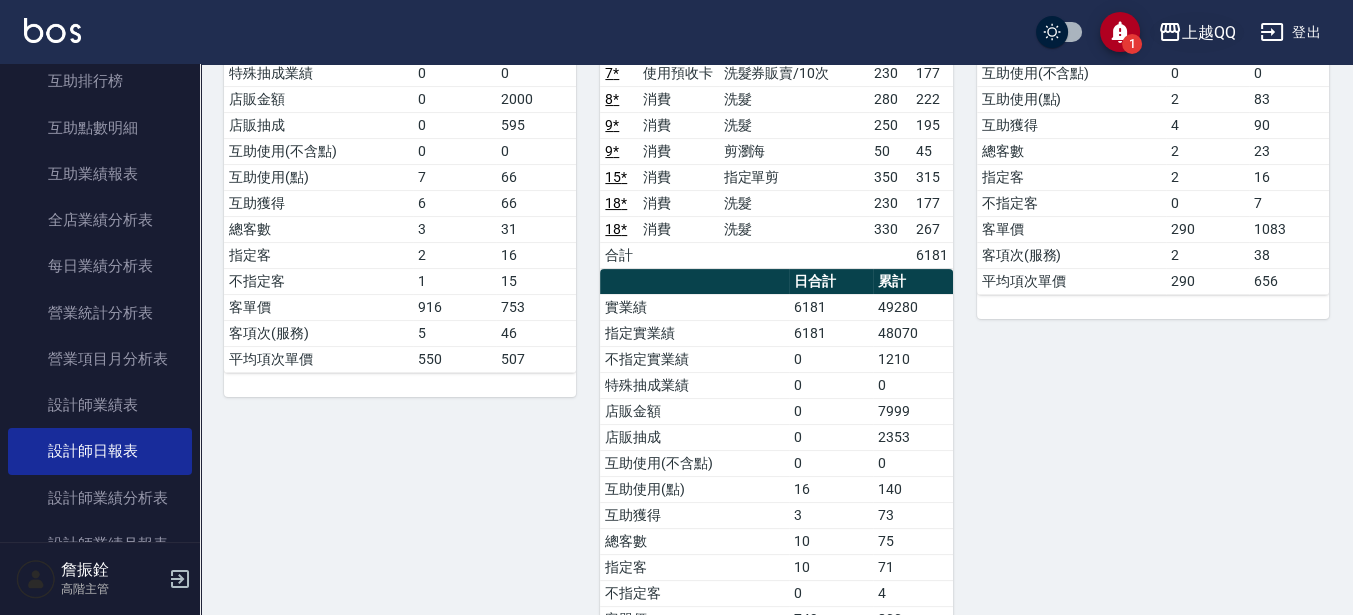 click on "上越QQ" at bounding box center (1209, 32) 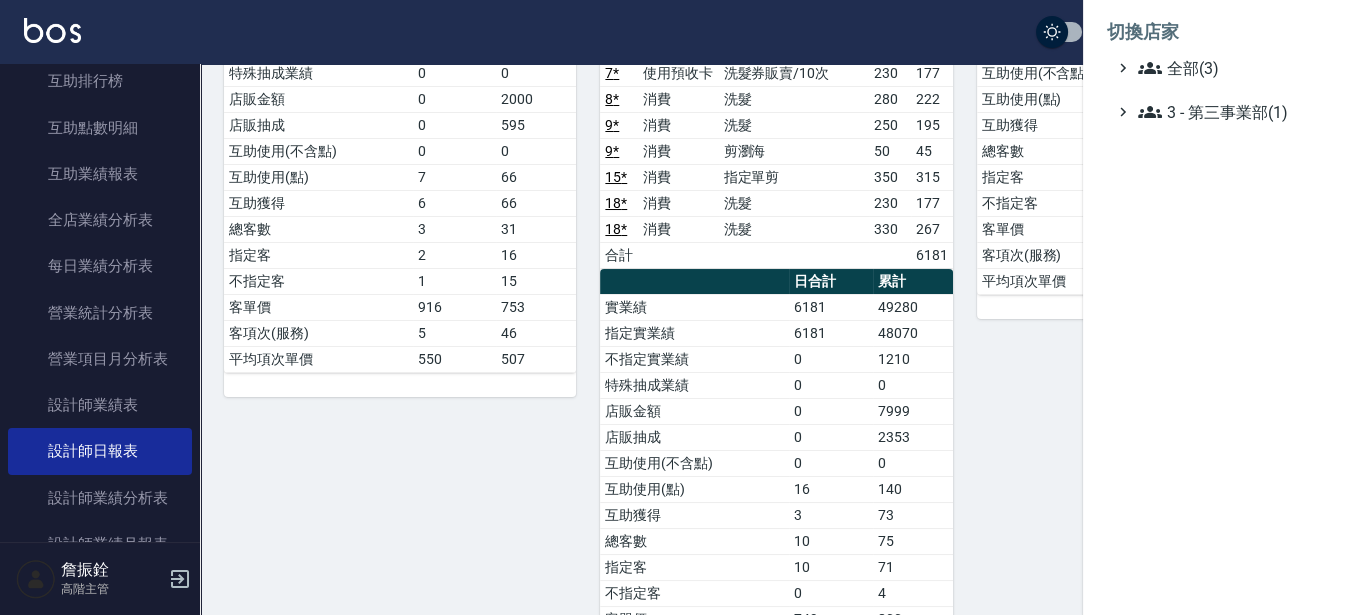 click at bounding box center [681, 307] 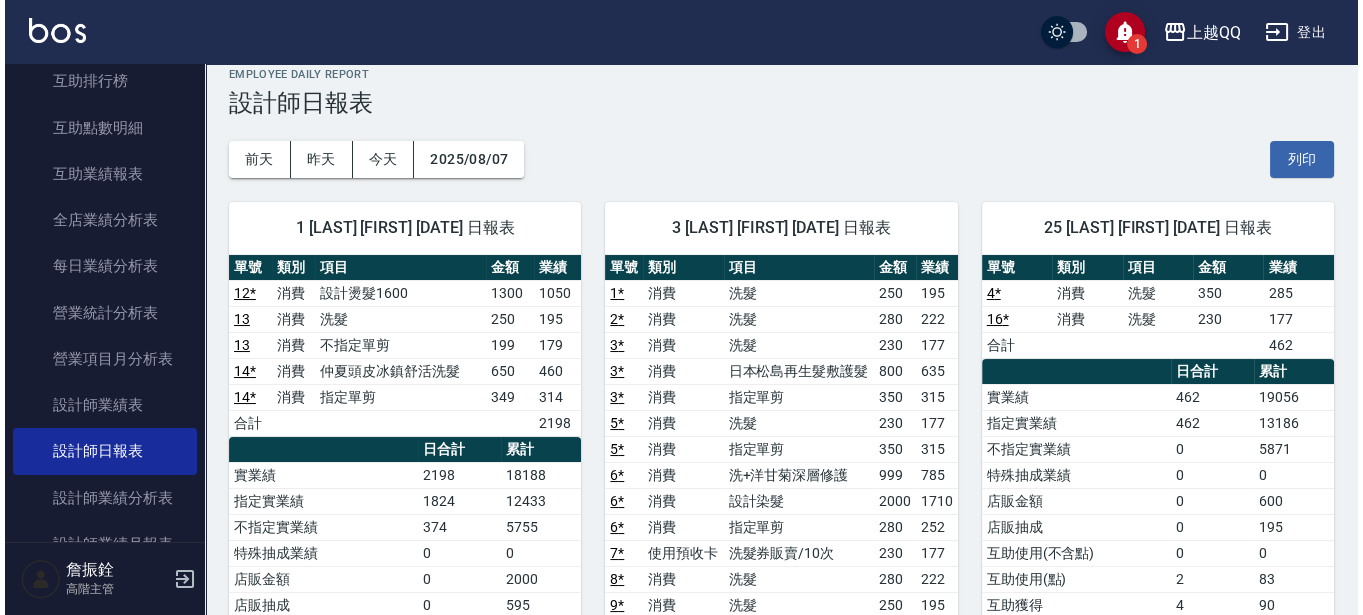scroll, scrollTop: 0, scrollLeft: 0, axis: both 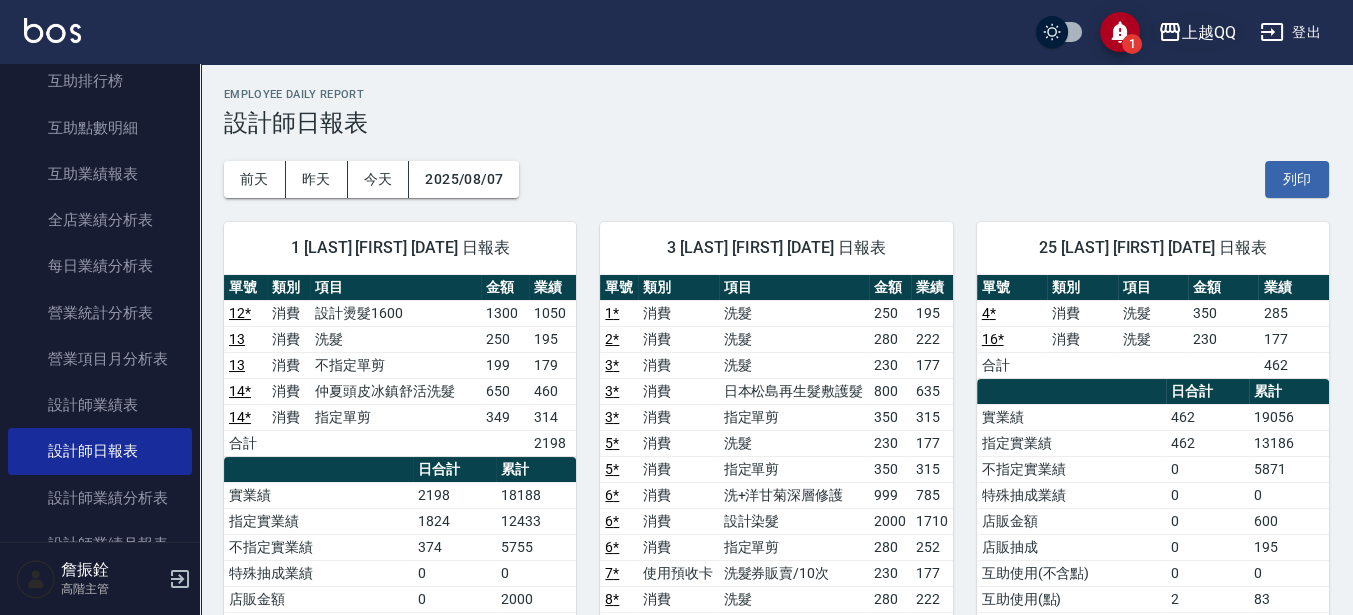 click on "上越QQ" at bounding box center [1209, 32] 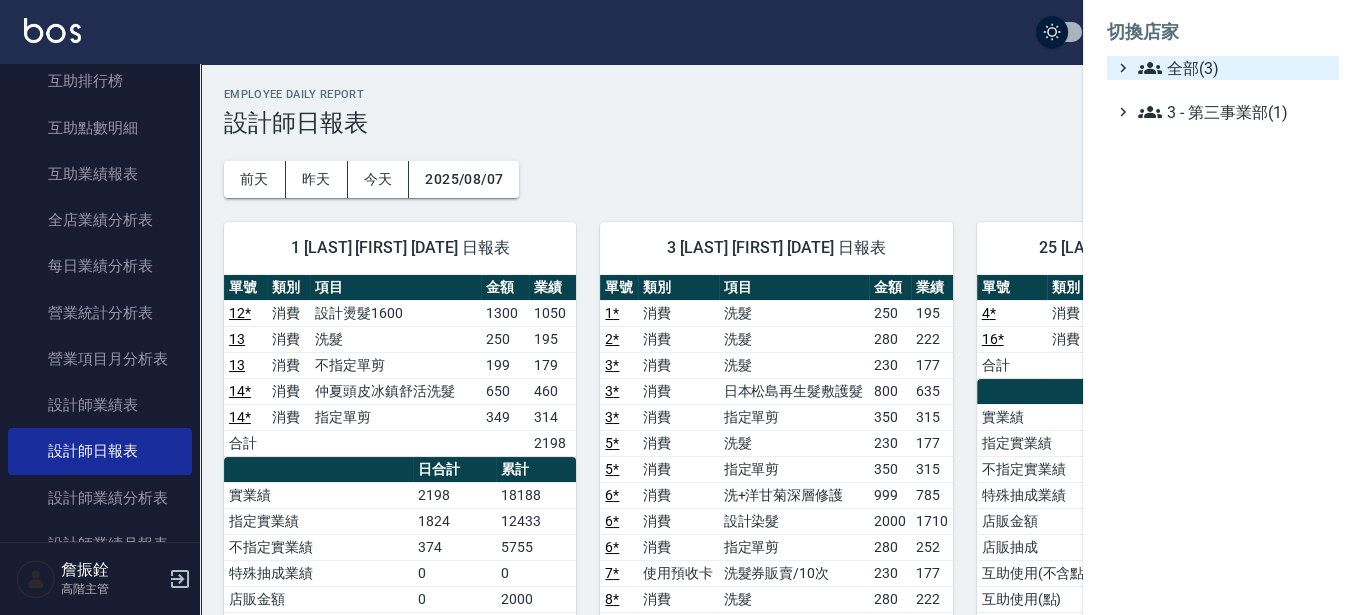 click on "全部(3)" at bounding box center [1234, 68] 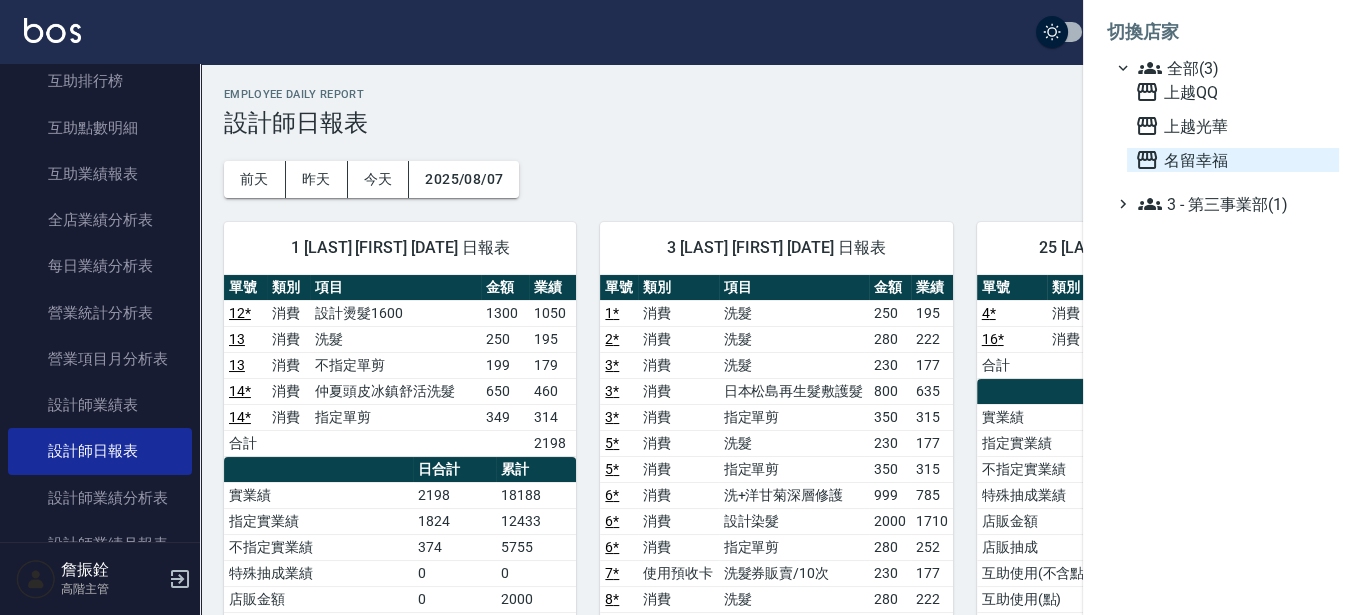 click on "名留幸福" at bounding box center [1233, 160] 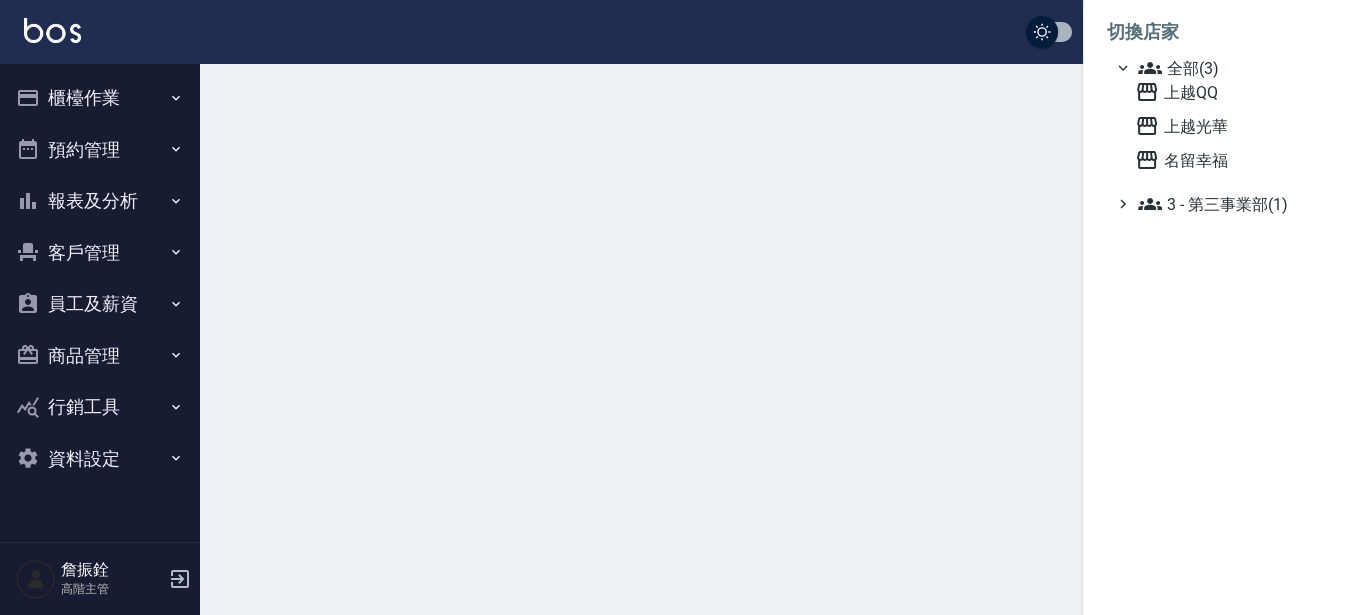 scroll, scrollTop: 0, scrollLeft: 0, axis: both 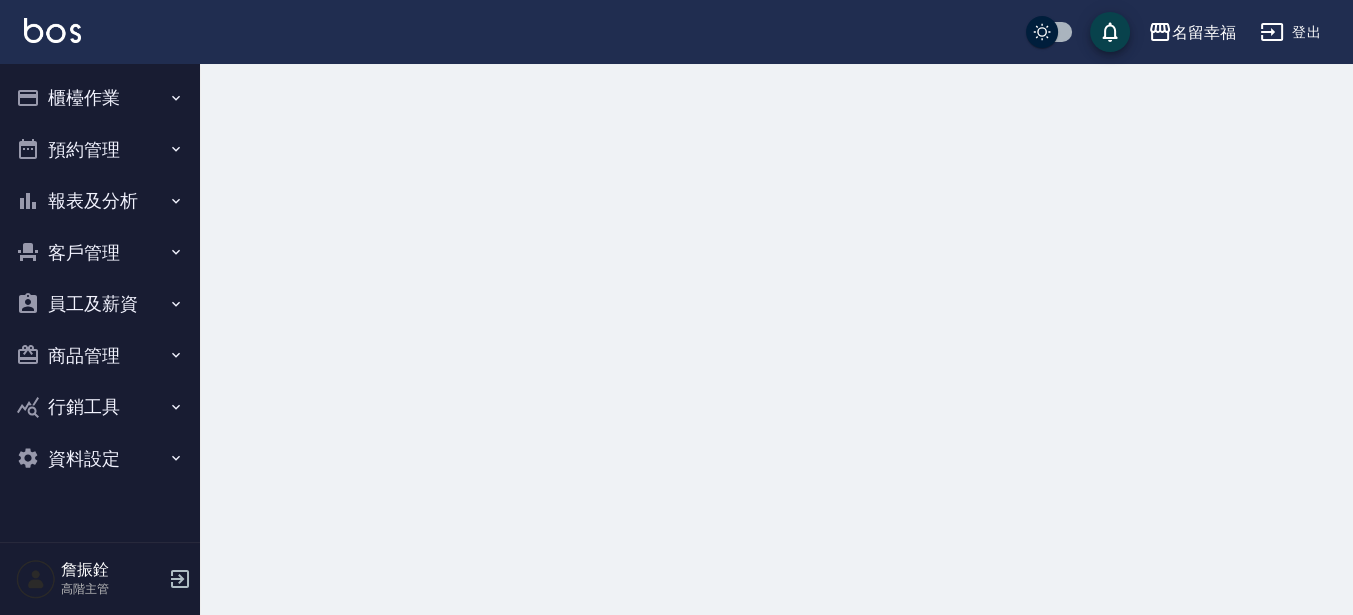 drag, startPoint x: 0, startPoint y: 0, endPoint x: 63, endPoint y: 188, distance: 198.27505 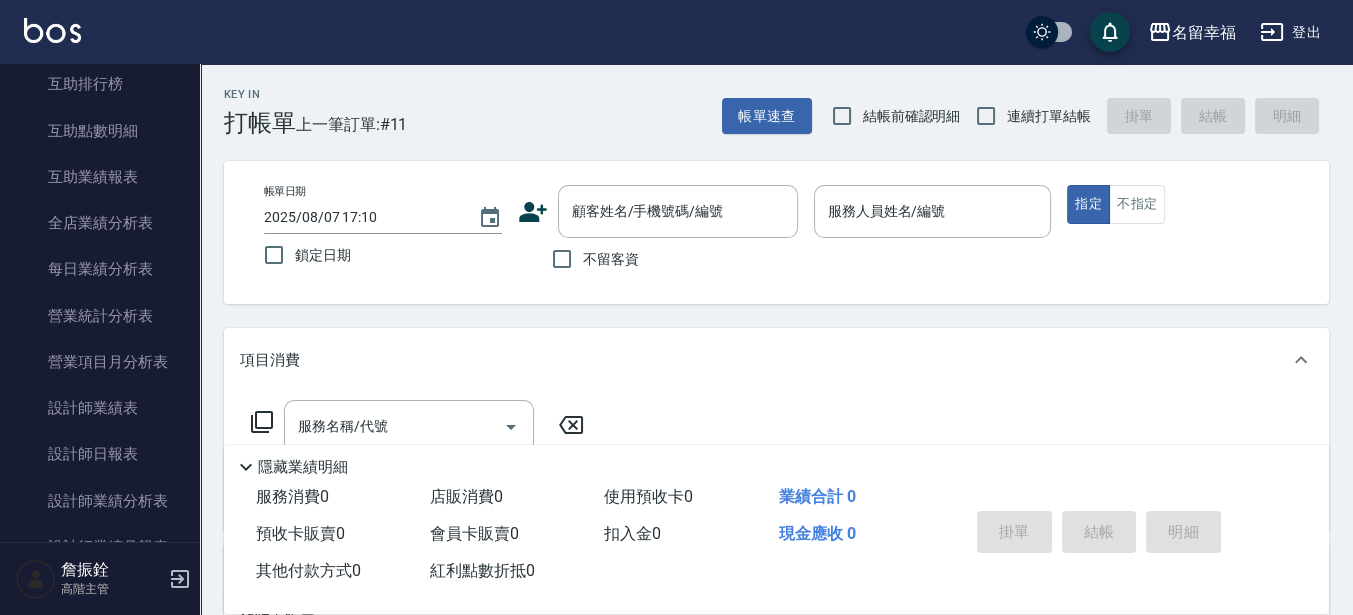 scroll, scrollTop: 750, scrollLeft: 0, axis: vertical 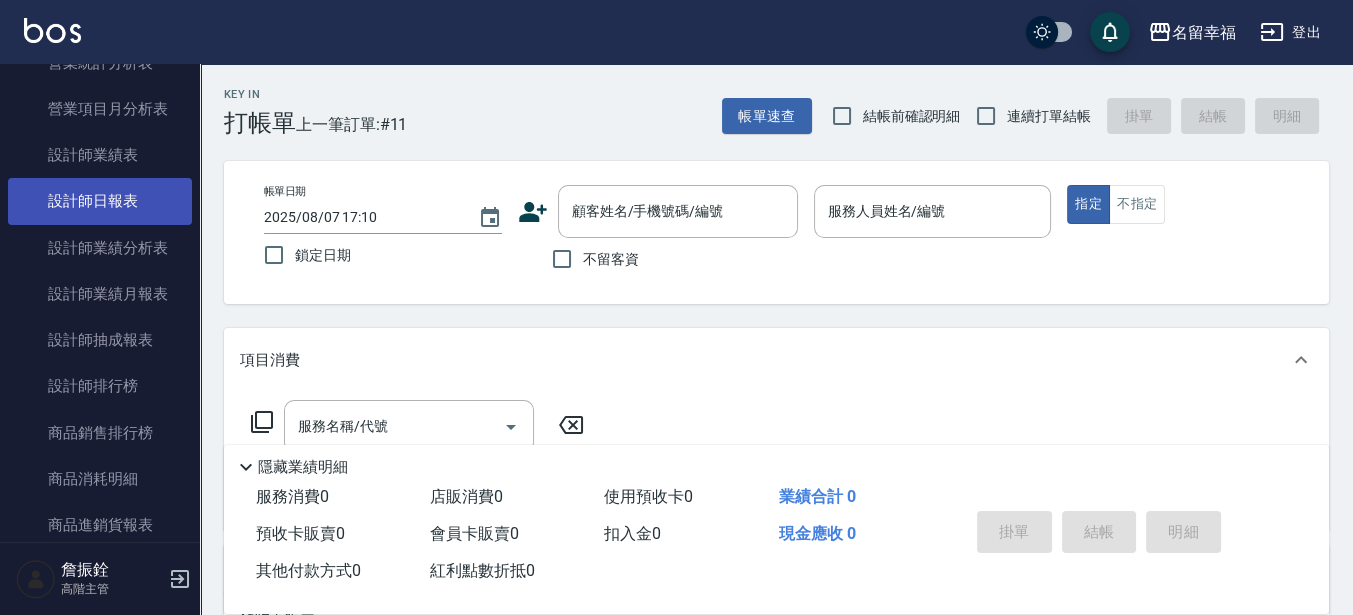 click on "設計師日報表" at bounding box center [100, 201] 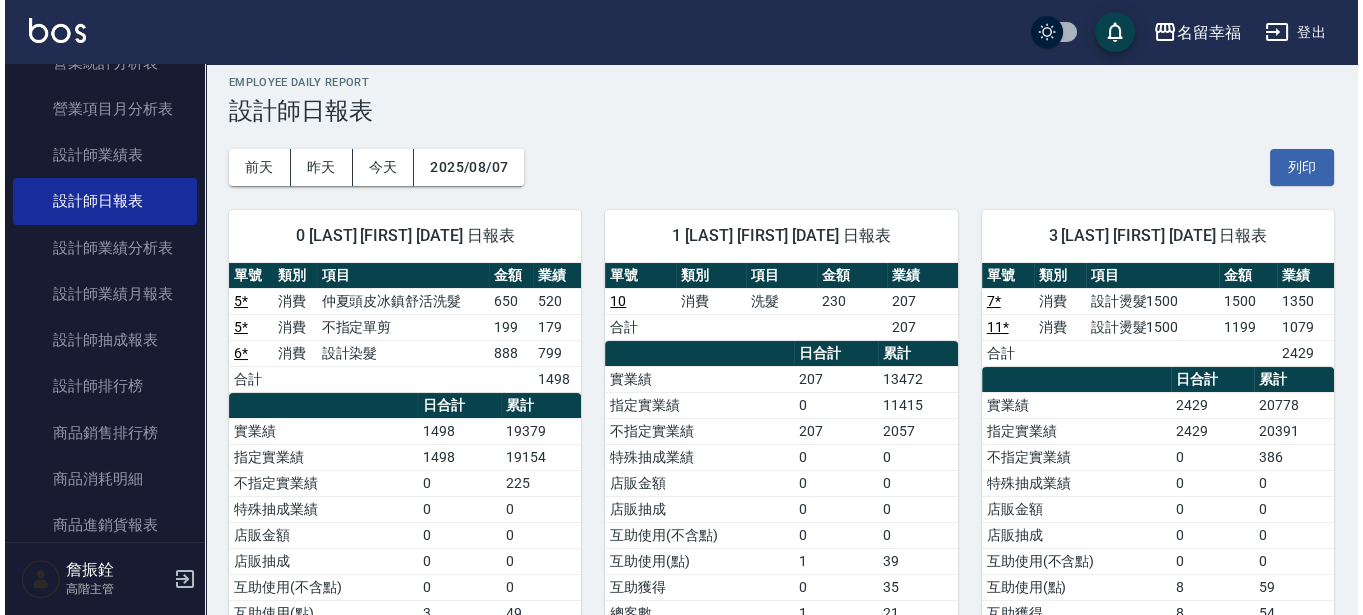 scroll, scrollTop: 0, scrollLeft: 0, axis: both 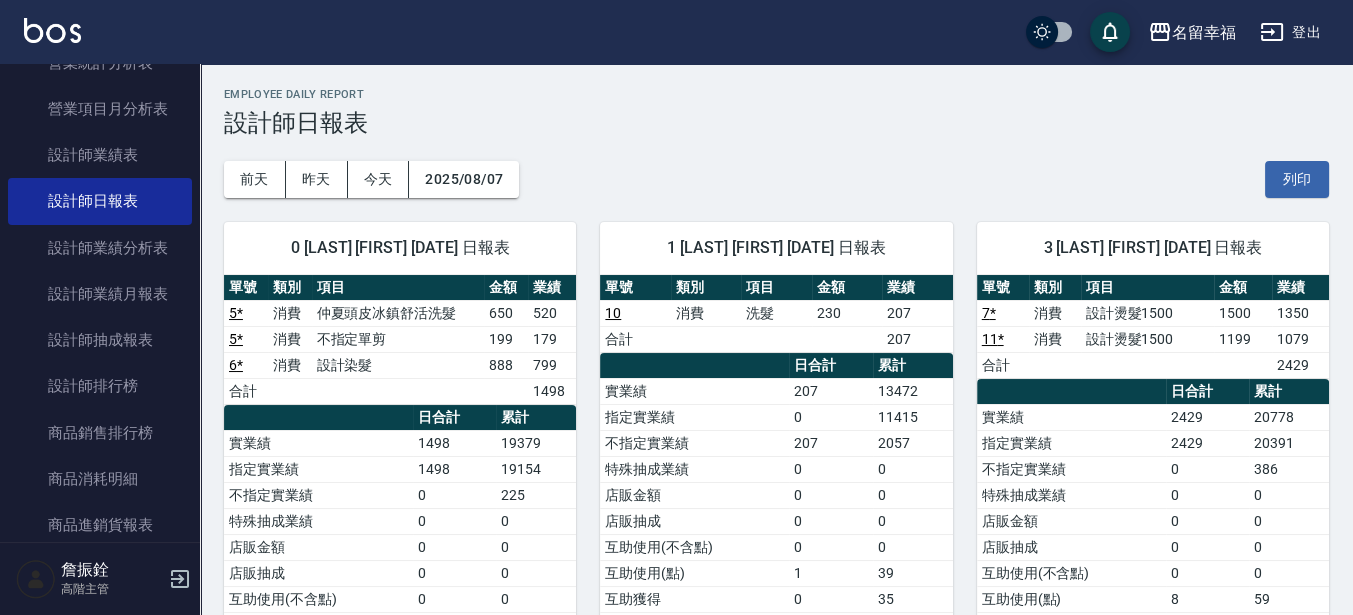 click on "登出" at bounding box center [1290, 32] 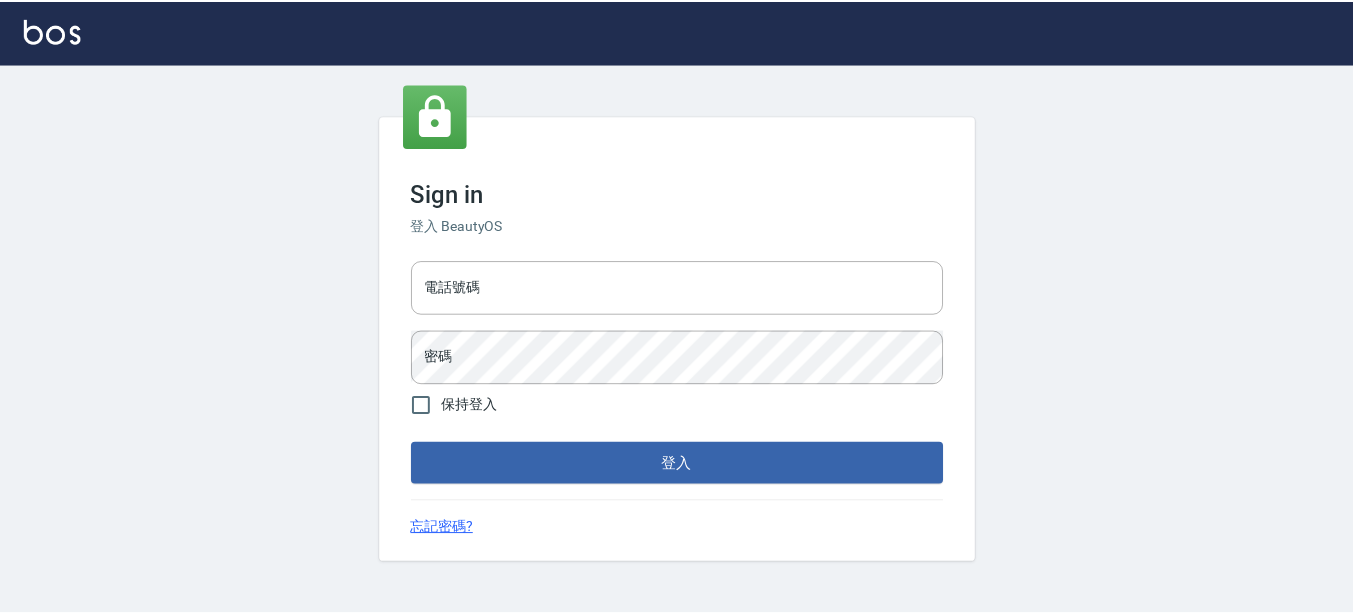 scroll, scrollTop: 0, scrollLeft: 0, axis: both 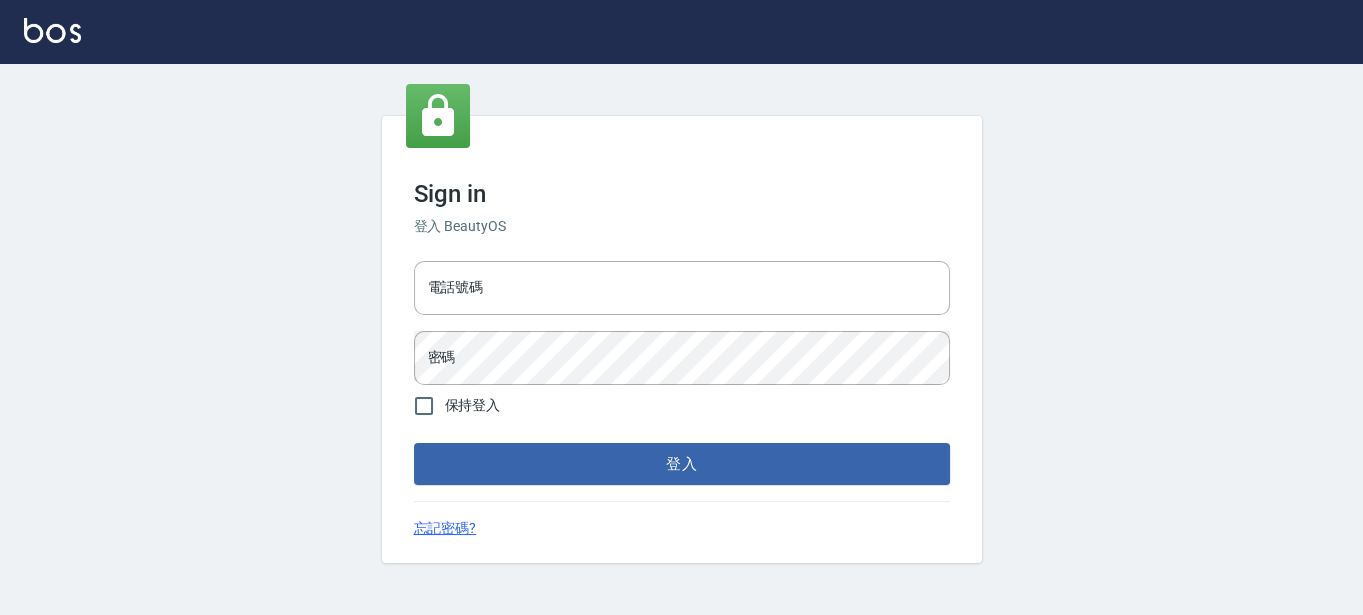 click on "登入" at bounding box center (682, 464) 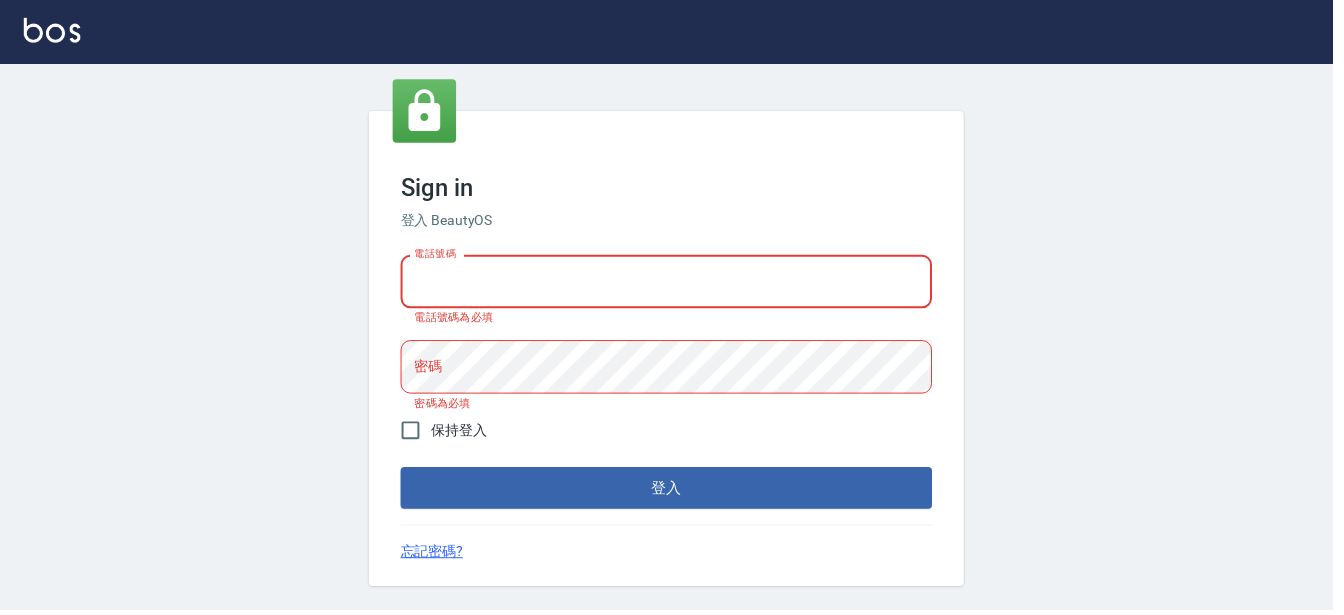 type on "[PHONE]" 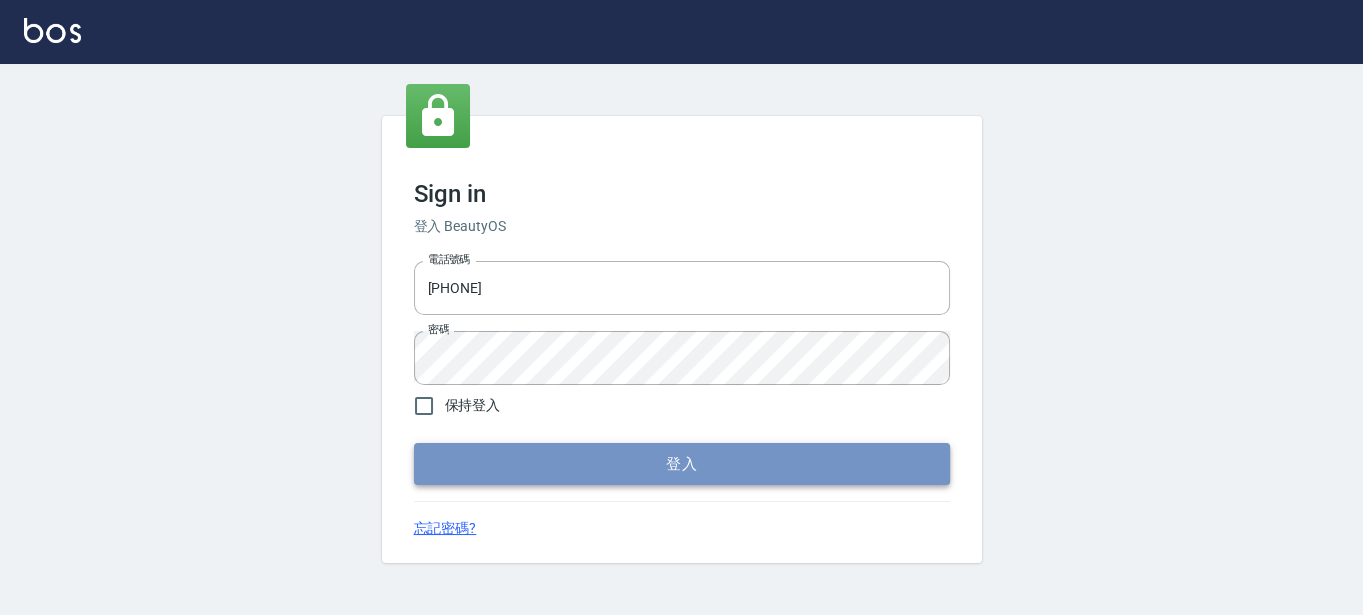 click on "登入" at bounding box center (682, 464) 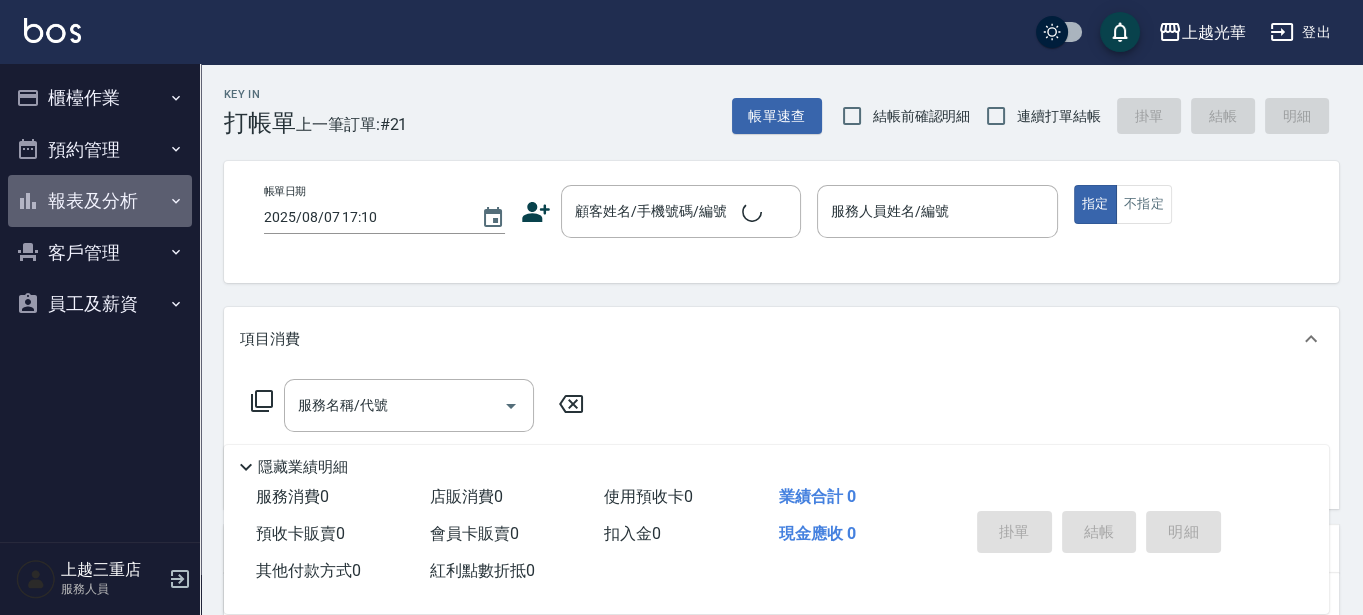 click on "報表及分析" at bounding box center [100, 201] 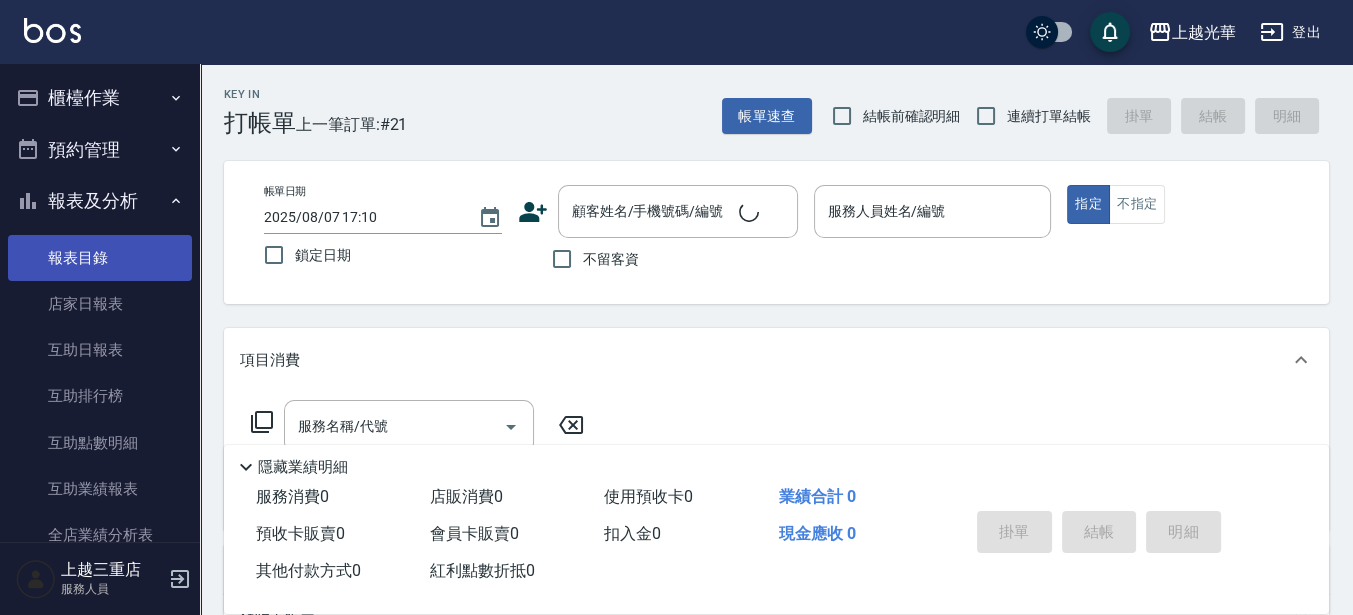 scroll, scrollTop: 250, scrollLeft: 0, axis: vertical 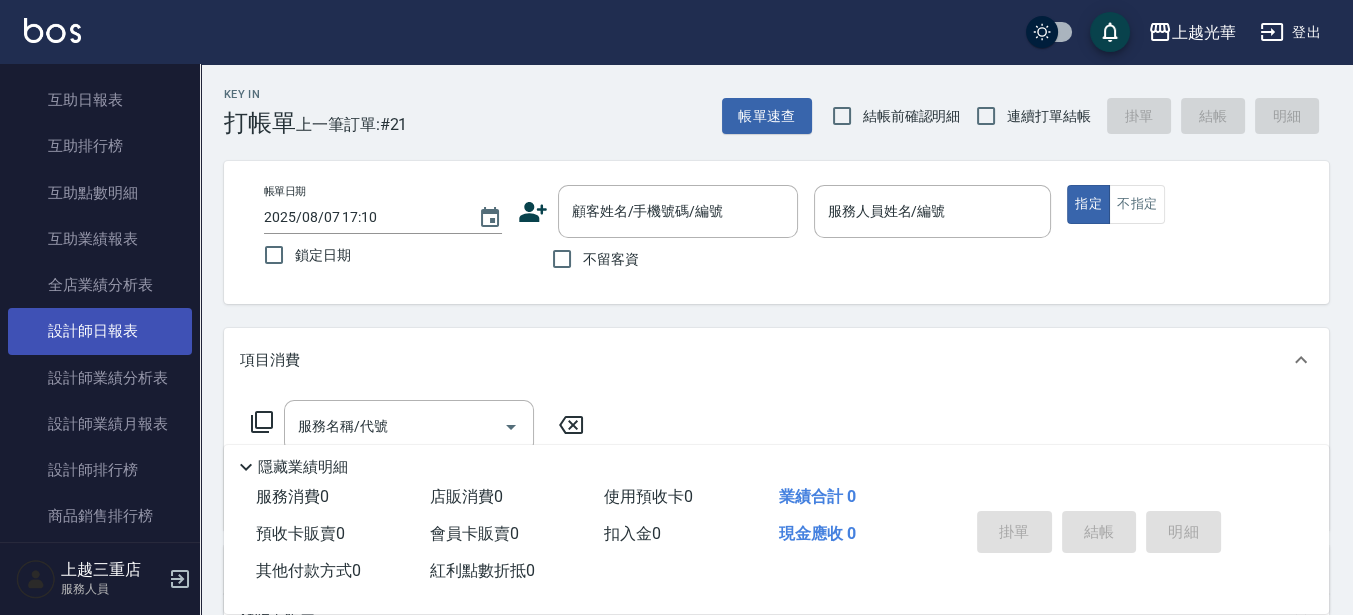 click on "設計師日報表" at bounding box center (100, 331) 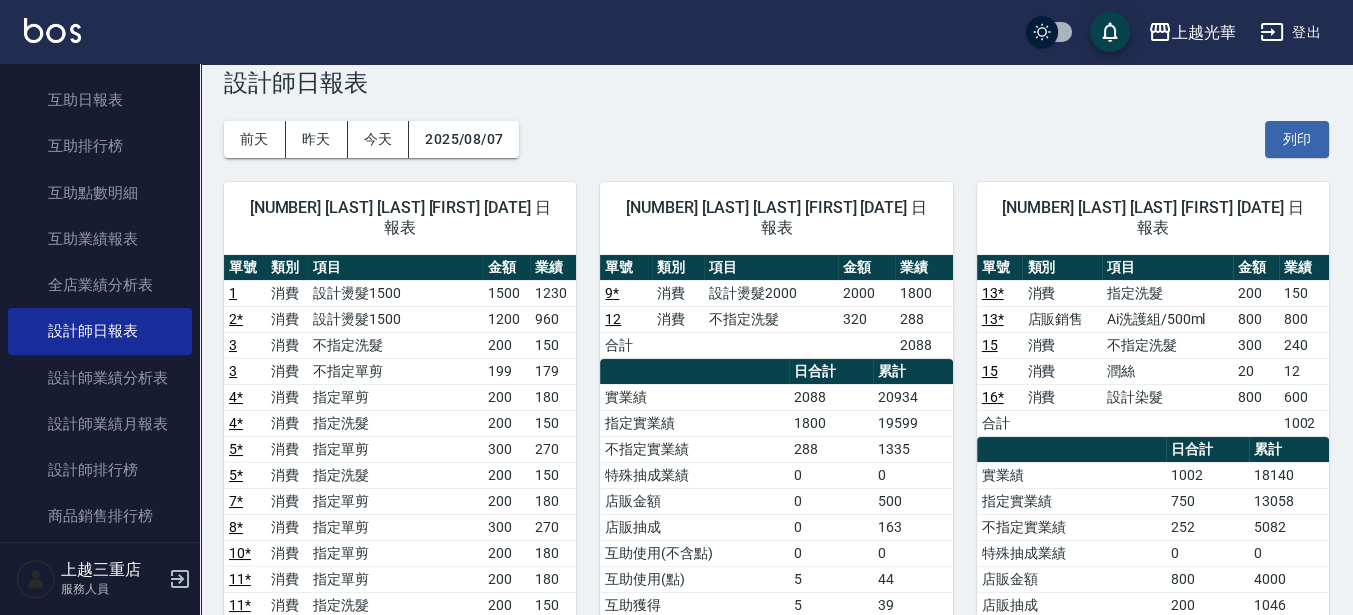 scroll, scrollTop: 375, scrollLeft: 0, axis: vertical 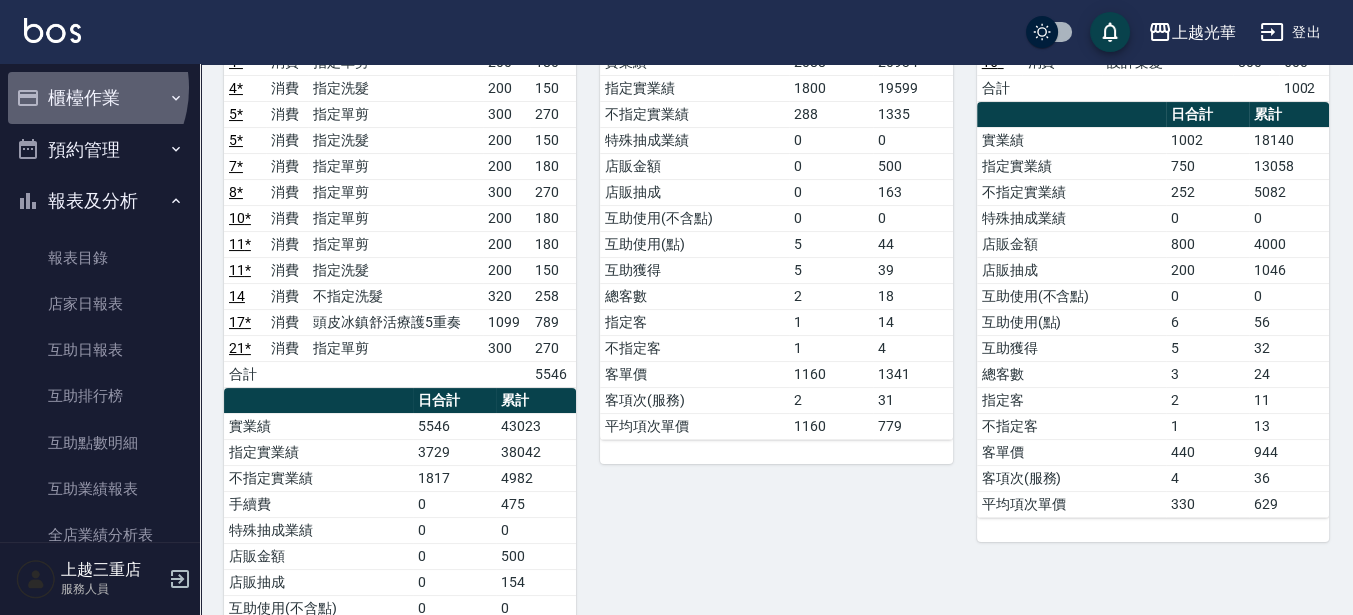 click on "櫃檯作業" at bounding box center [100, 98] 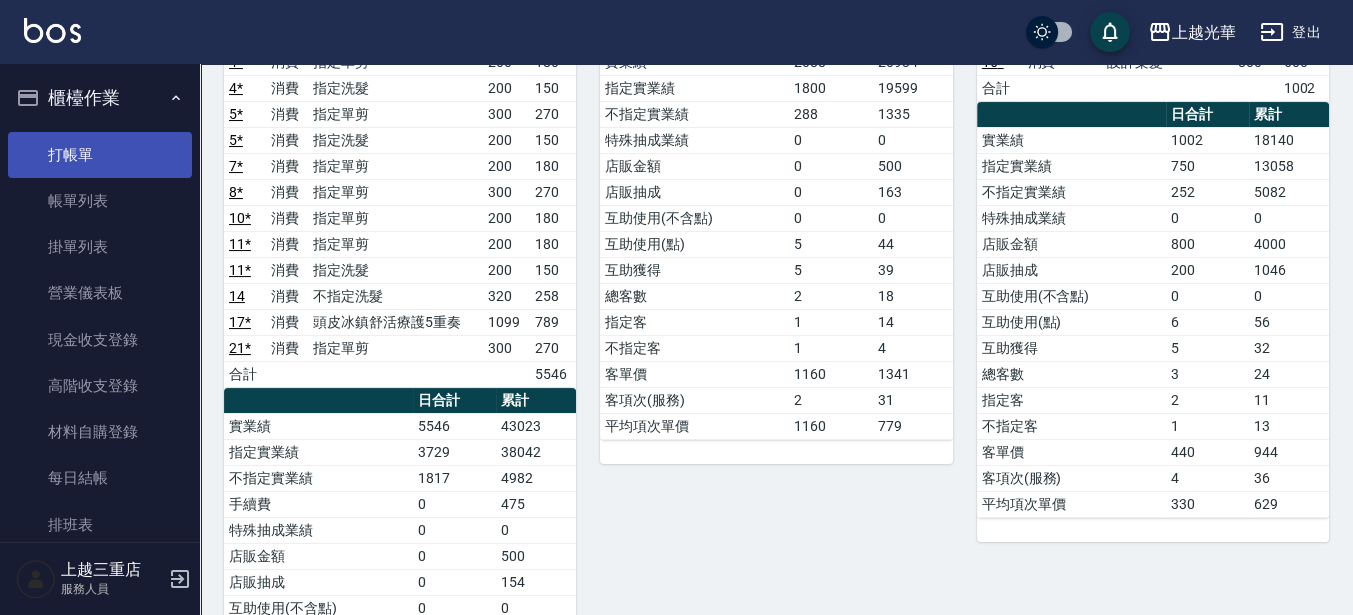 click on "打帳單" at bounding box center (100, 155) 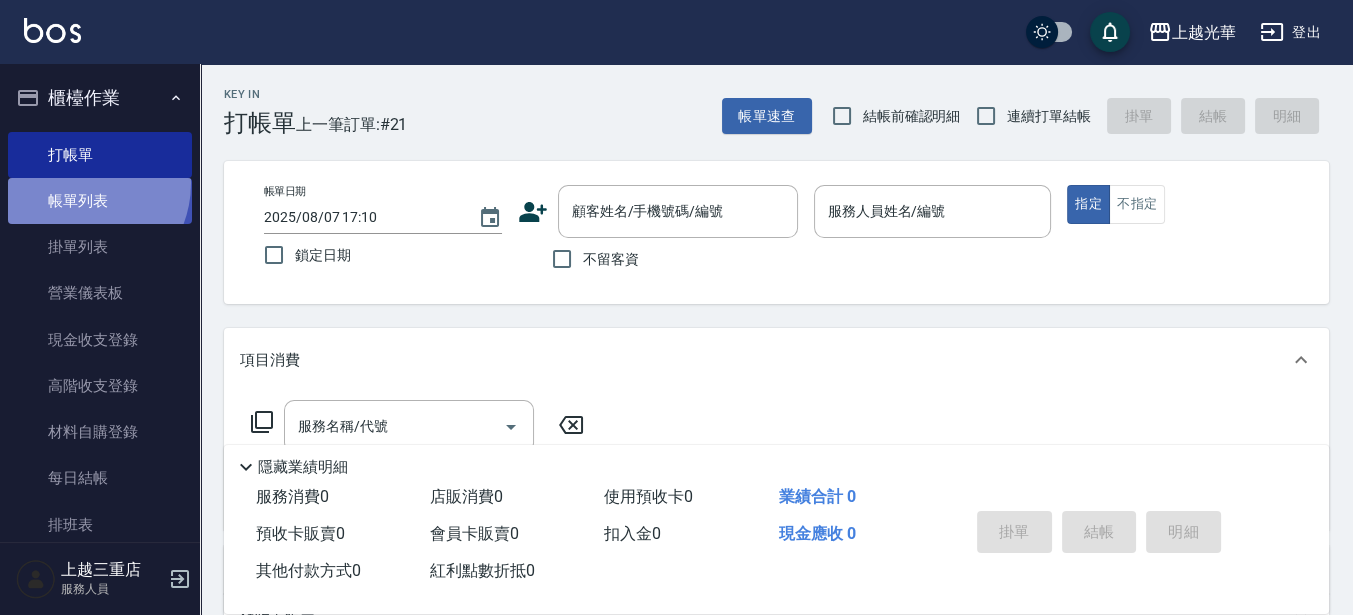 click on "帳單列表" at bounding box center (100, 201) 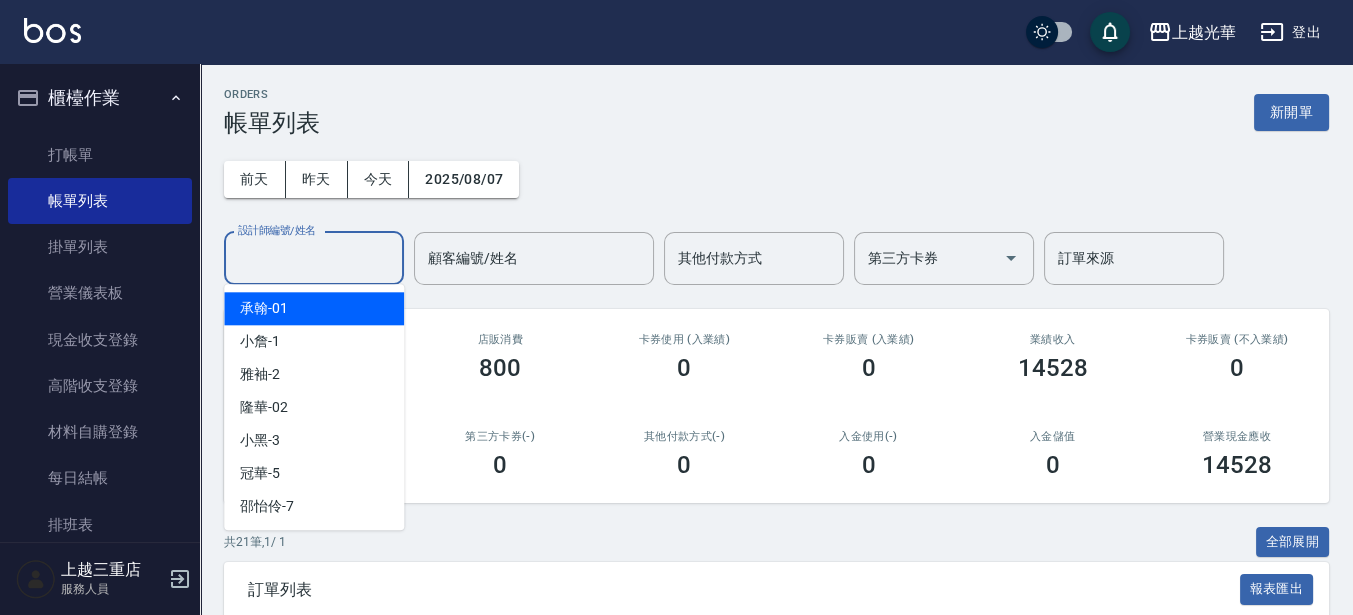 click on "設計師編號/姓名" at bounding box center [314, 258] 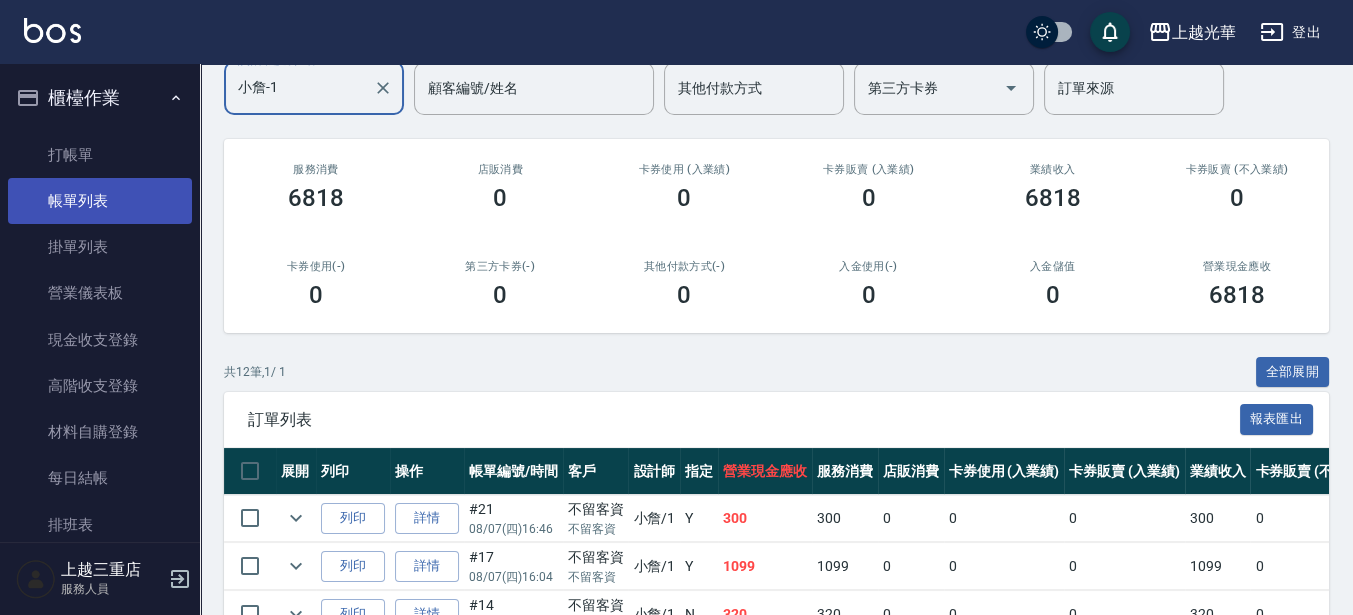 scroll, scrollTop: 500, scrollLeft: 0, axis: vertical 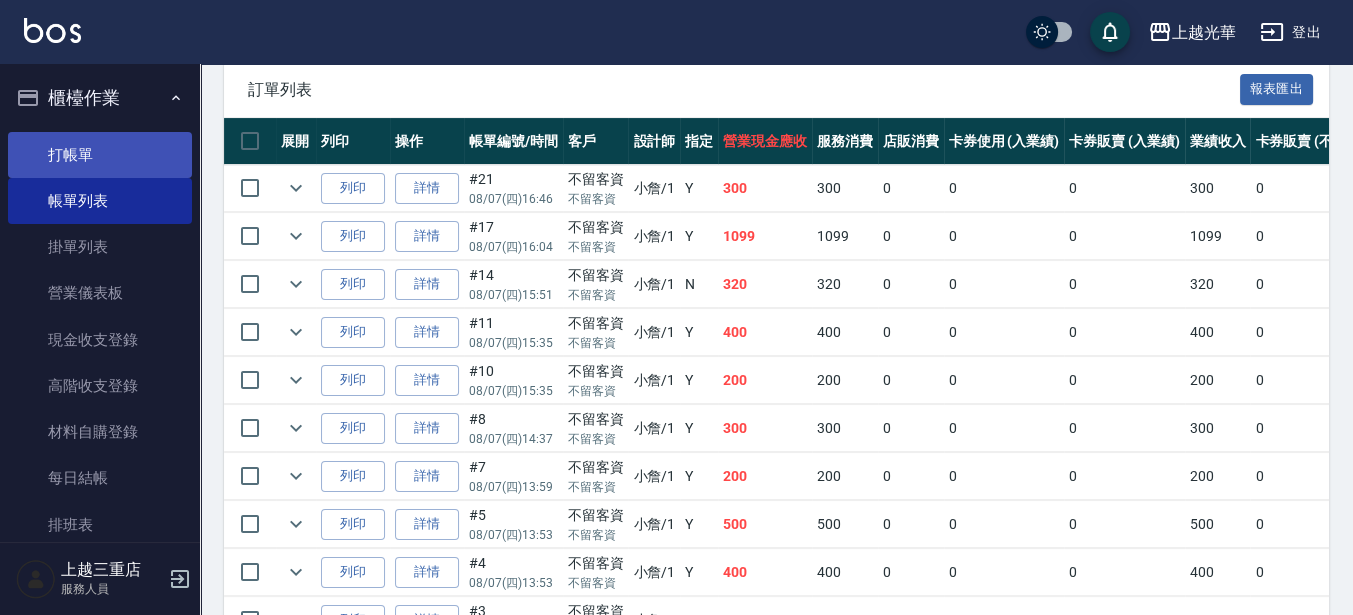 type on "小詹-1" 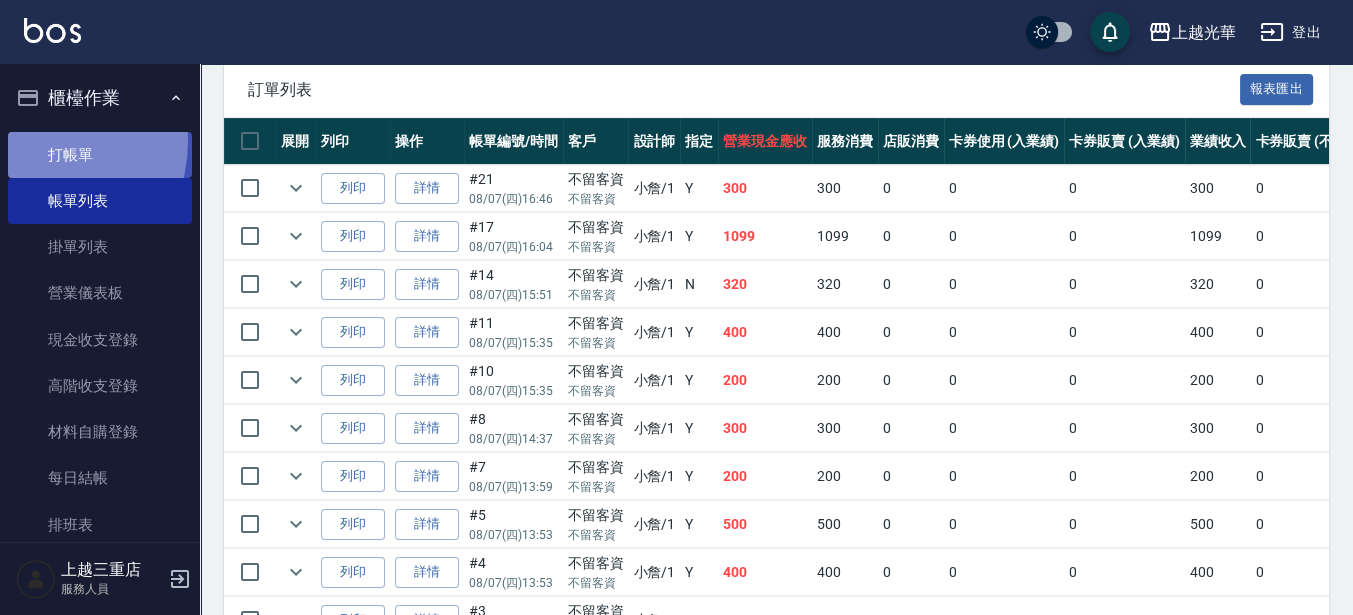 click on "打帳單" at bounding box center [100, 155] 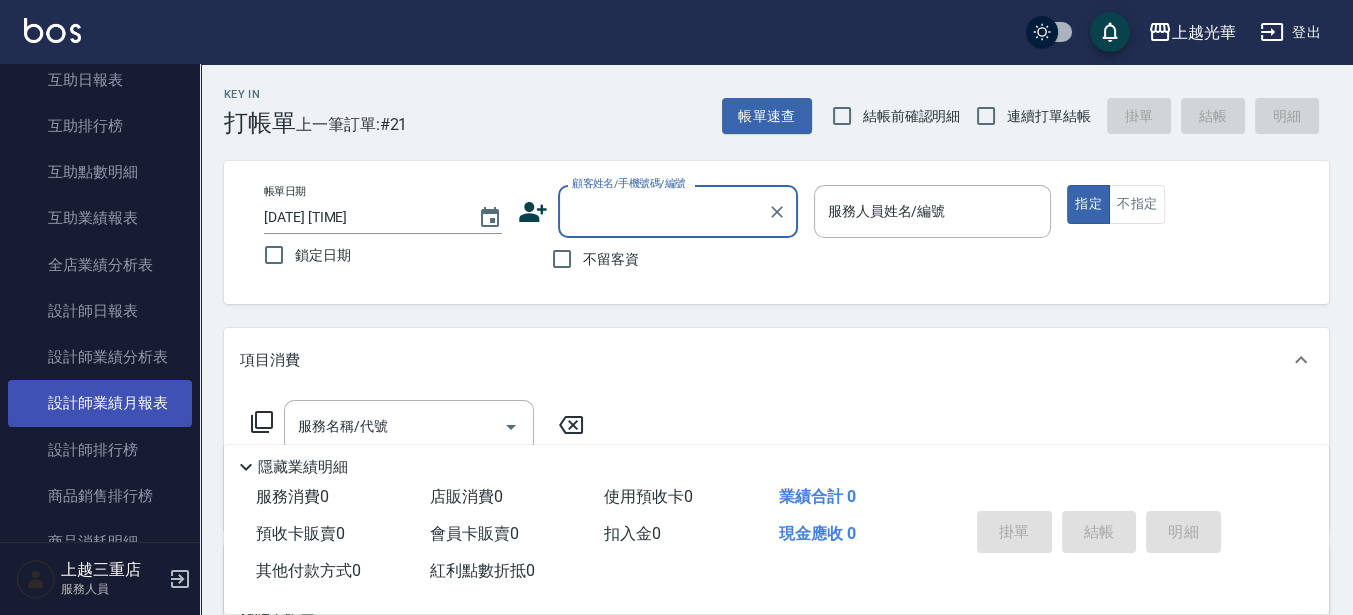 scroll, scrollTop: 750, scrollLeft: 0, axis: vertical 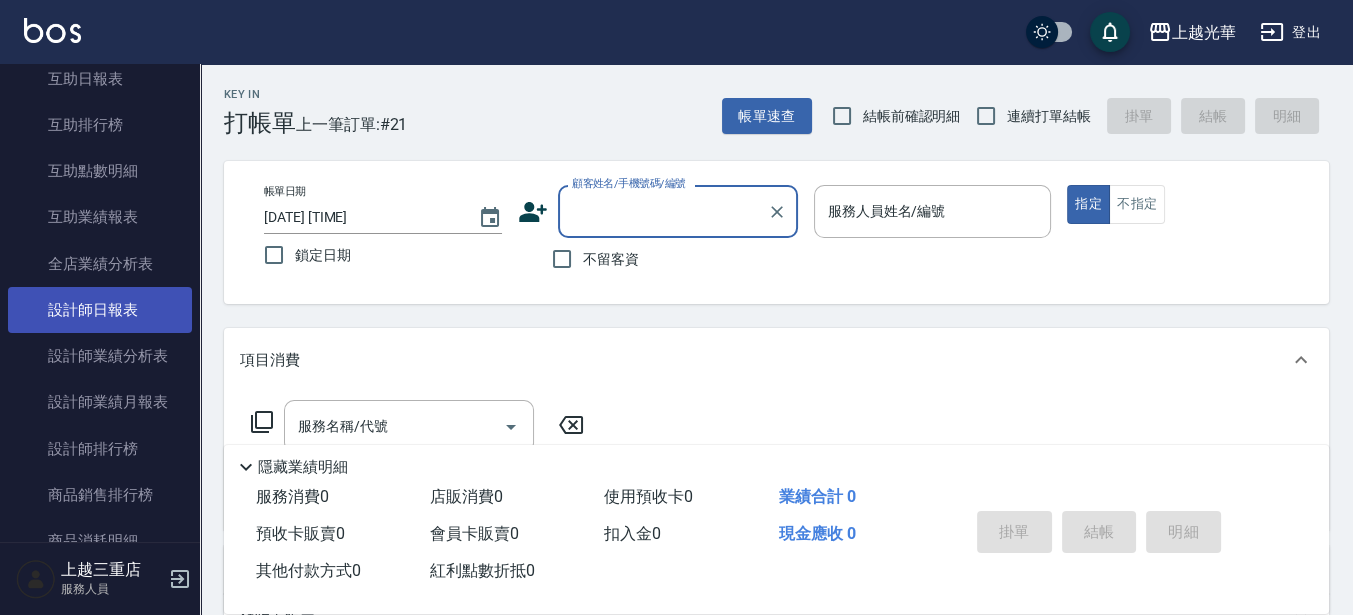 click on "設計師日報表" at bounding box center (100, 310) 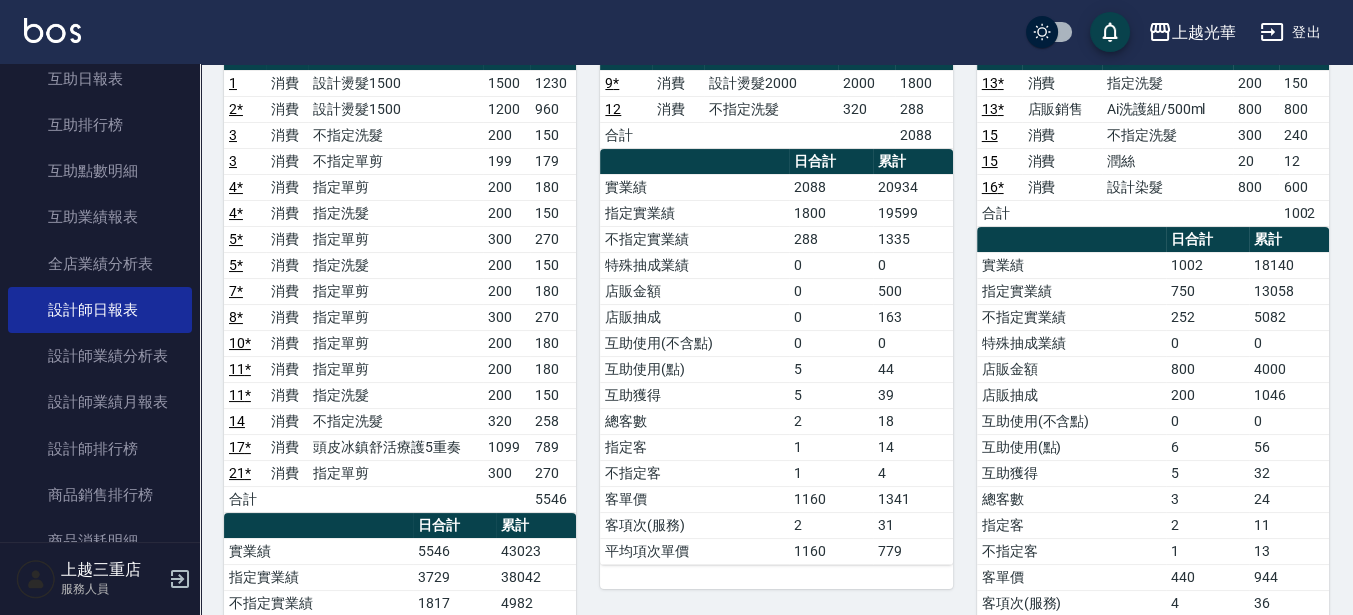 scroll, scrollTop: 375, scrollLeft: 0, axis: vertical 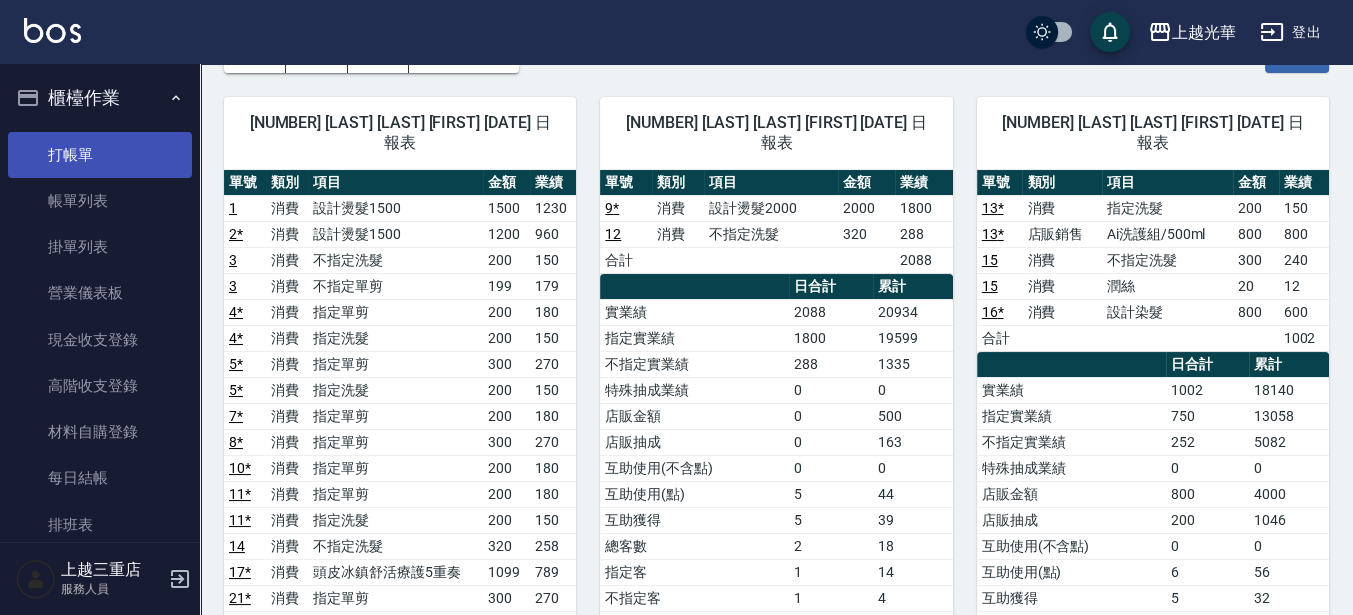 click on "打帳單" at bounding box center (100, 155) 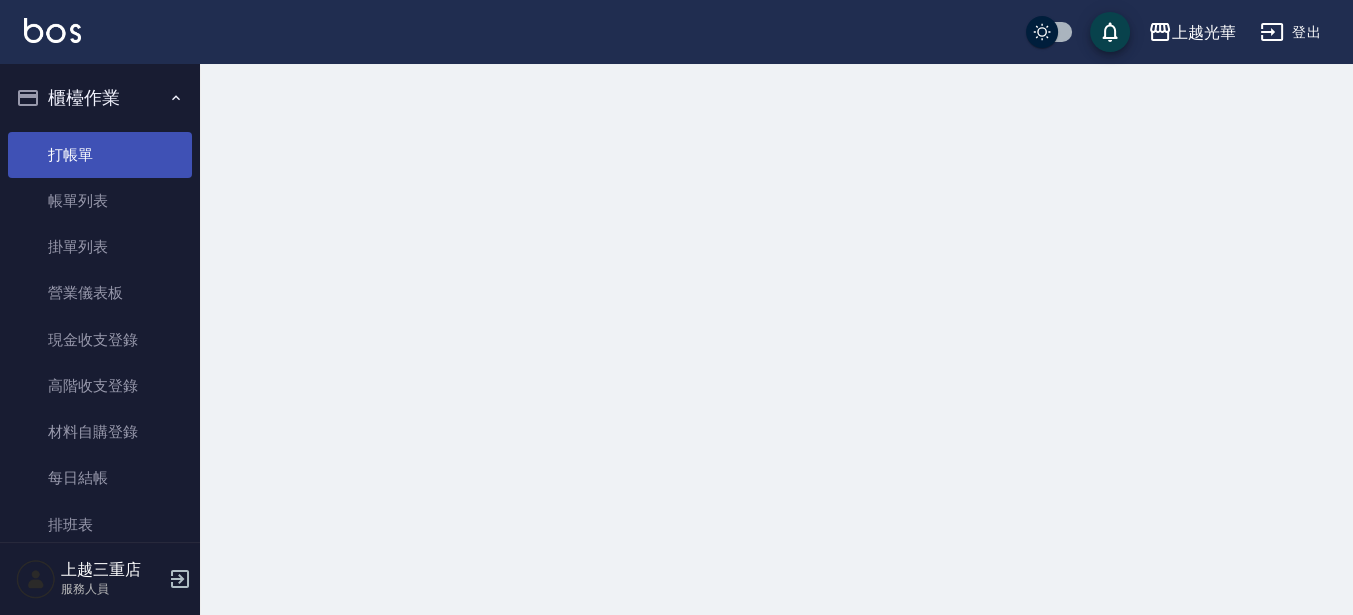 scroll, scrollTop: 0, scrollLeft: 0, axis: both 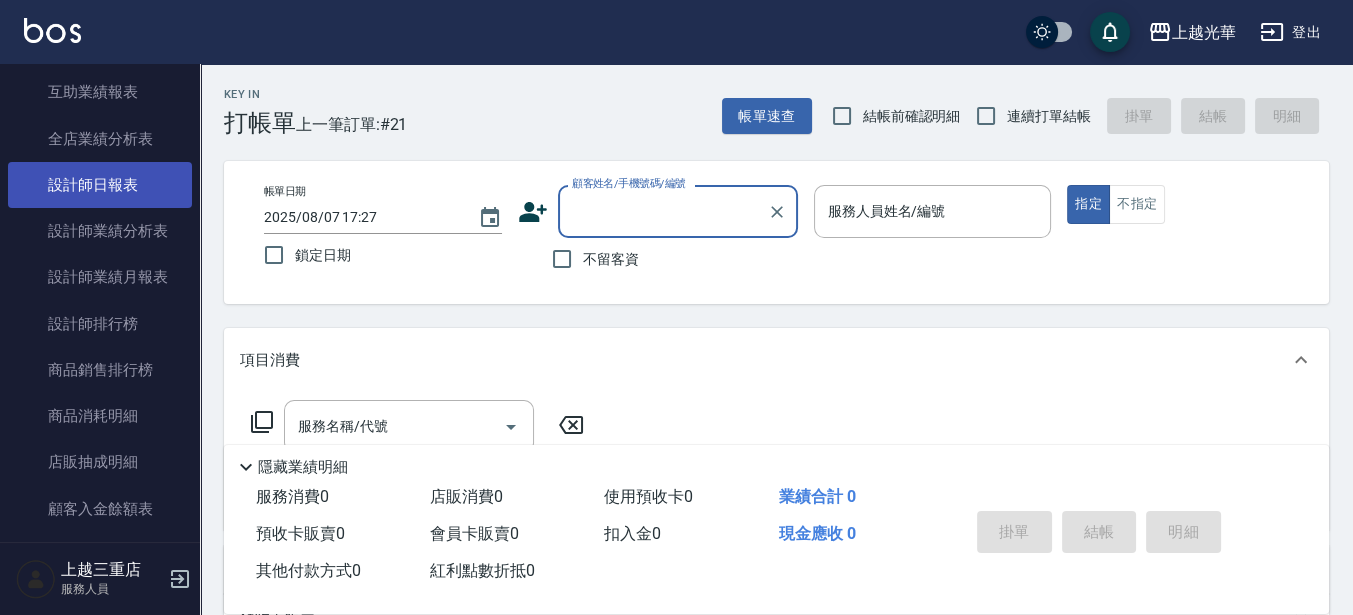 click on "設計師日報表" at bounding box center (100, 185) 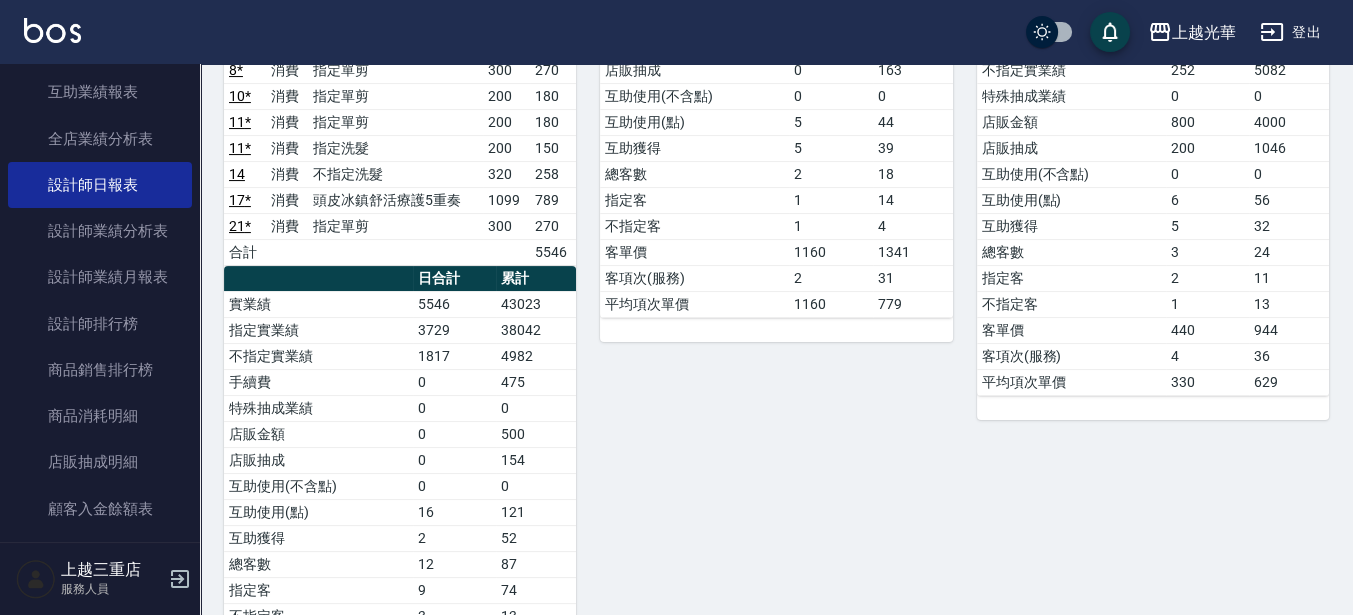 scroll, scrollTop: 0, scrollLeft: 0, axis: both 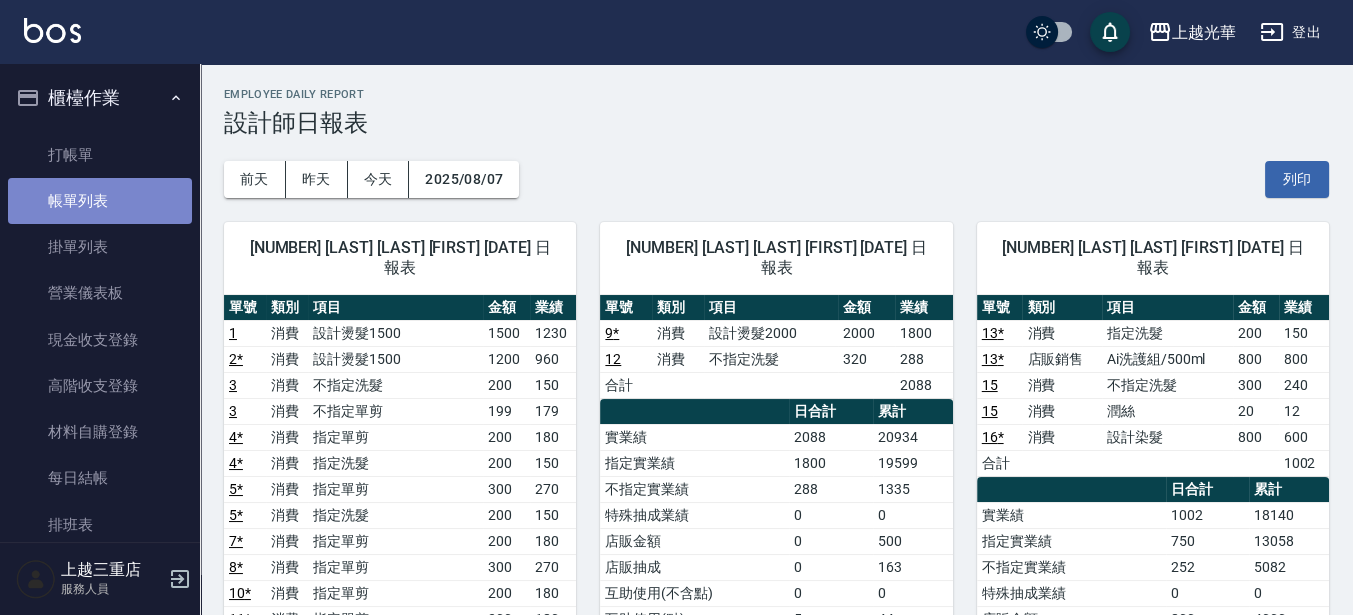 click on "帳單列表" at bounding box center [100, 201] 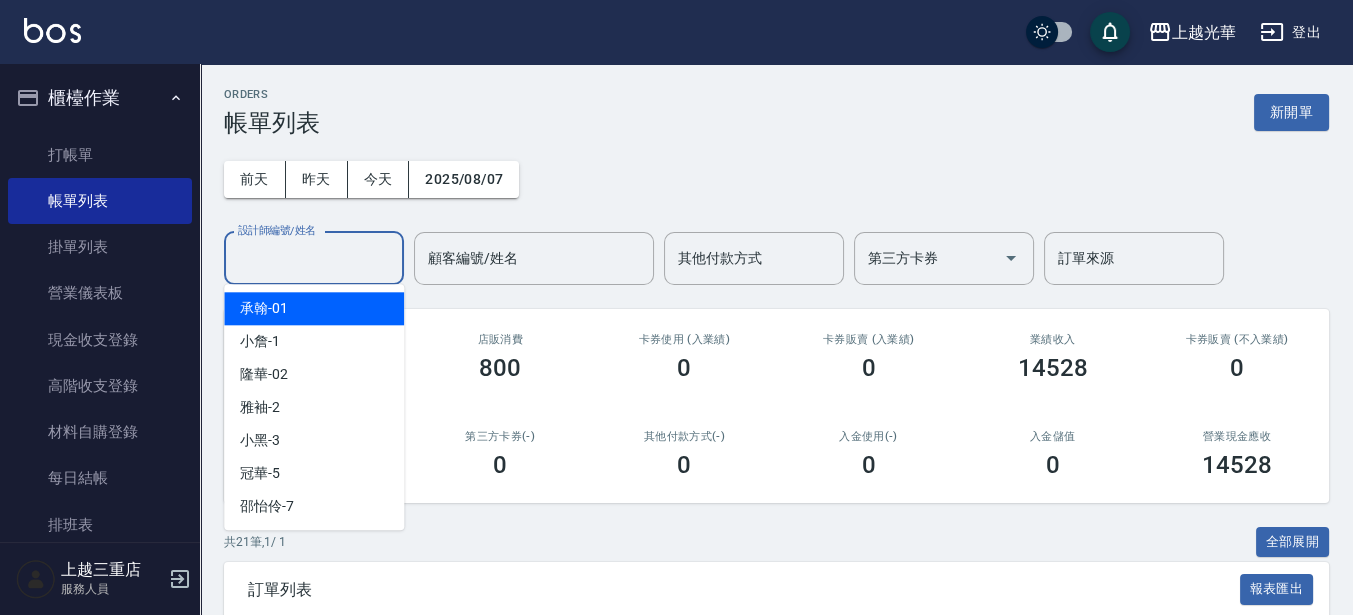 click on "設計師編號/姓名" at bounding box center [314, 258] 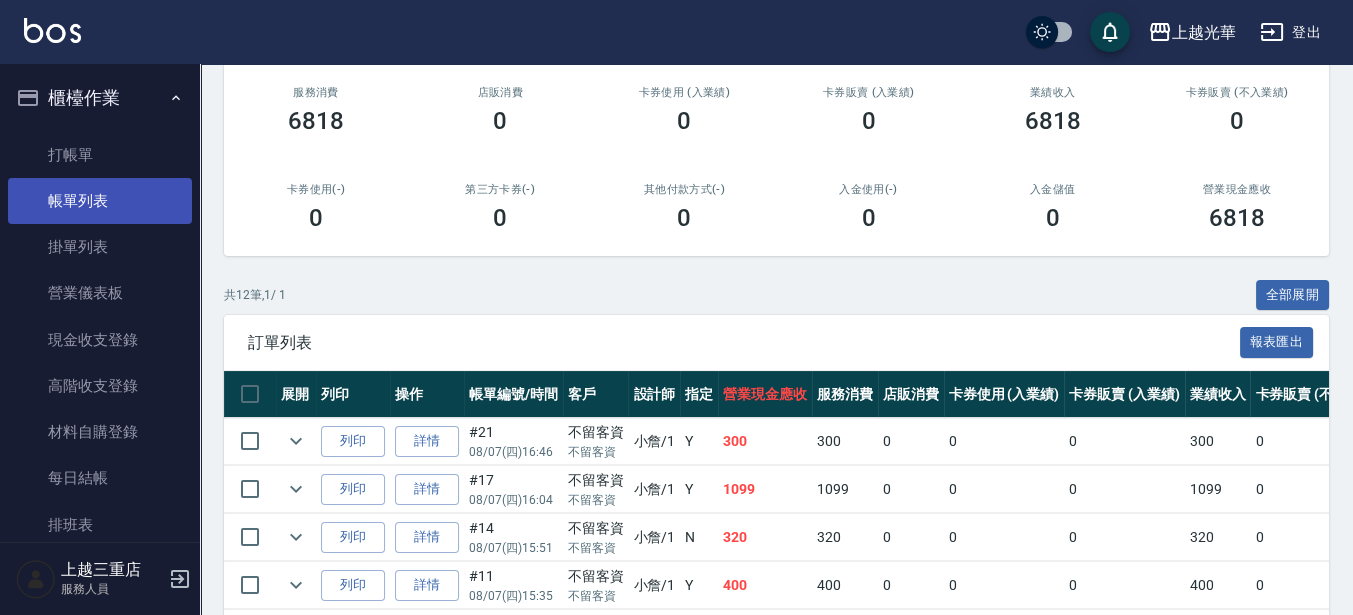 scroll, scrollTop: 250, scrollLeft: 0, axis: vertical 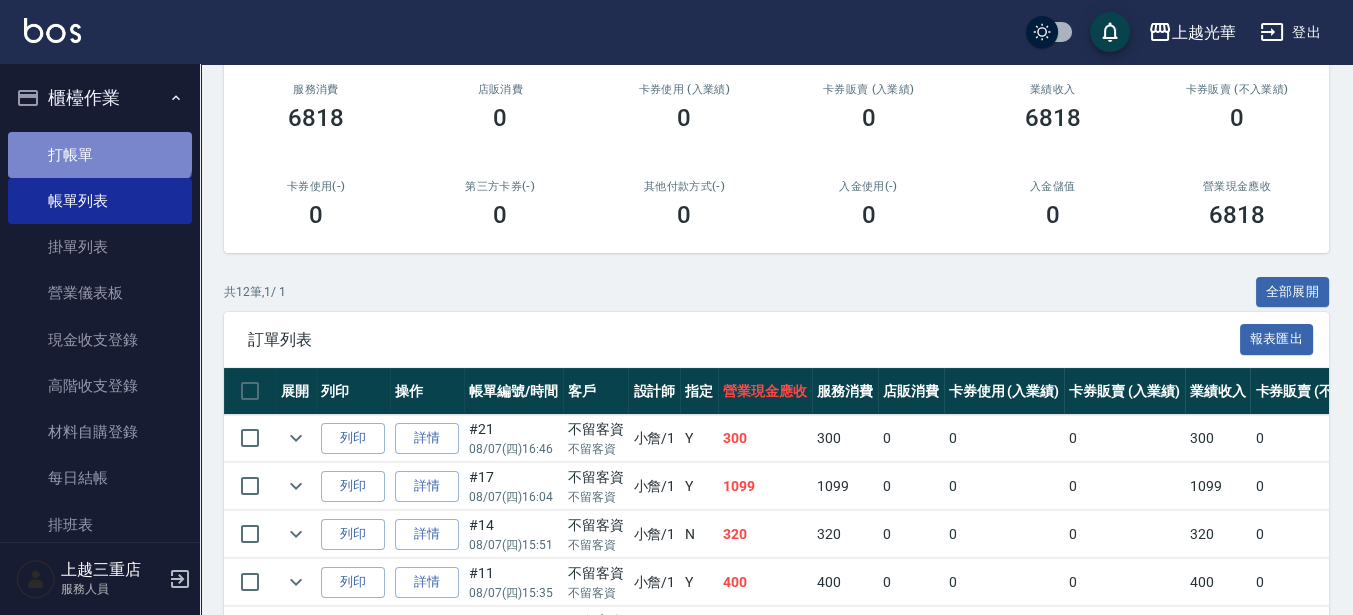 click on "打帳單" at bounding box center [100, 155] 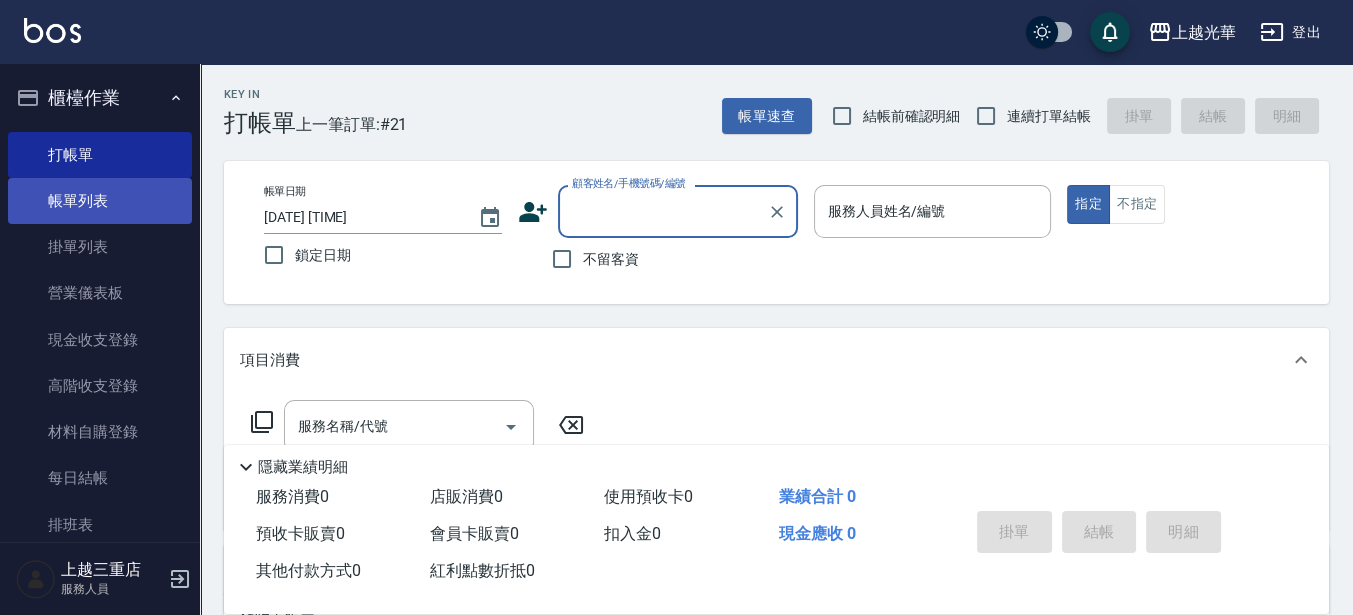 click on "帳單列表" at bounding box center [100, 201] 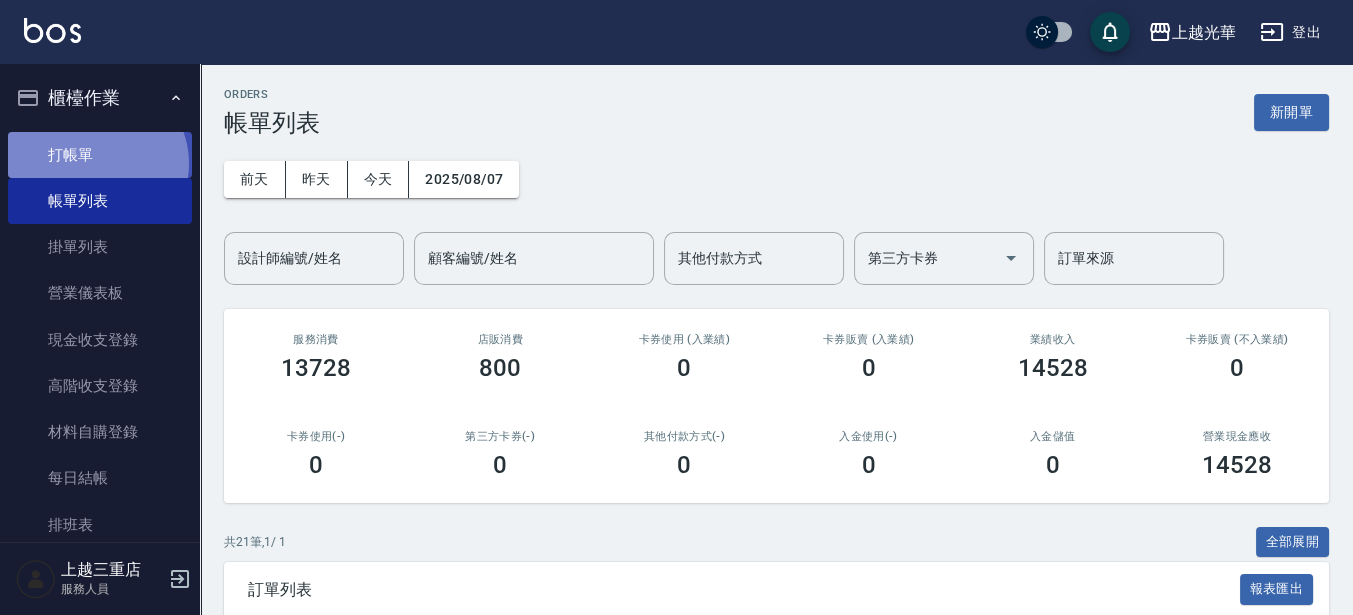 click on "打帳單" at bounding box center (100, 155) 